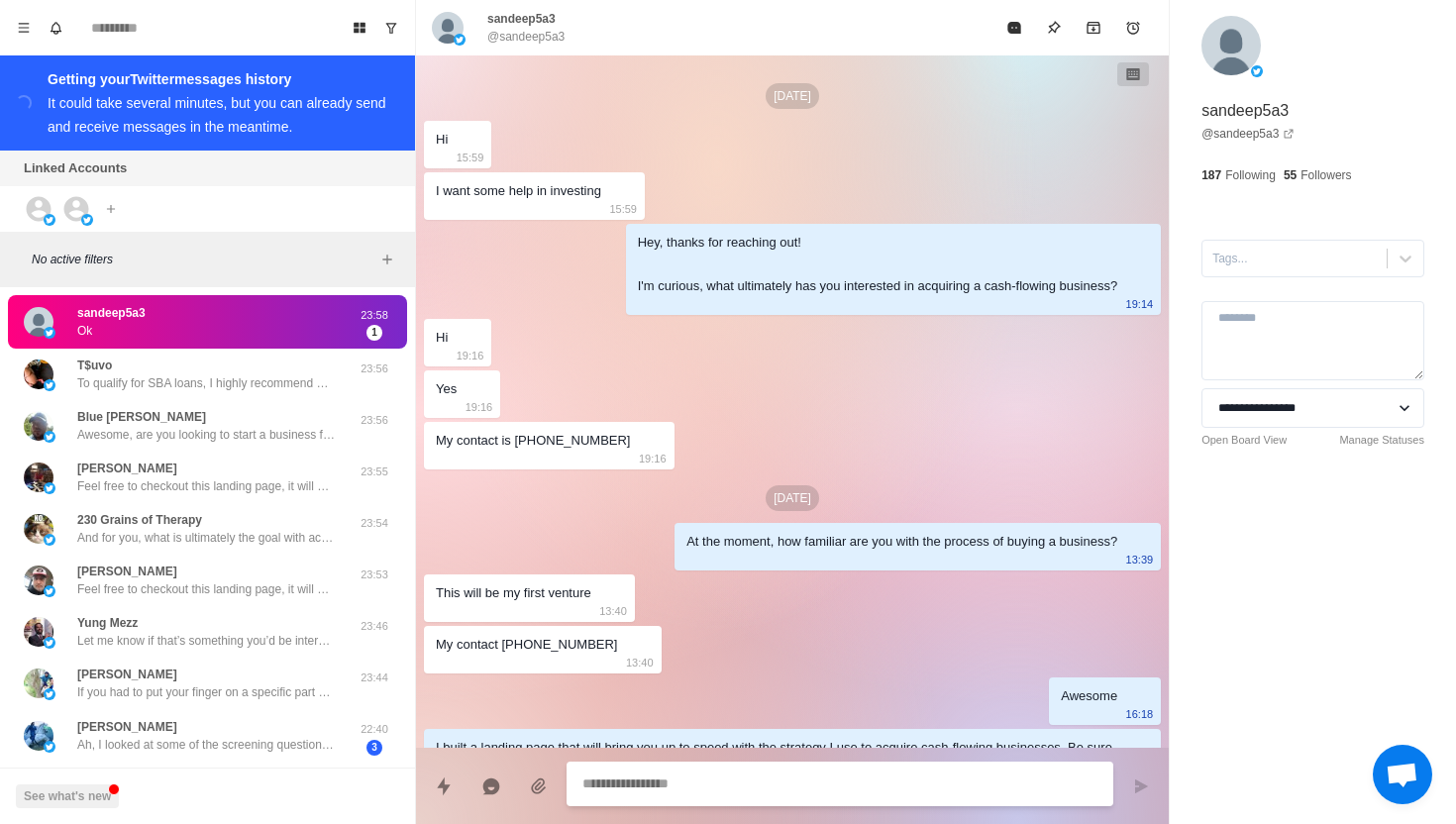 scroll, scrollTop: 0, scrollLeft: 0, axis: both 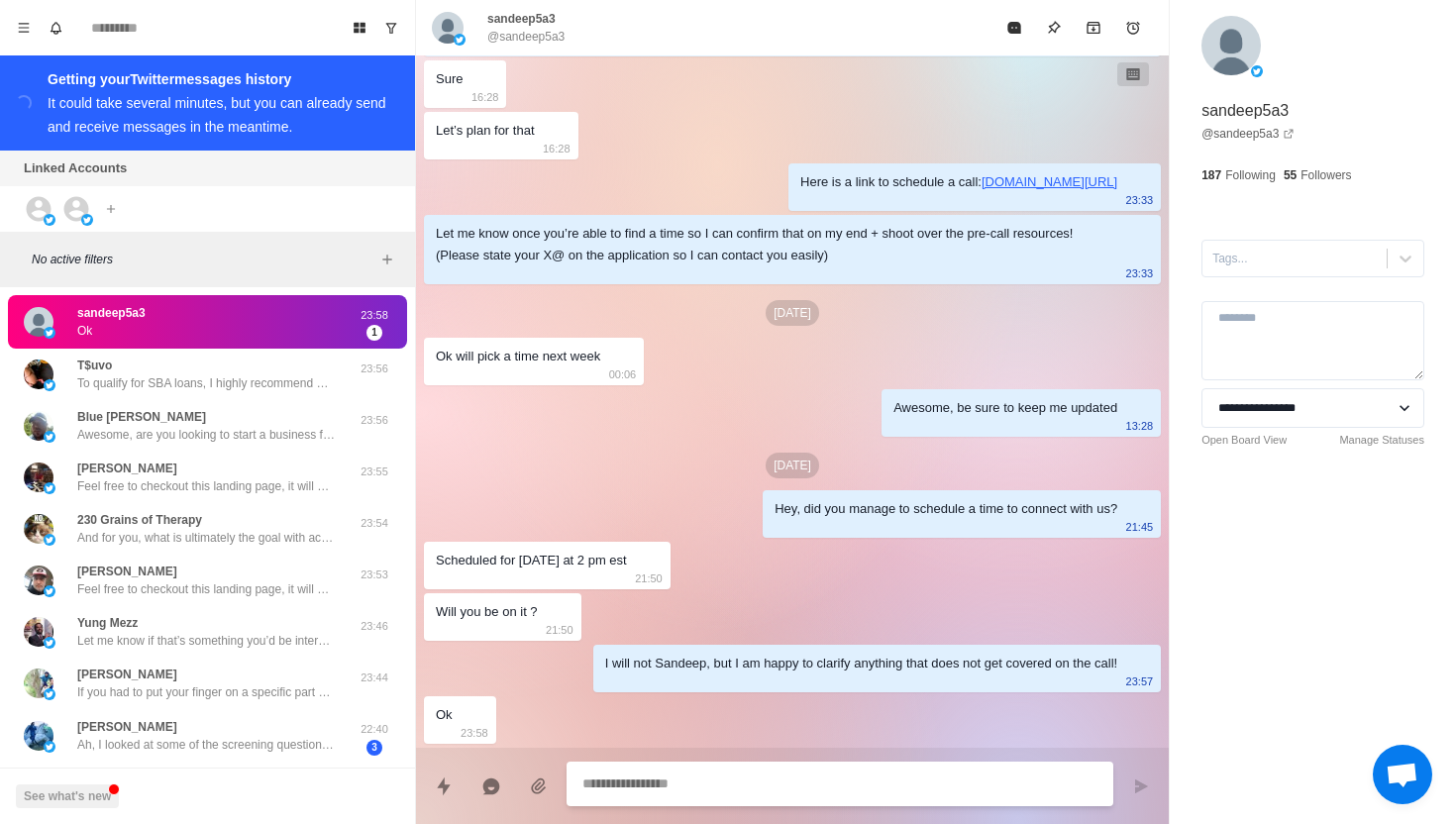 type on "*" 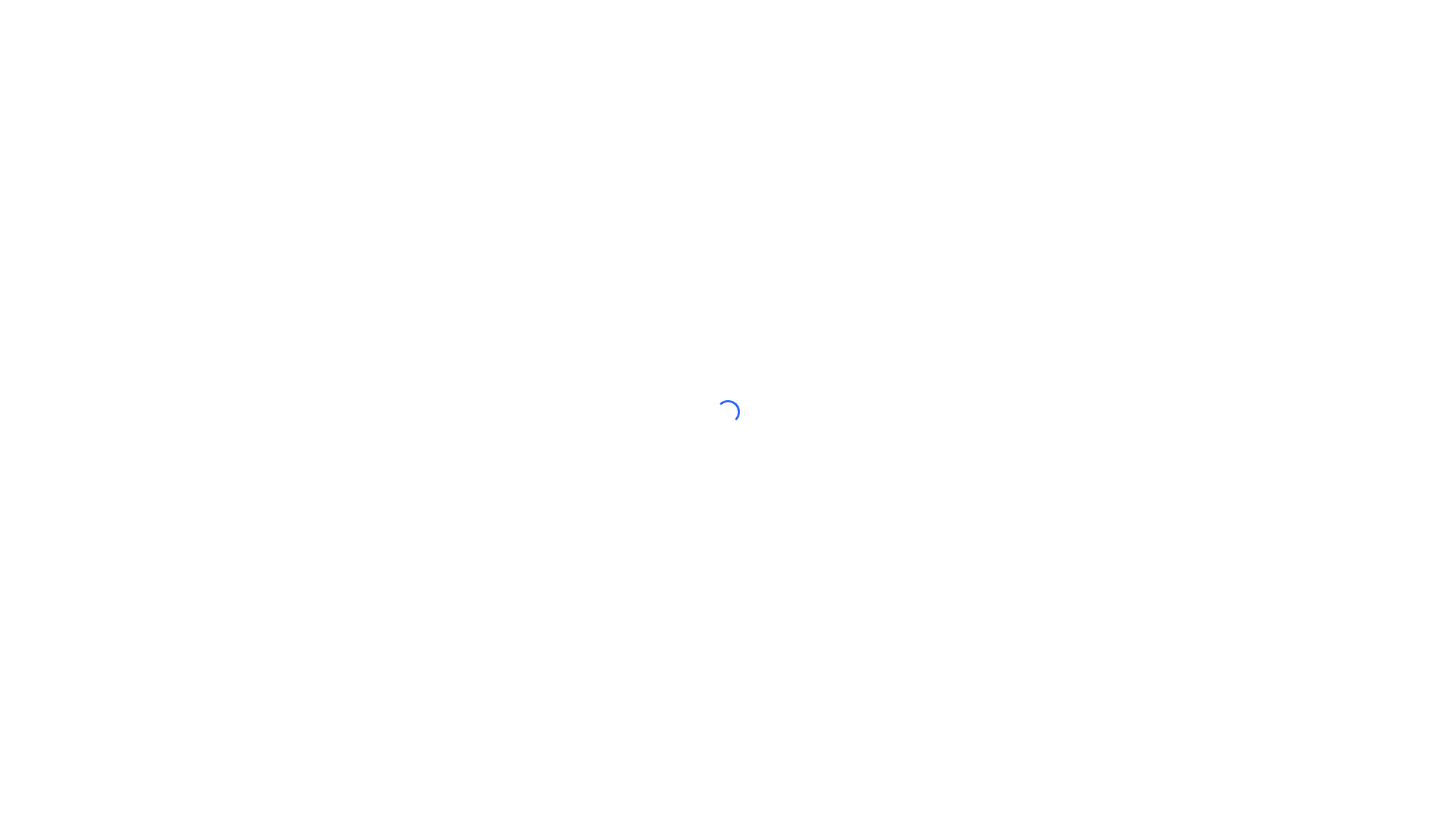scroll, scrollTop: 0, scrollLeft: 0, axis: both 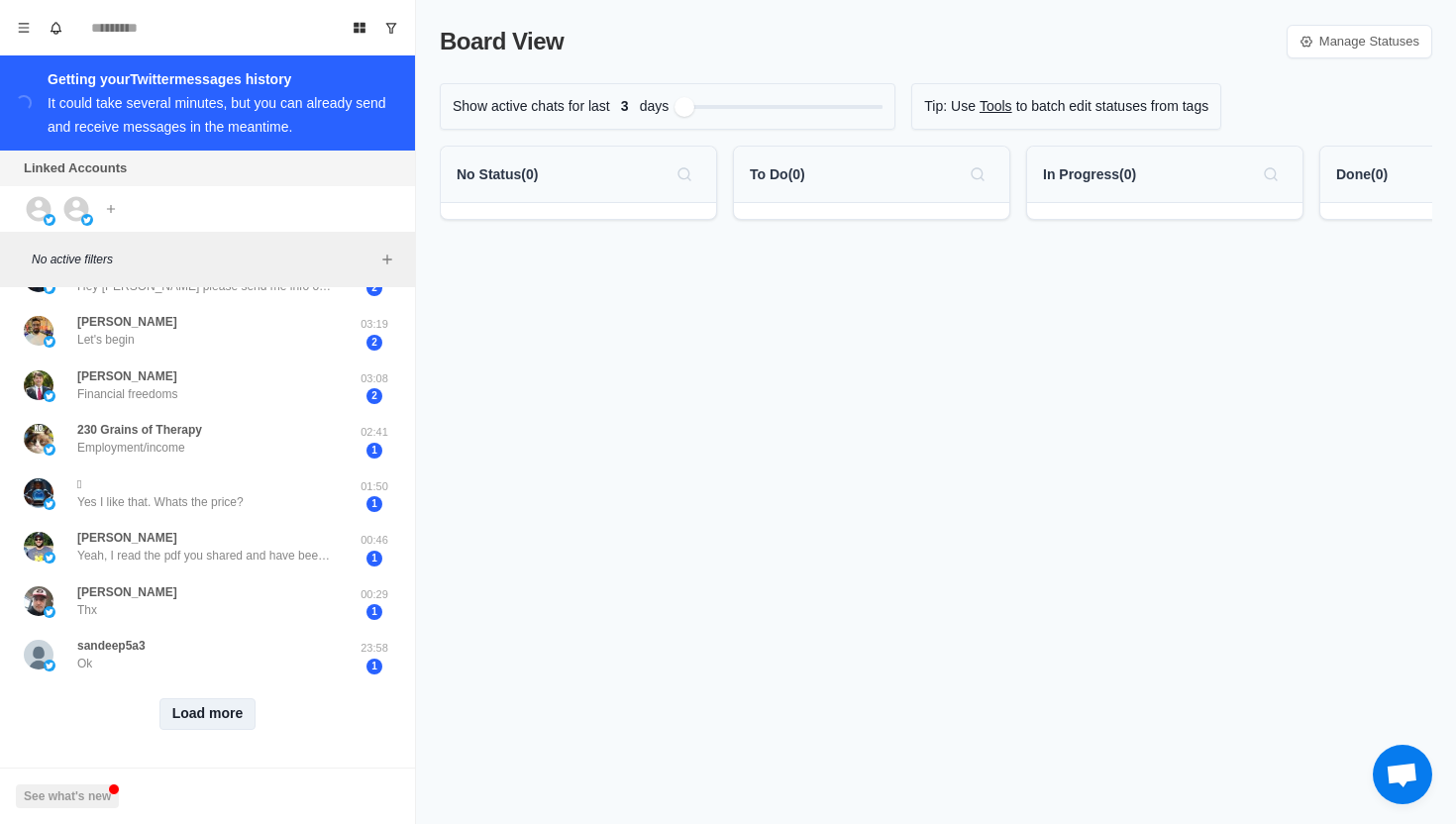 click on "Load more" at bounding box center [208, 714] 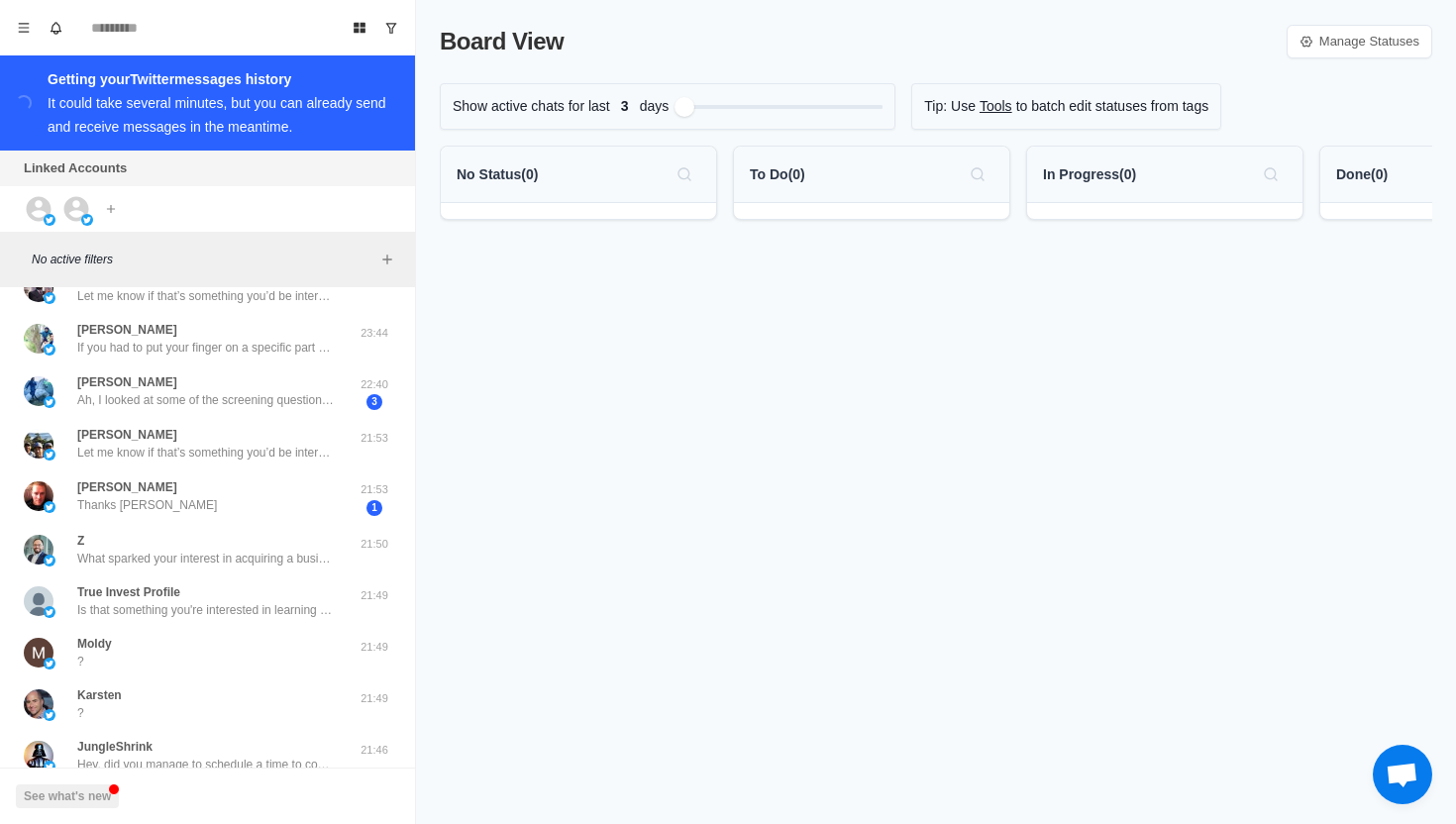 scroll, scrollTop: 1246, scrollLeft: 0, axis: vertical 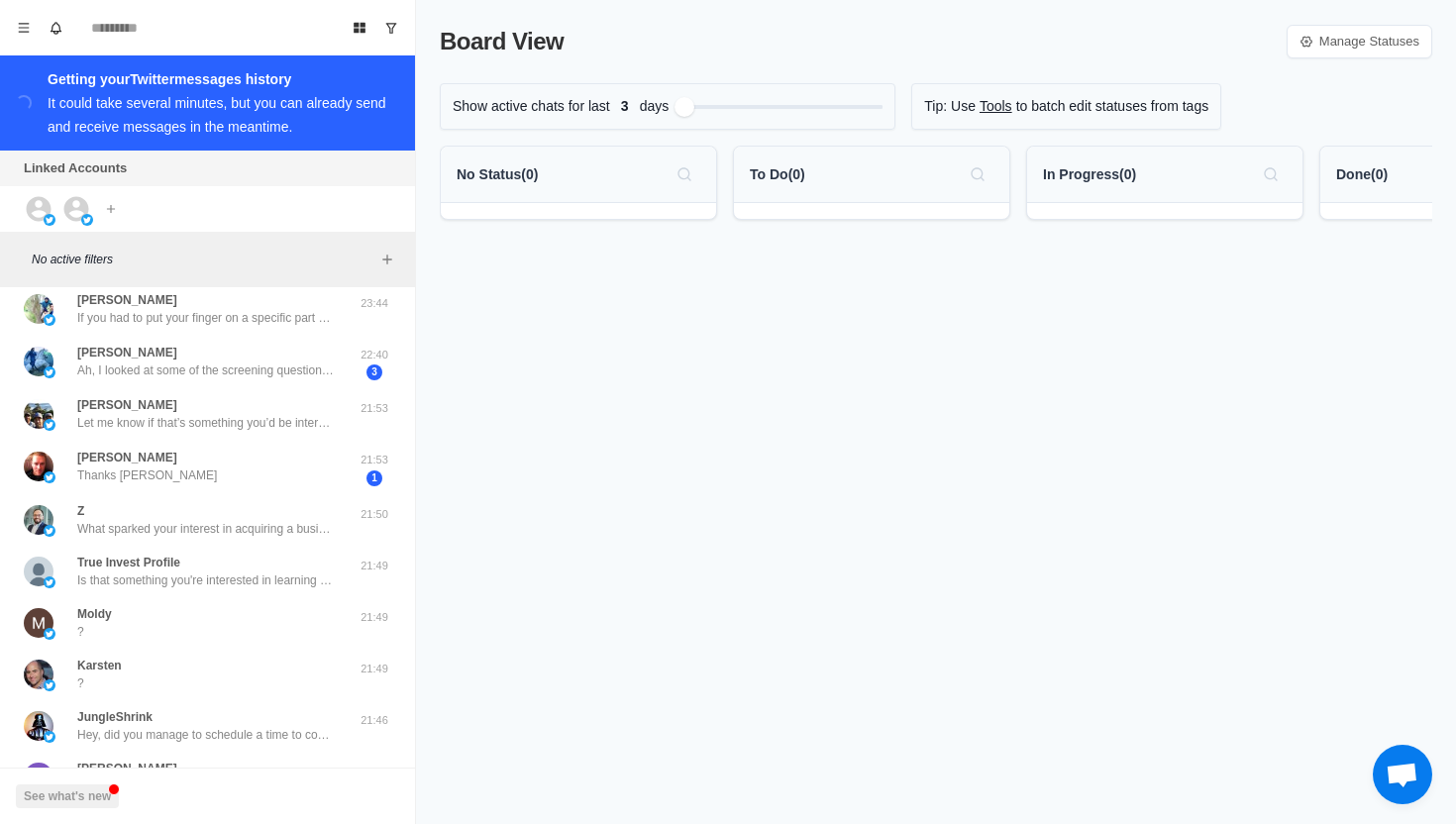 click on "[PERSON_NAME] Thanks [PERSON_NAME]" at bounding box center [186, 466] 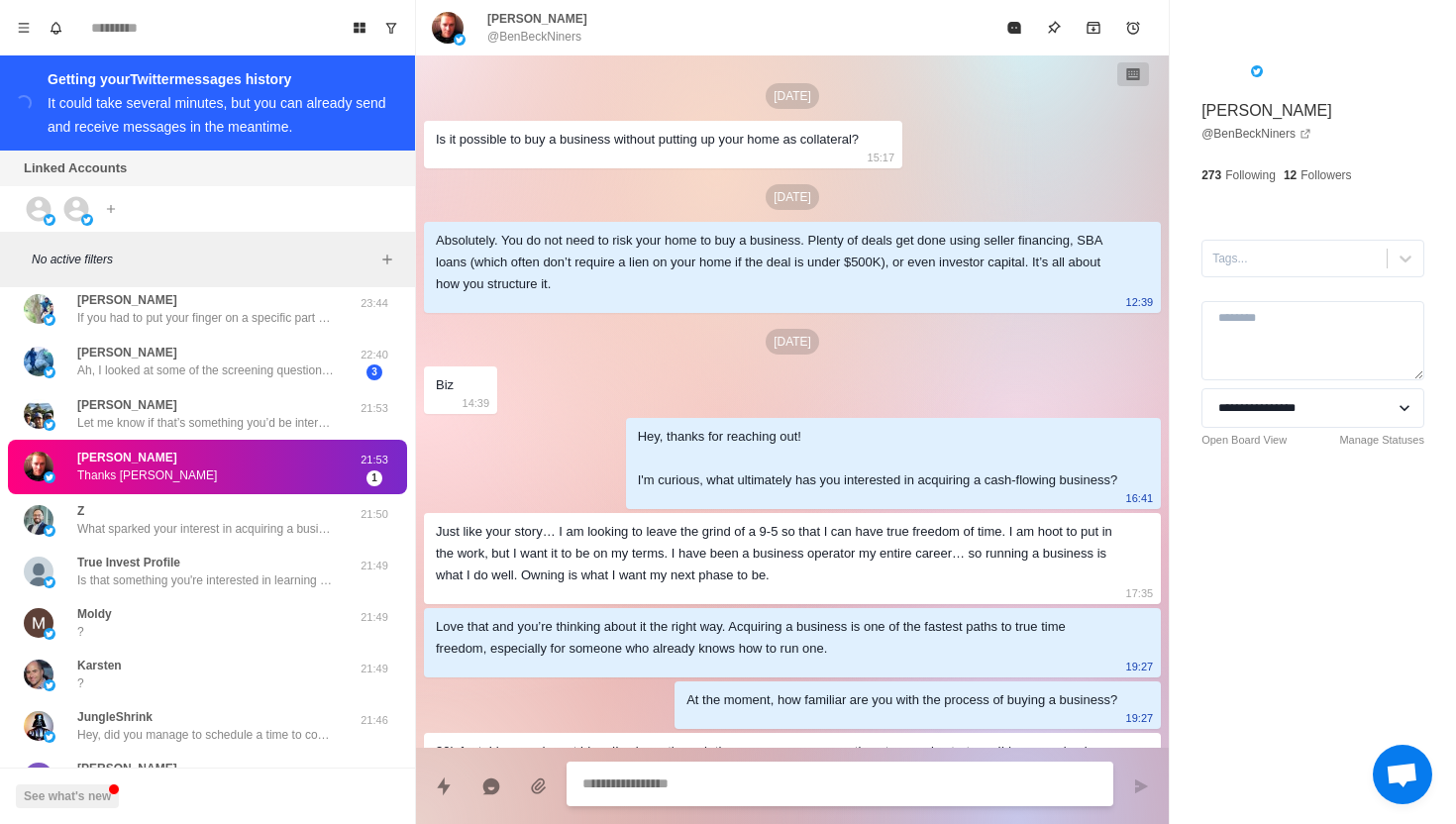 scroll, scrollTop: 1829, scrollLeft: 0, axis: vertical 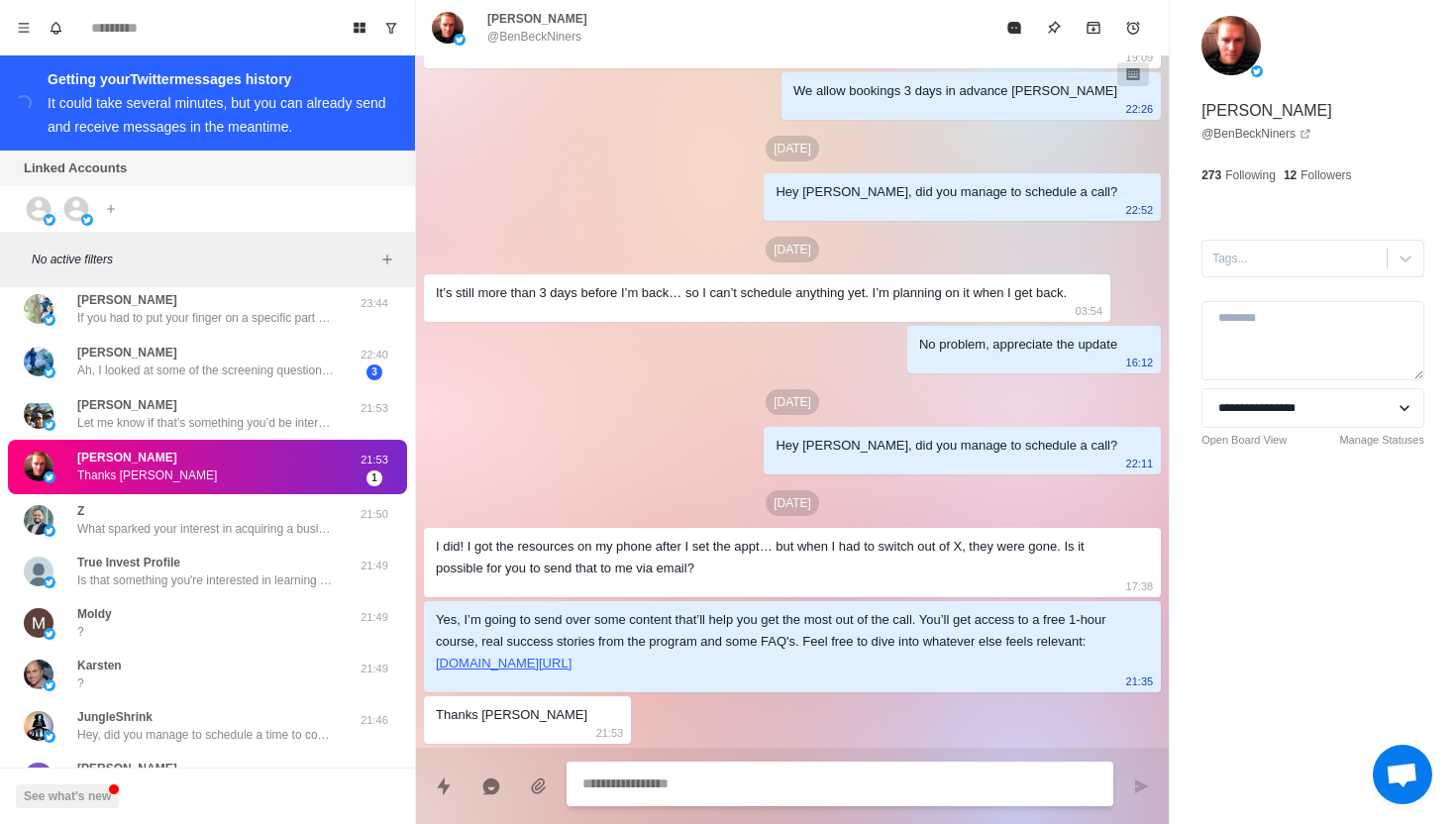 click at bounding box center [840, 783] 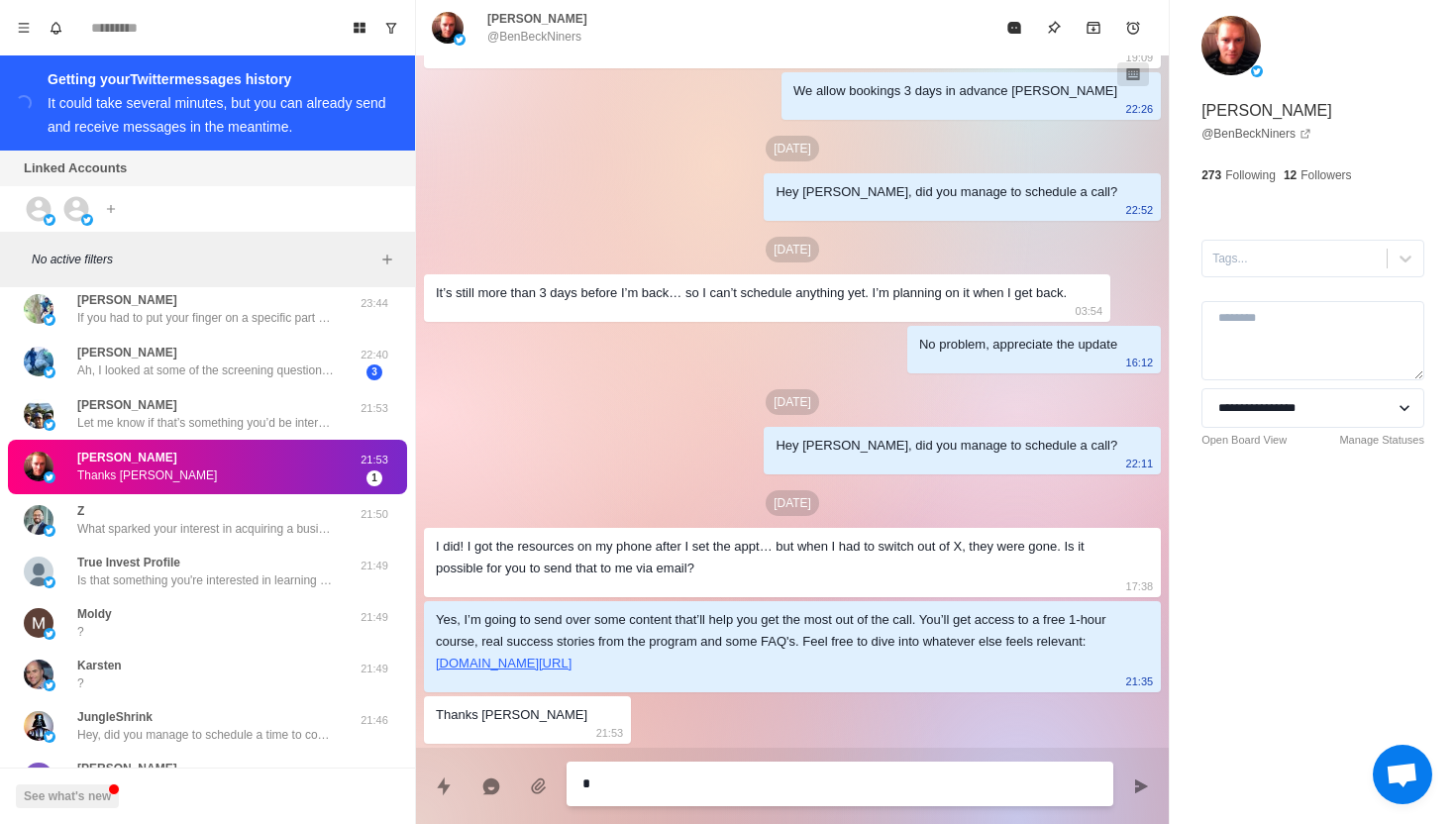 type on "*" 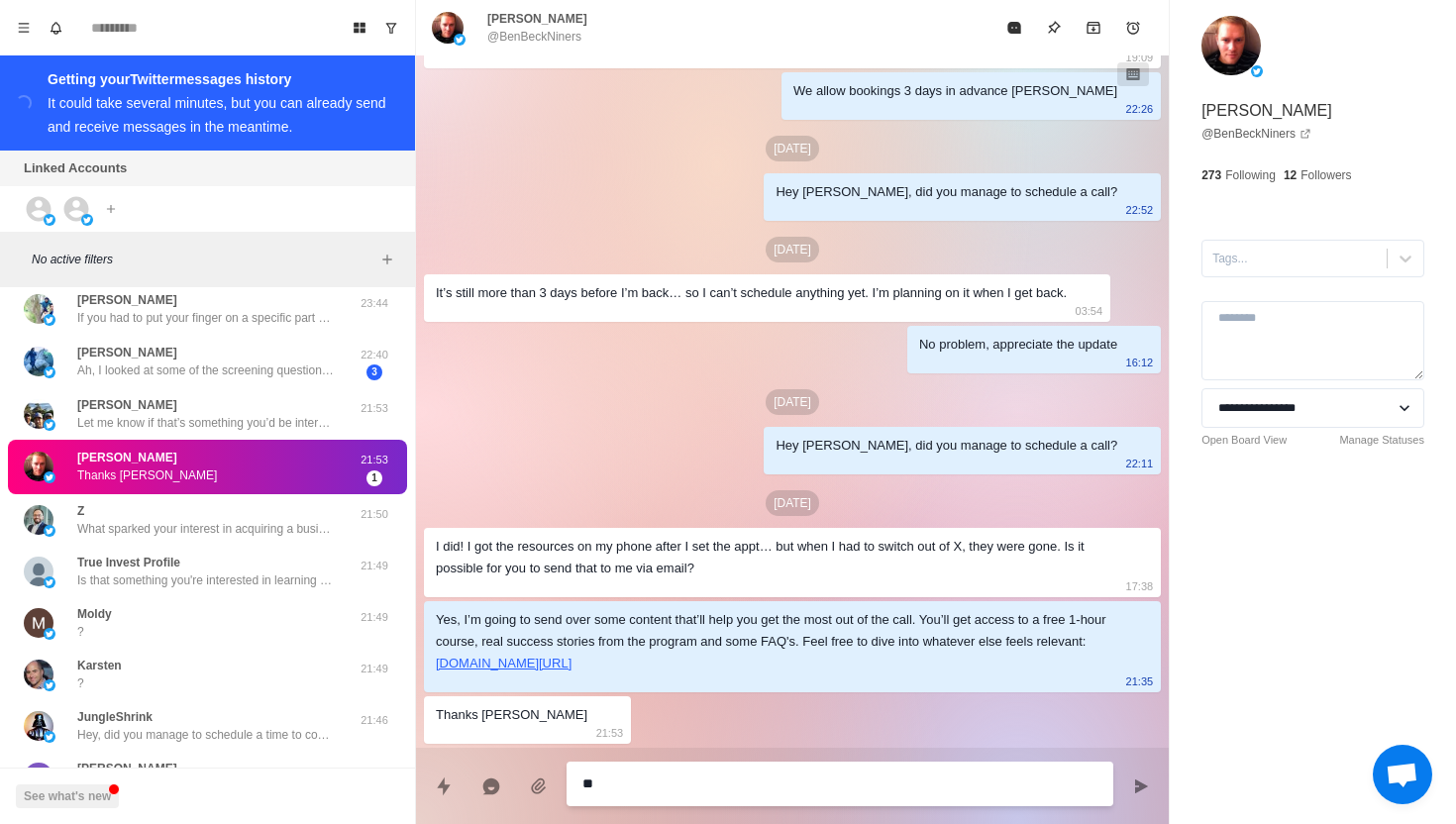 type on "*" 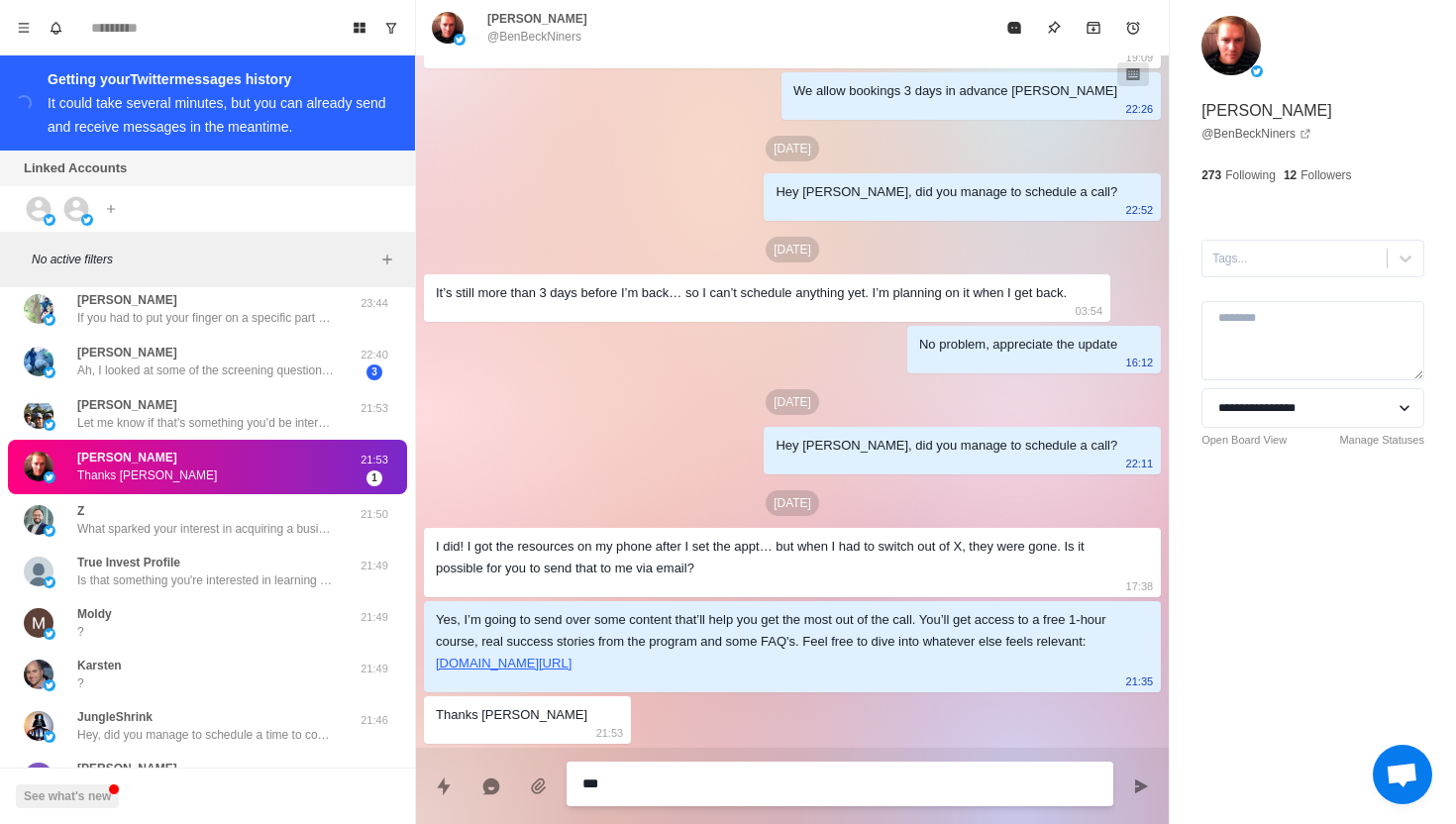 type on "*" 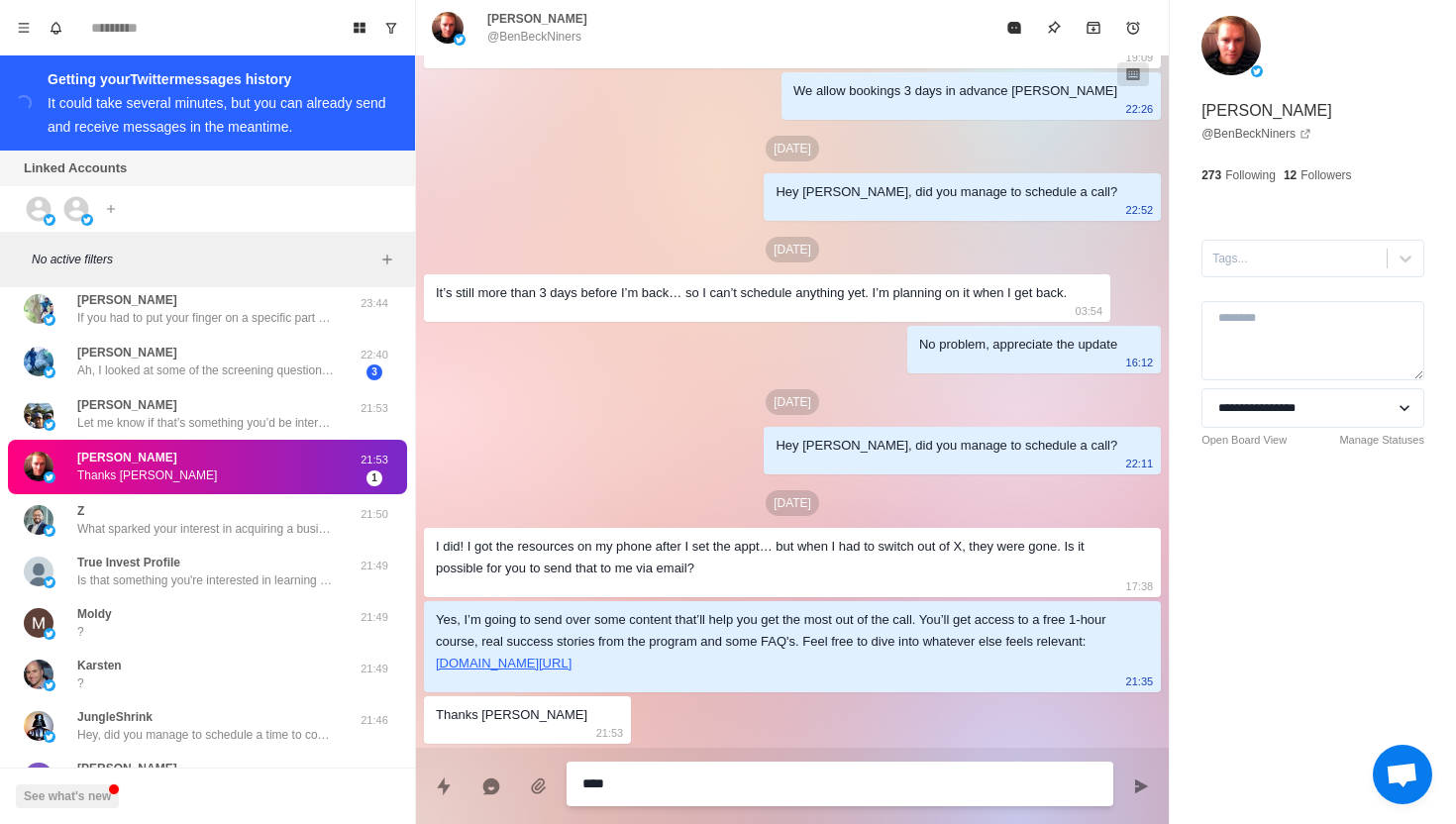 type on "*" 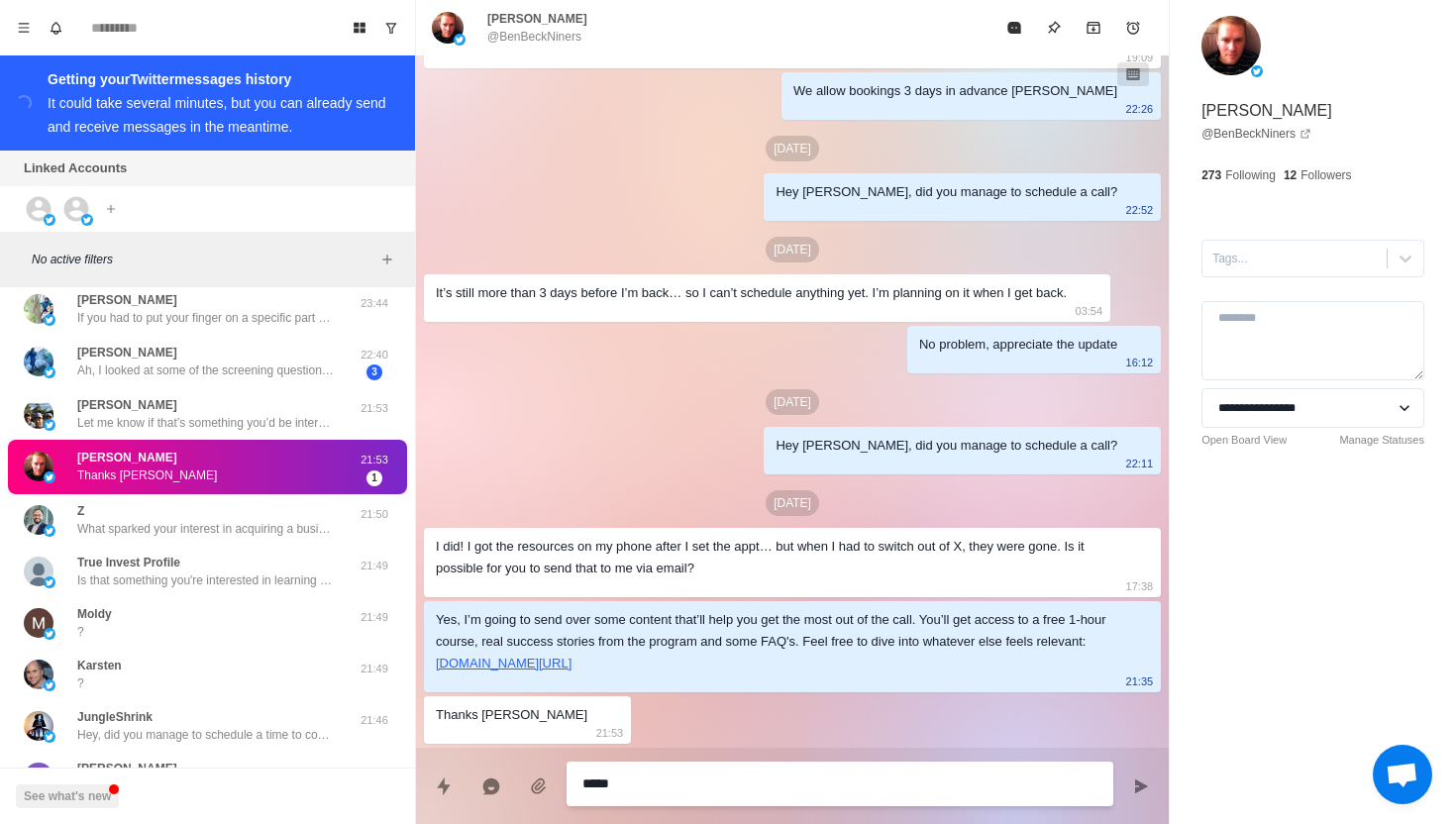type on "*" 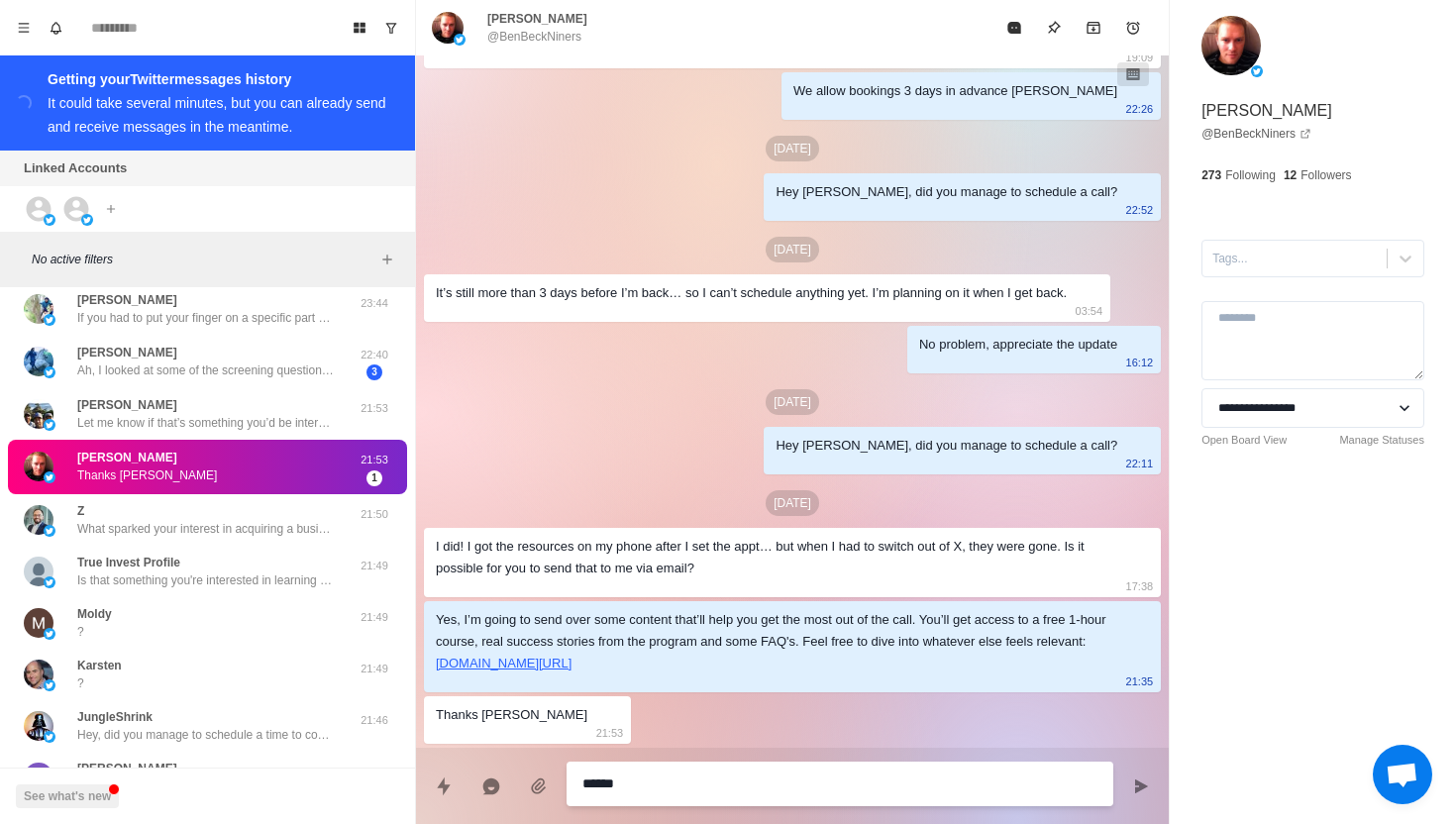 type on "*" 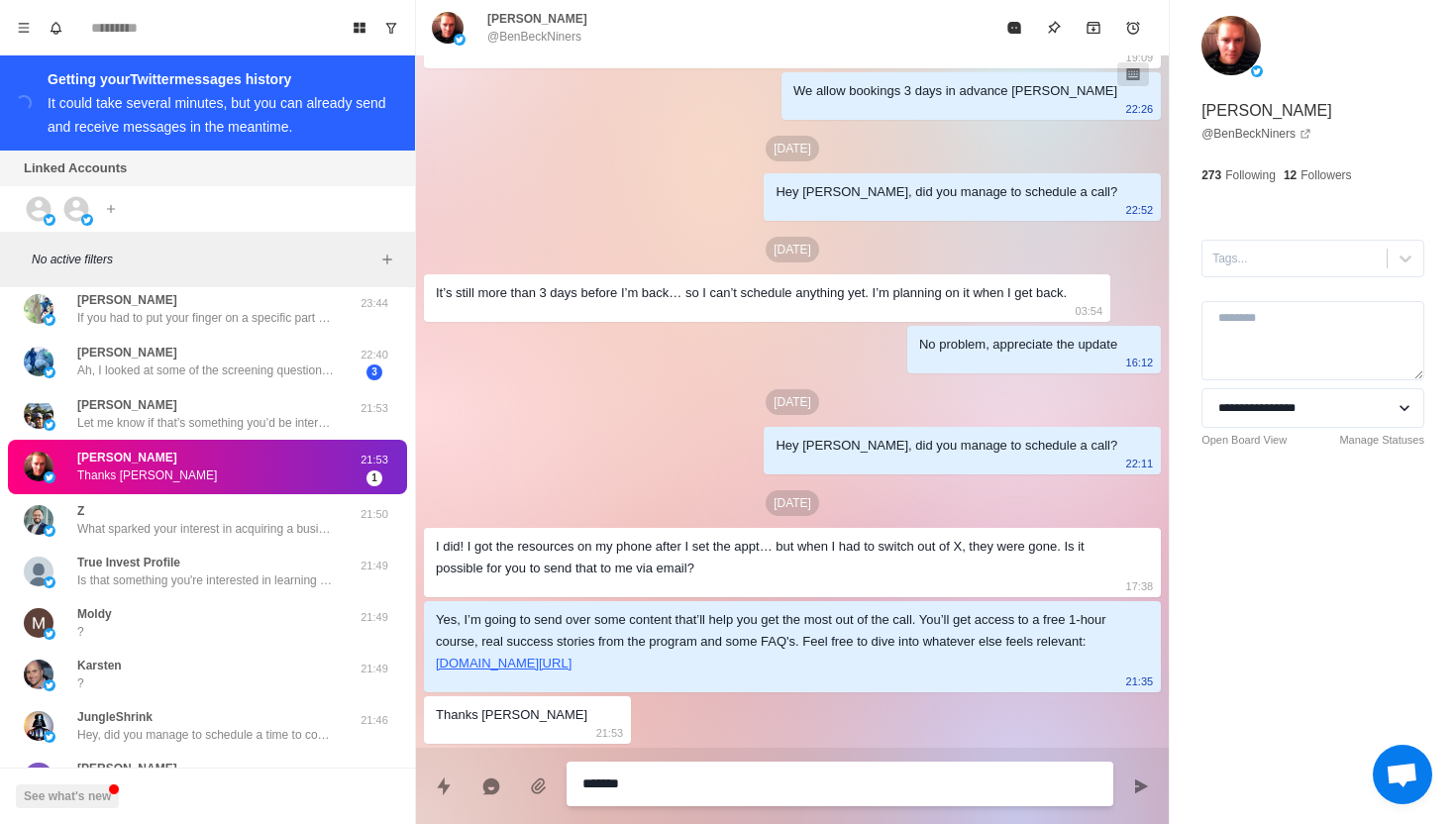 type on "*" 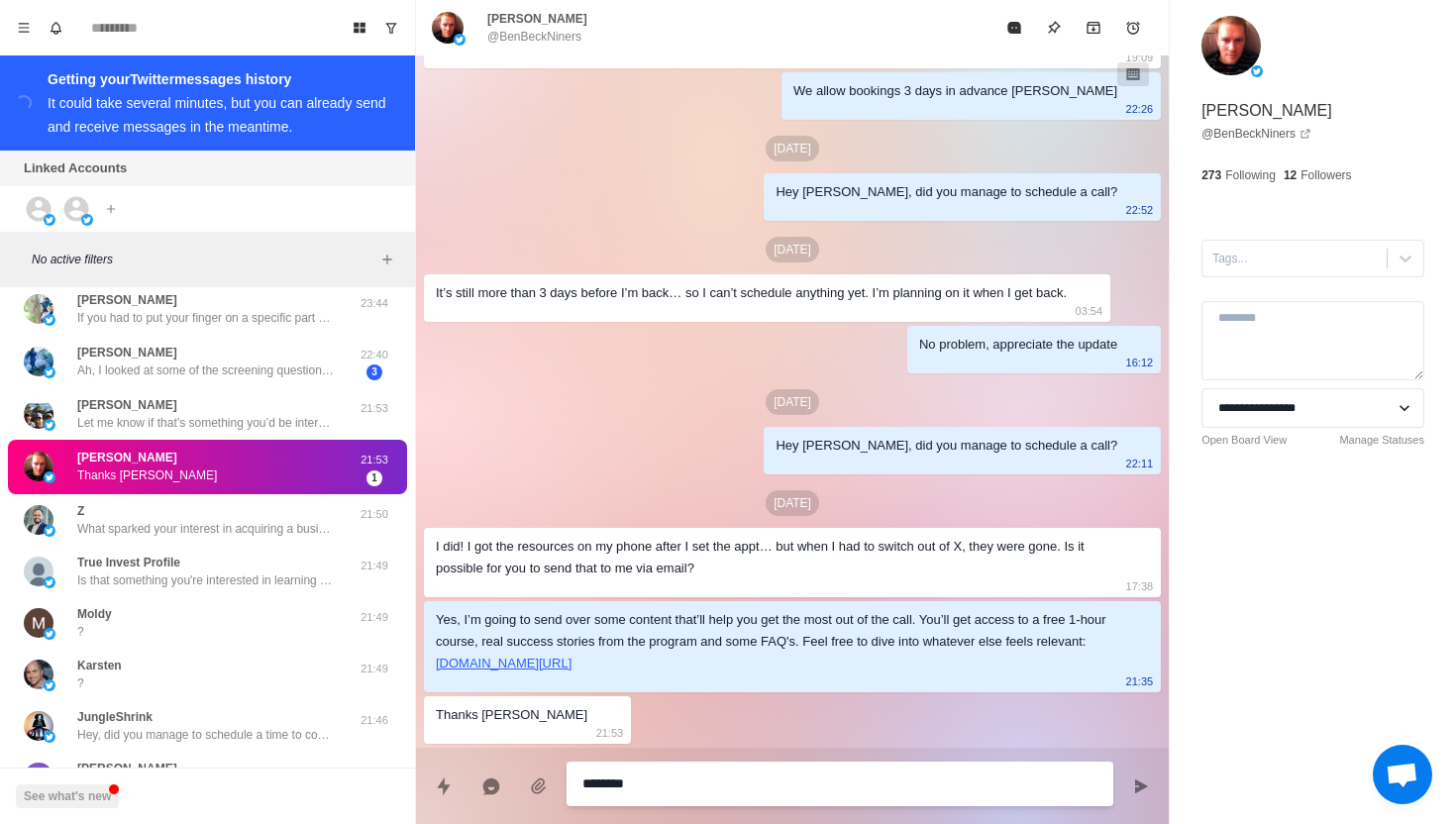 type on "*" 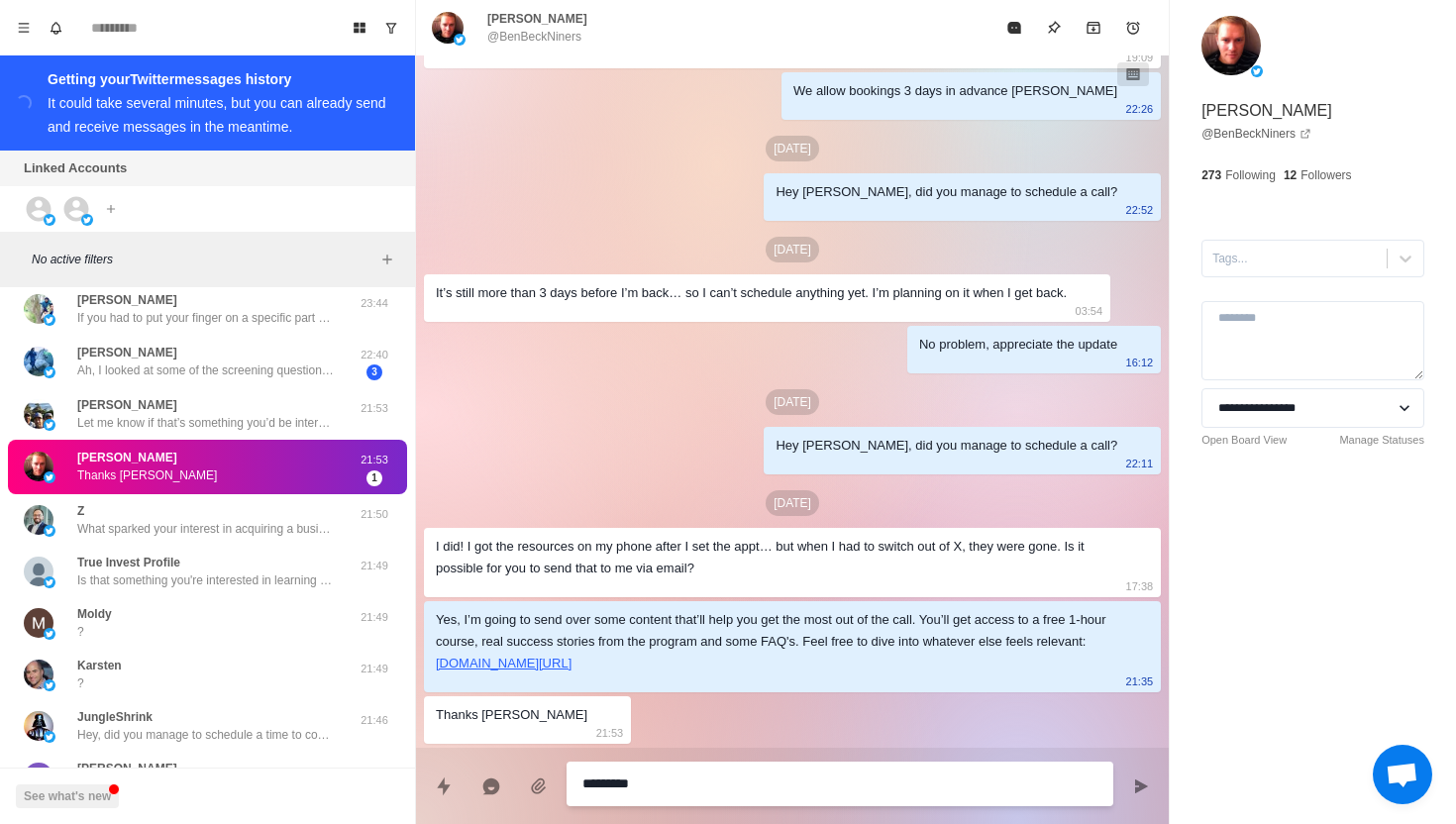 type on "*" 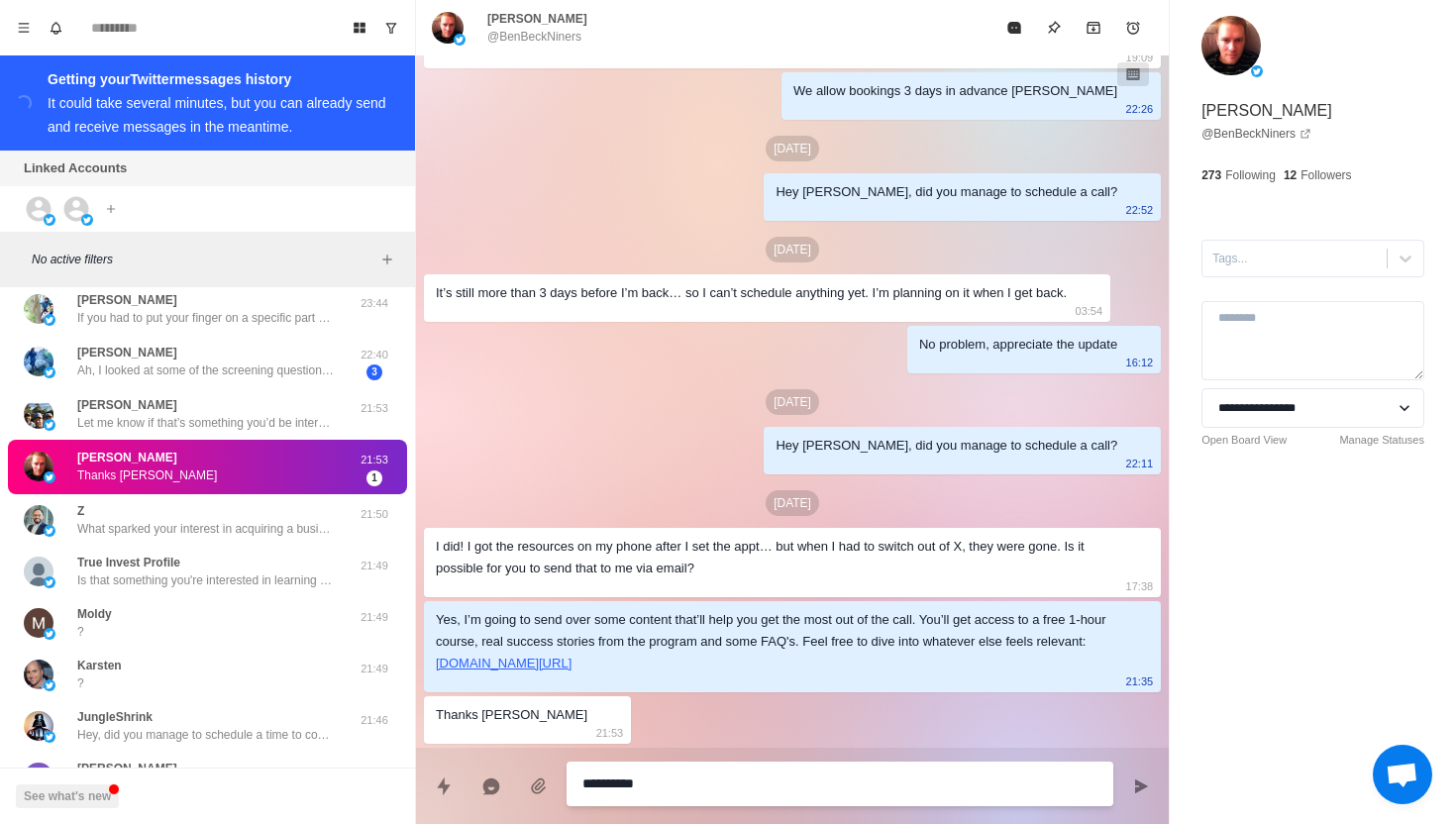 type on "*" 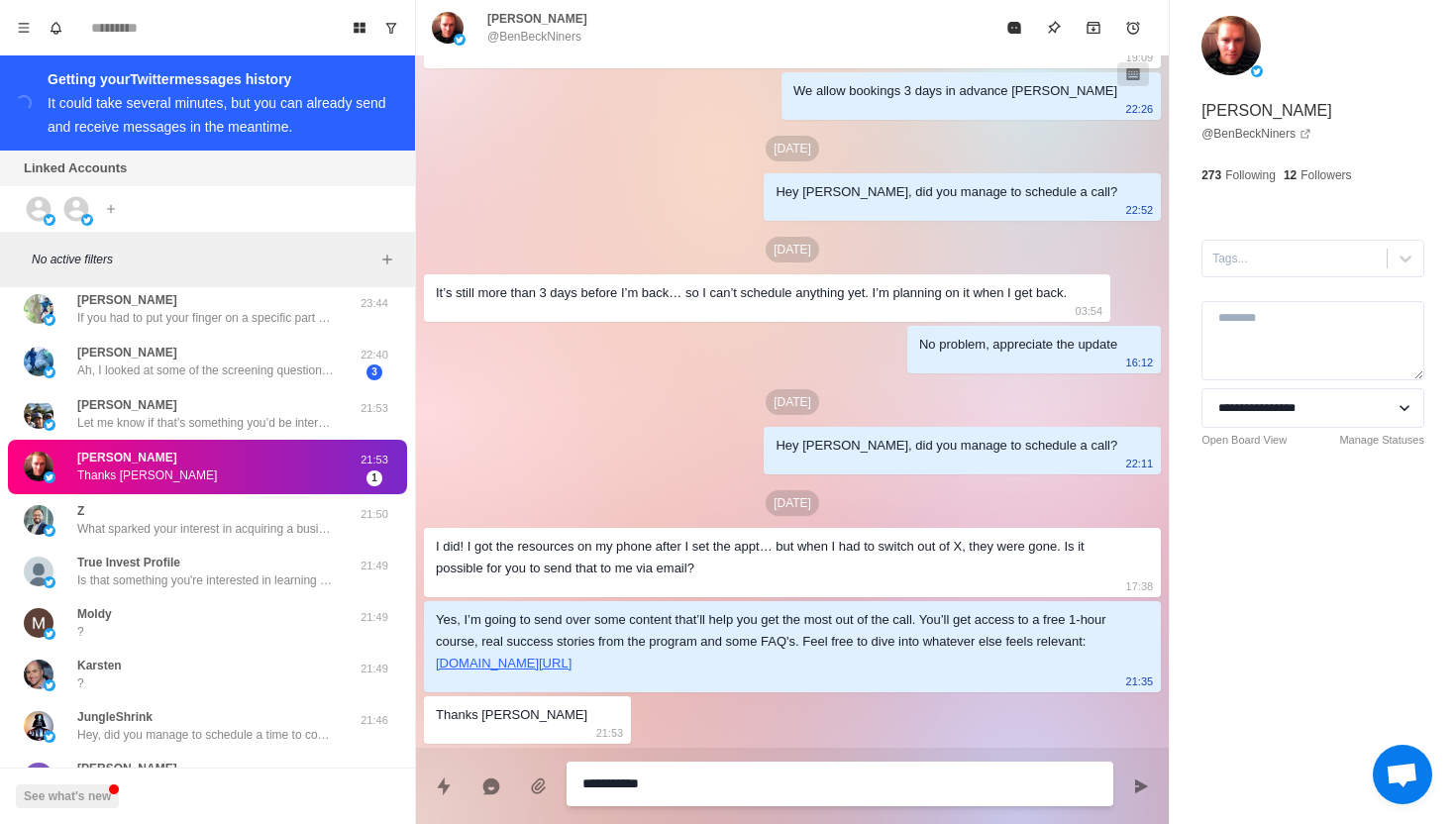type on "*" 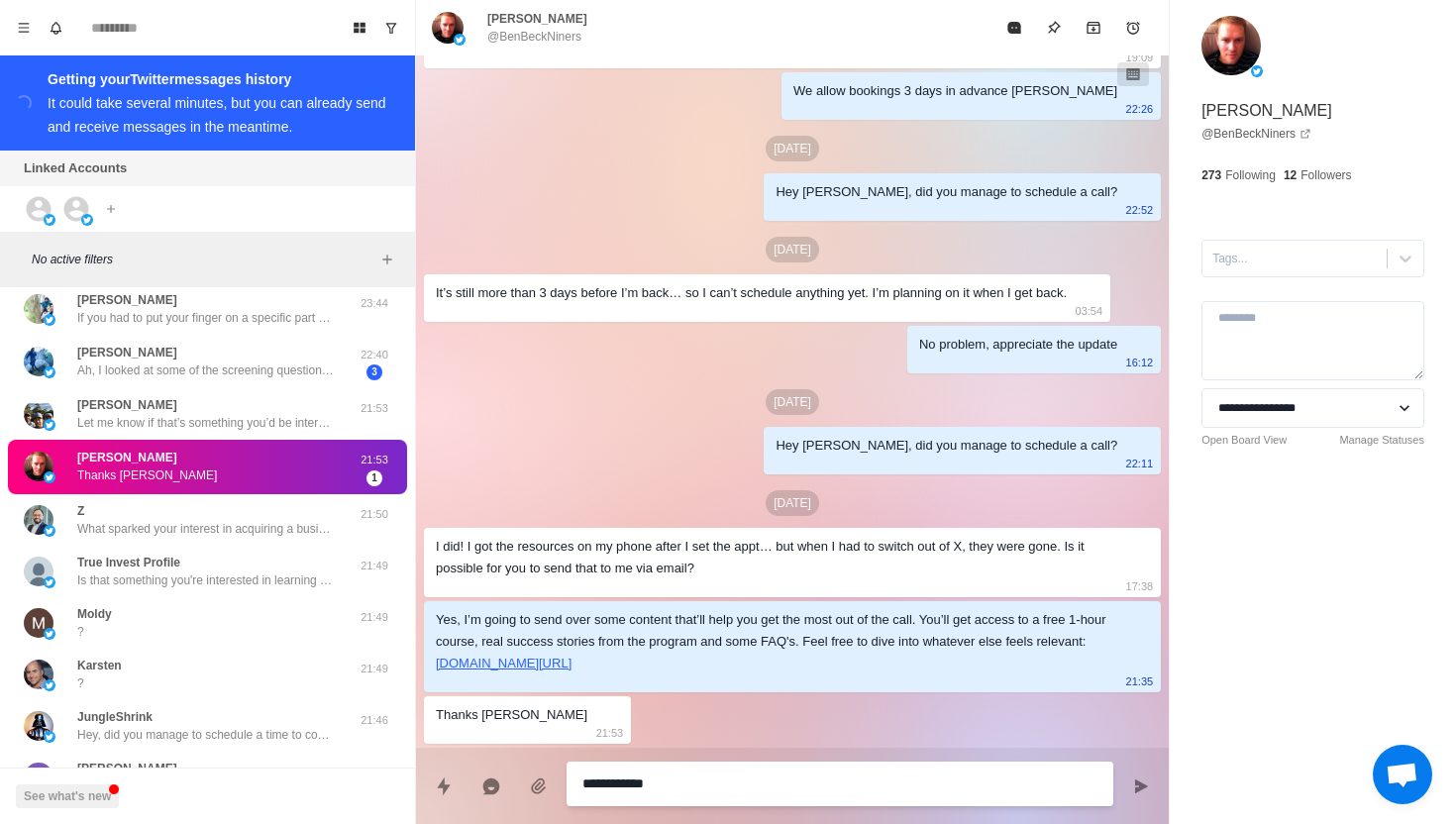 type on "*" 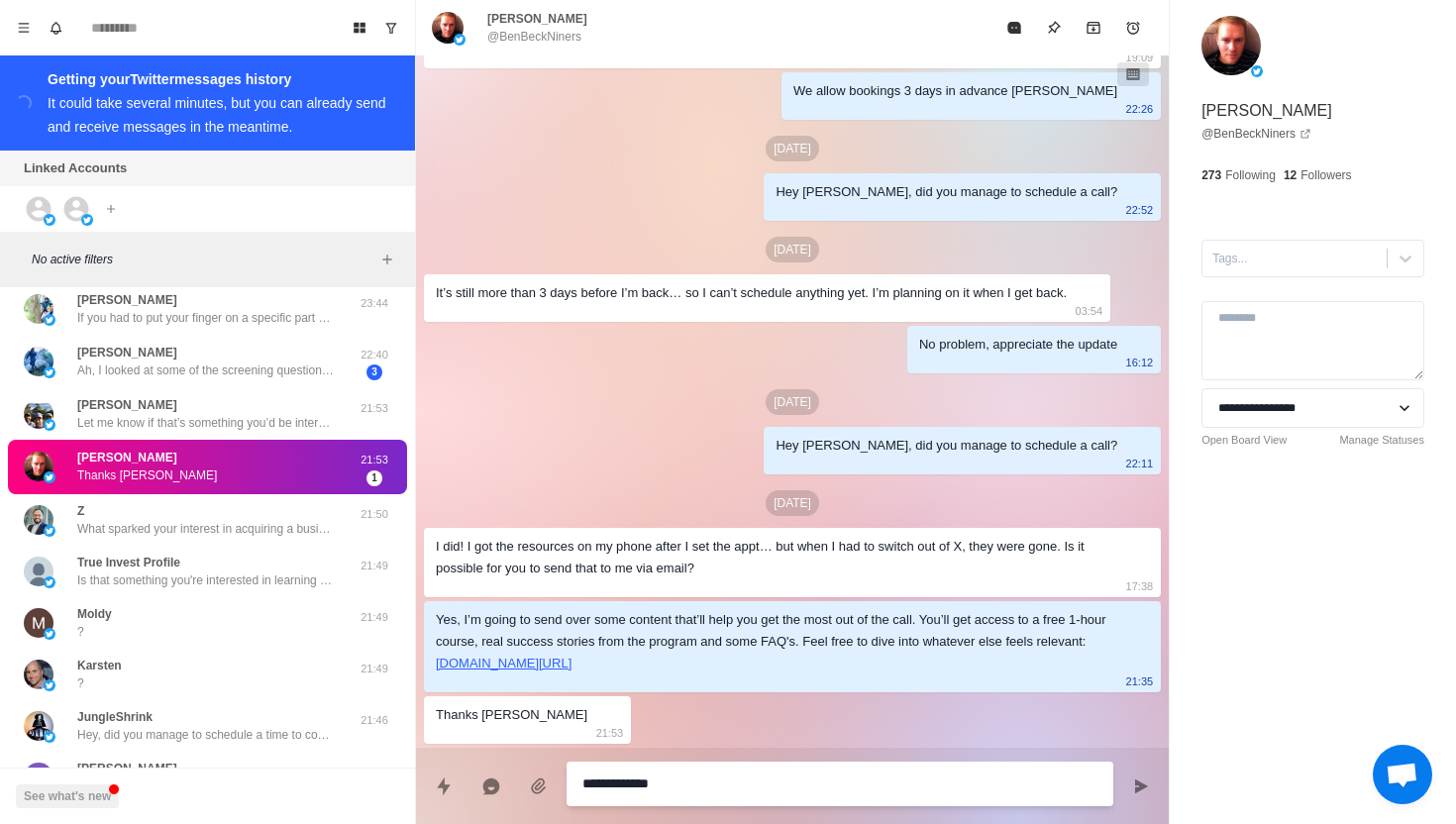 type on "*" 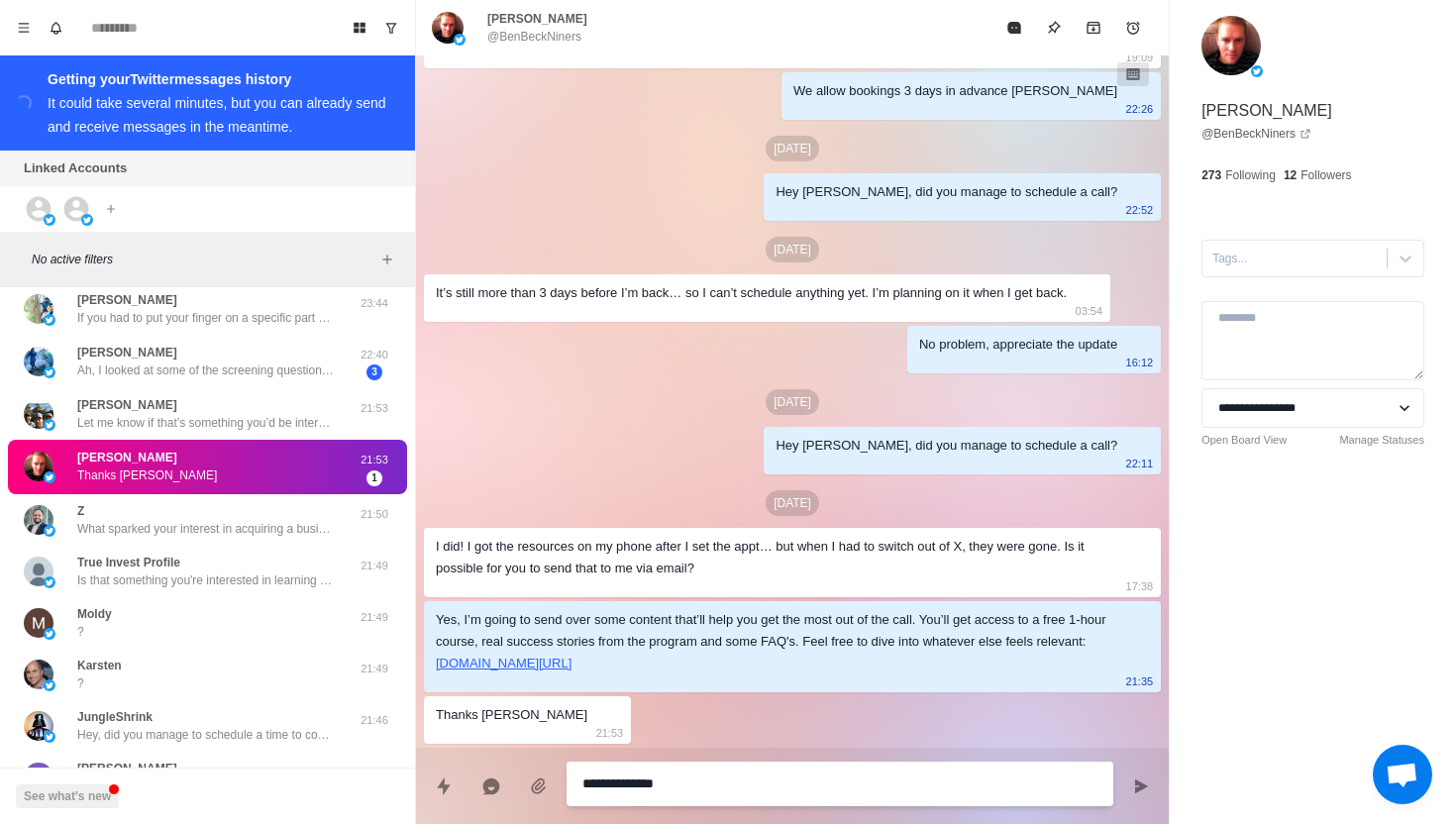type on "*" 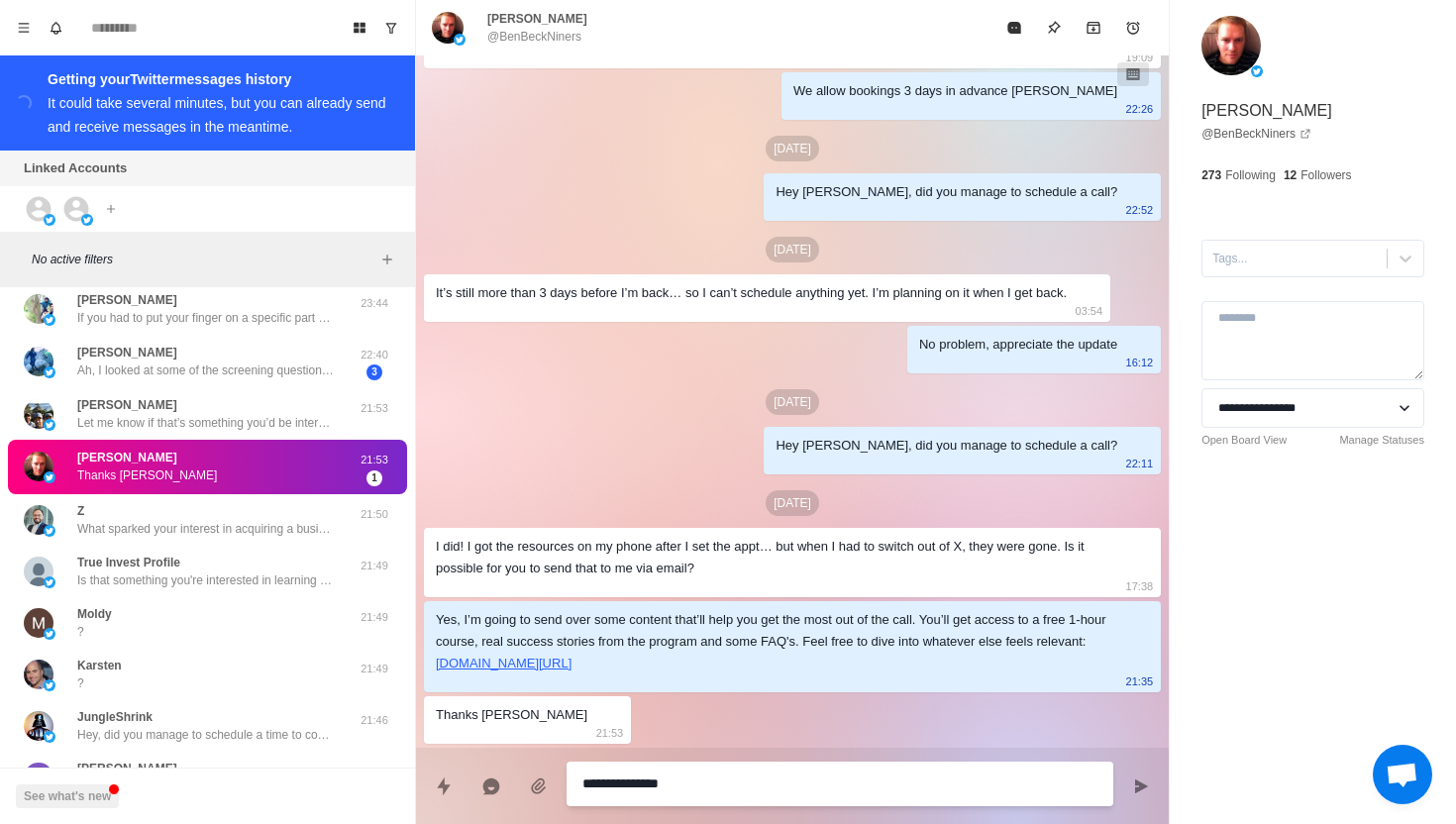 type on "*" 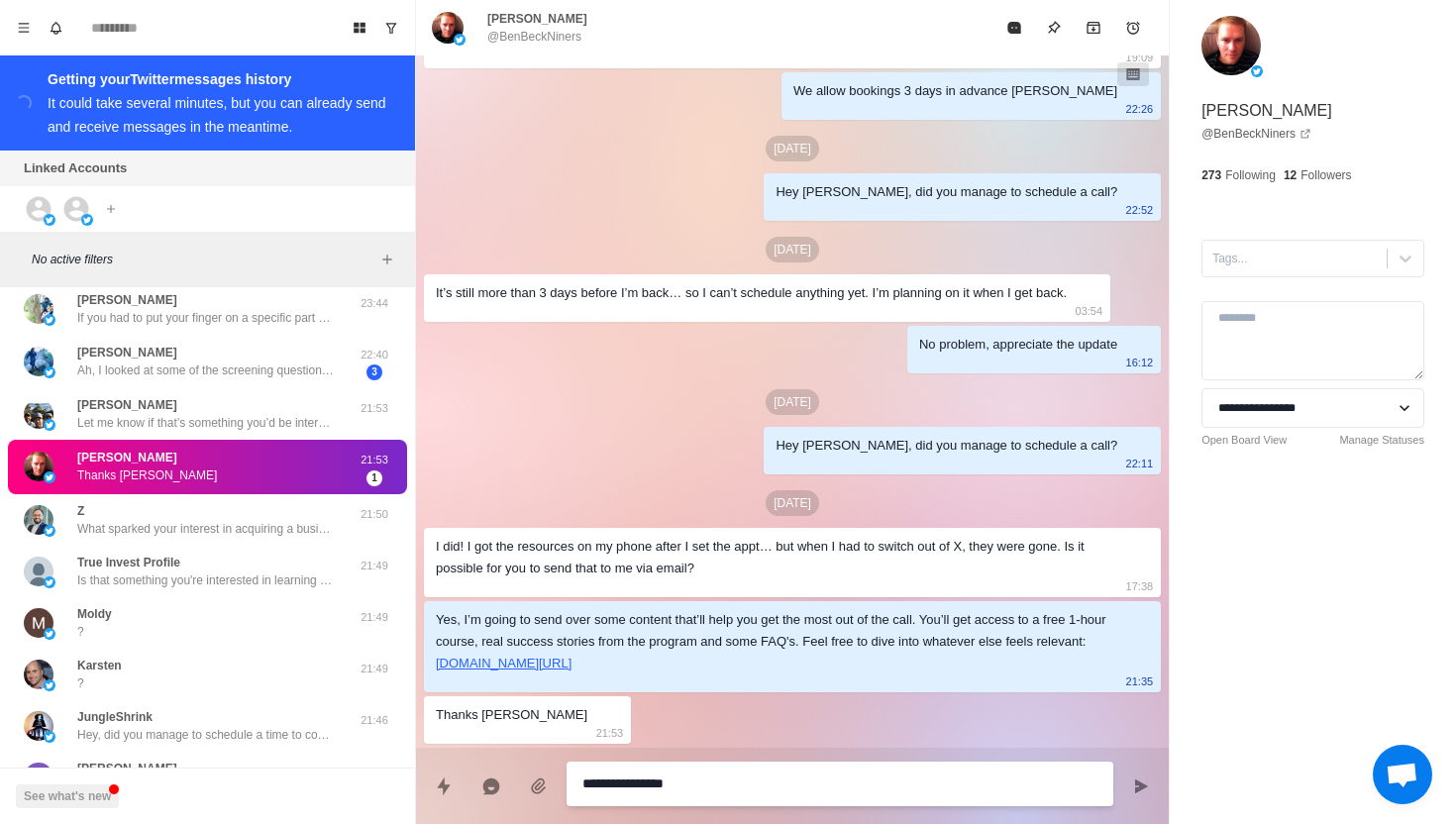 type on "*" 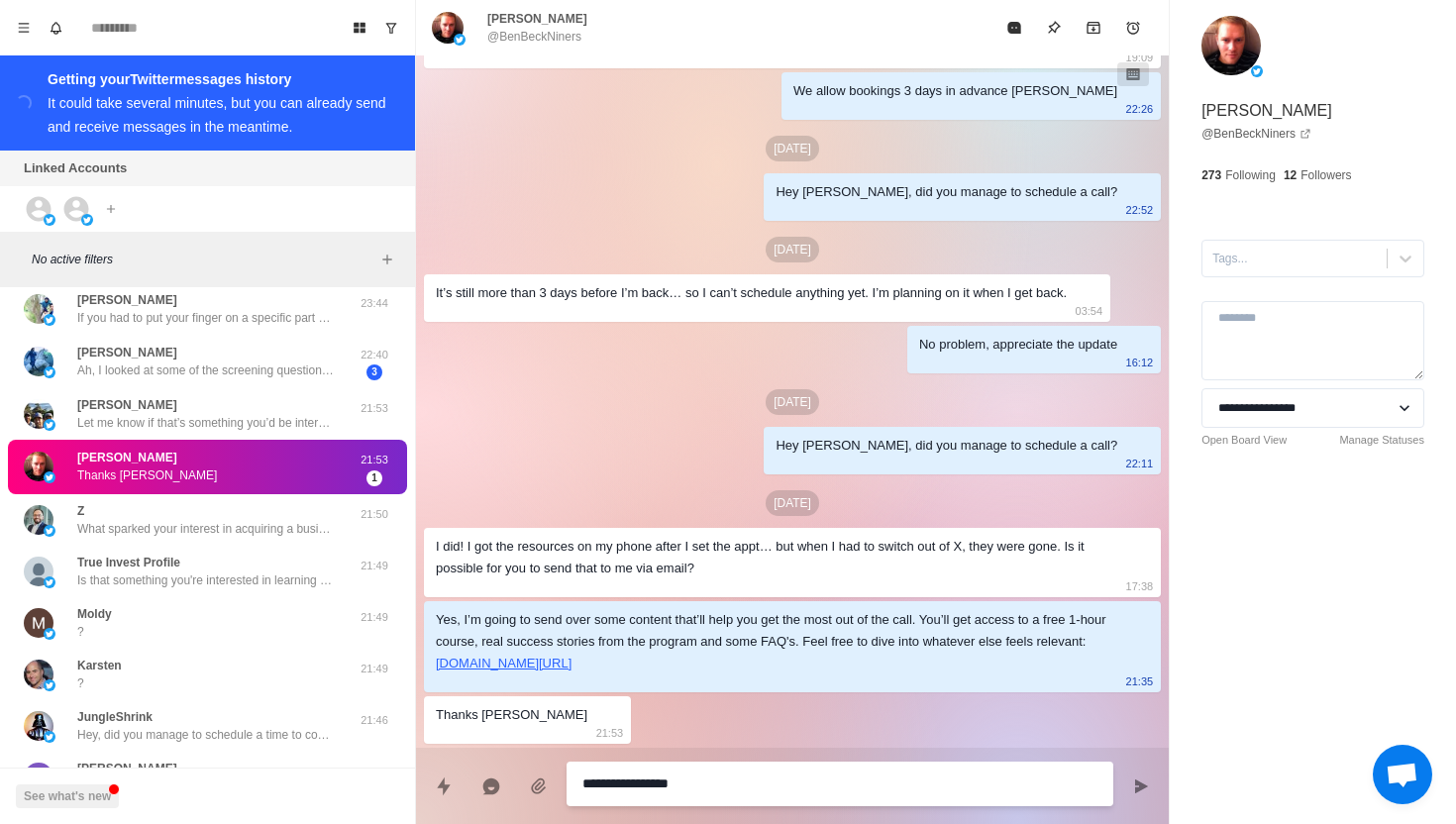 type on "*" 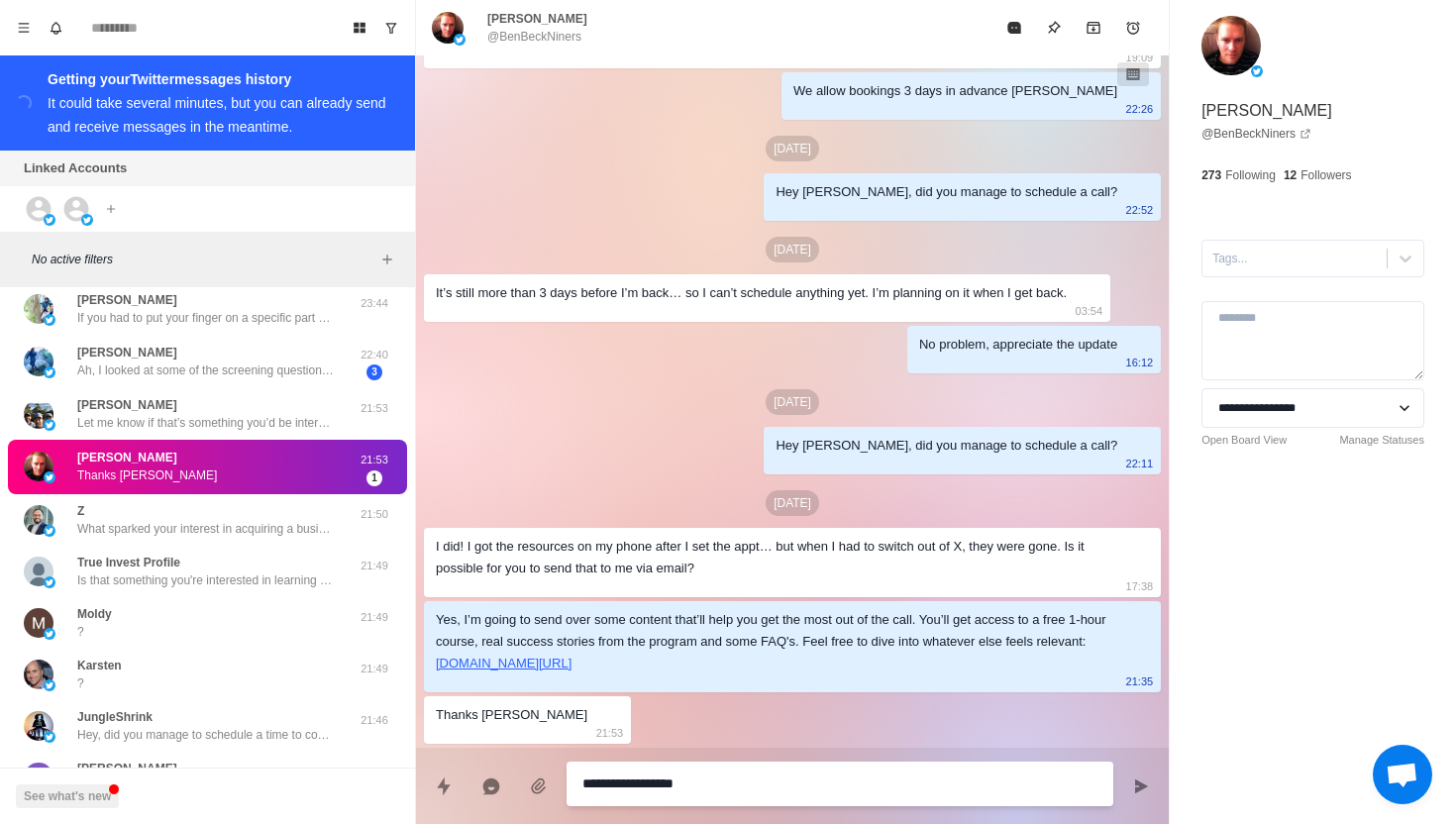 type on "*" 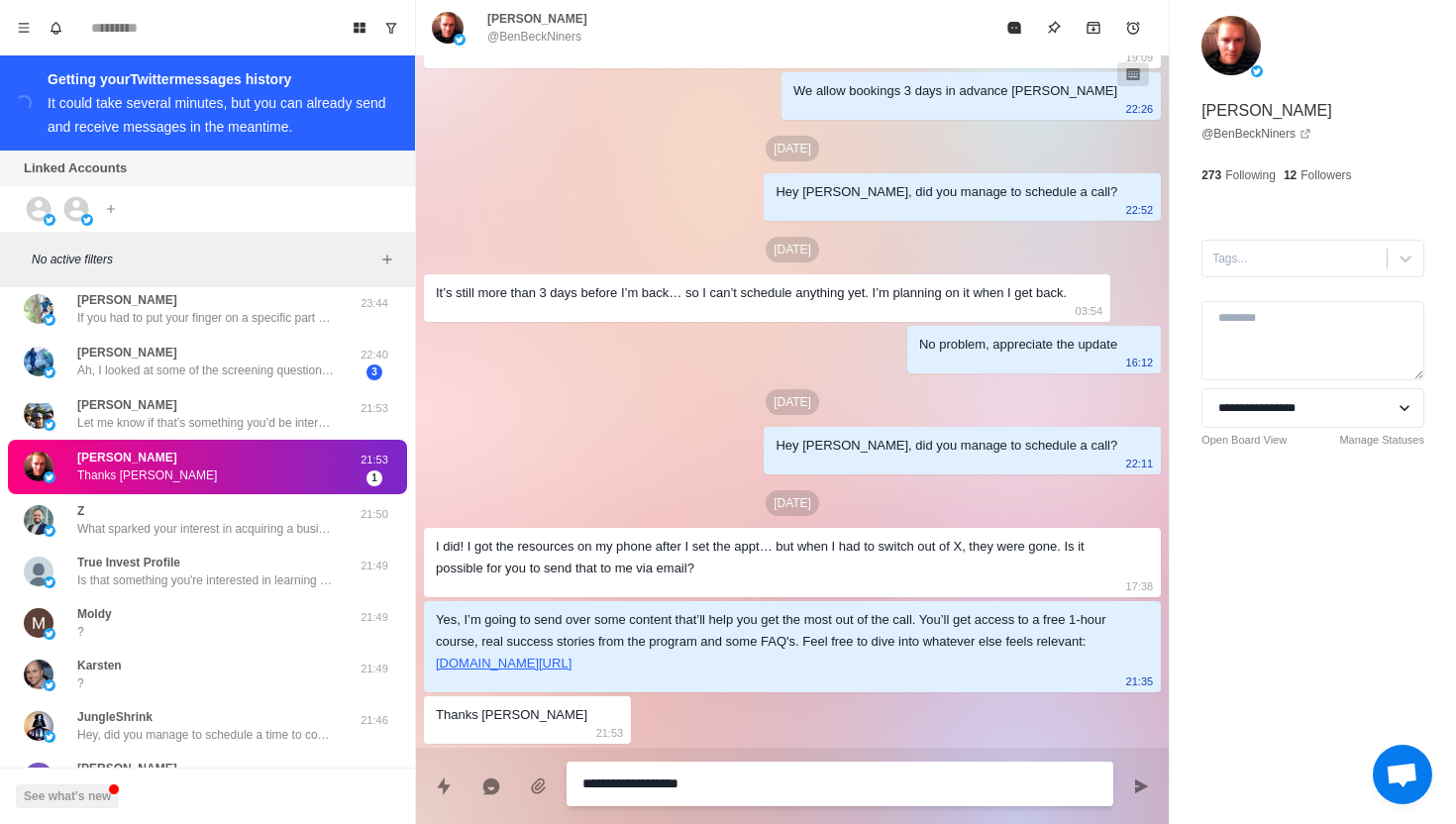 type on "*" 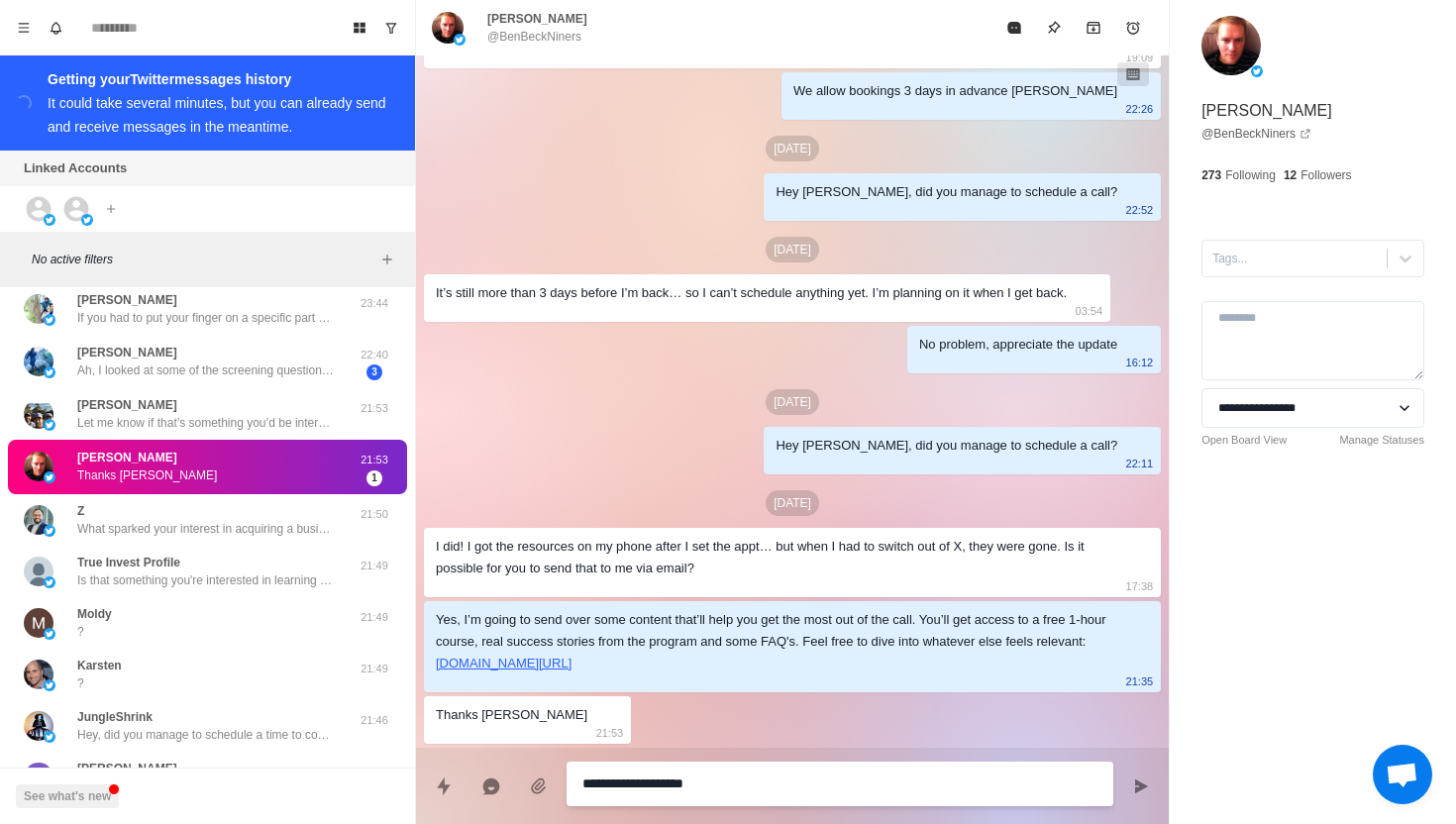 type on "*" 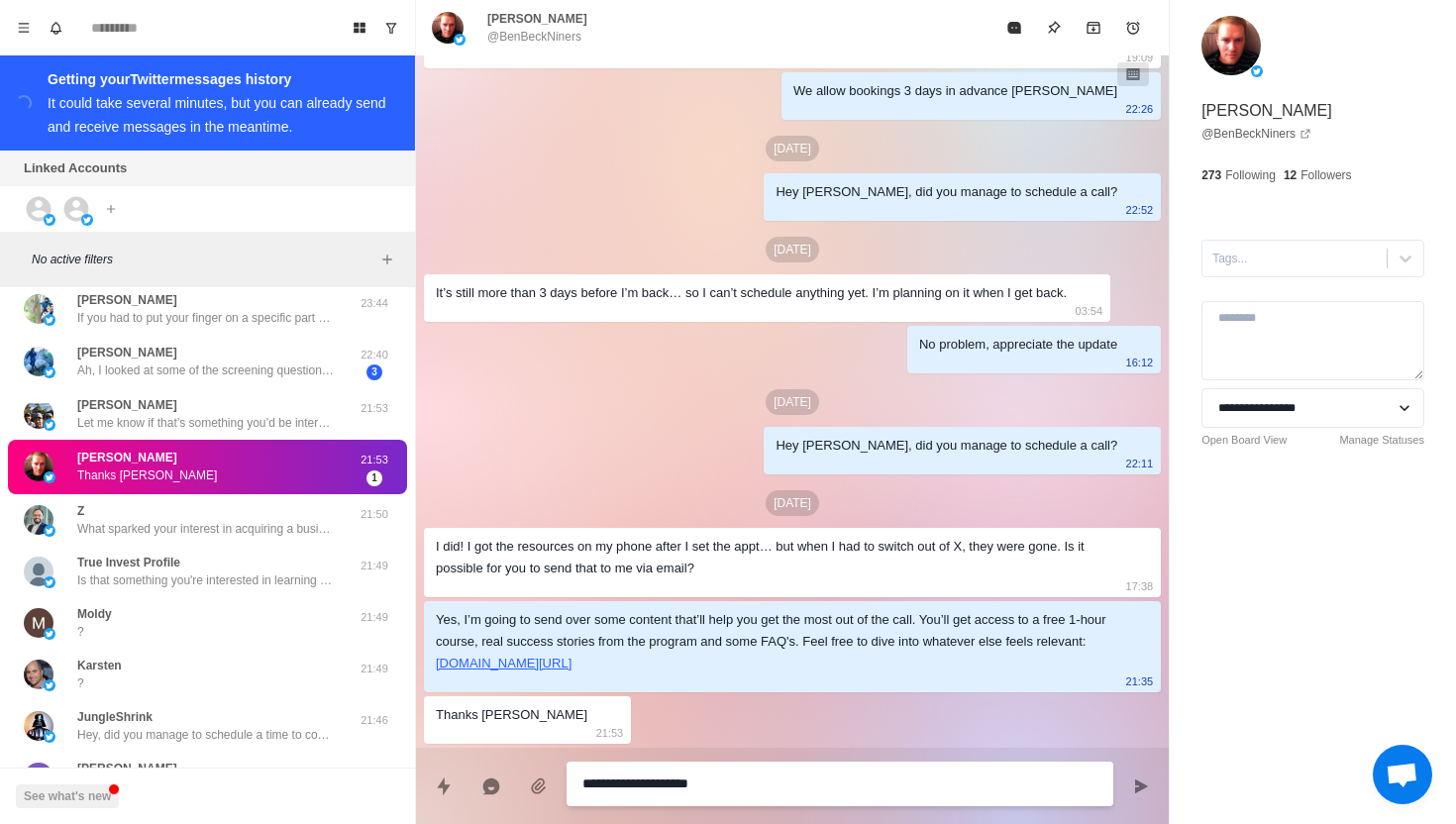 type on "*" 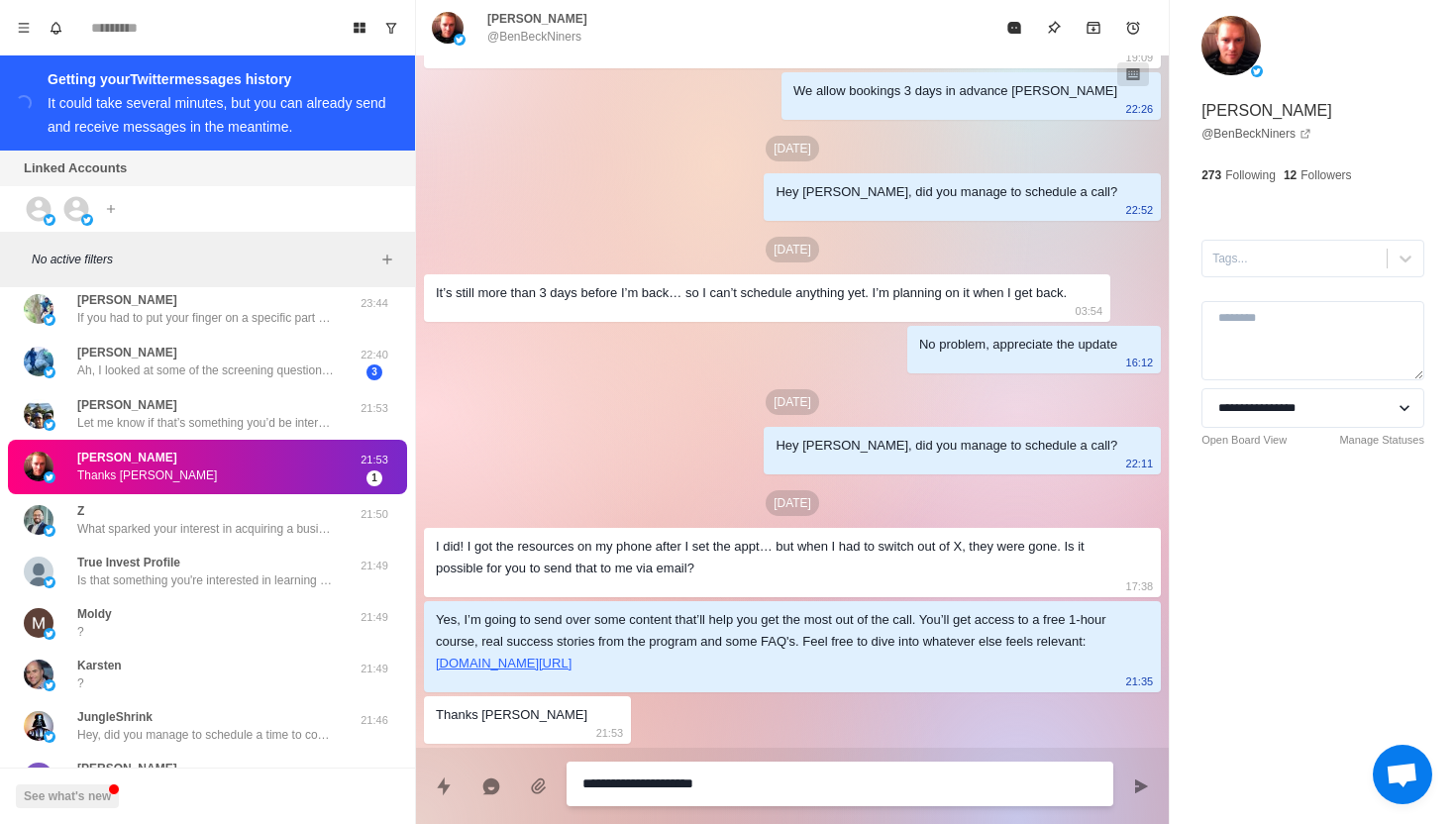 type on "*" 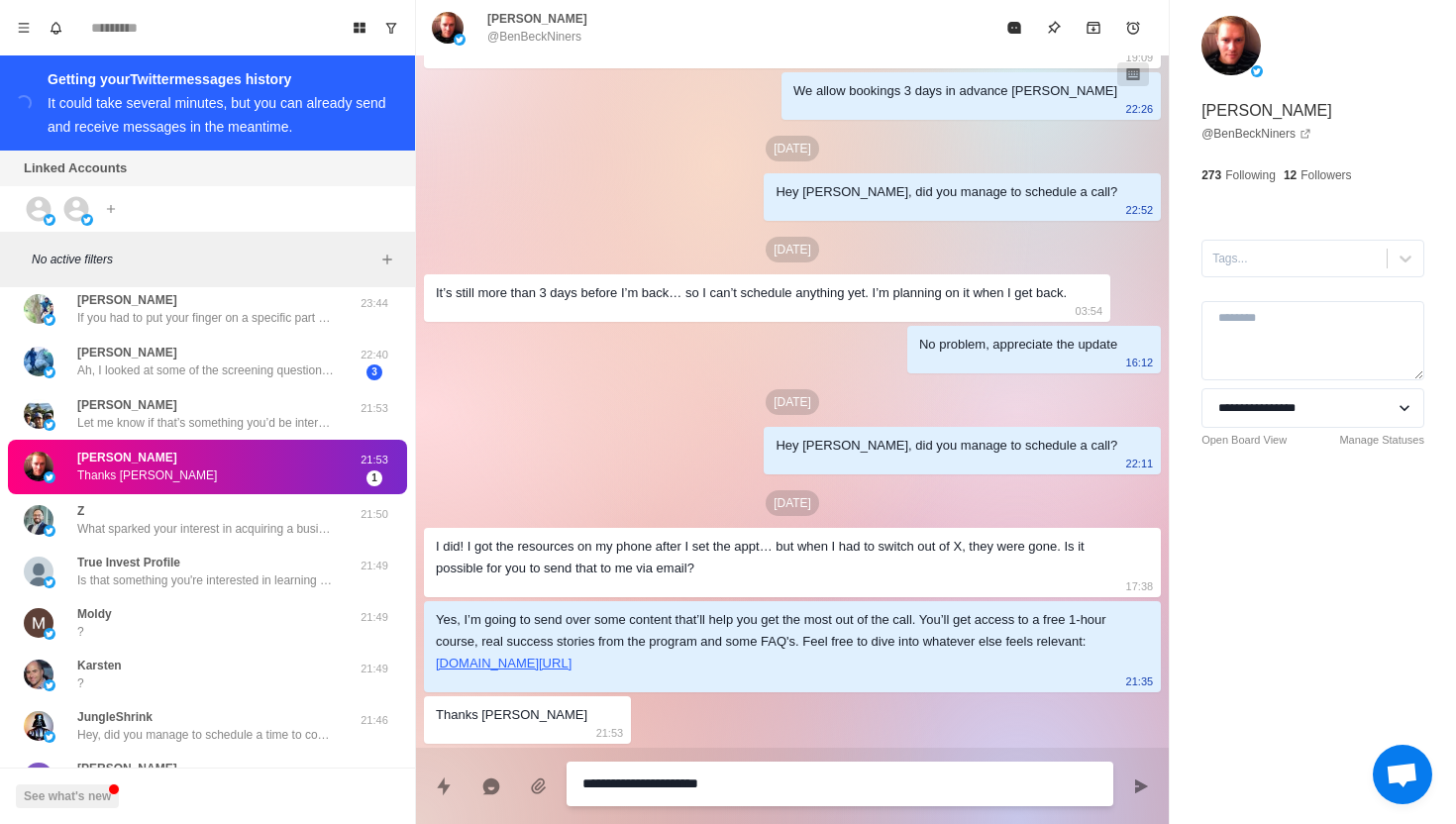 type on "*" 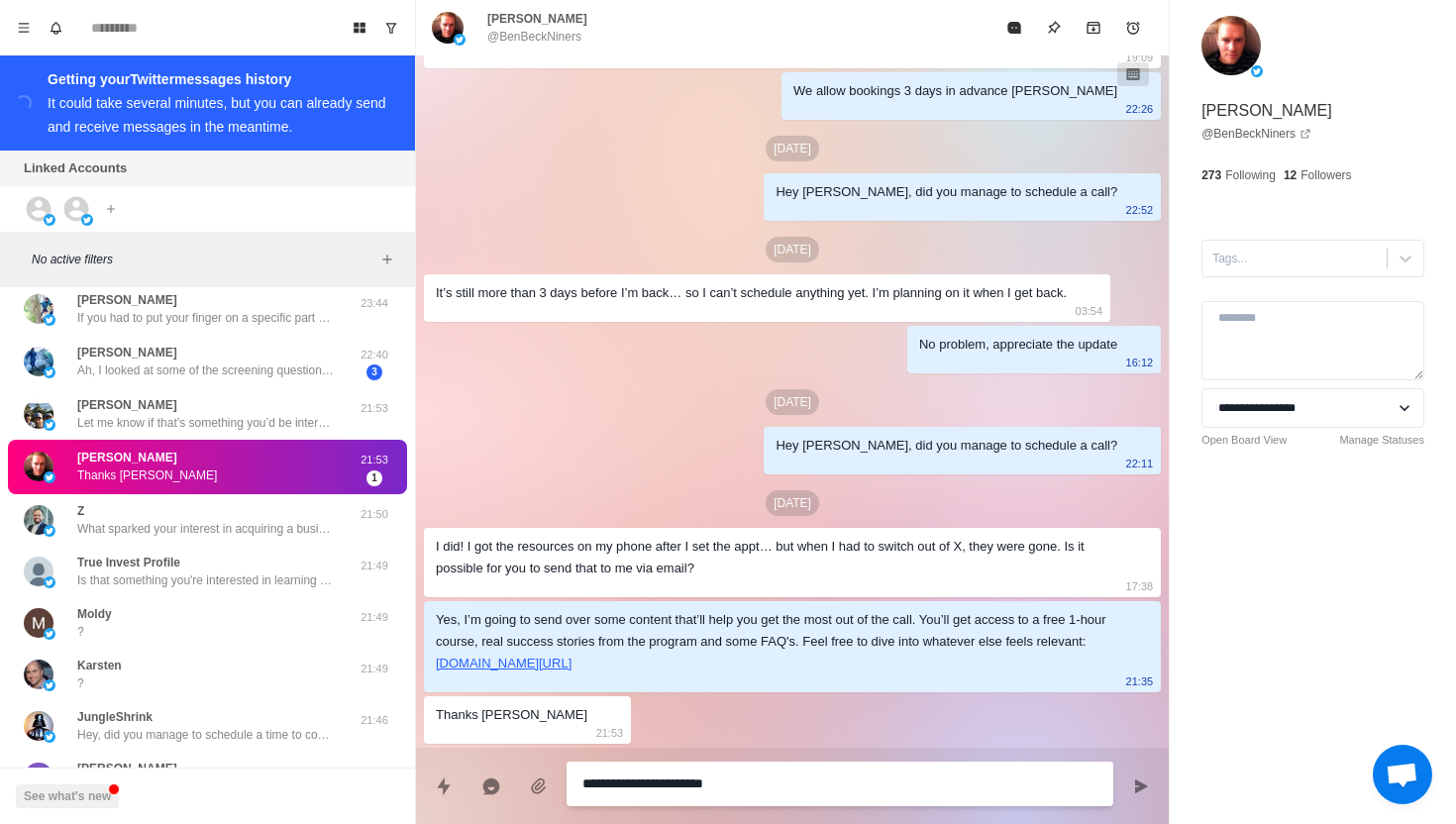 type on "*" 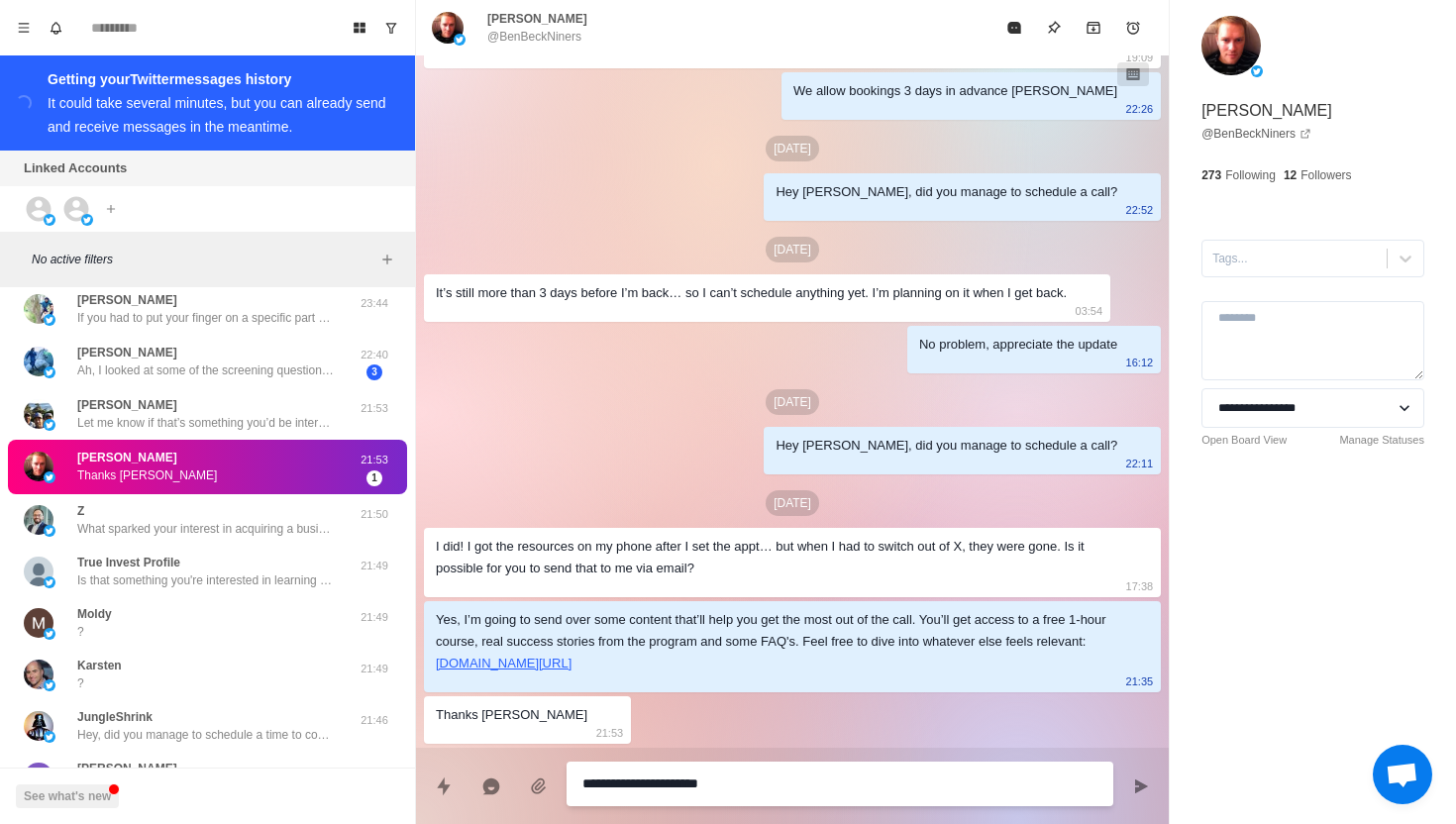 type on "*" 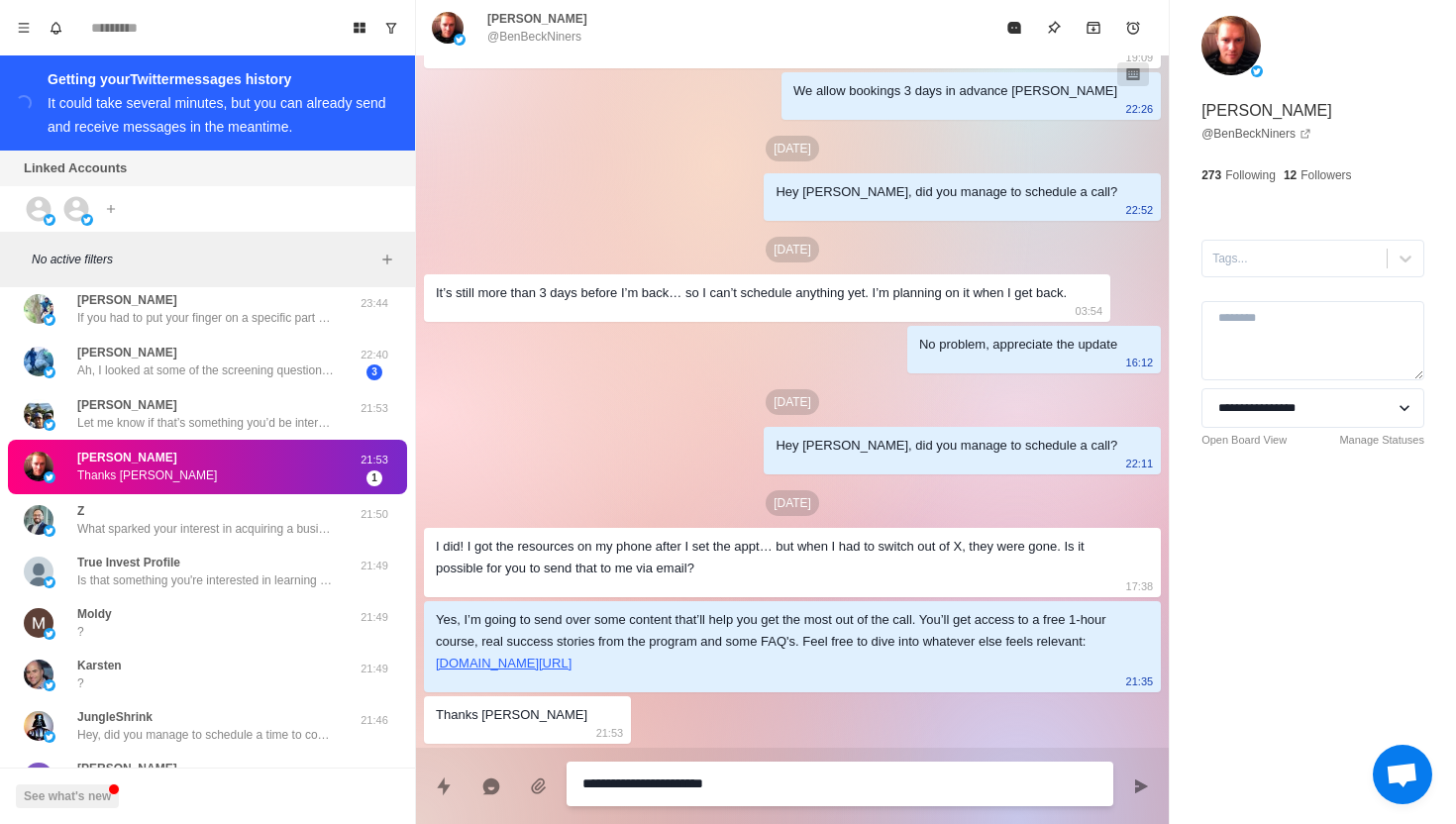 type on "*" 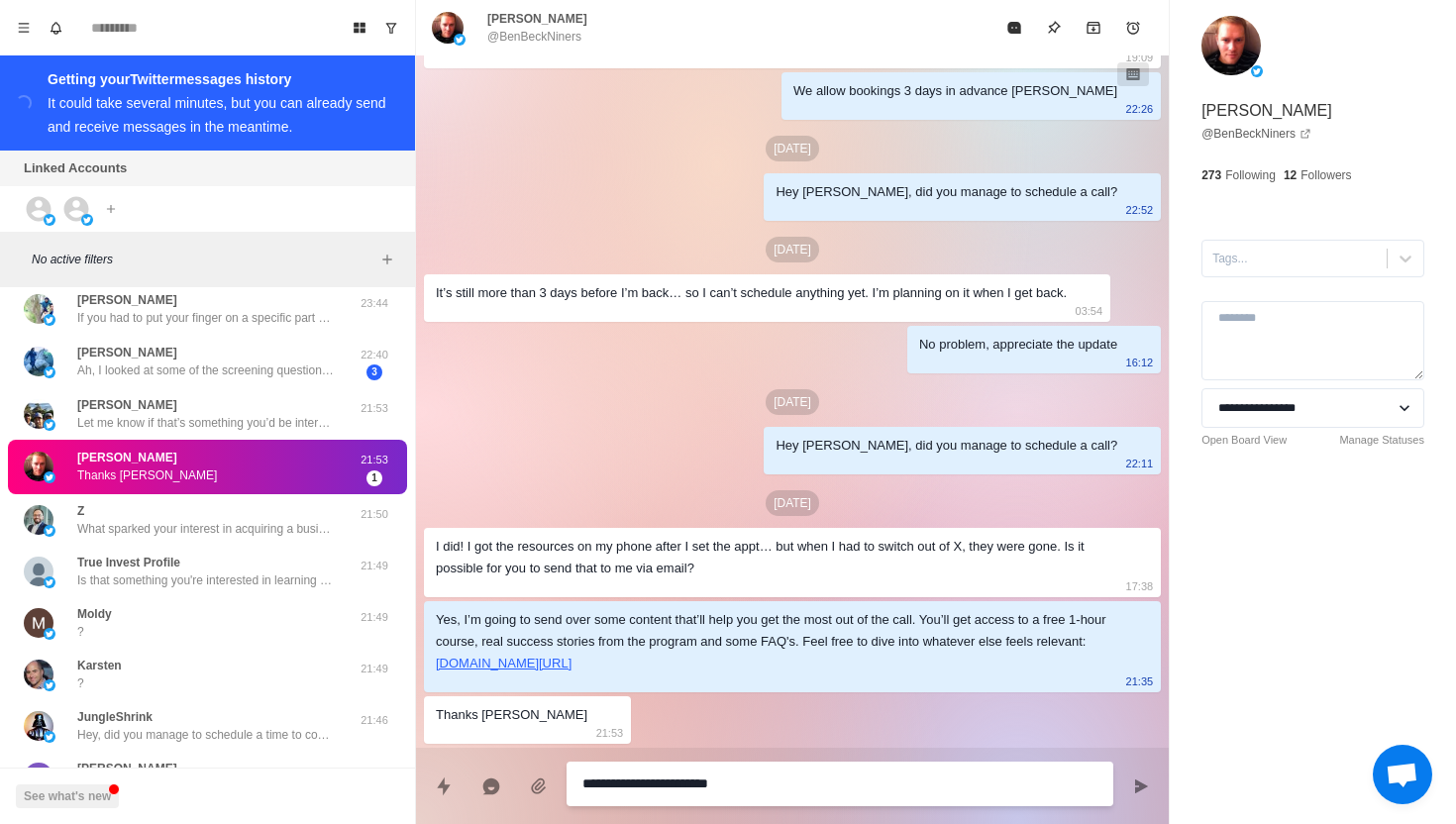 type on "*" 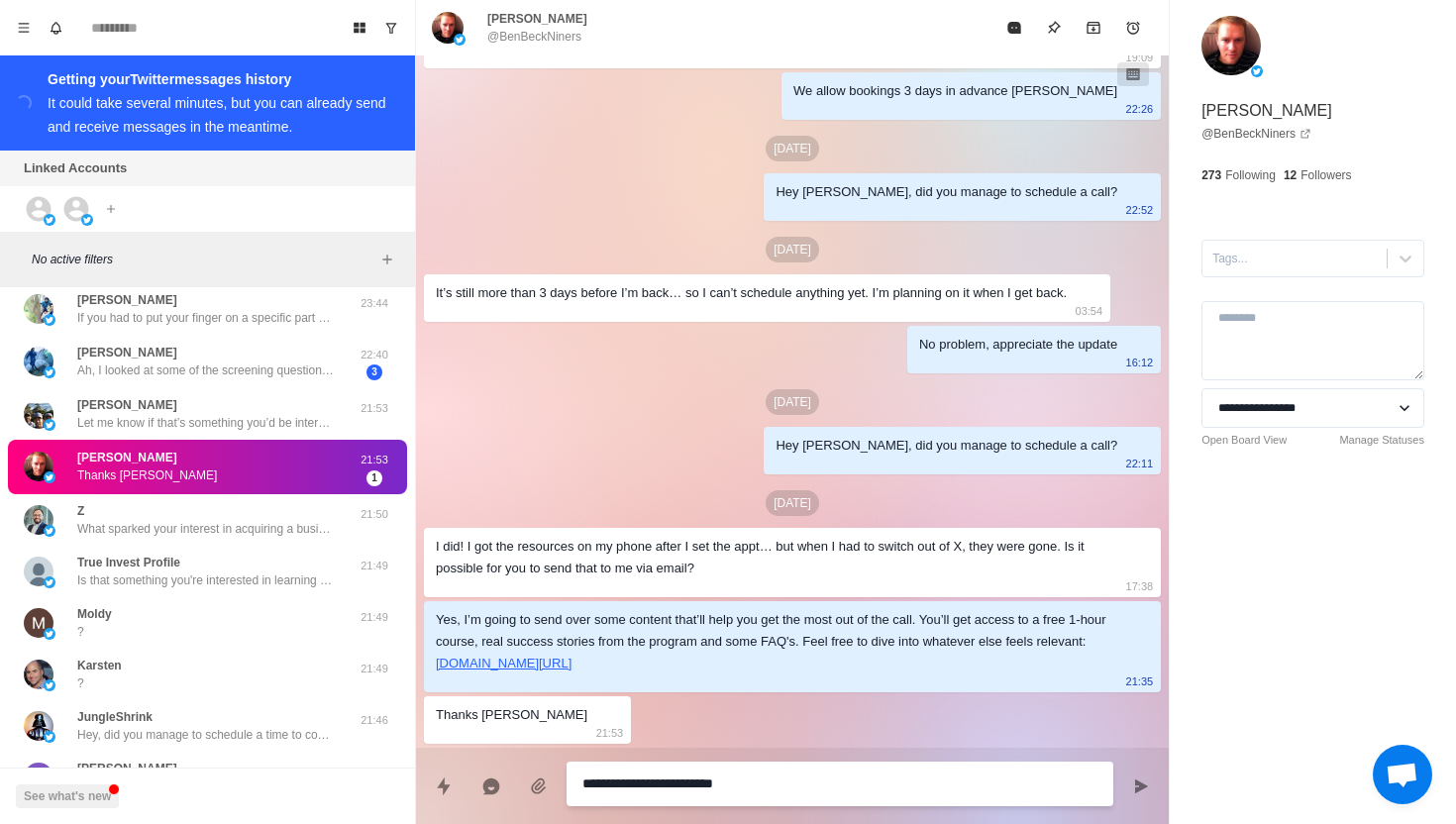 type on "*" 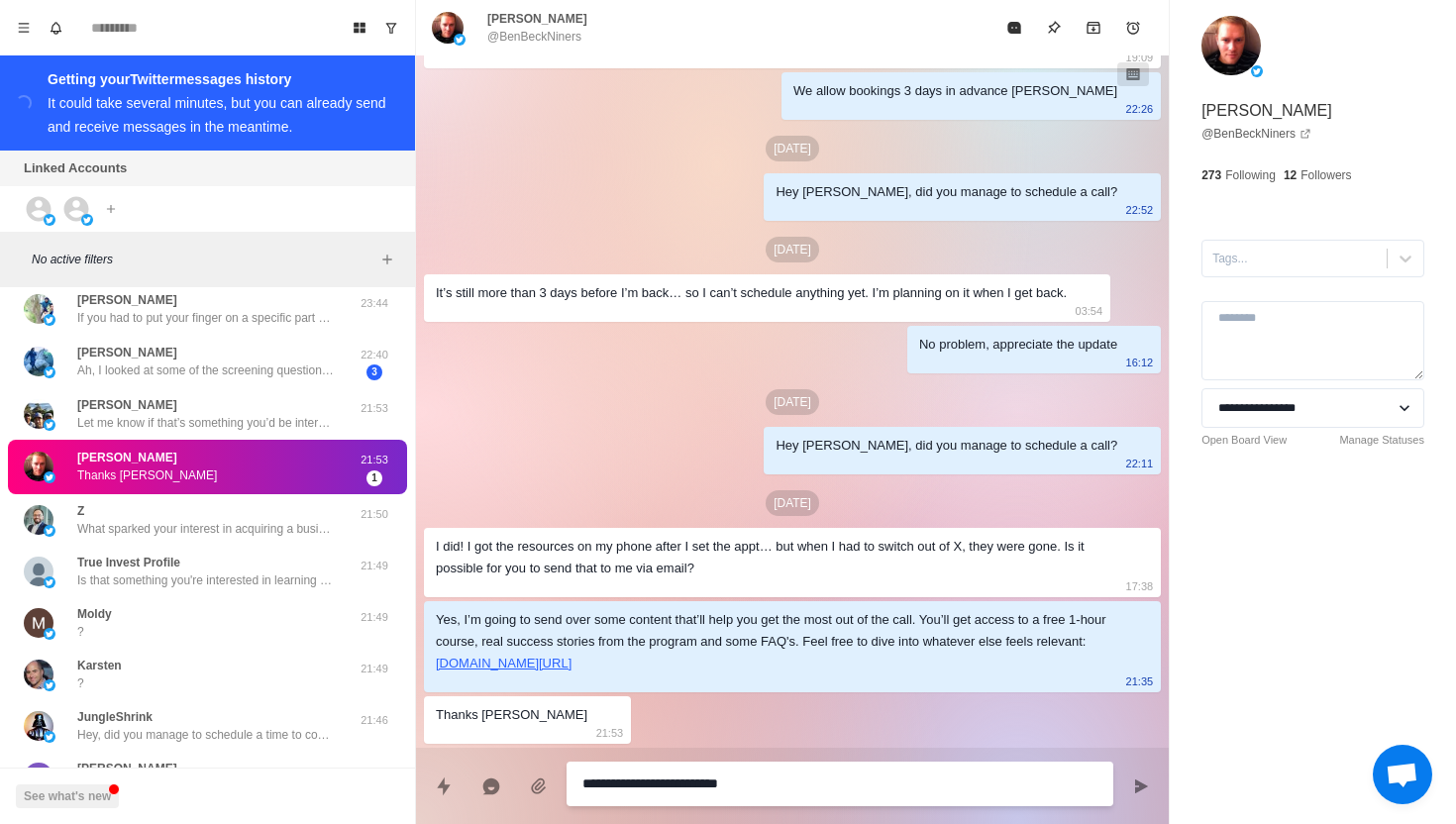 type on "*" 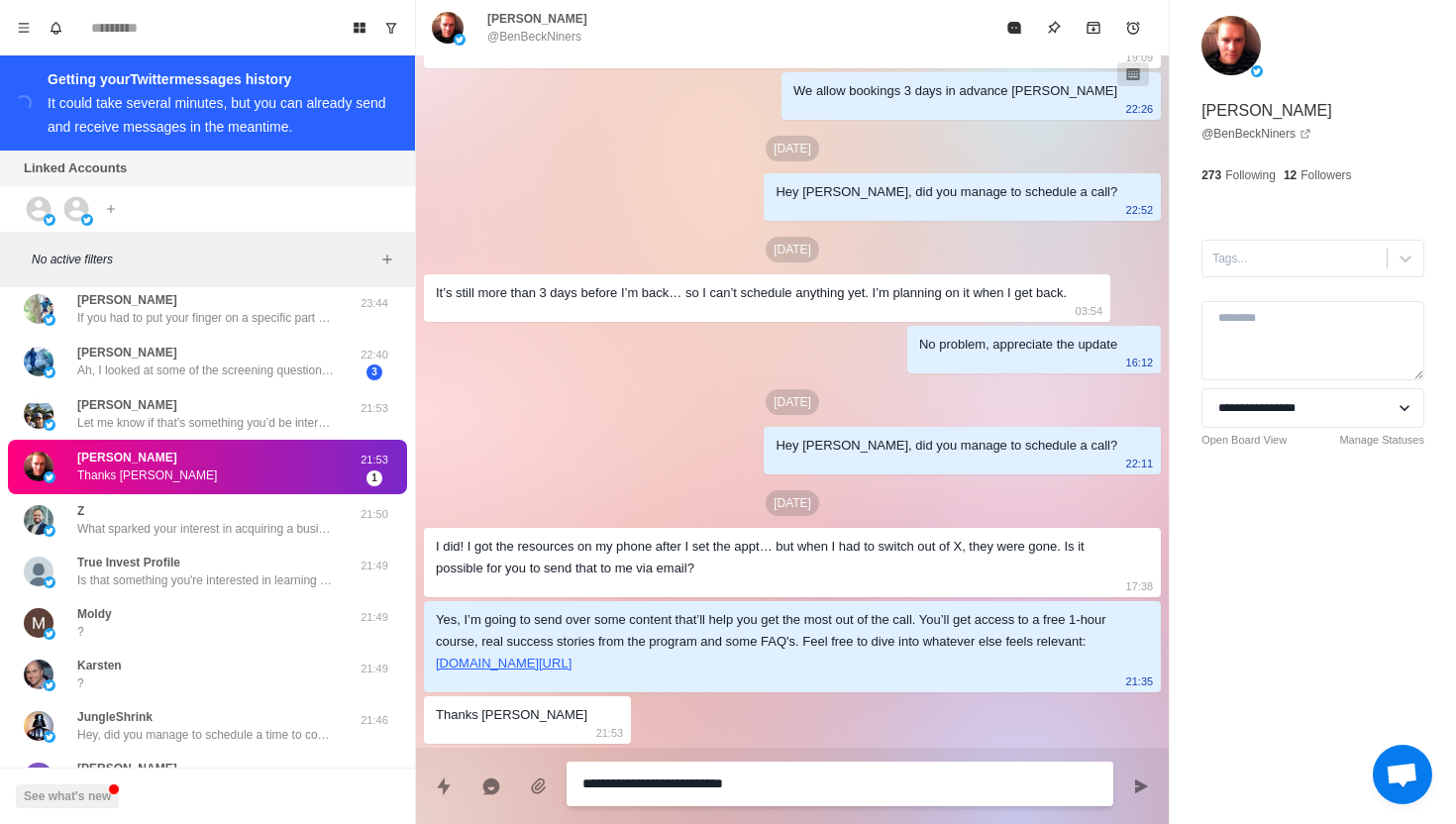 type on "*" 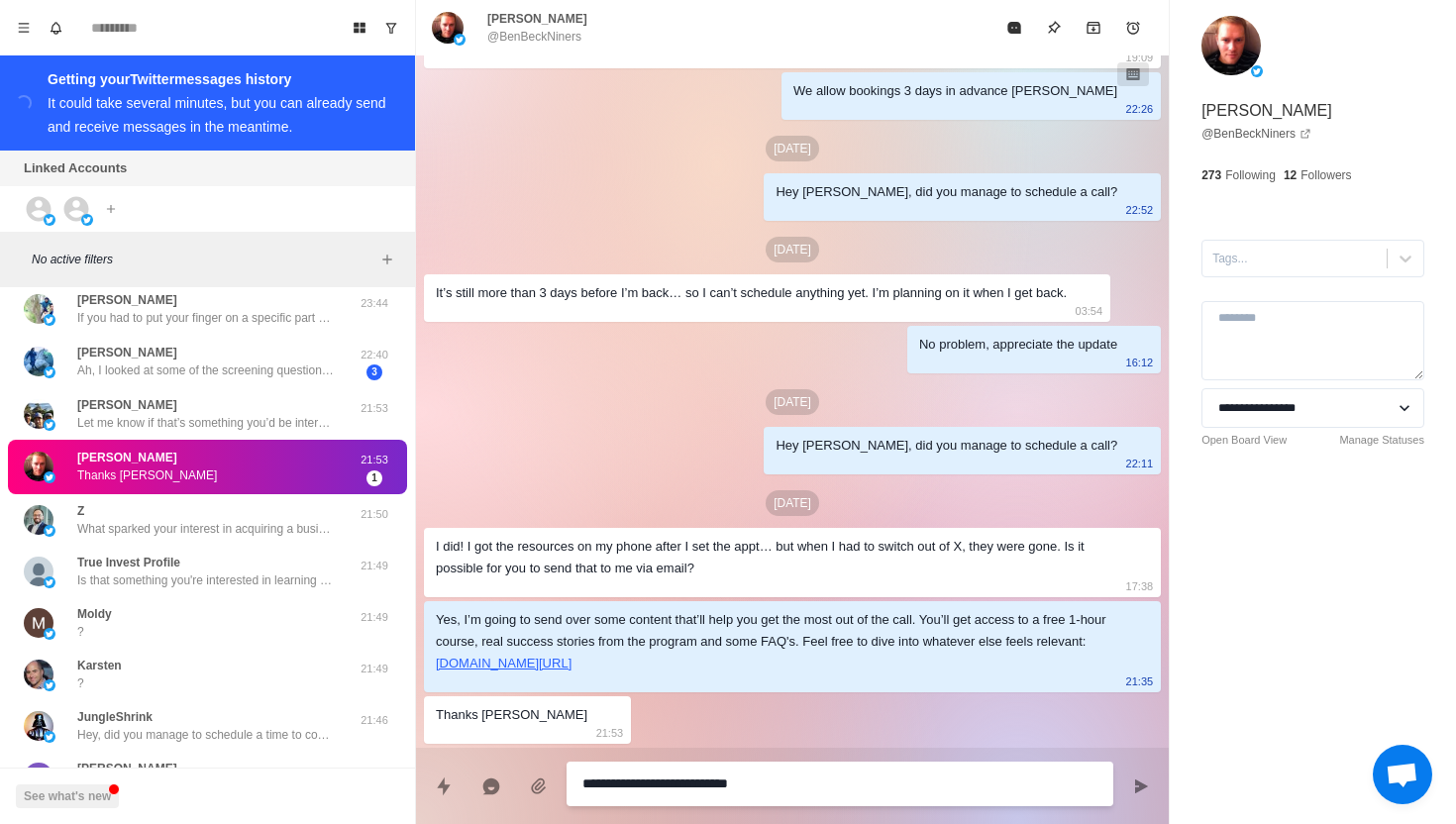 type on "*" 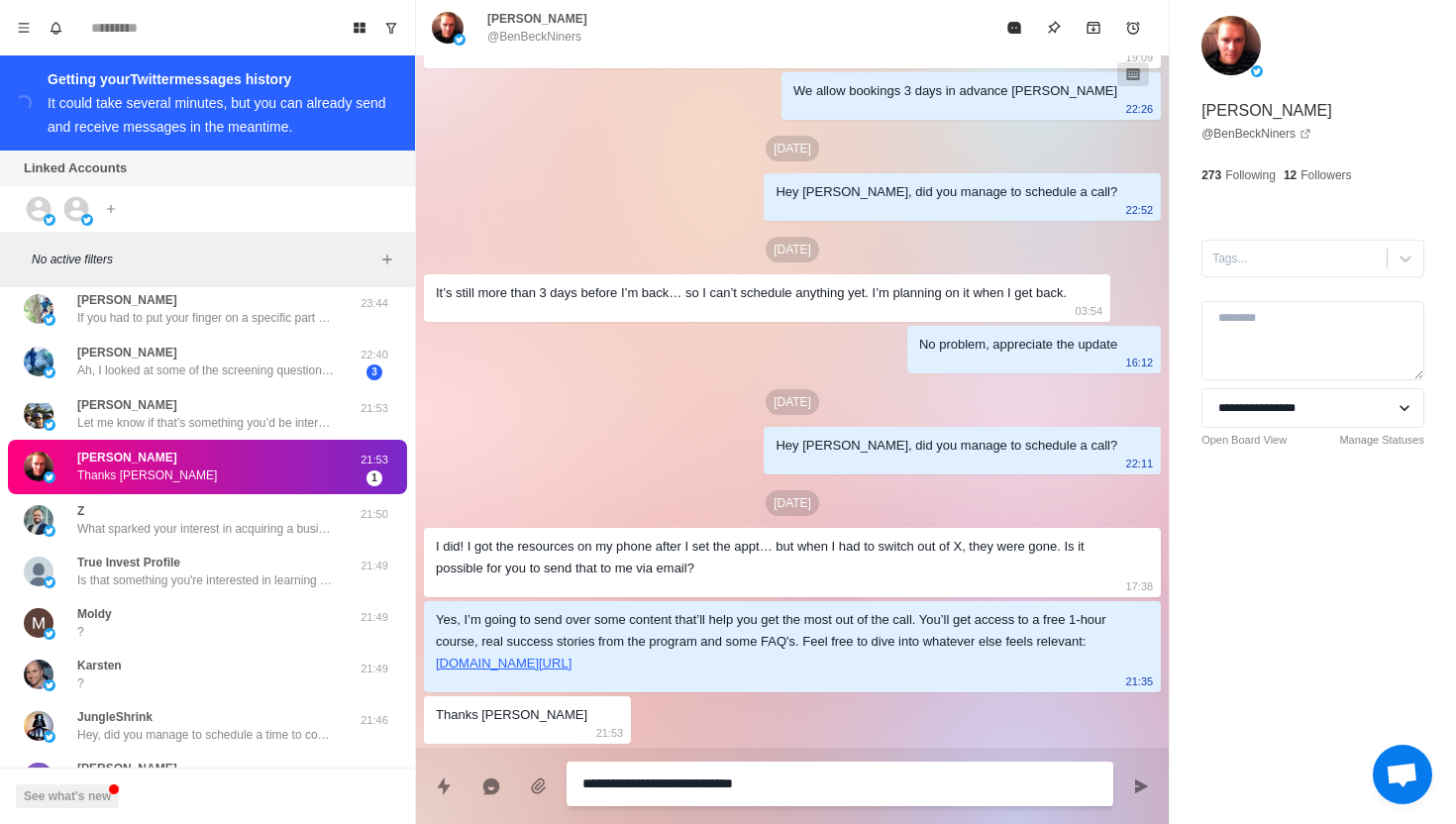 type on "*" 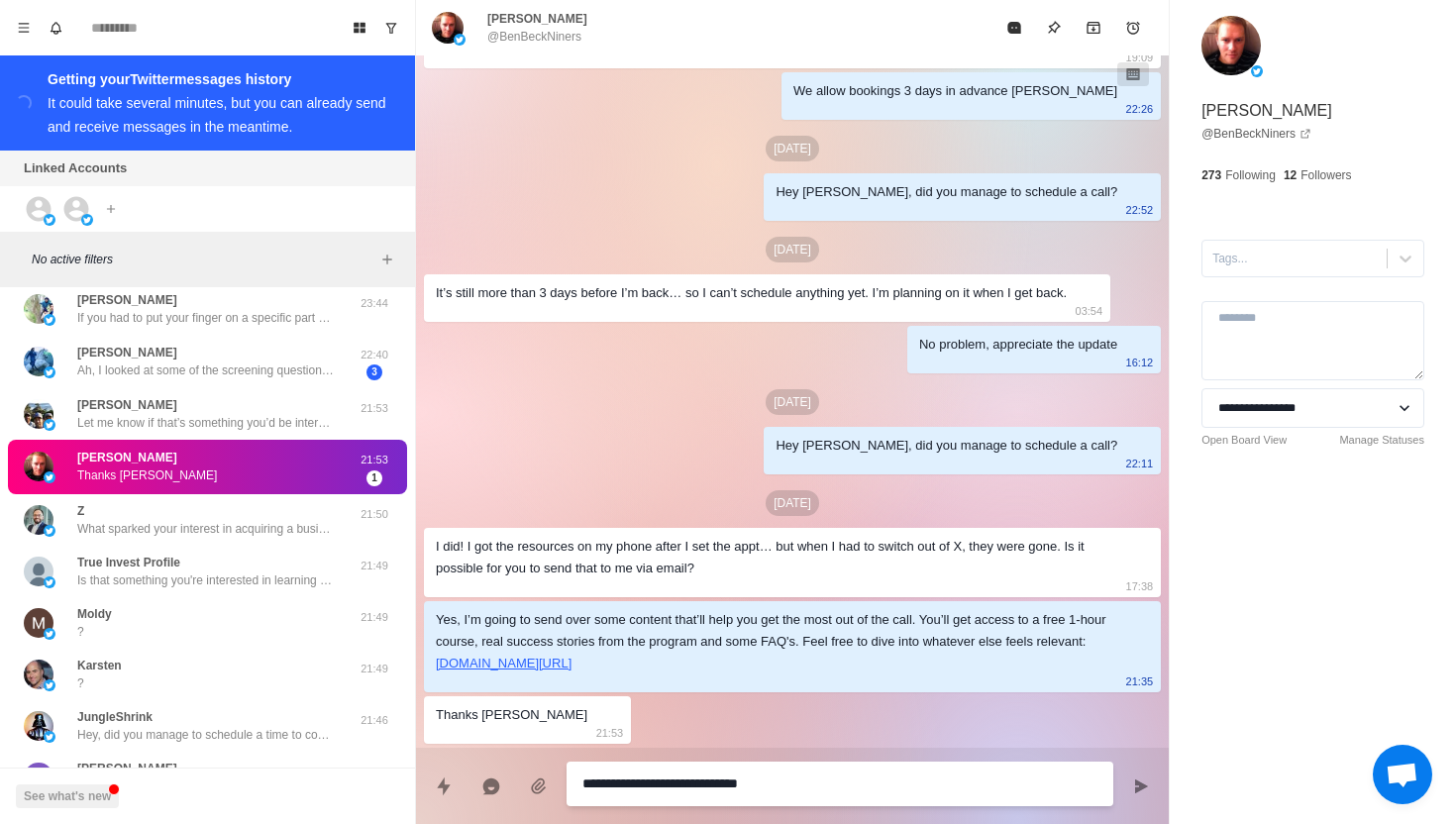 type on "*" 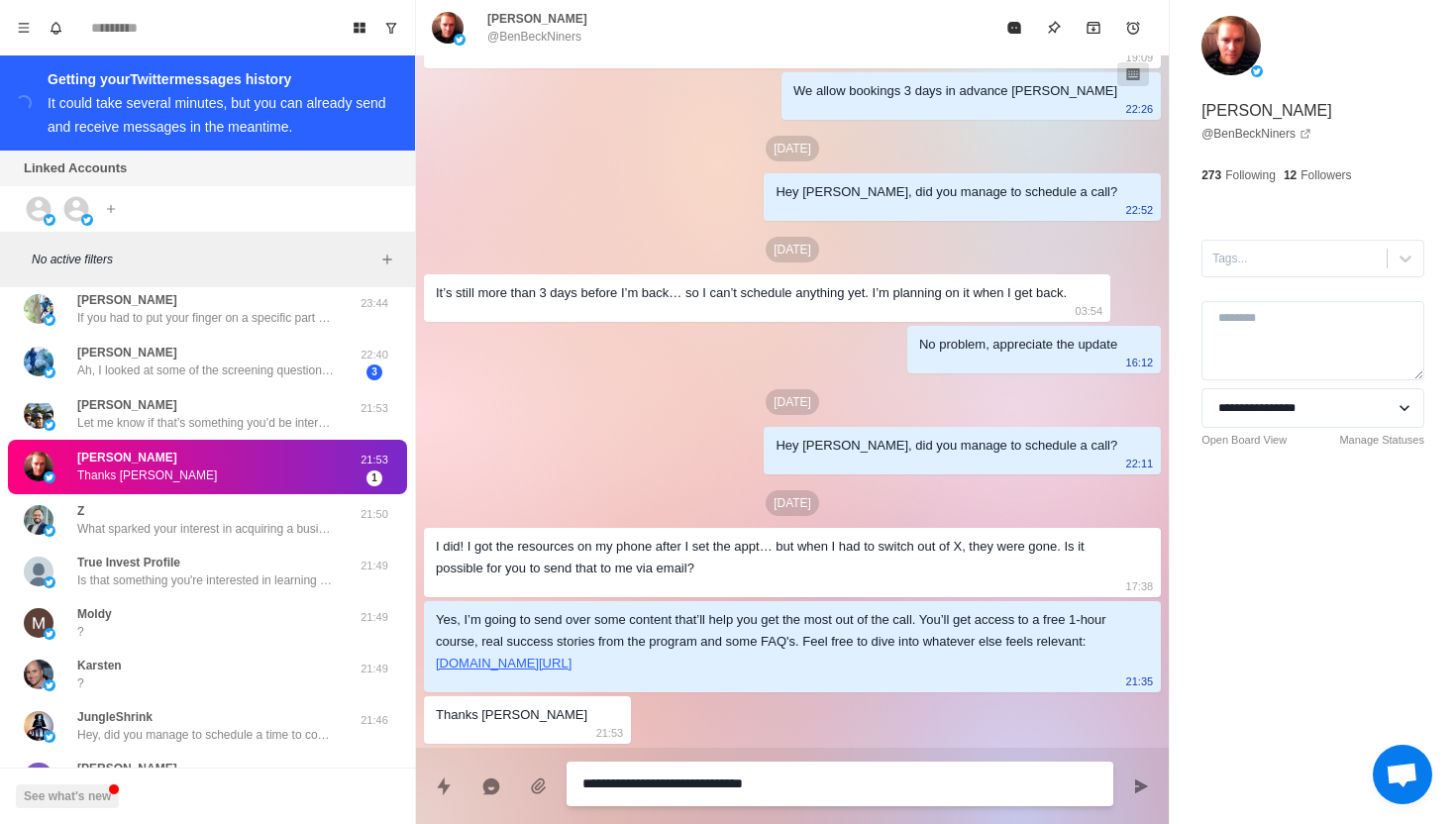 type on "*" 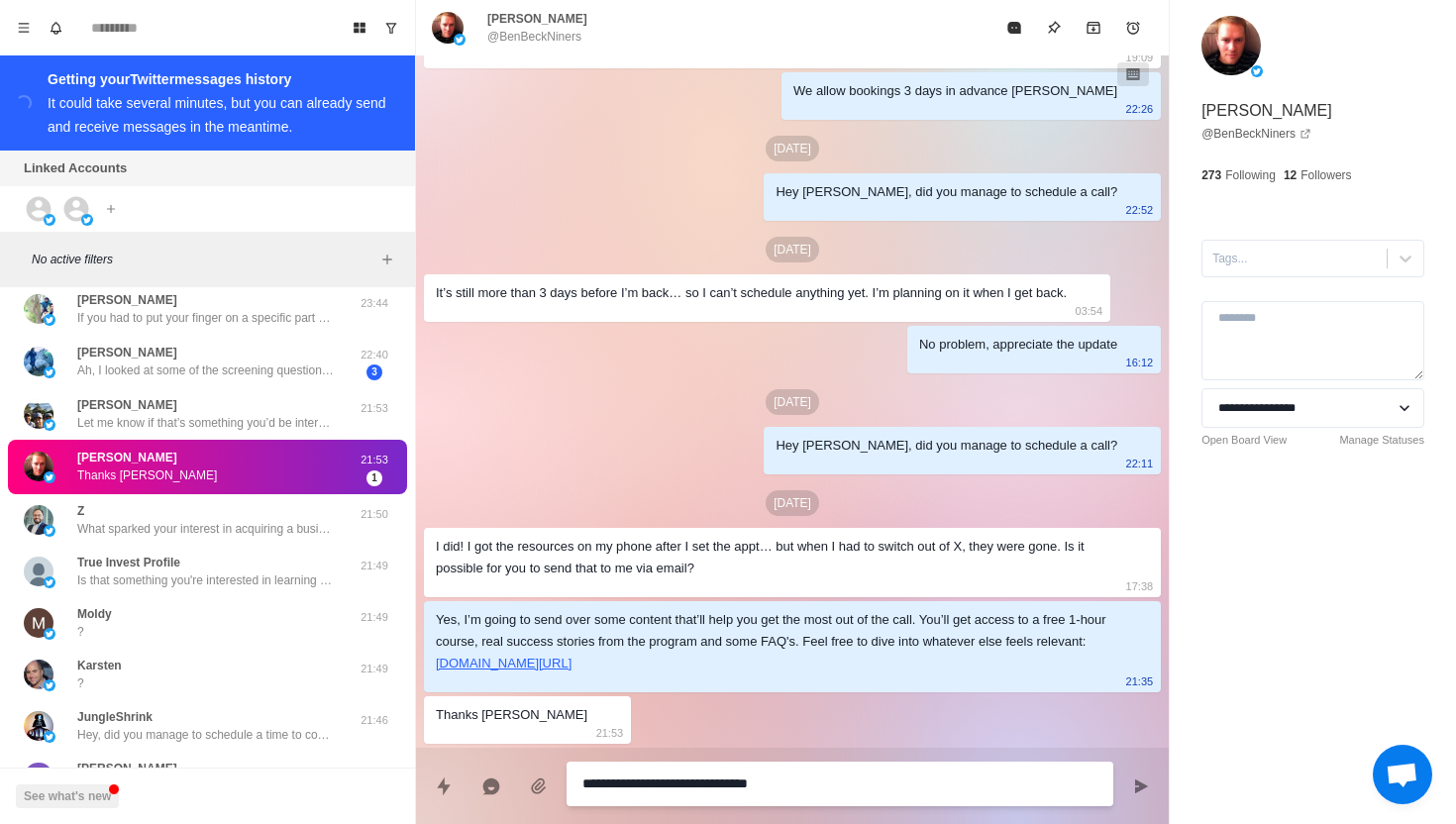 type on "*" 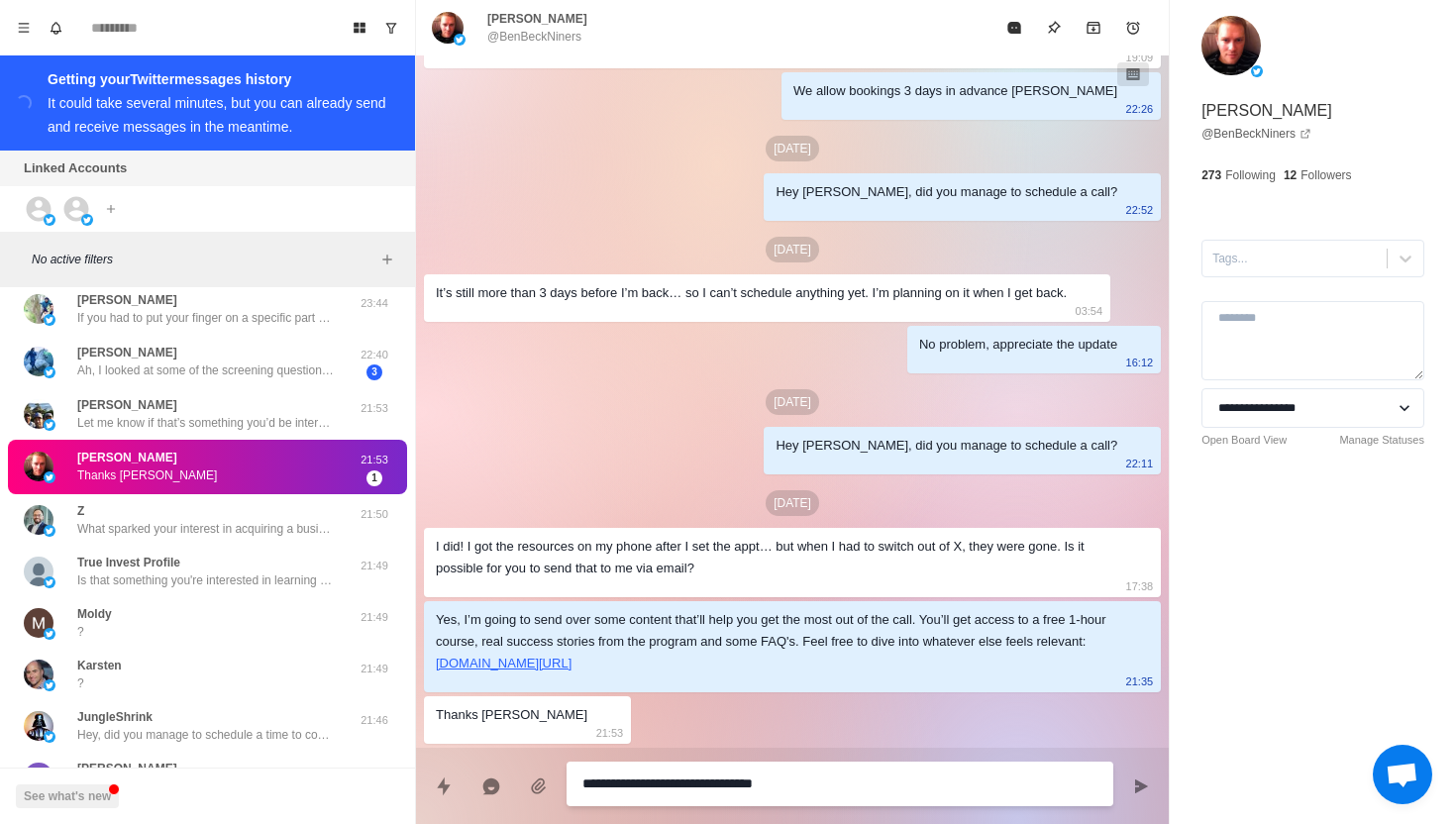 type on "*" 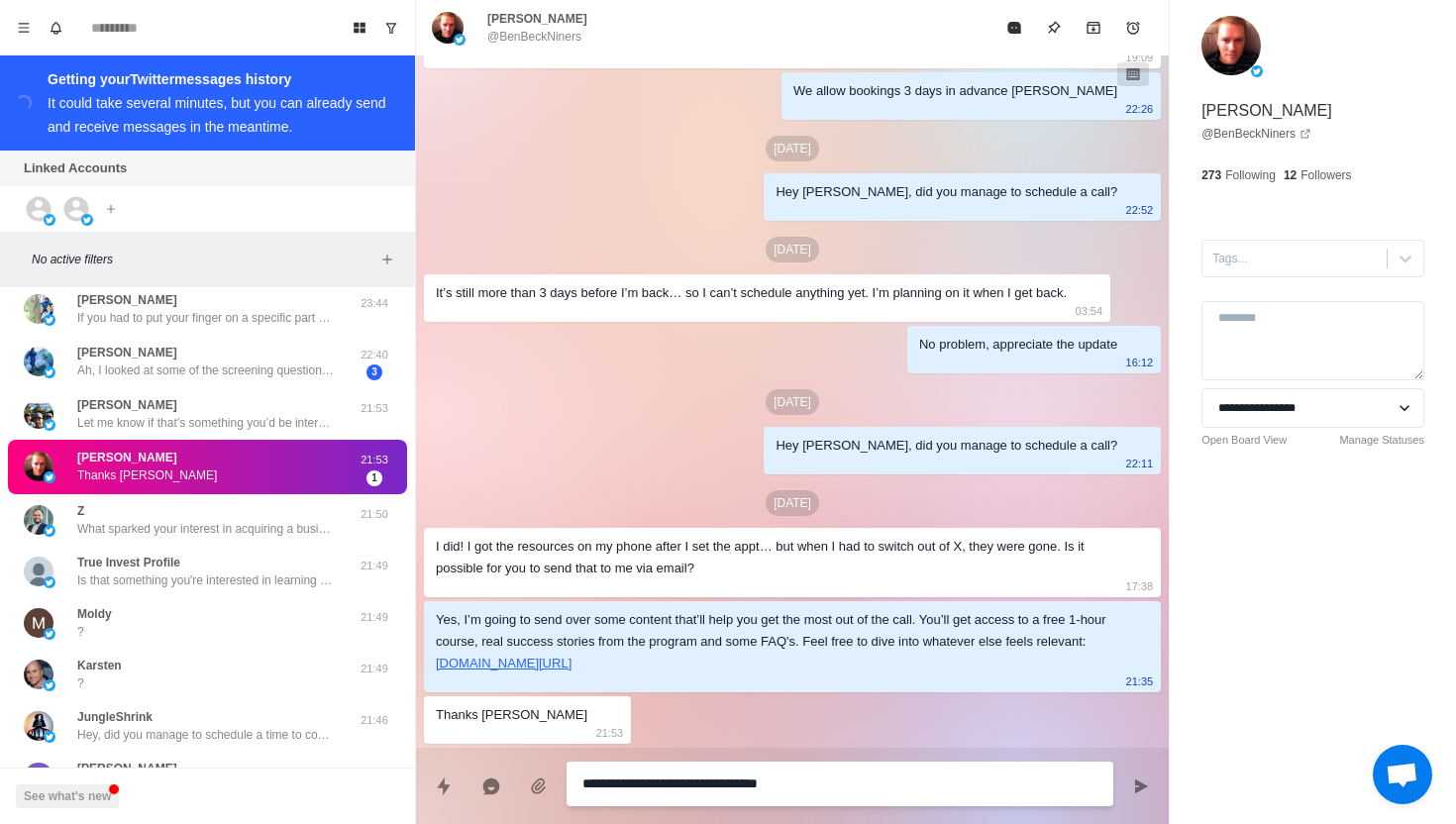 type on "*" 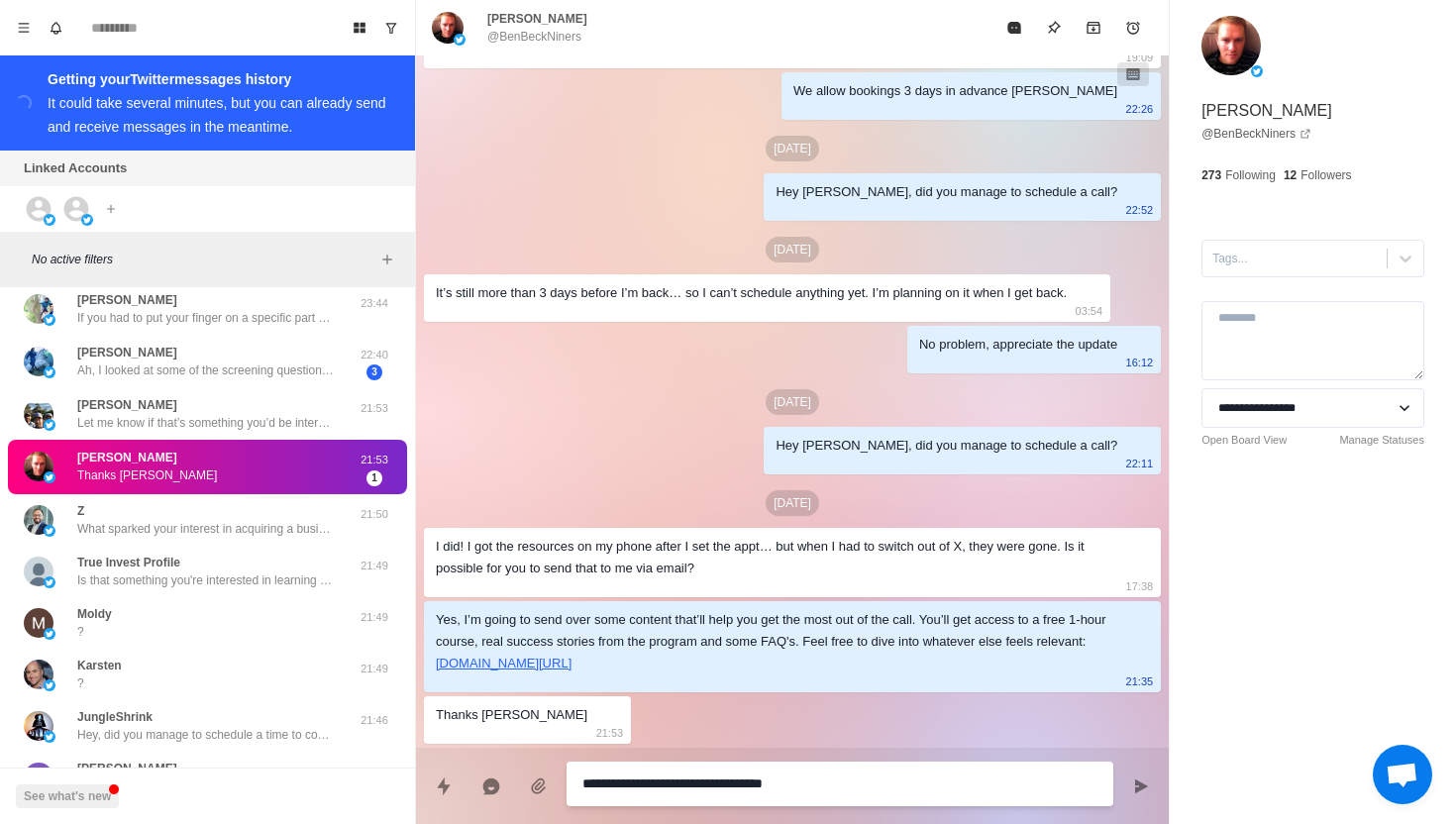 type on "*" 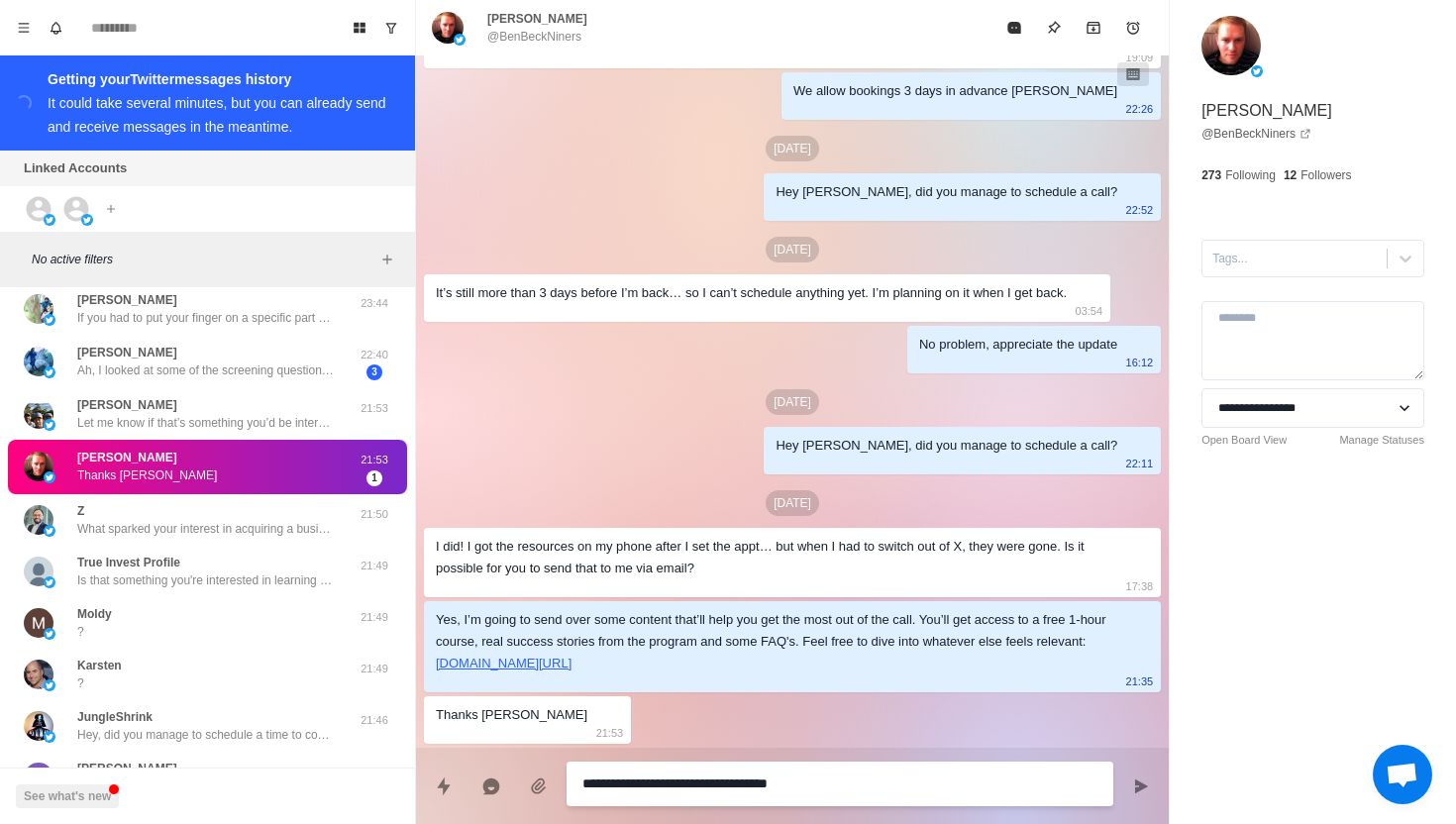 type on "*" 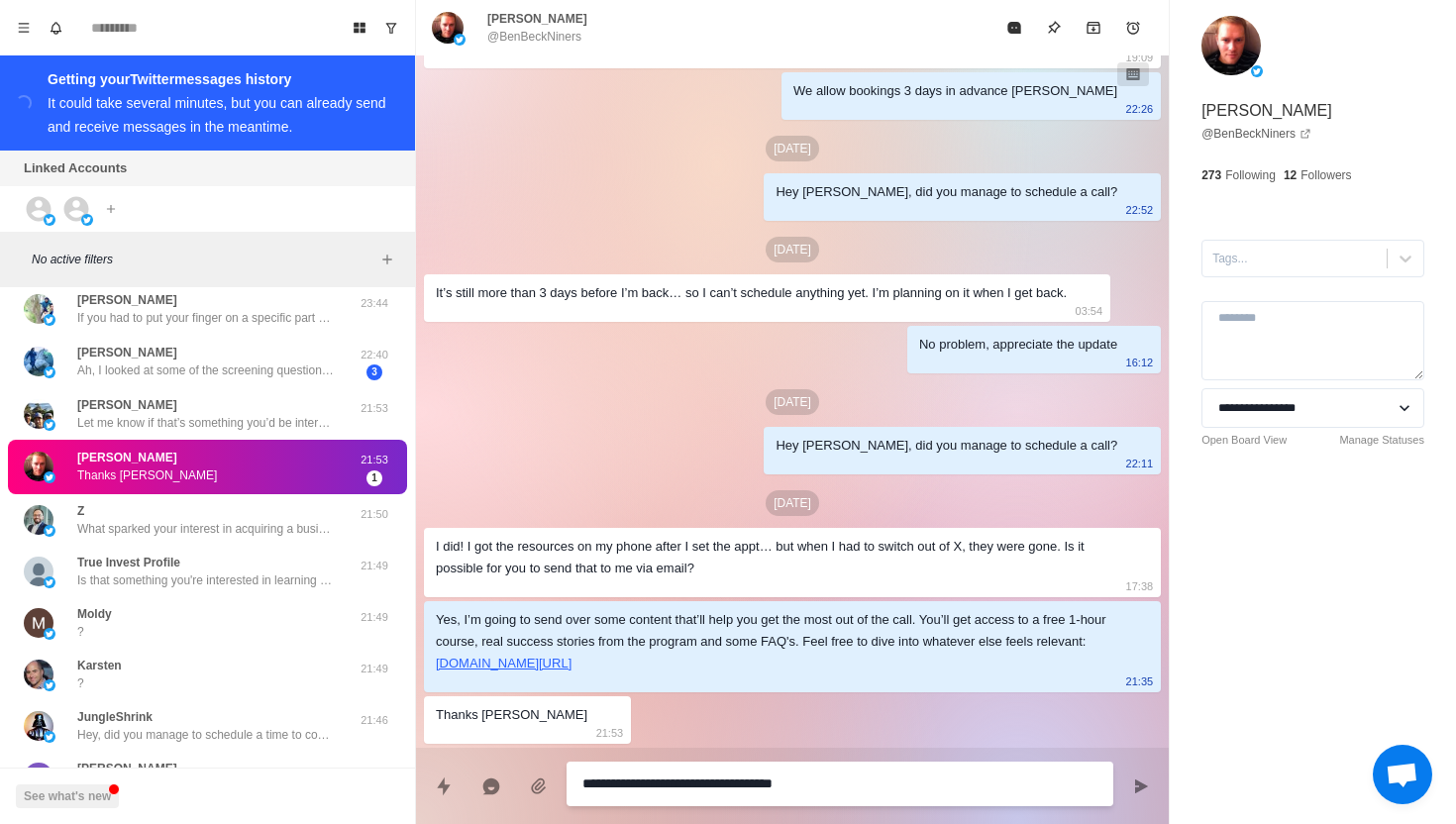 type on "*" 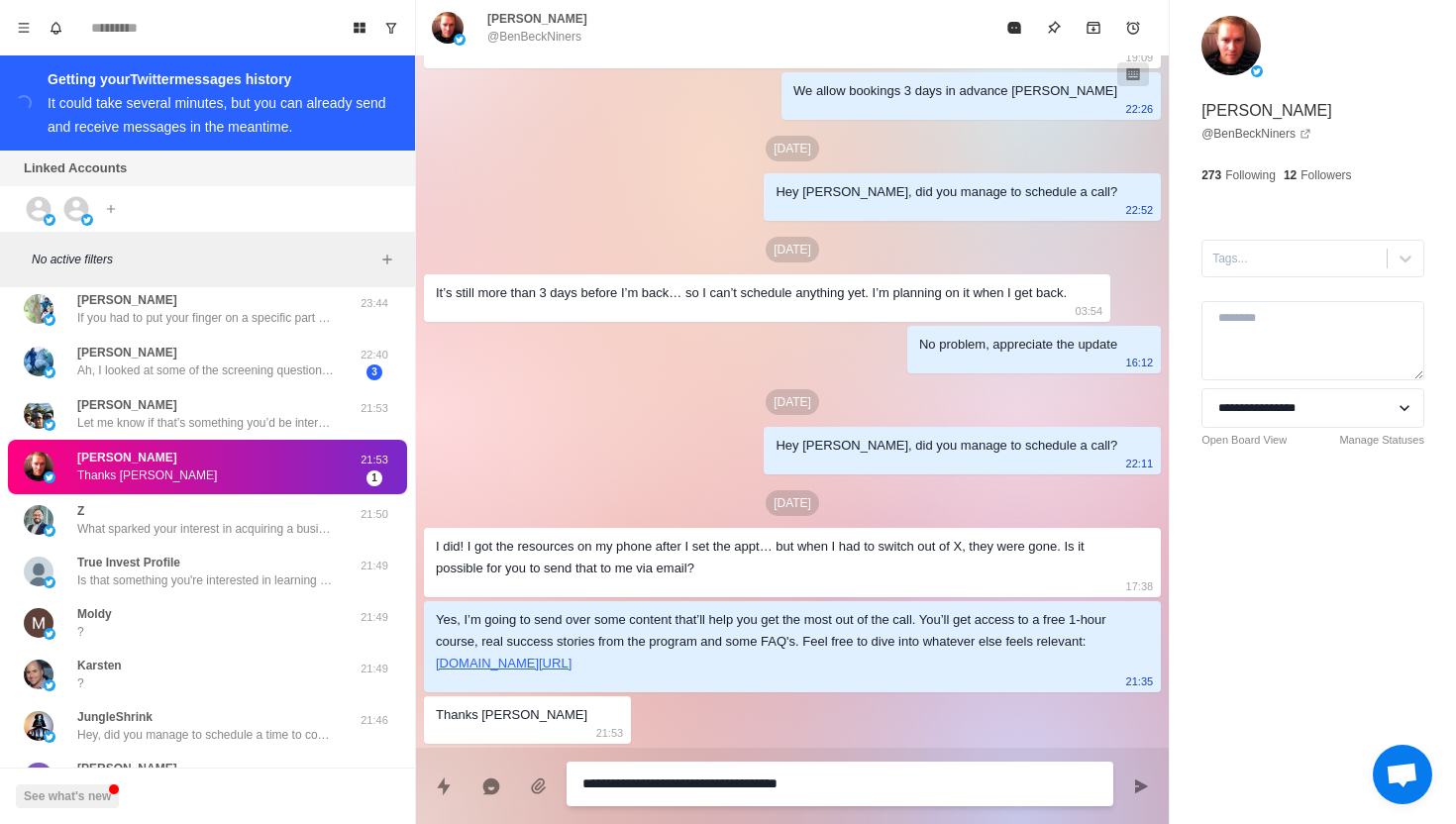 type on "*" 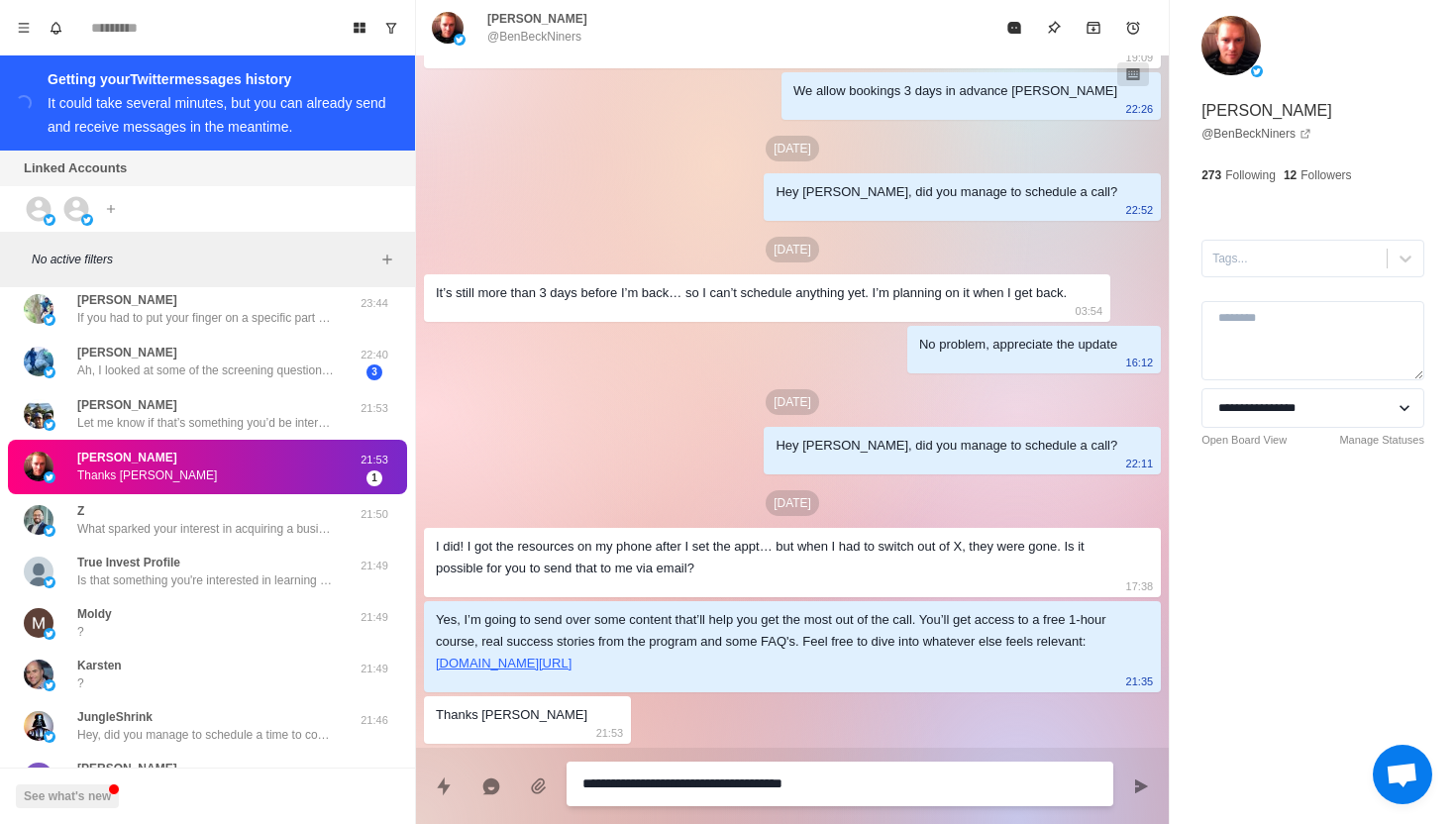 type on "*" 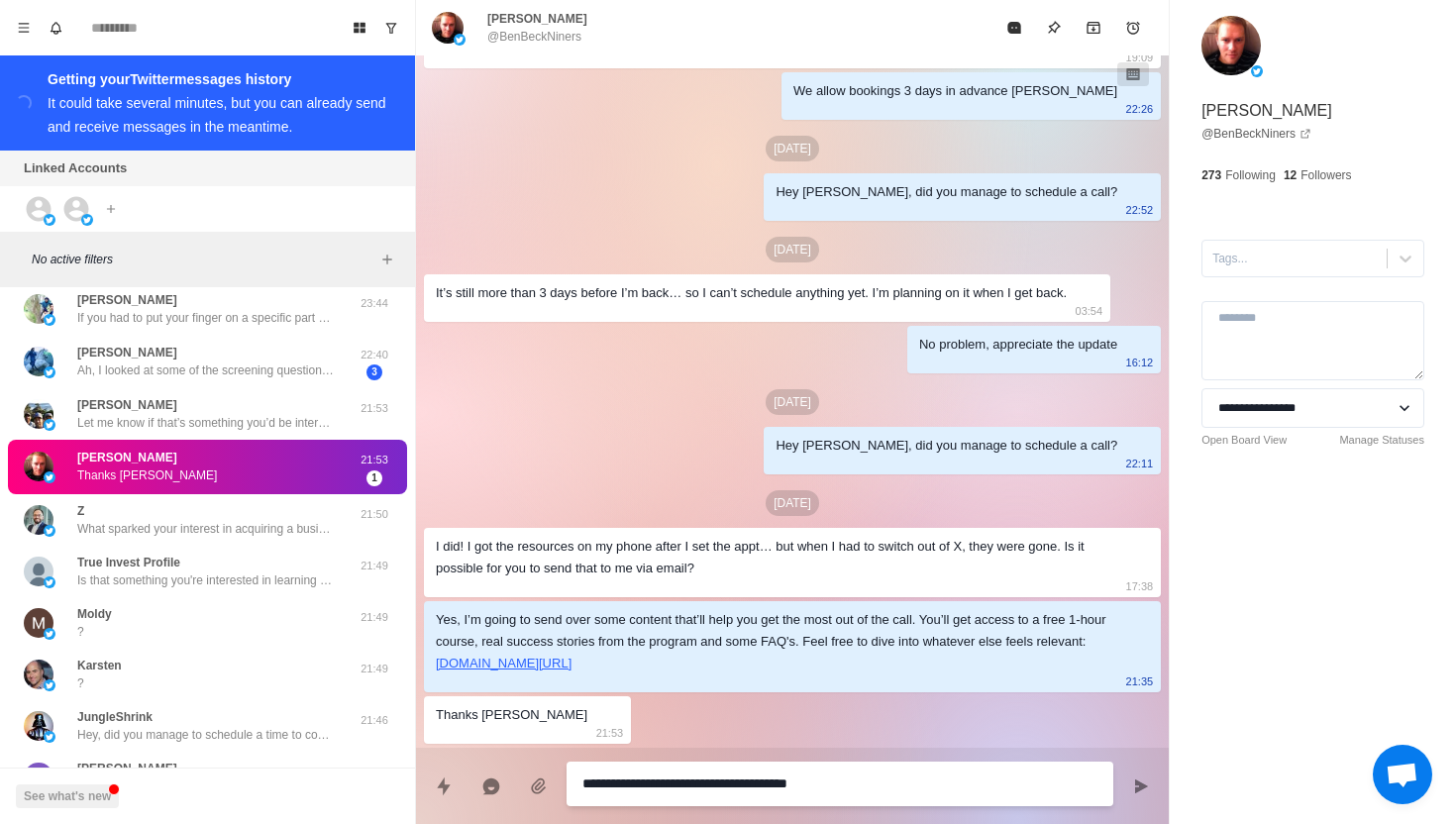 type on "*" 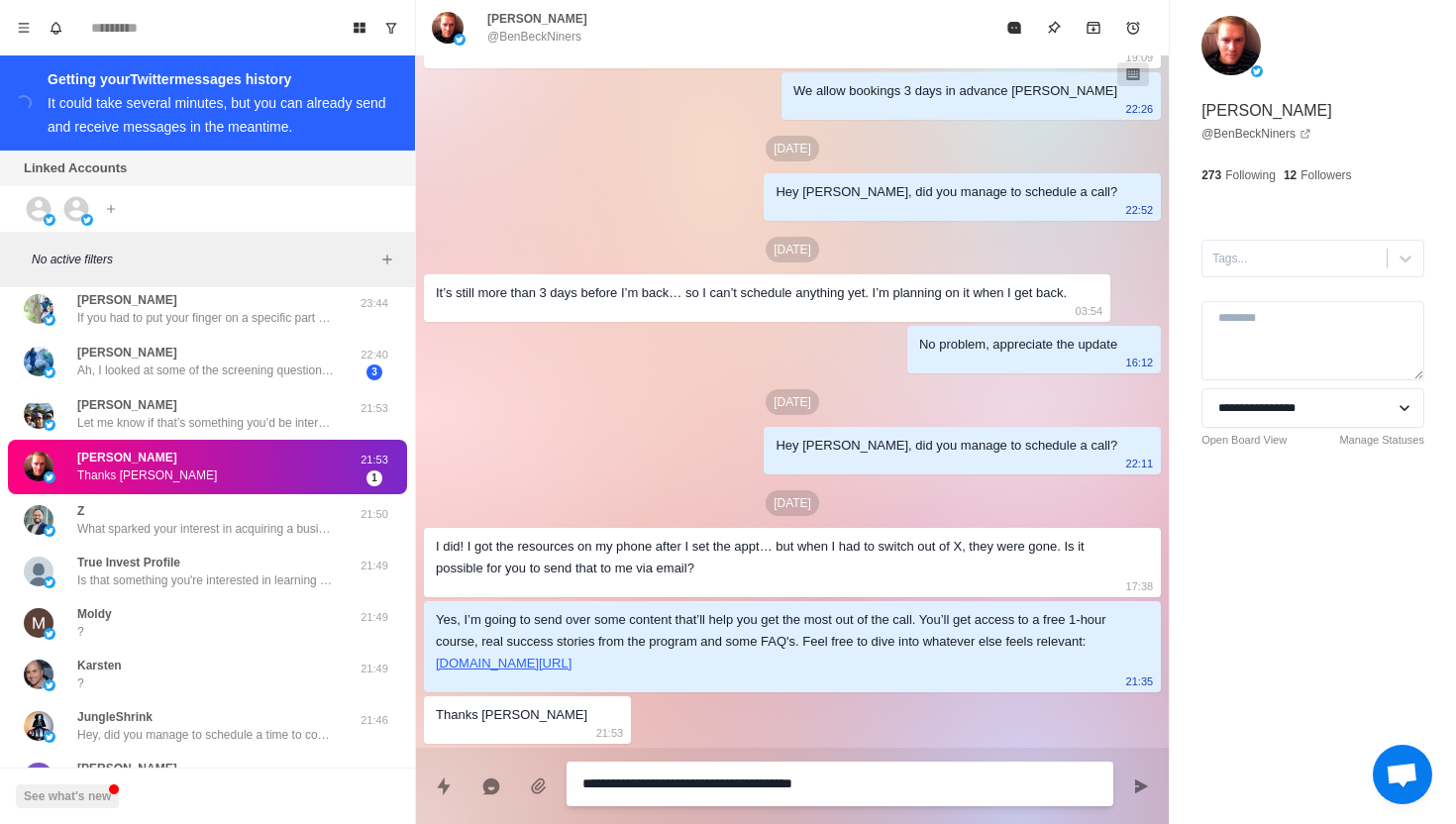 type on "*" 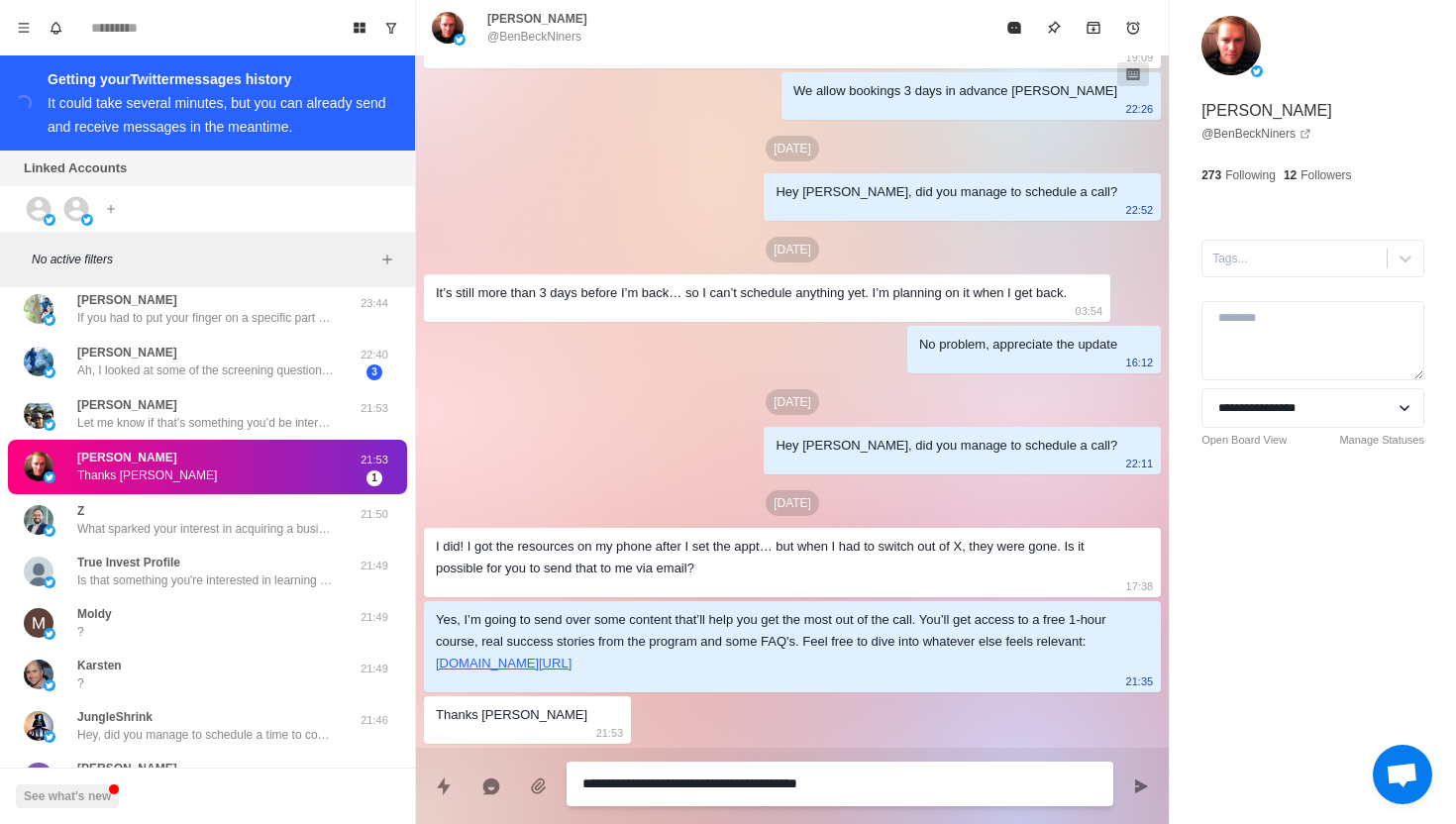 type on "*" 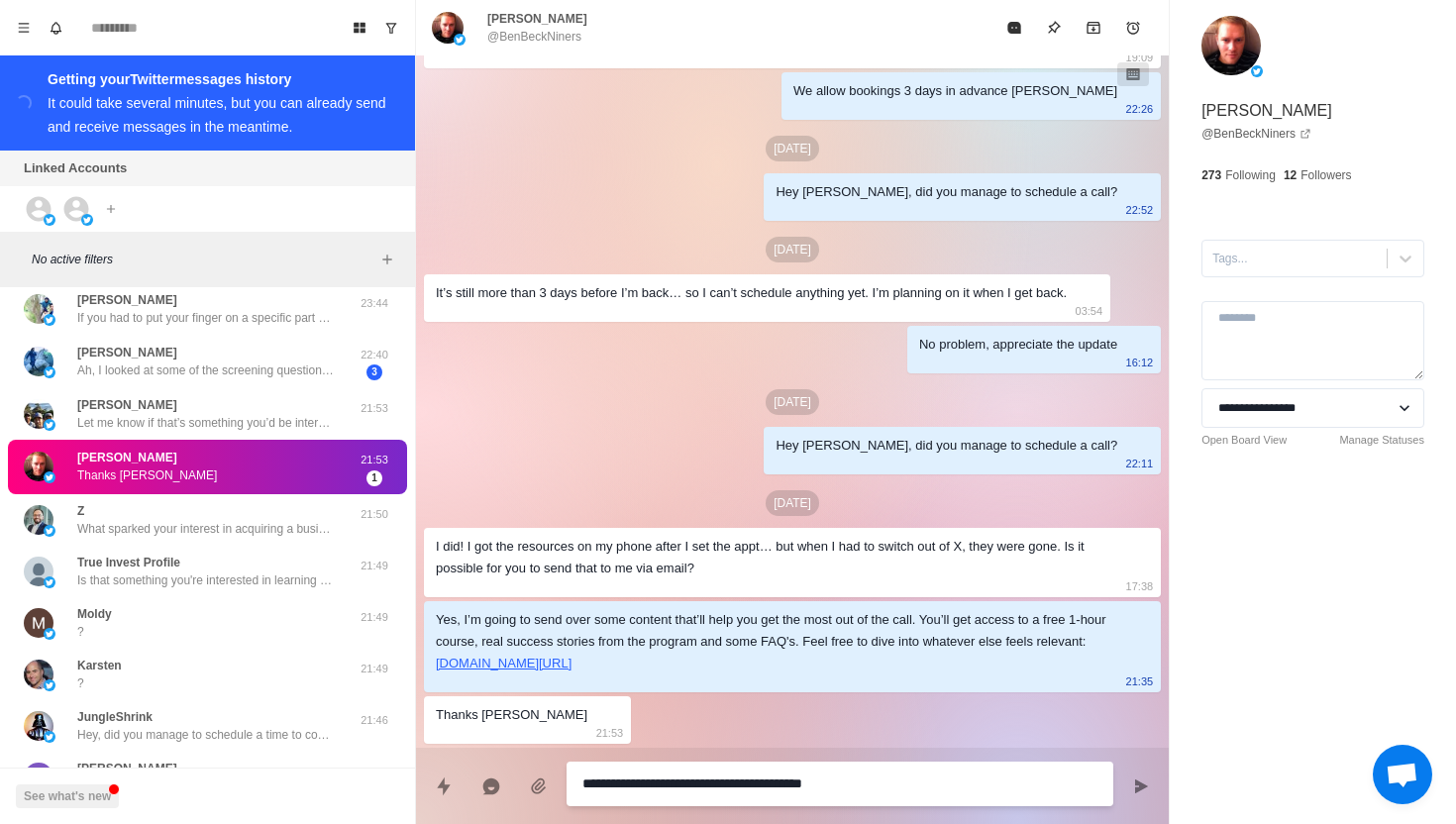 type on "*" 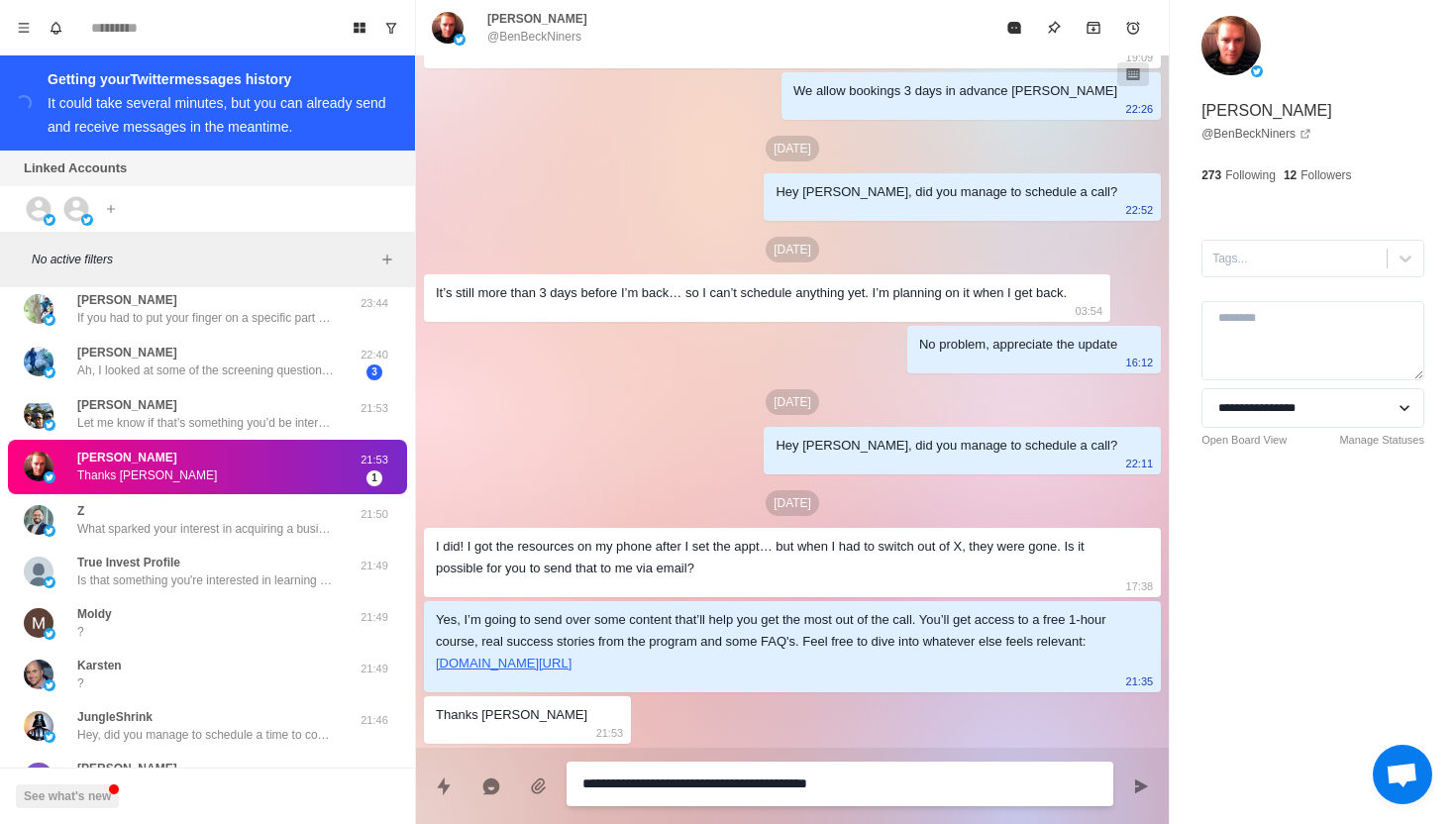 type on "*" 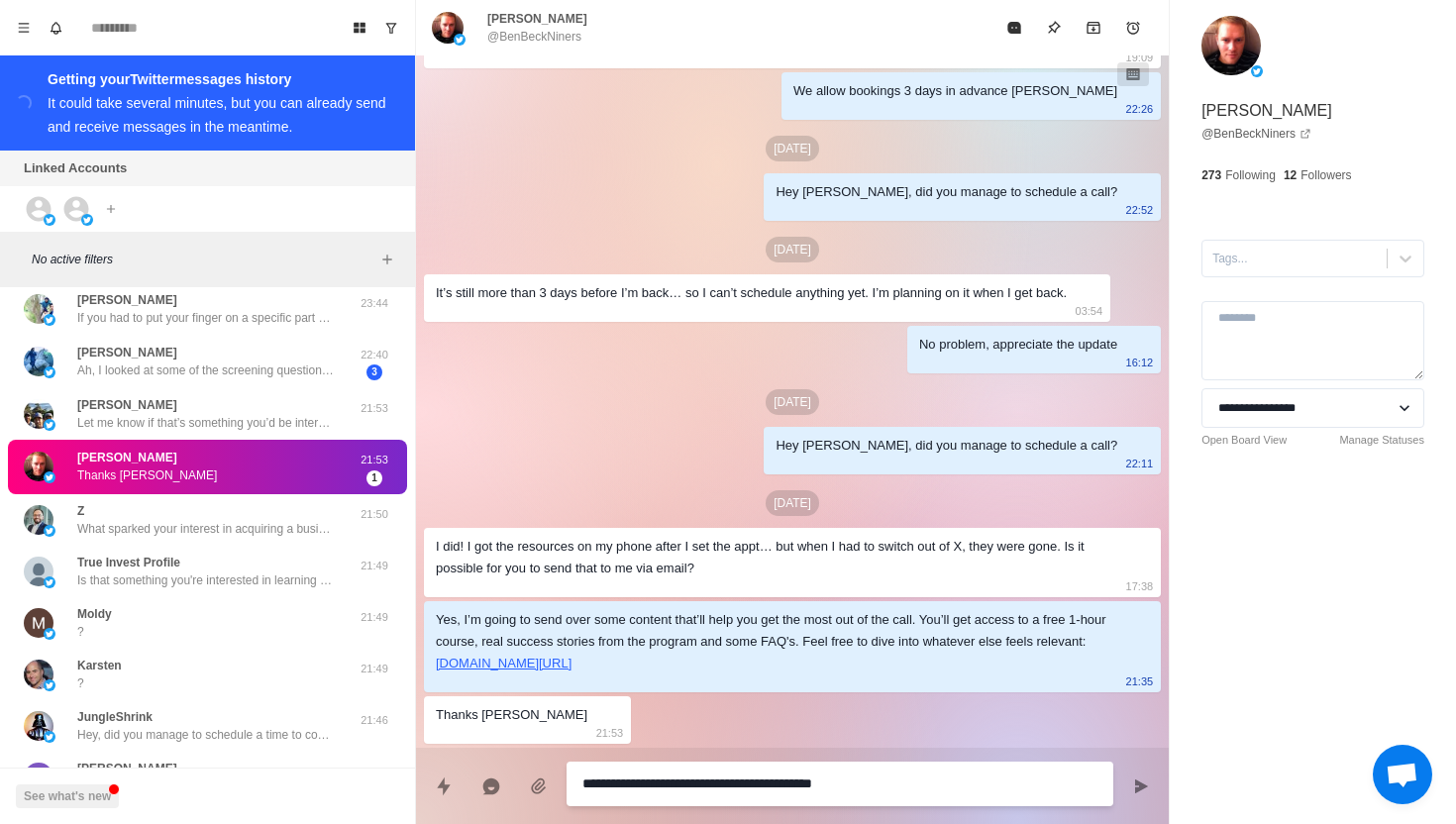 type on "*" 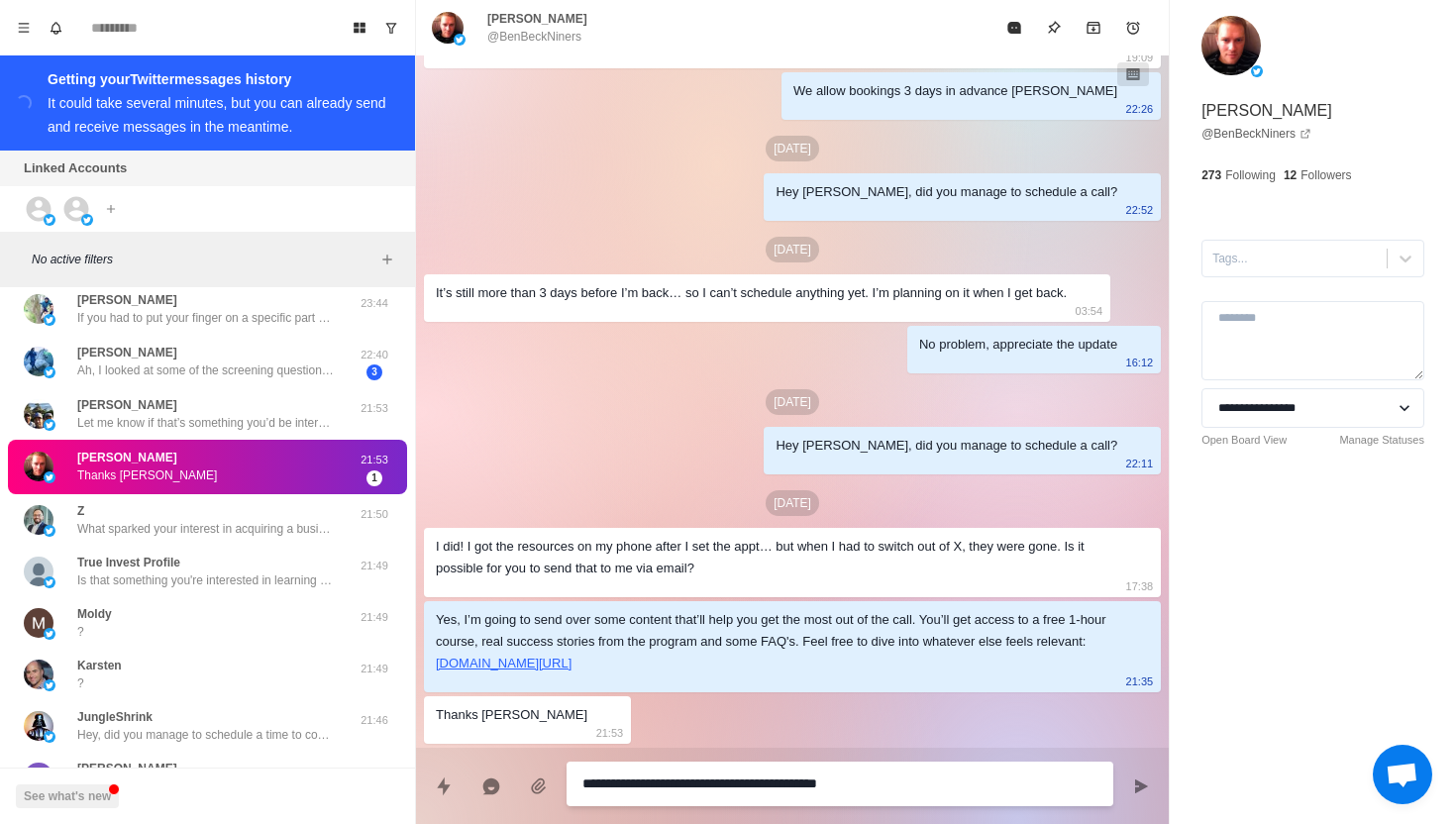 type on "*" 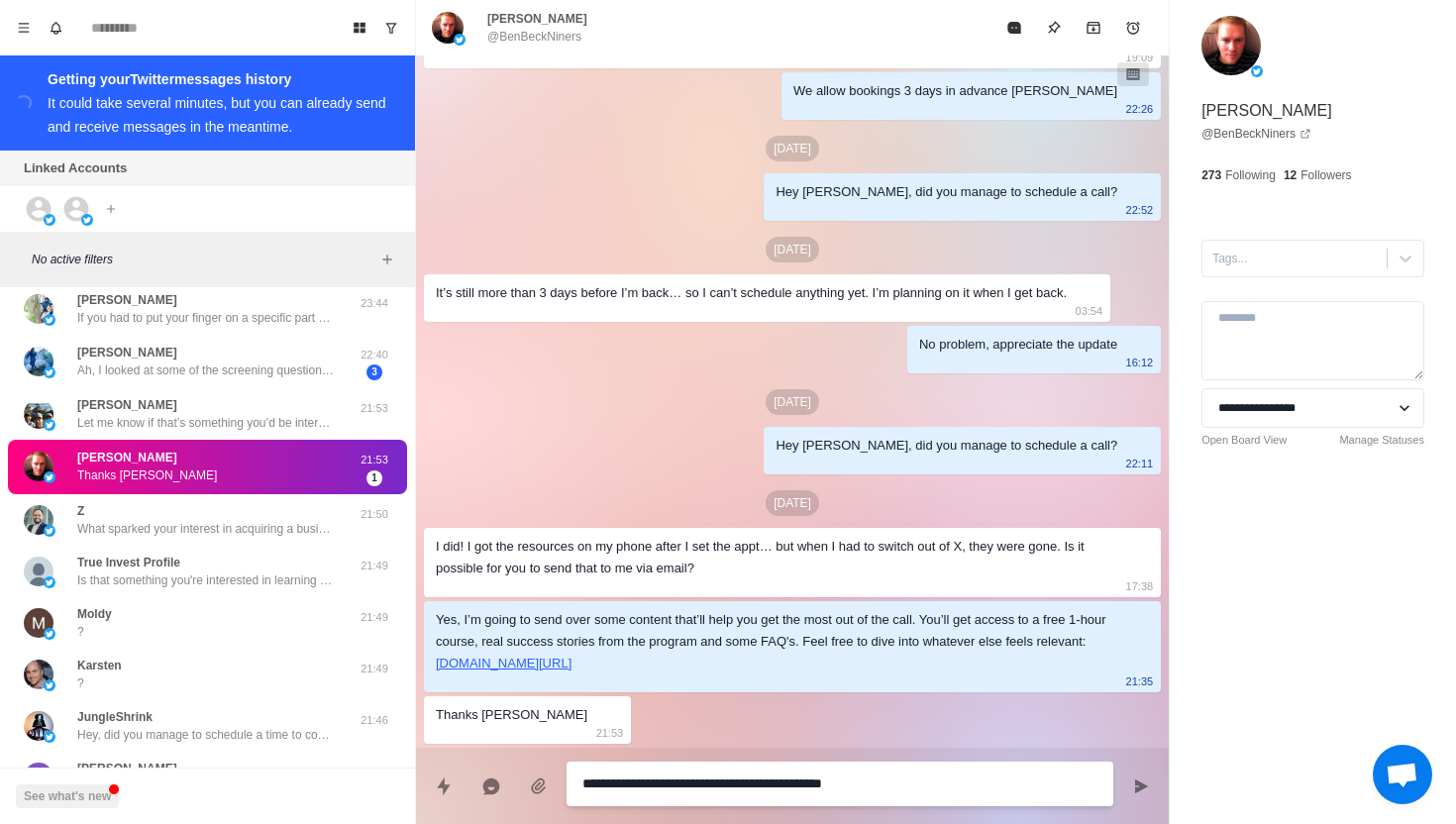 type on "*" 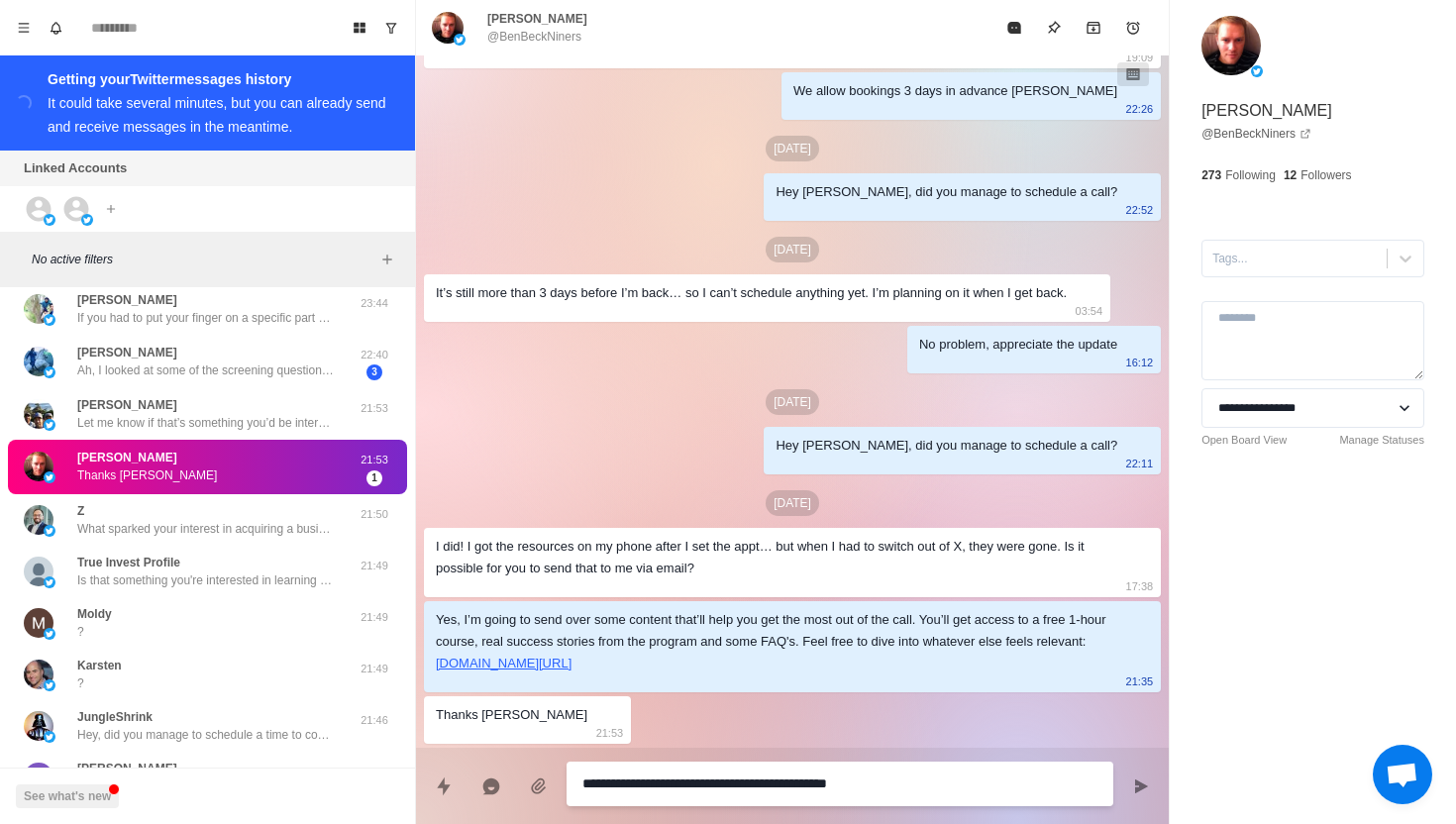 type on "*" 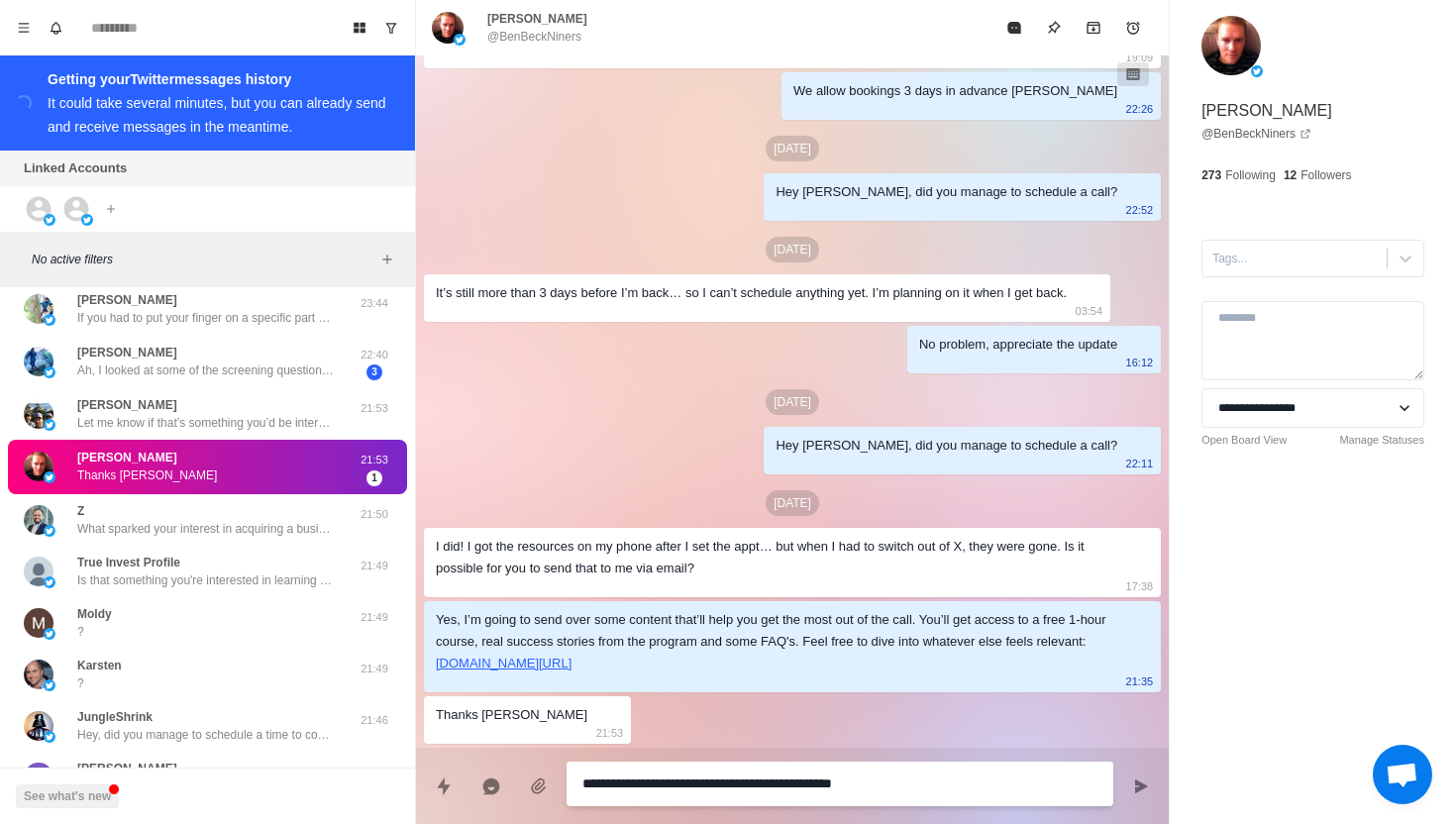 type on "*" 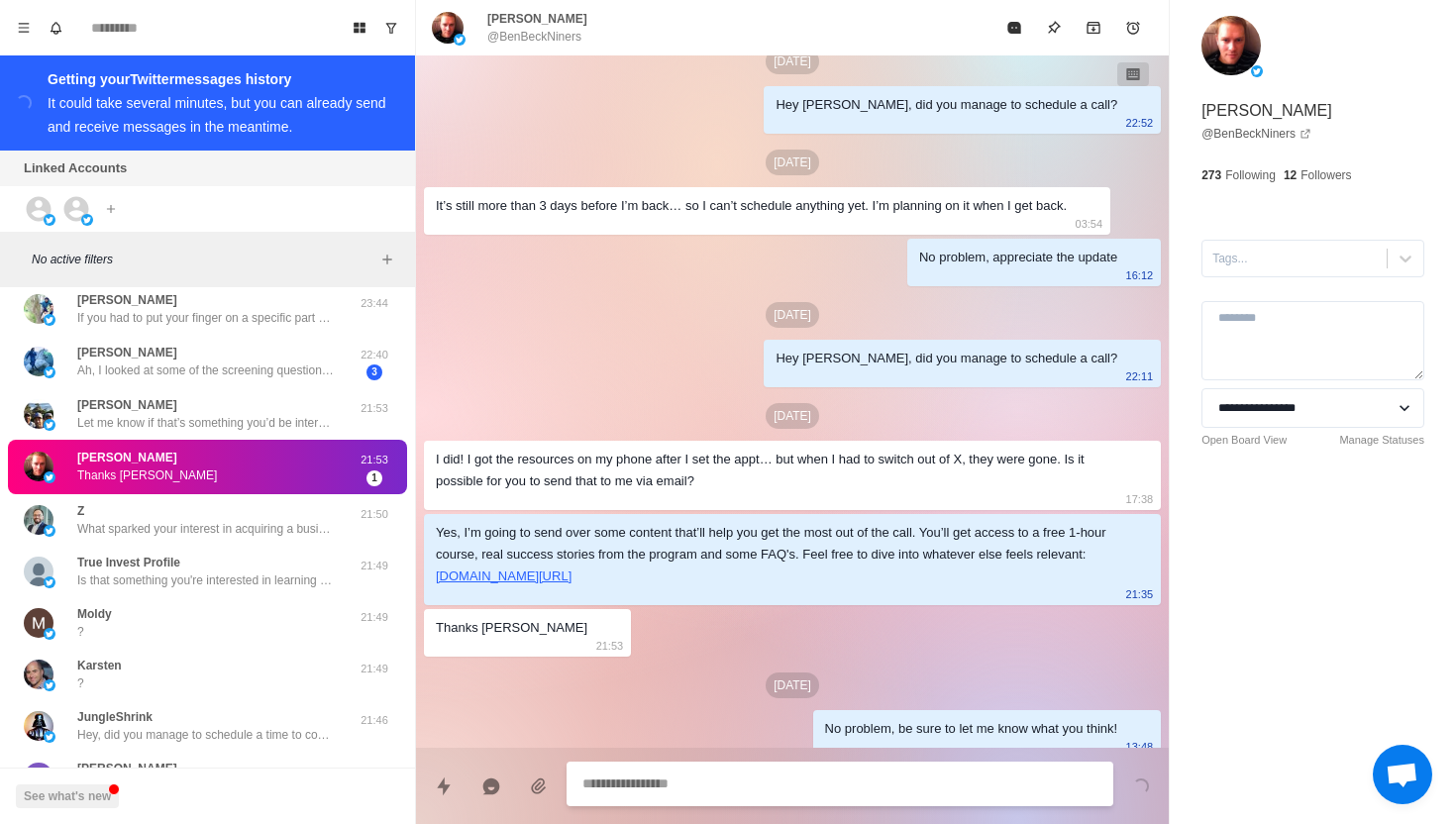 scroll, scrollTop: 1930, scrollLeft: 0, axis: vertical 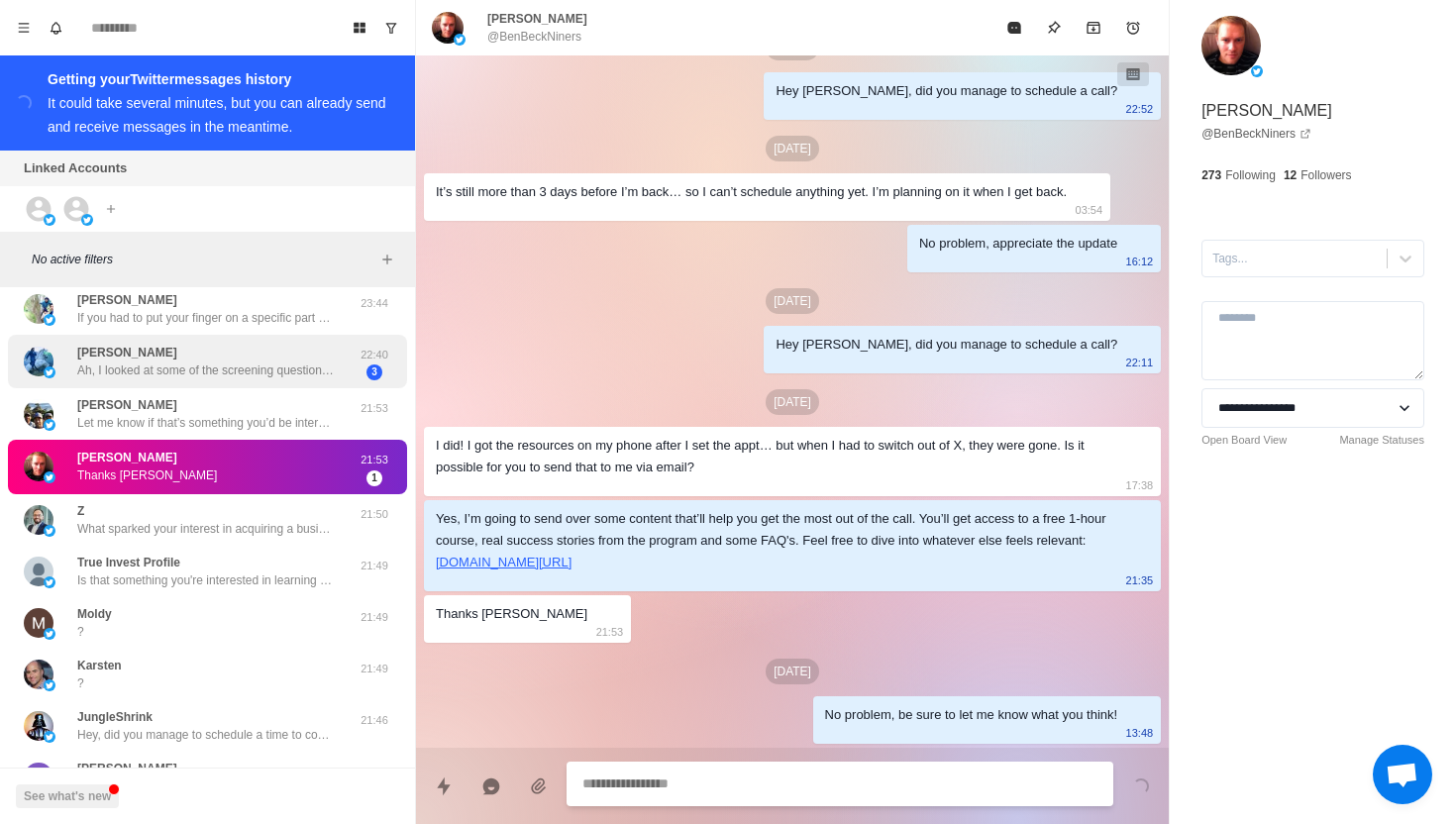 click on "Ah, I looked at some of the screening questions. I’m a bit early. I can reach out when the time is right and I have more liquid funds. Don’t want to waste your time. I’m at the self education point right now" at bounding box center [206, 370] 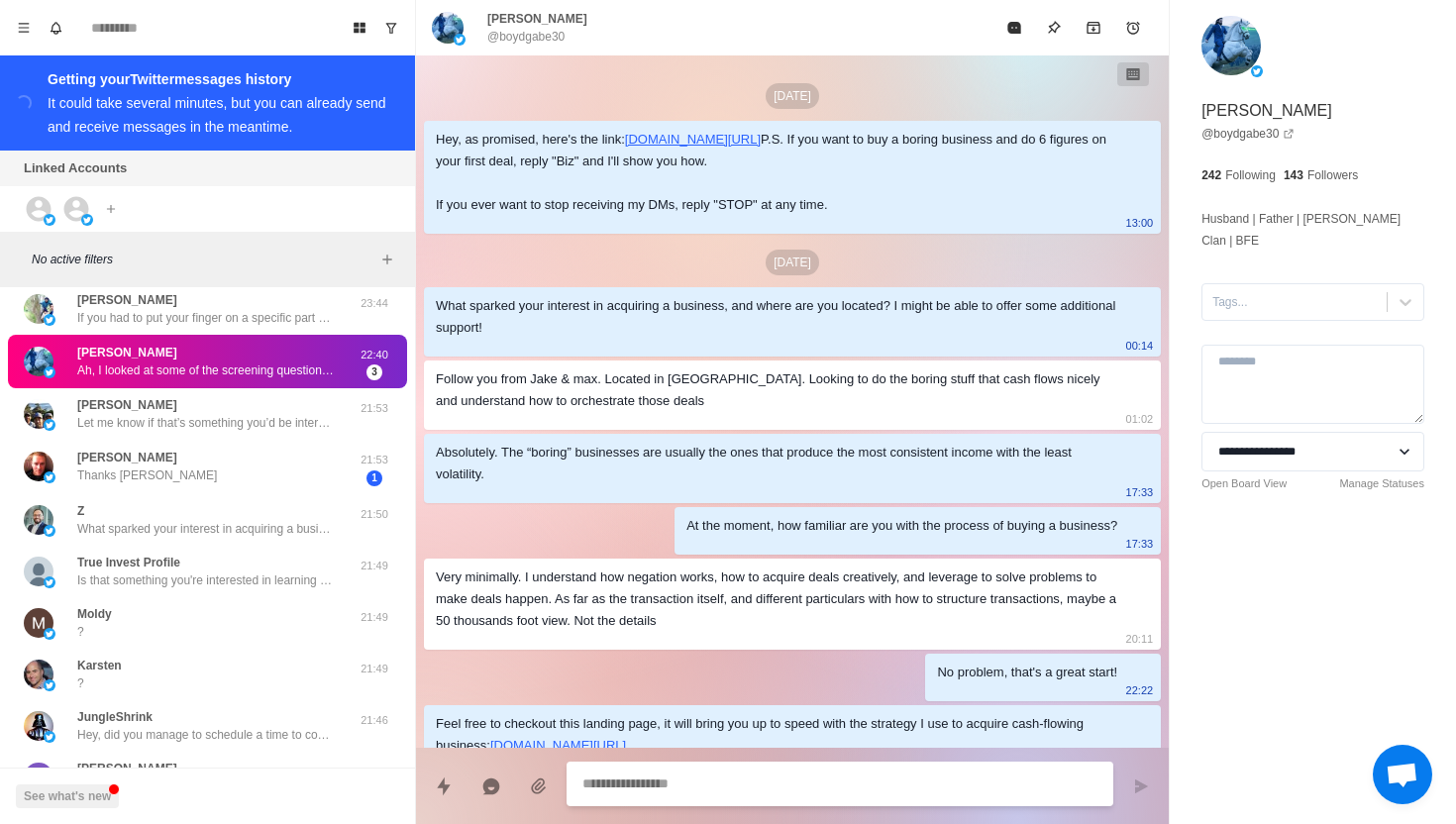 scroll, scrollTop: 1164, scrollLeft: 0, axis: vertical 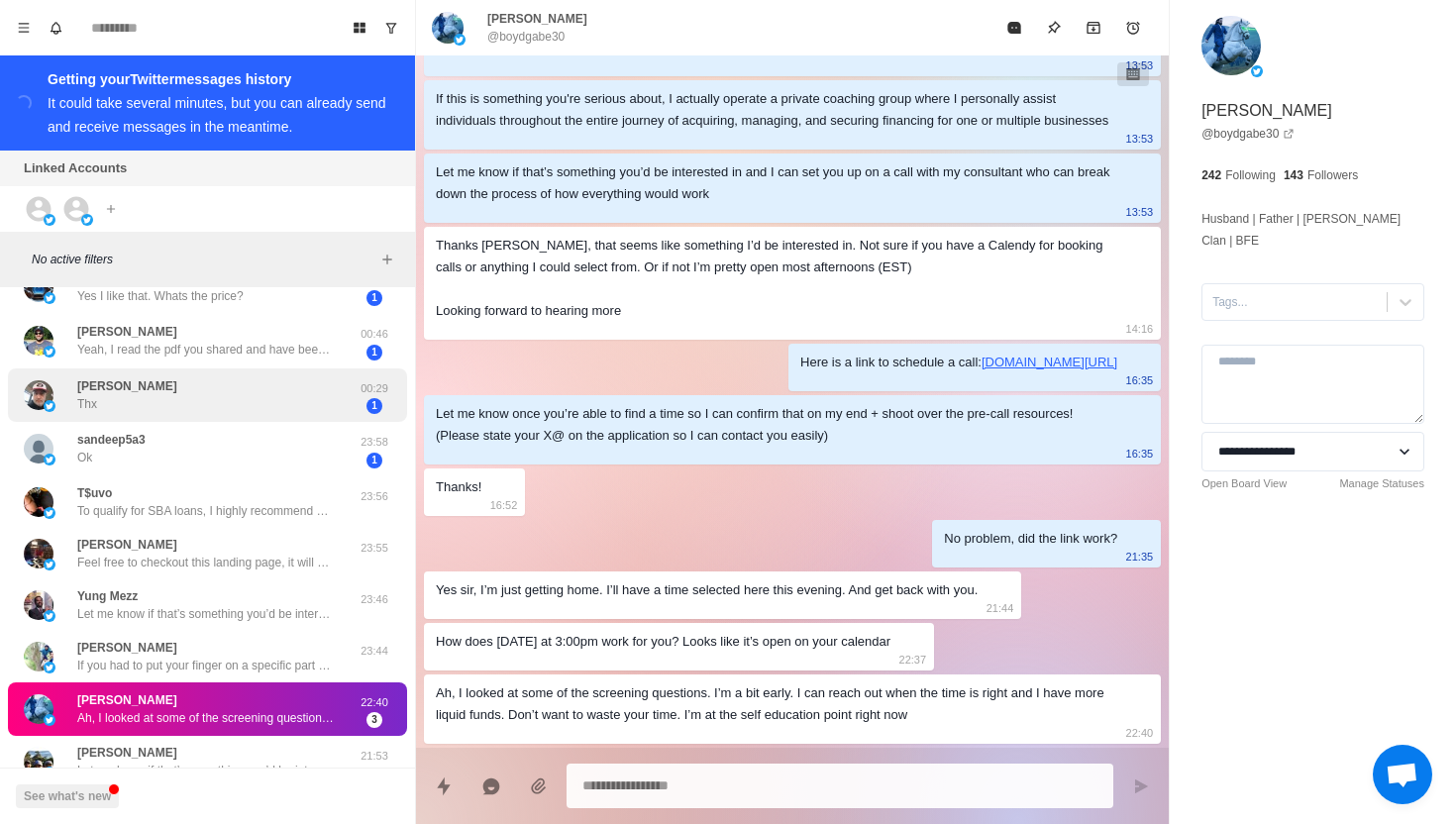 click on "[PERSON_NAME] Thx 00:29 1" at bounding box center (207, 395) 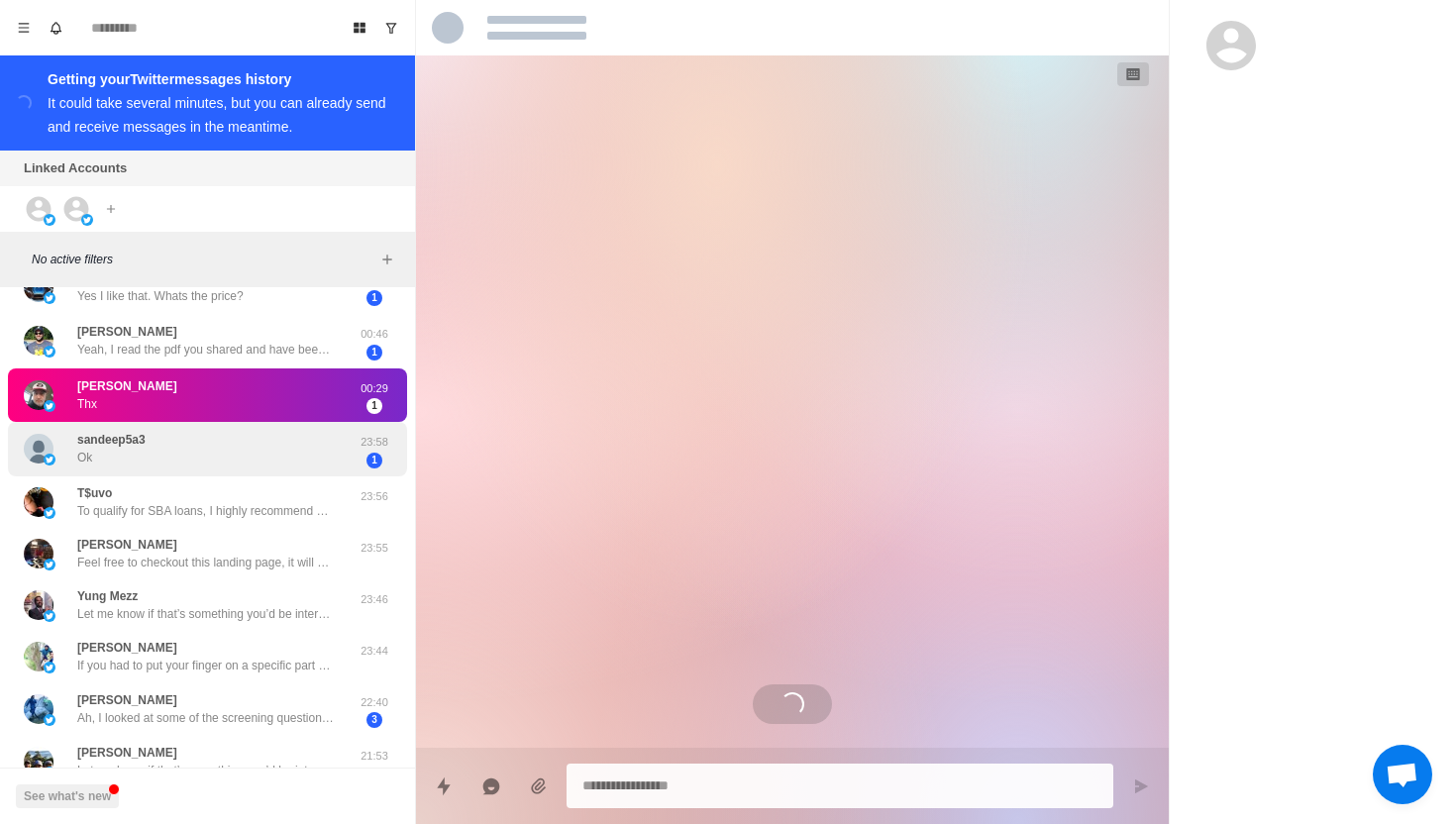 click on "sandeep5a3 Ok" at bounding box center [186, 449] 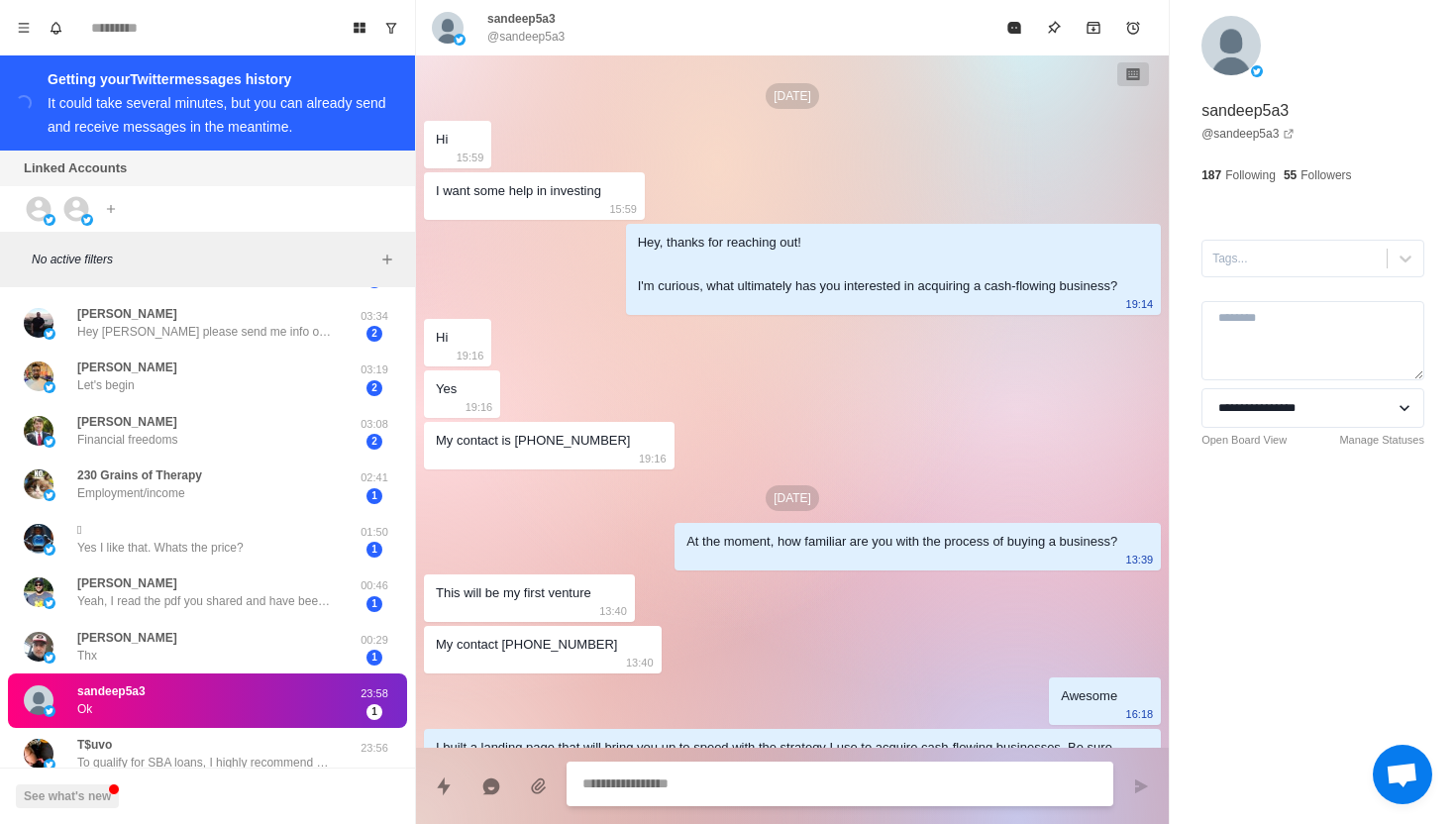 scroll, scrollTop: 648, scrollLeft: 0, axis: vertical 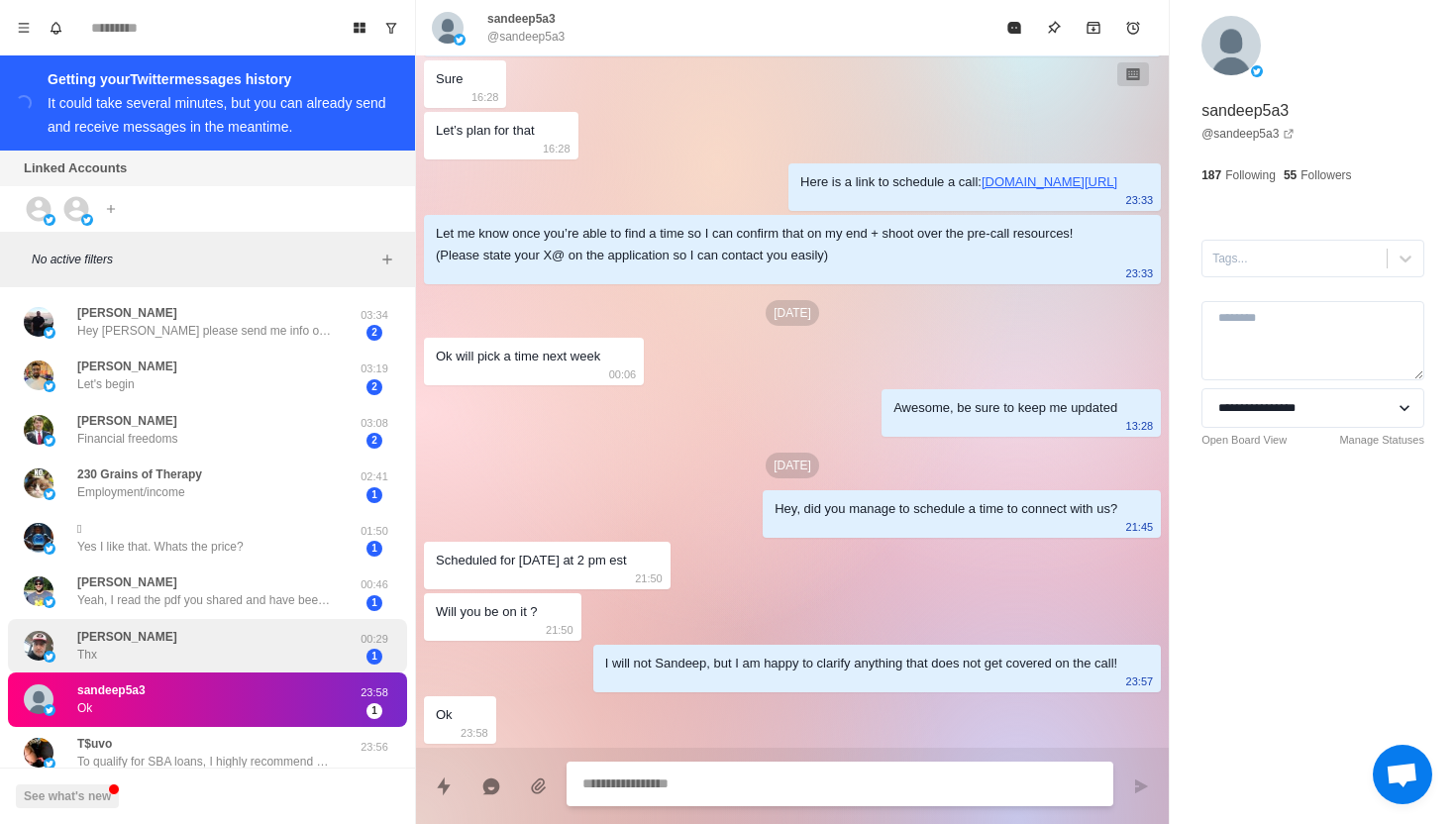 click on "[PERSON_NAME] Thx" at bounding box center (186, 646) 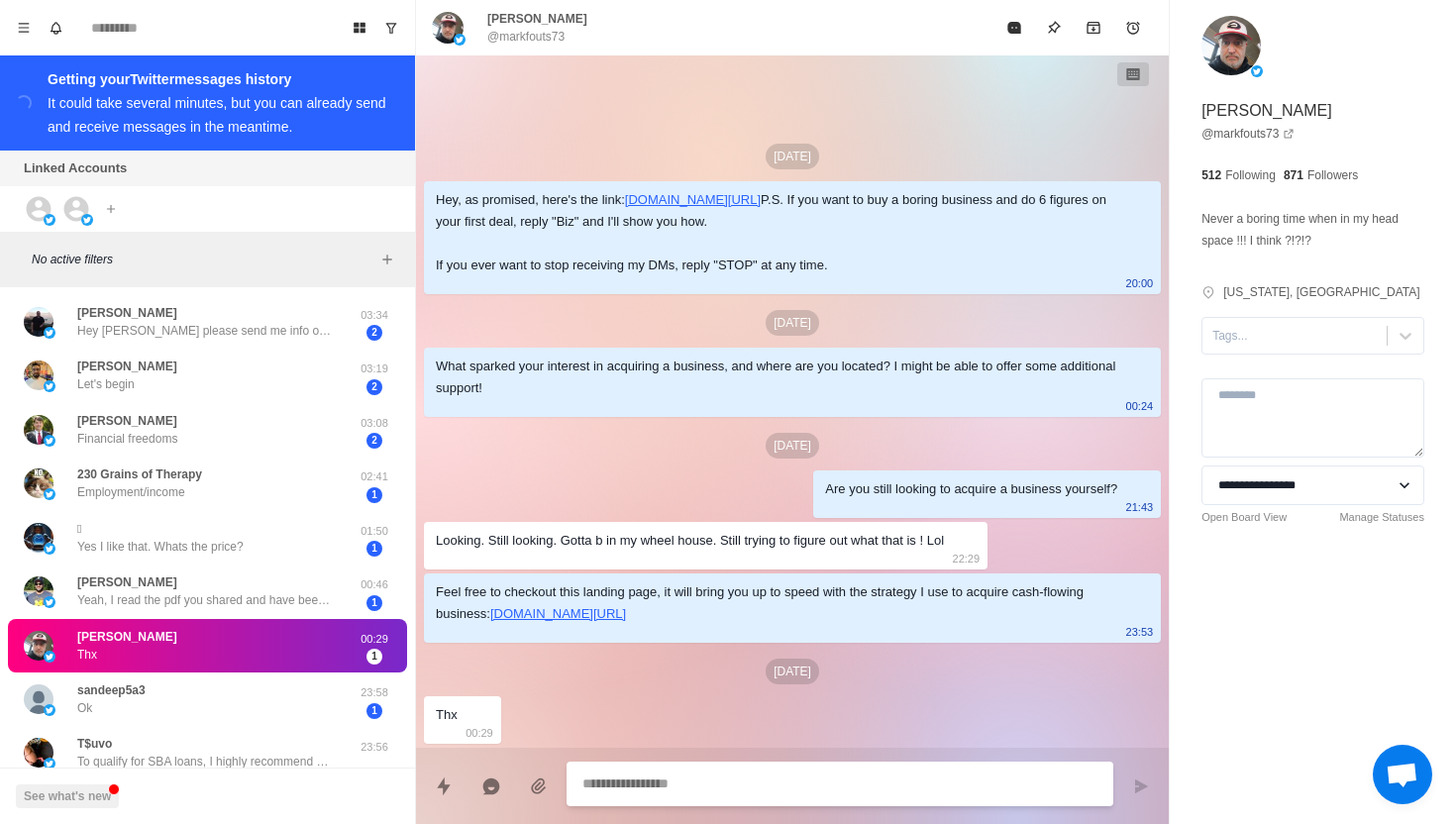 scroll, scrollTop: 5, scrollLeft: 0, axis: vertical 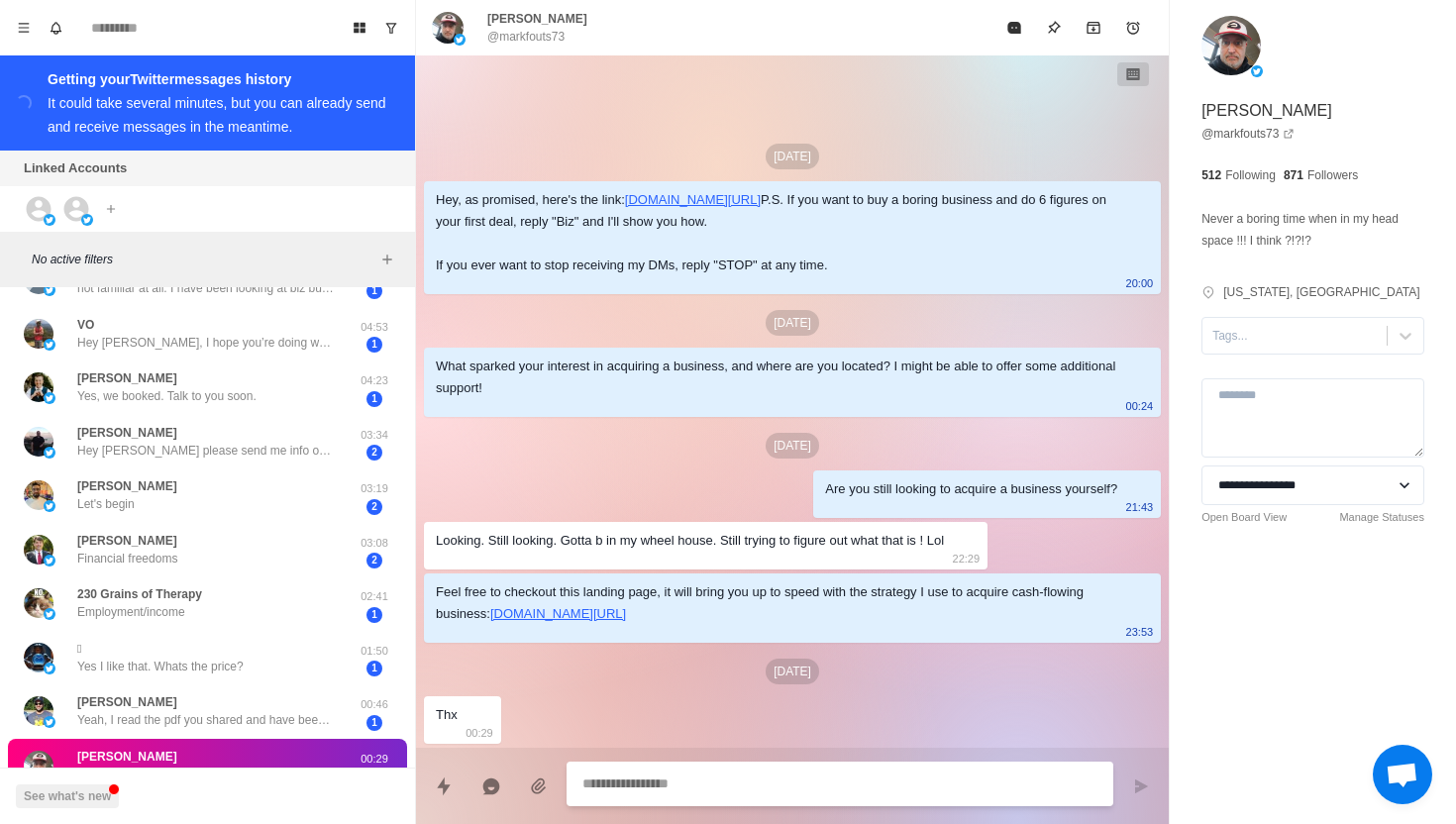click at bounding box center (840, 783) 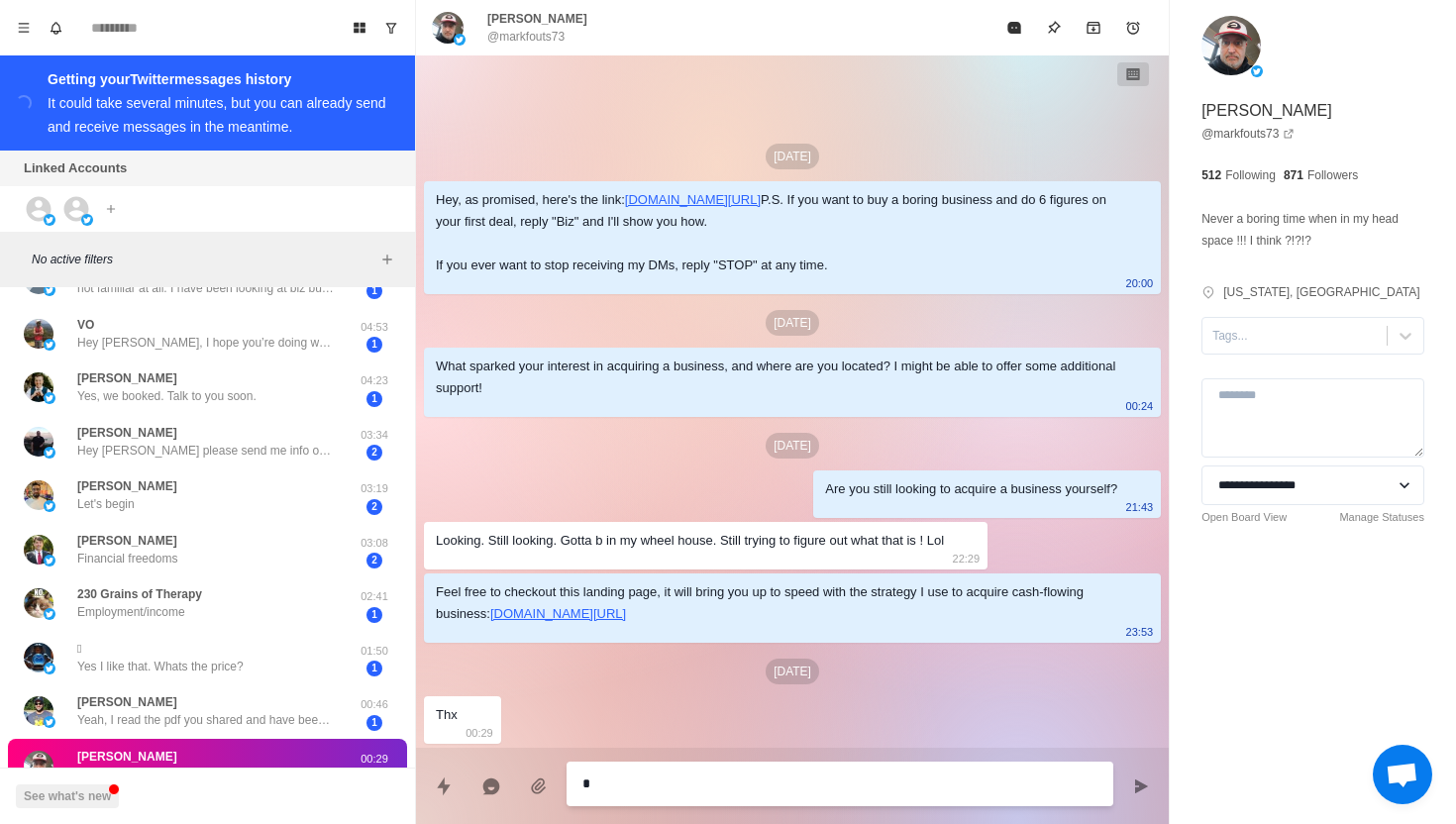 type on "*" 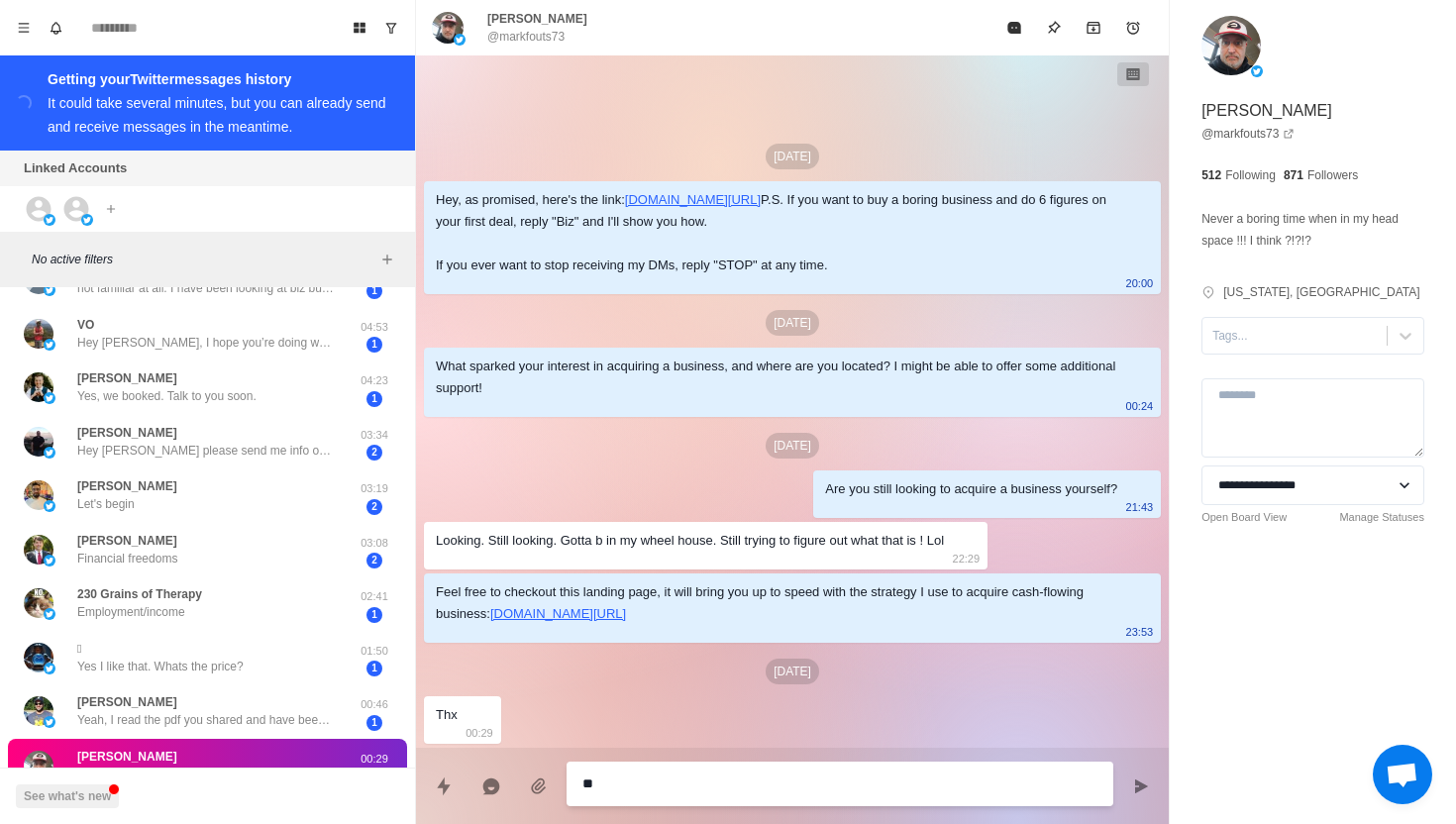 type on "*" 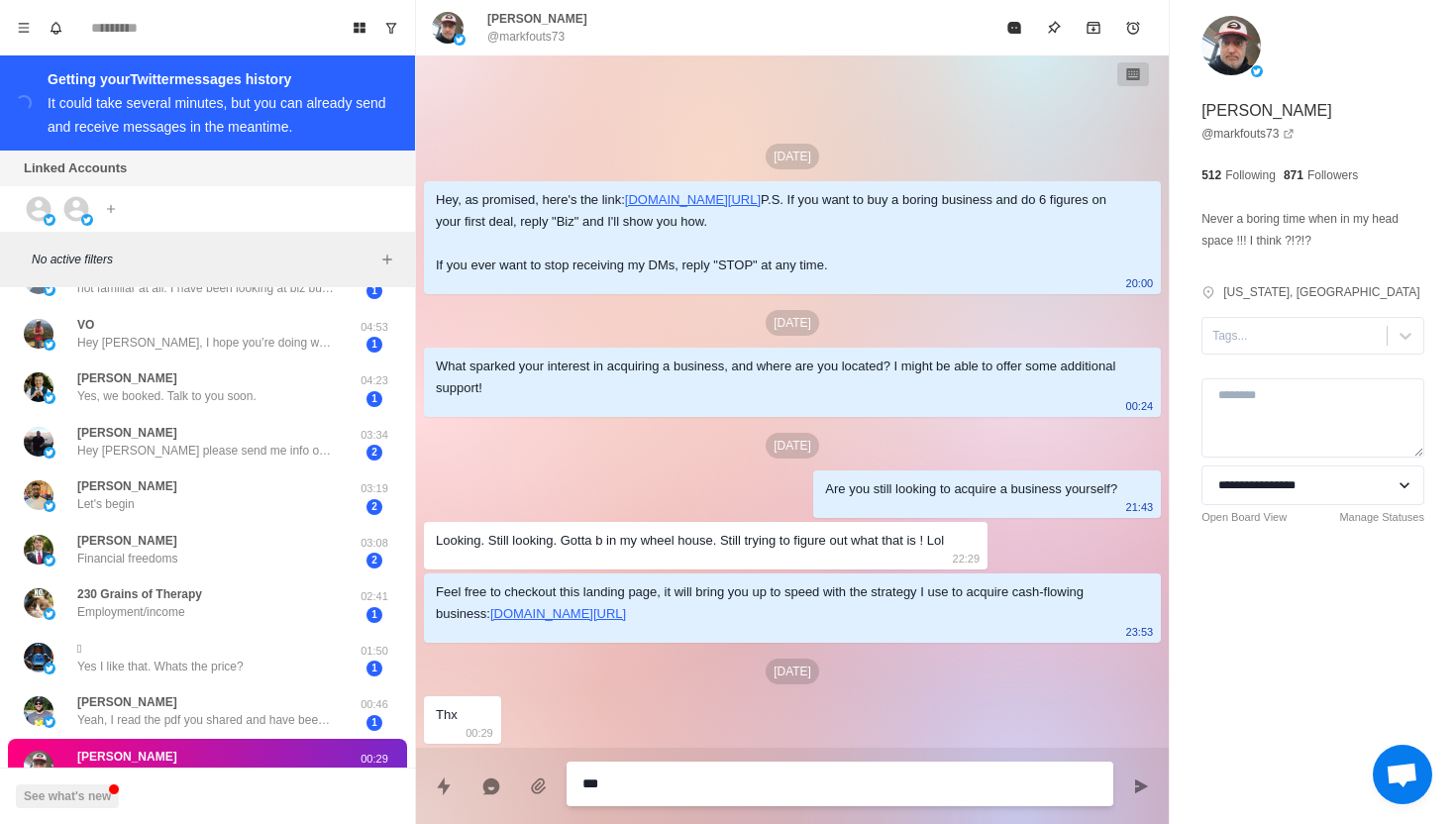 type on "*" 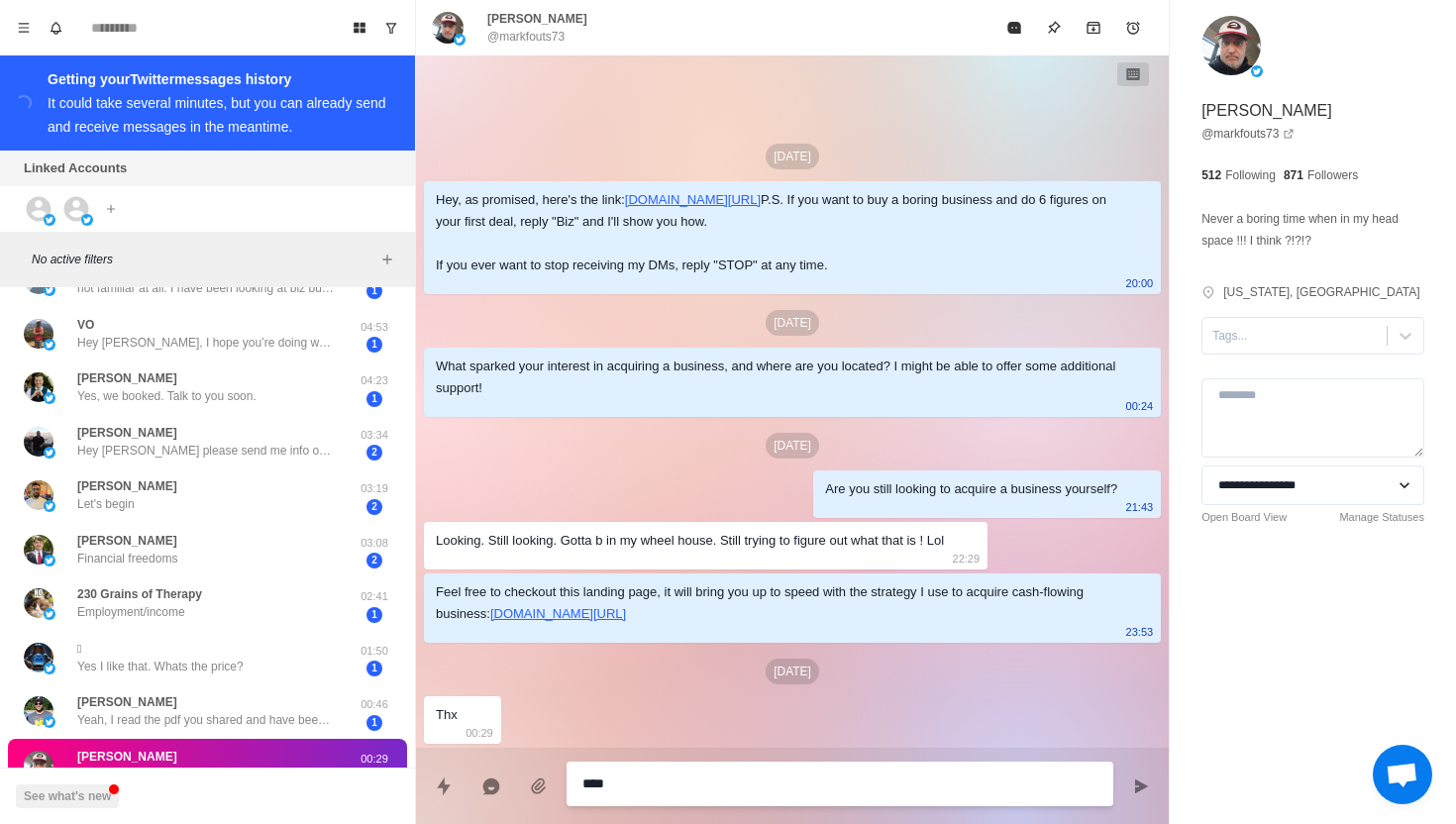 type on "*" 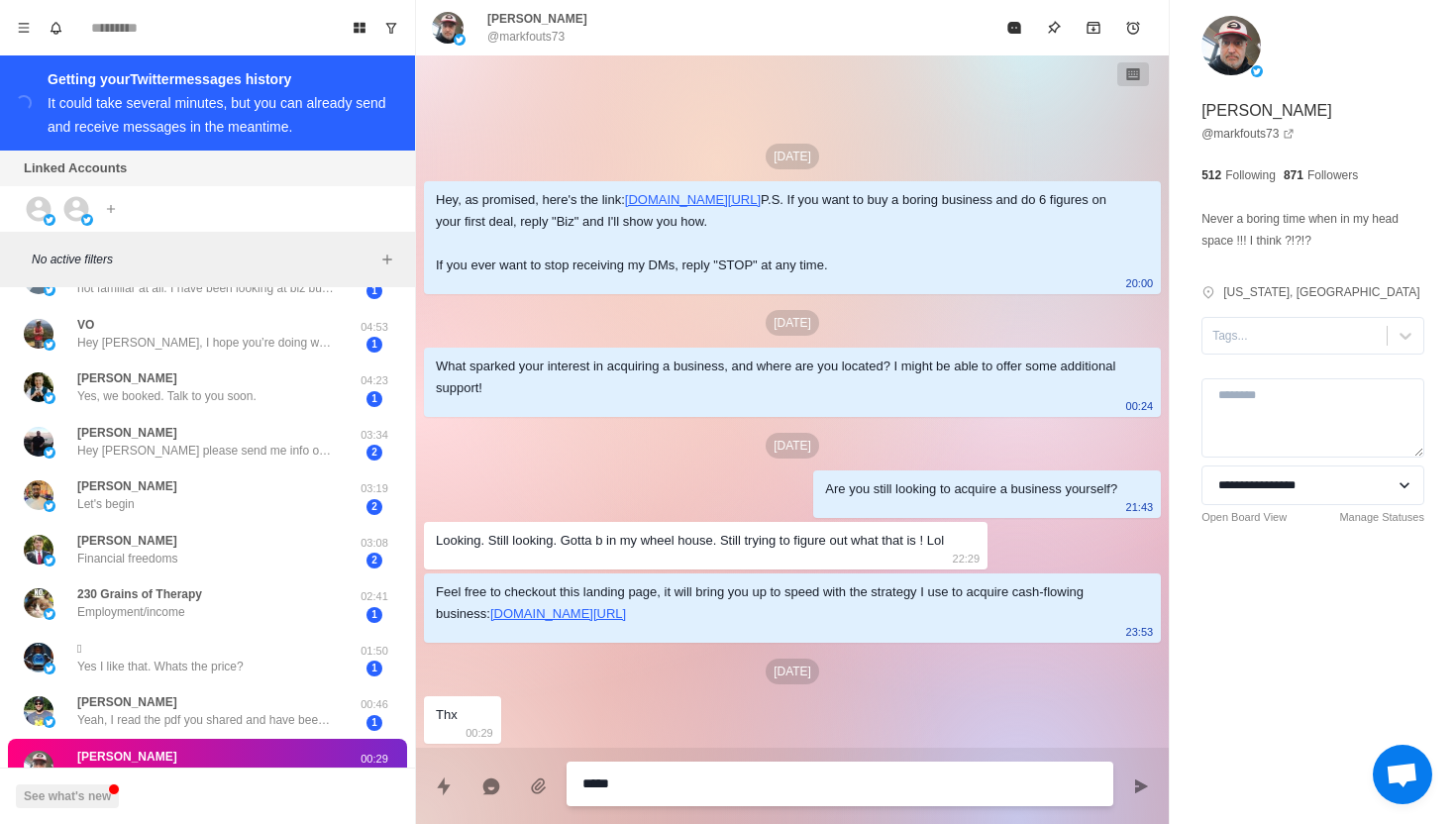 type on "*" 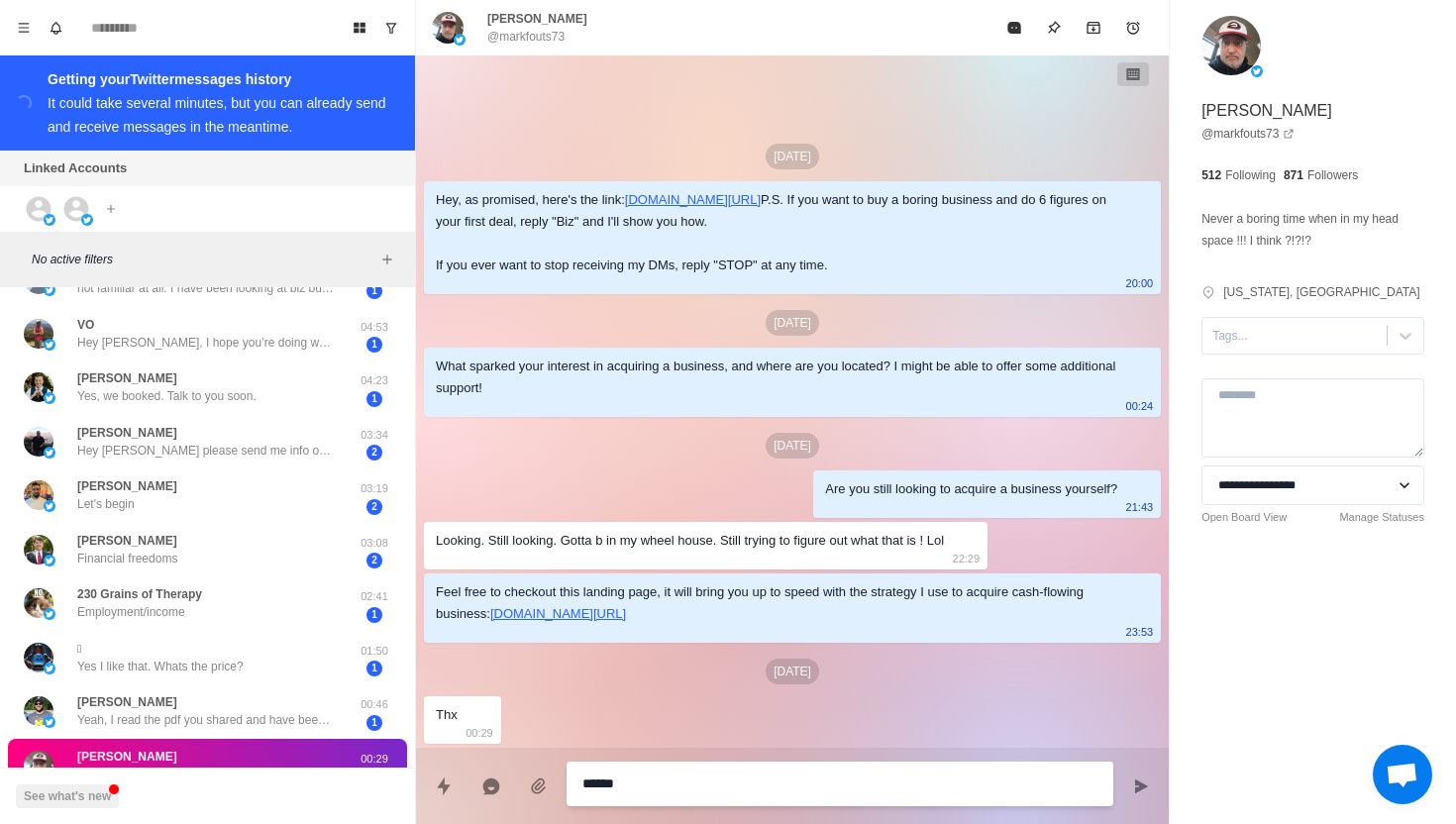 type on "*" 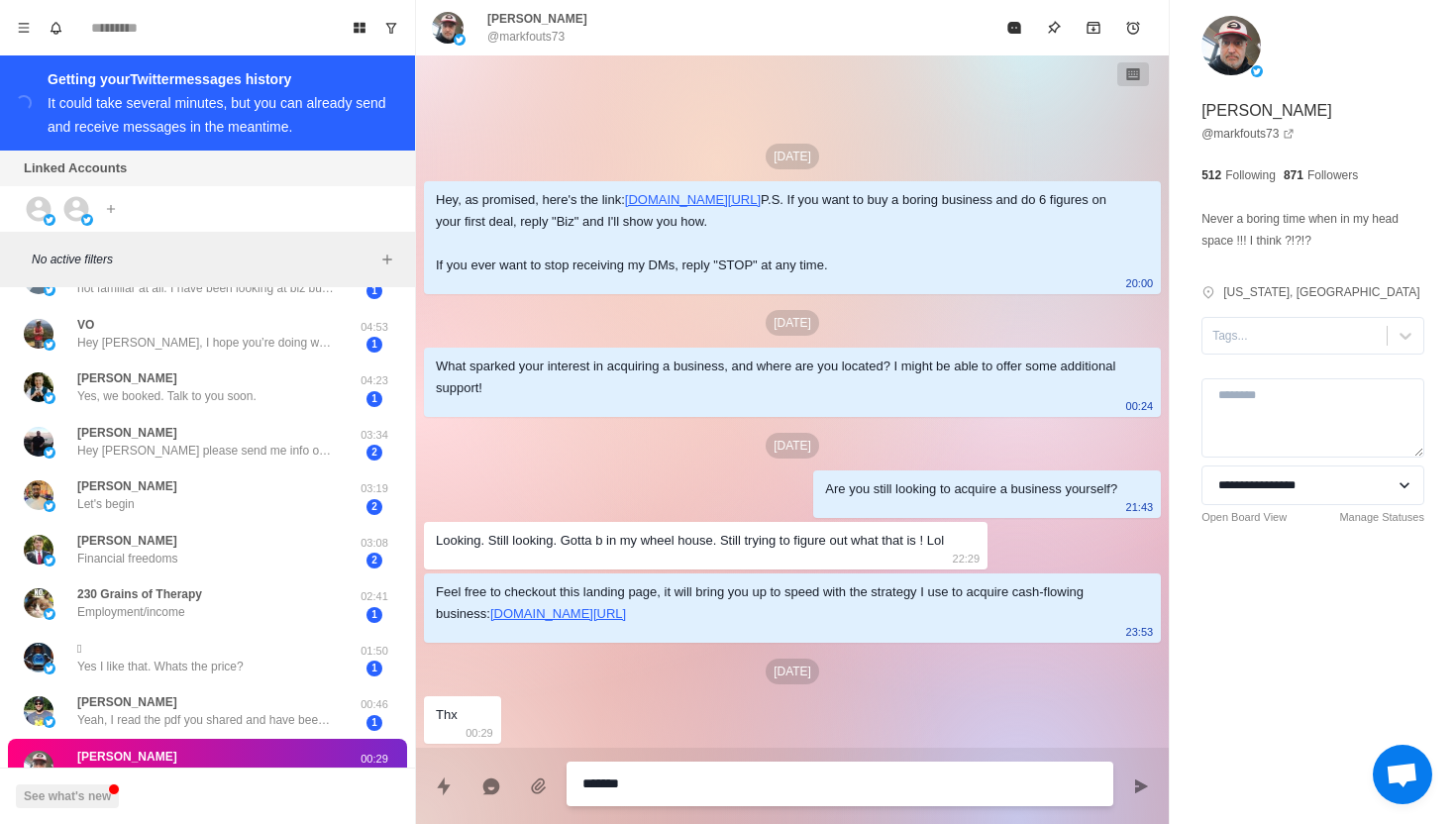 type on "*" 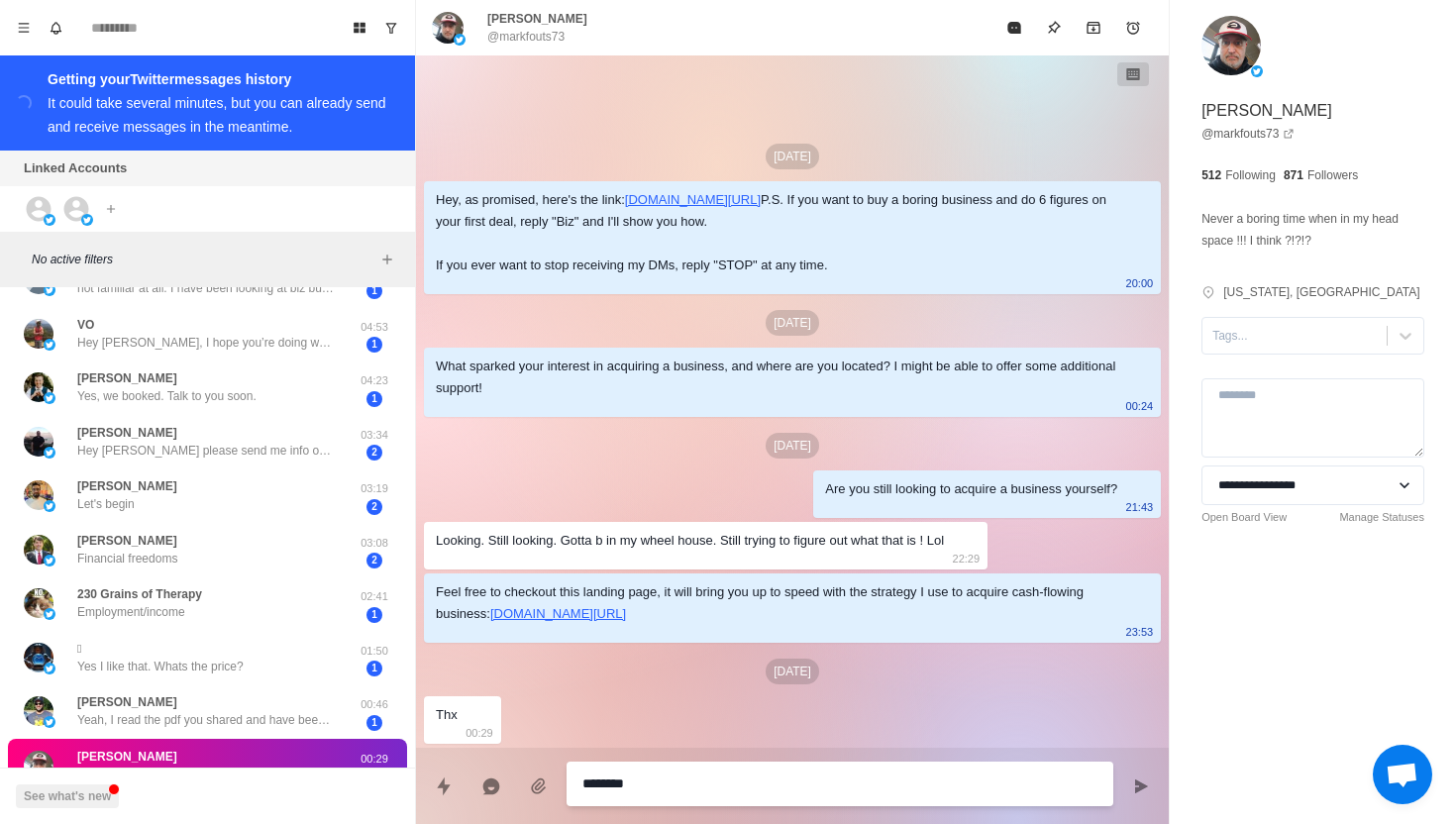 type on "*" 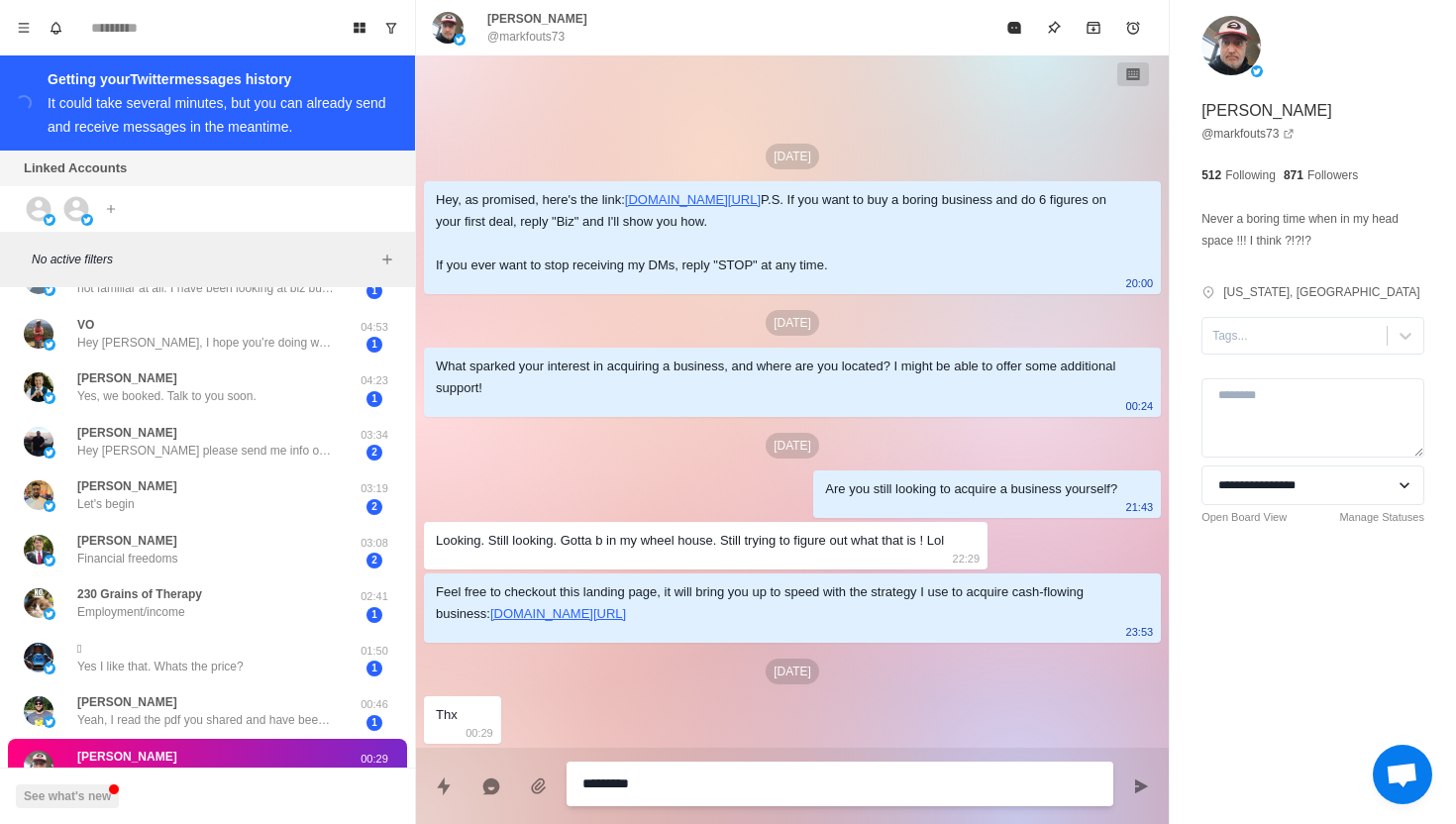 type on "*" 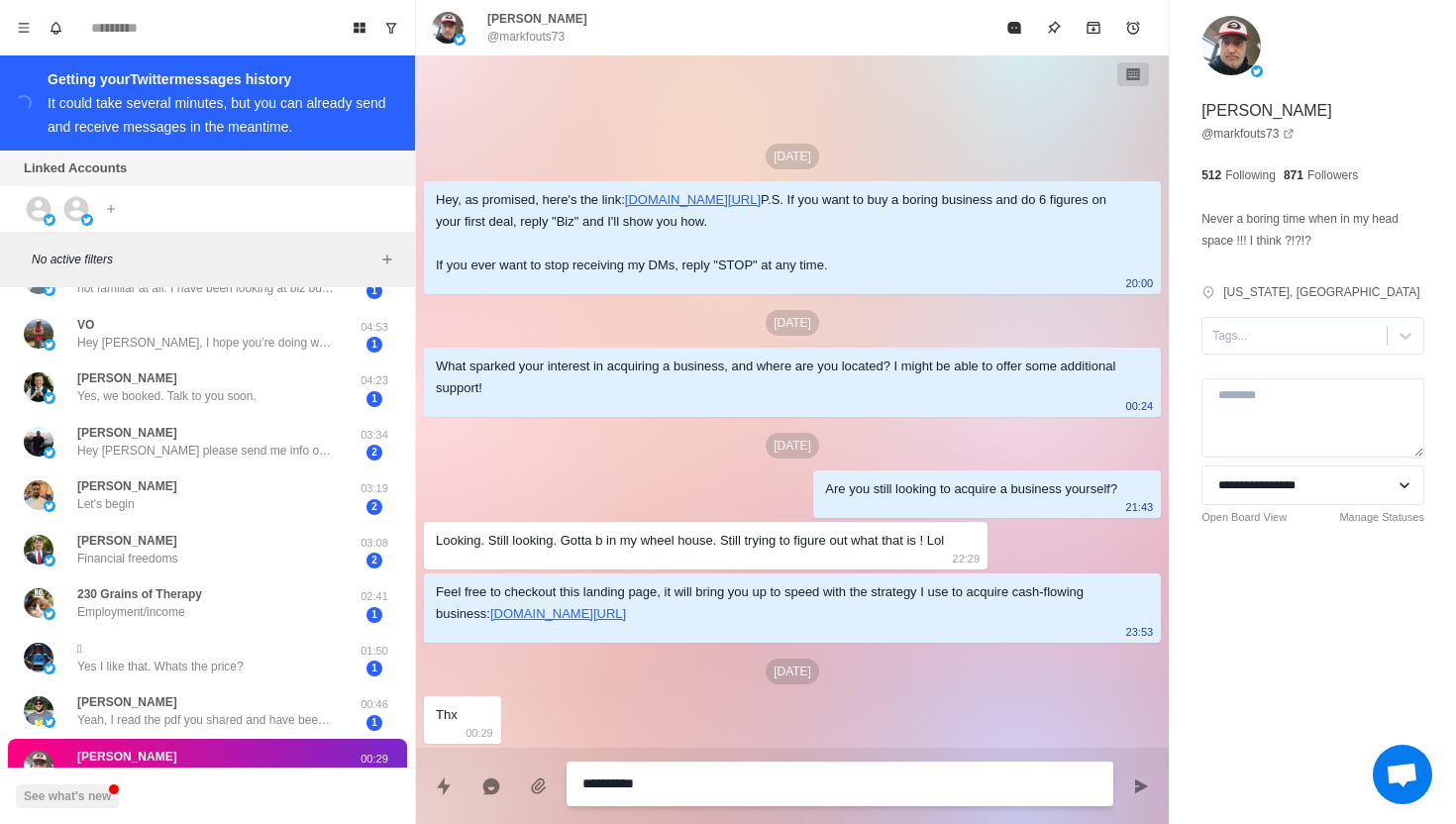 type on "*" 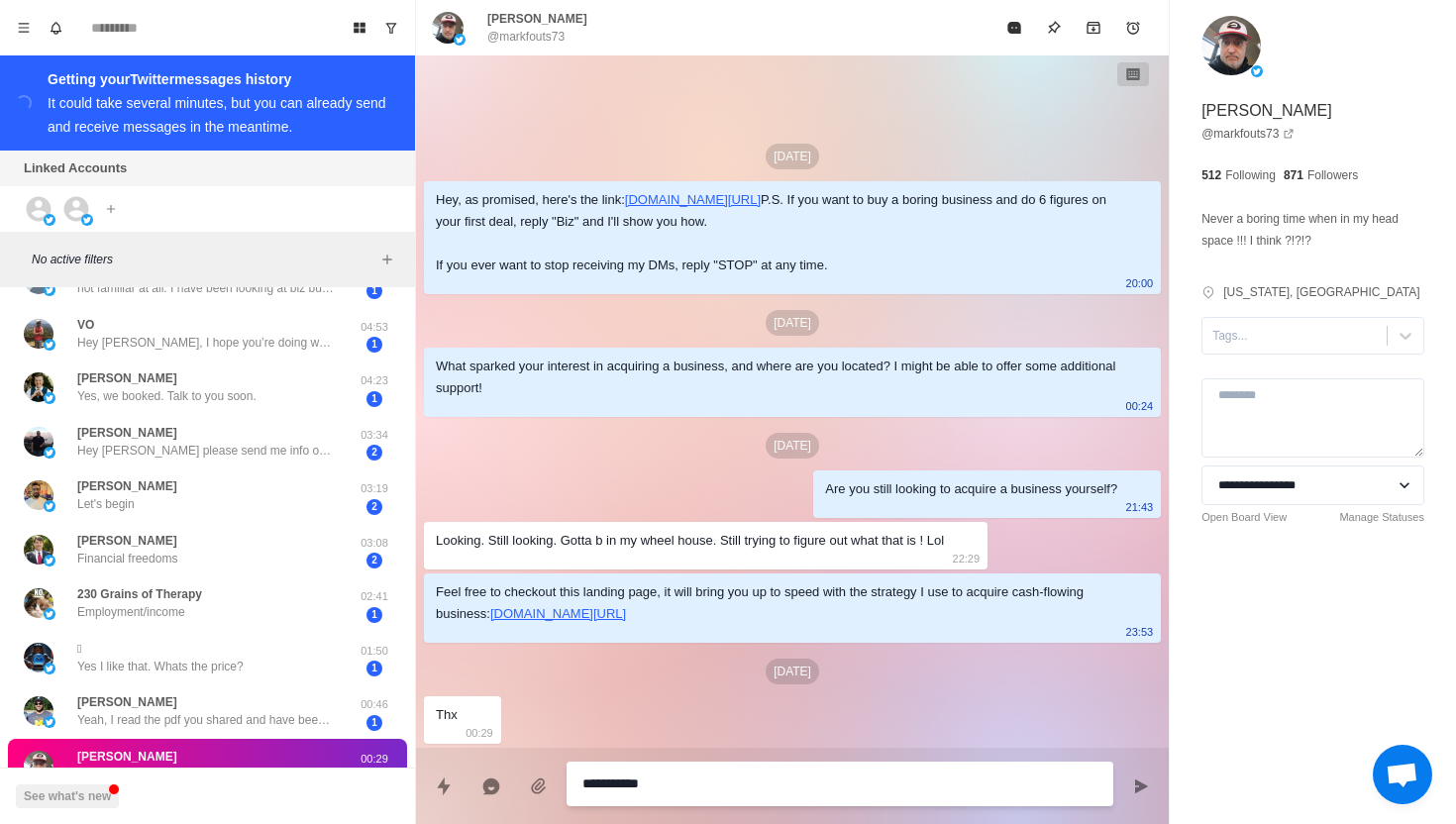 type on "*" 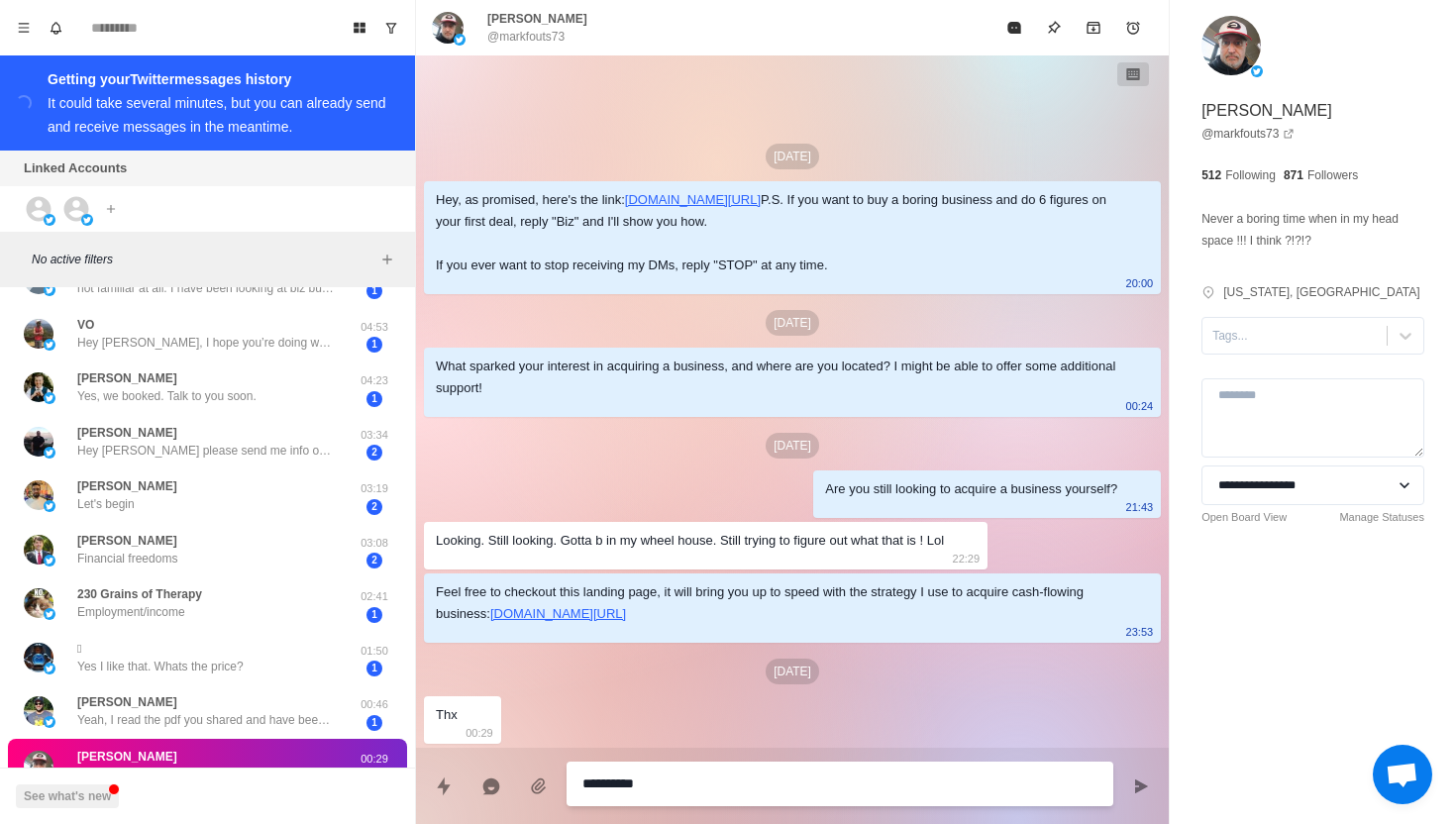 type on "*" 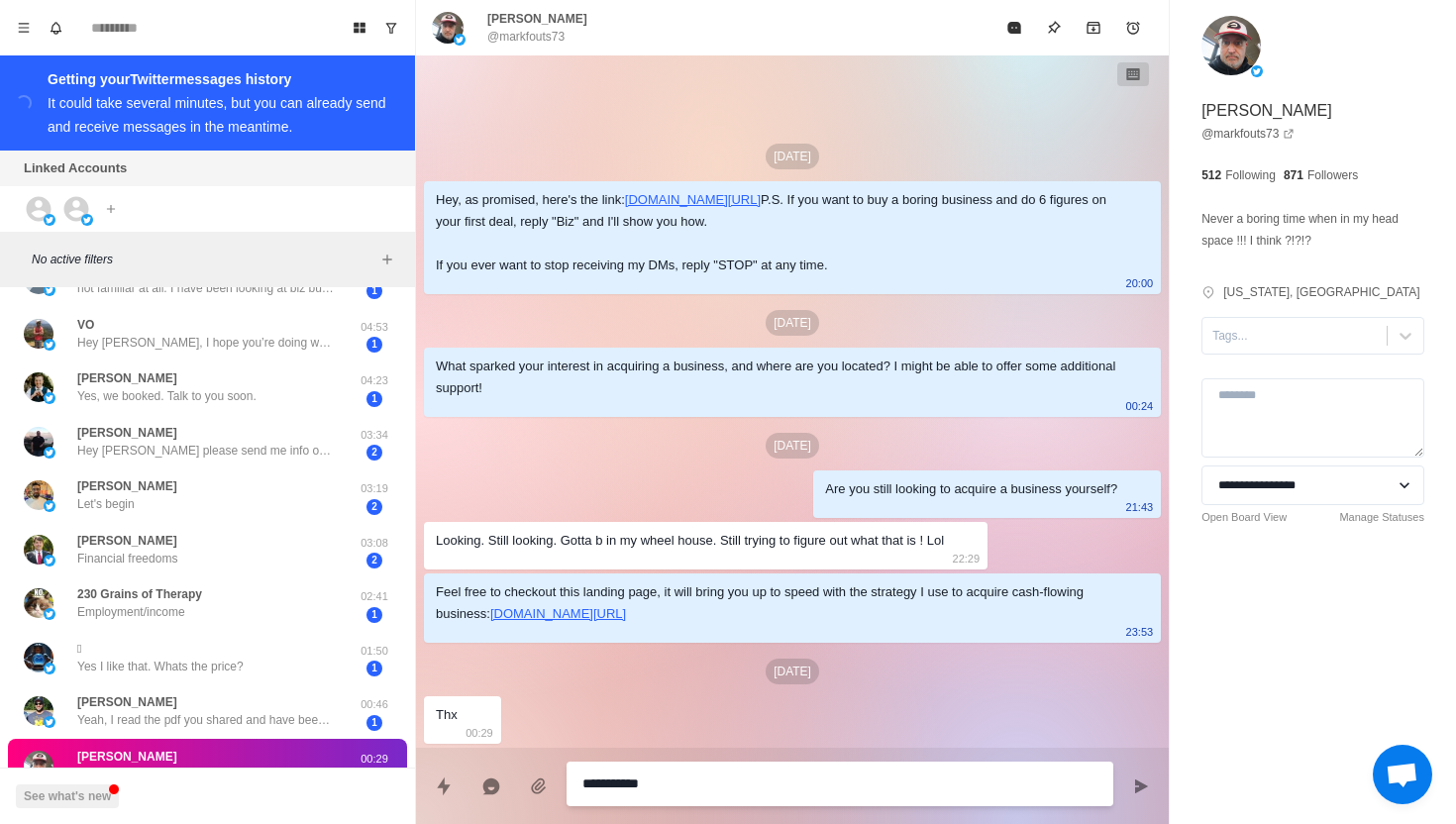 type on "*" 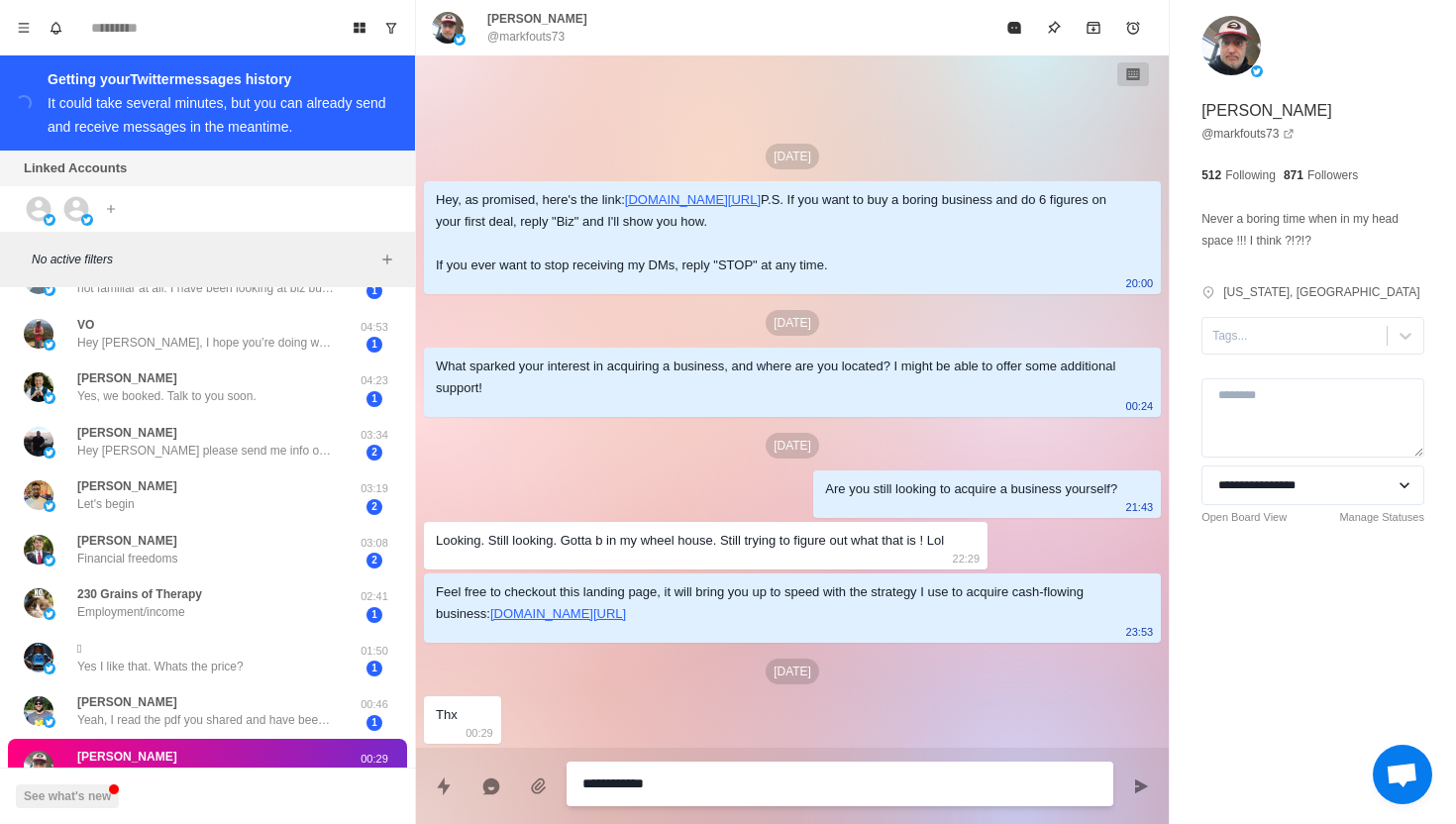 type on "*" 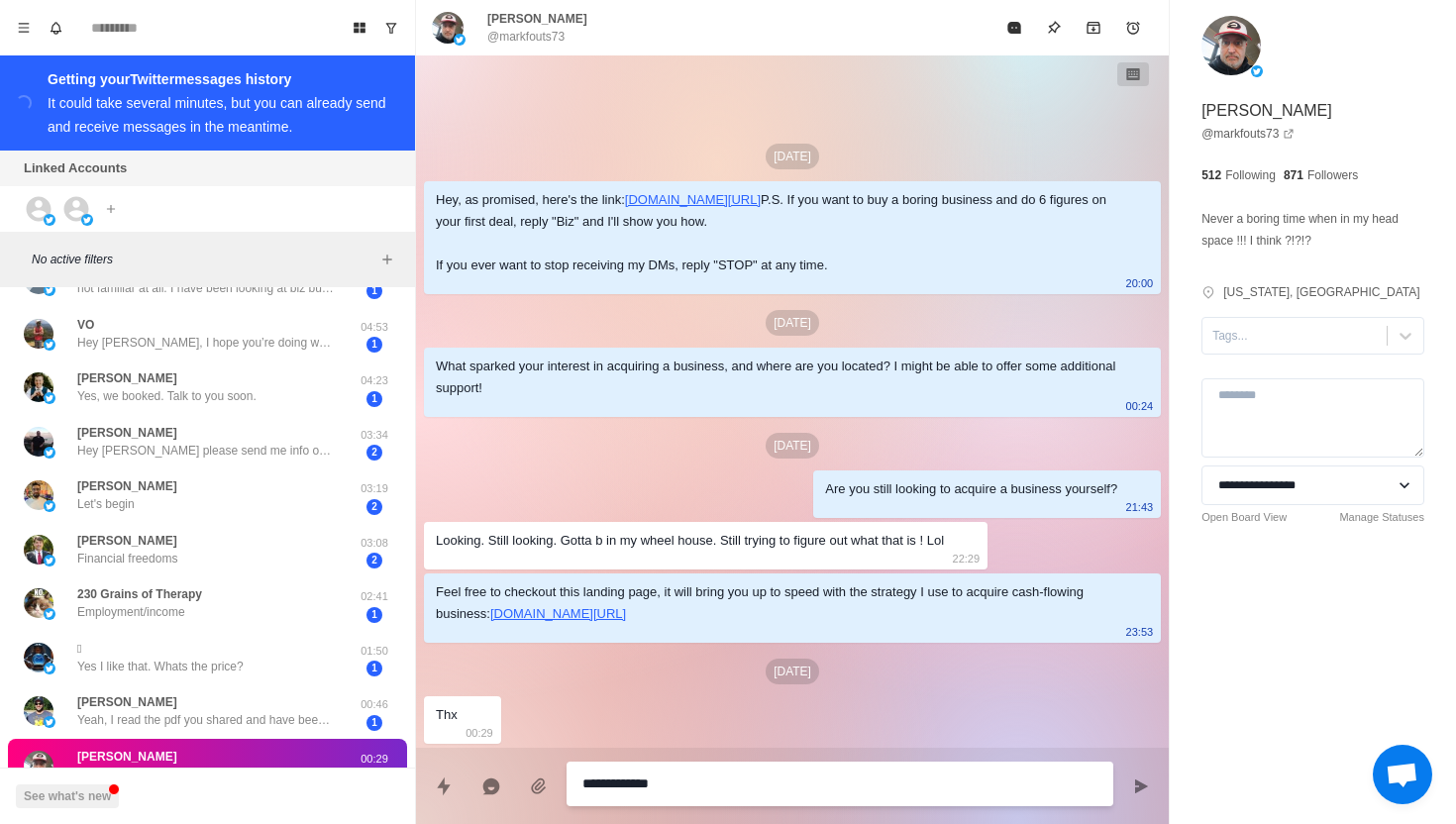 type on "*" 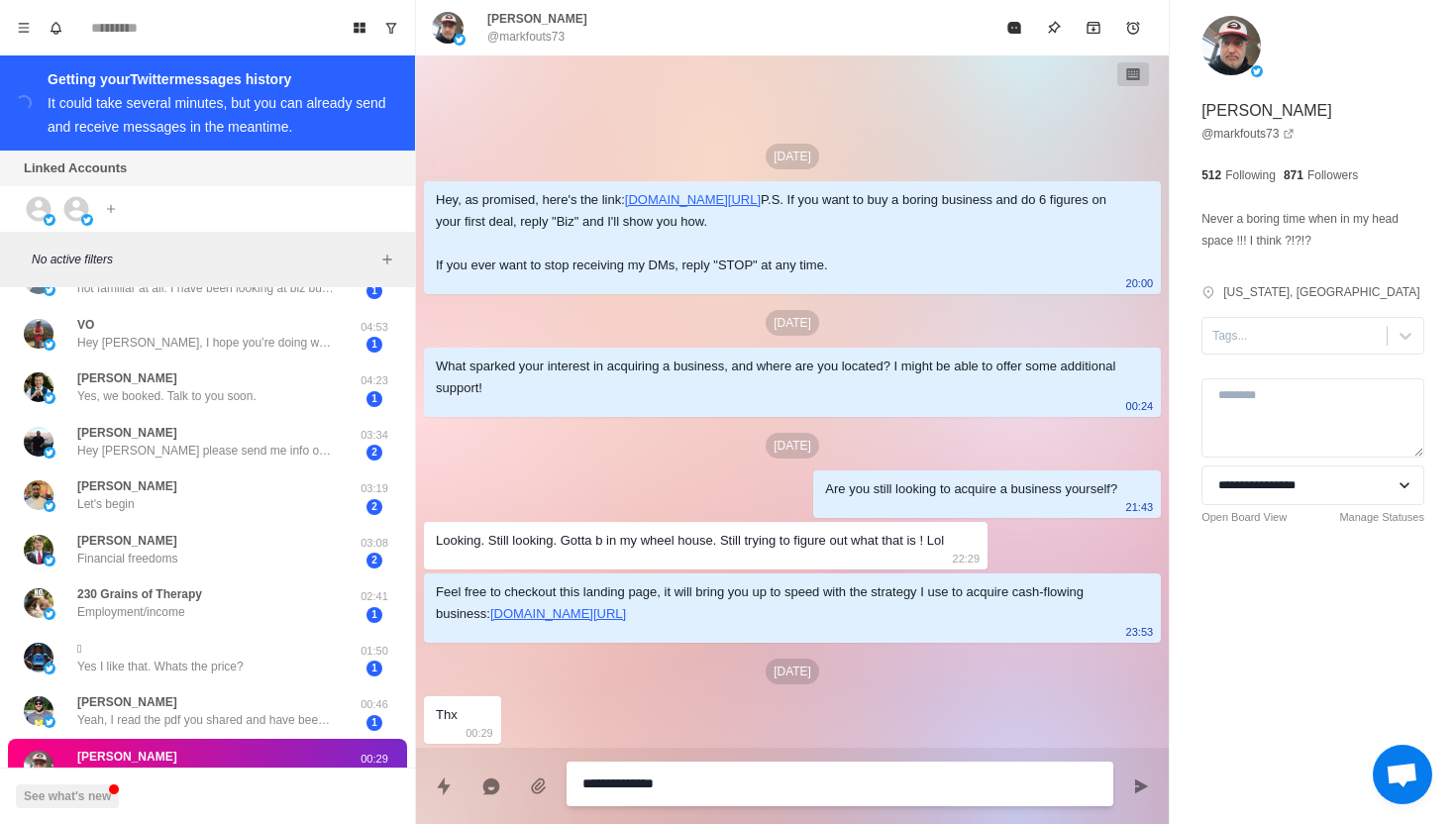 type on "*" 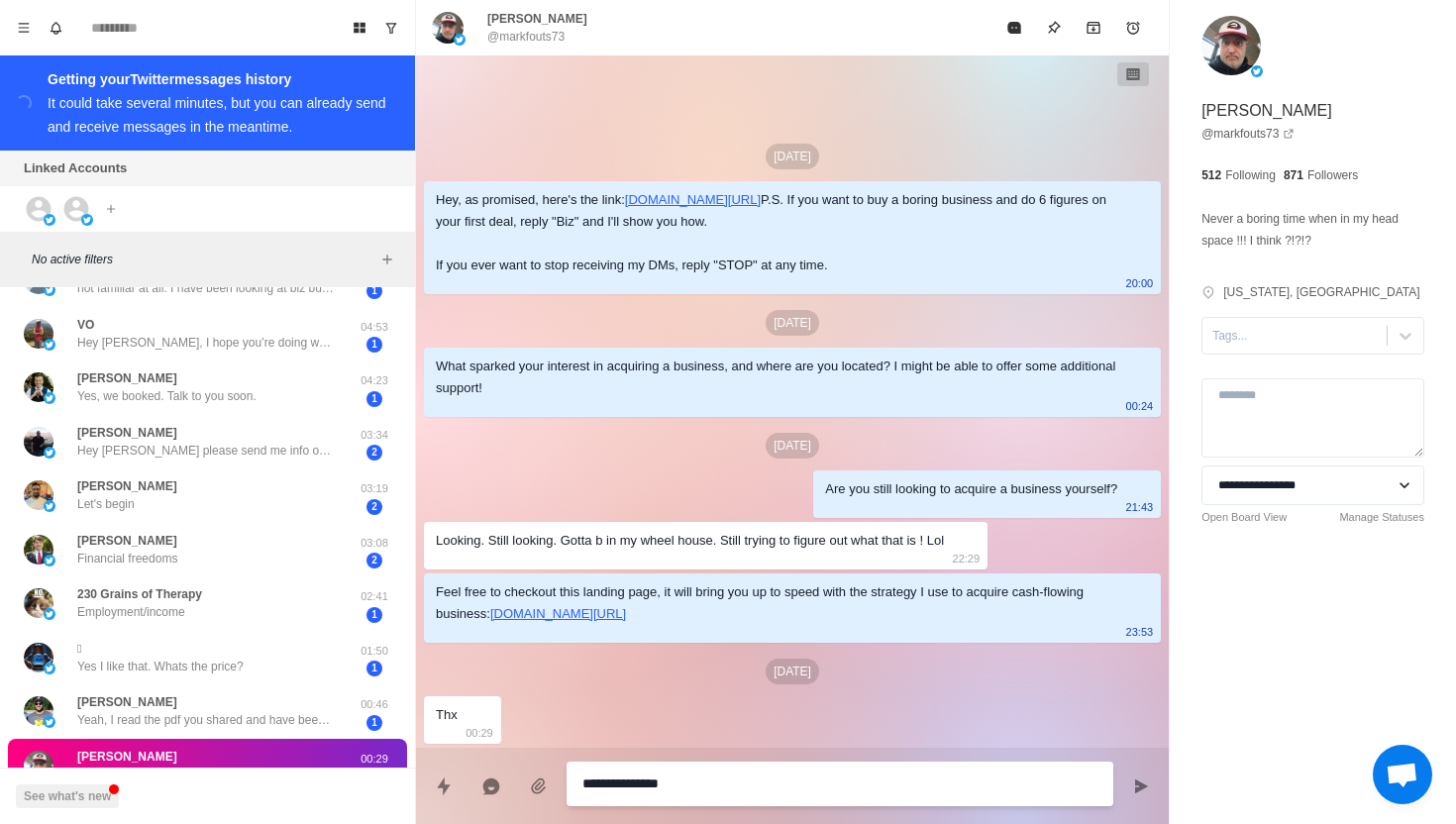 type on "*" 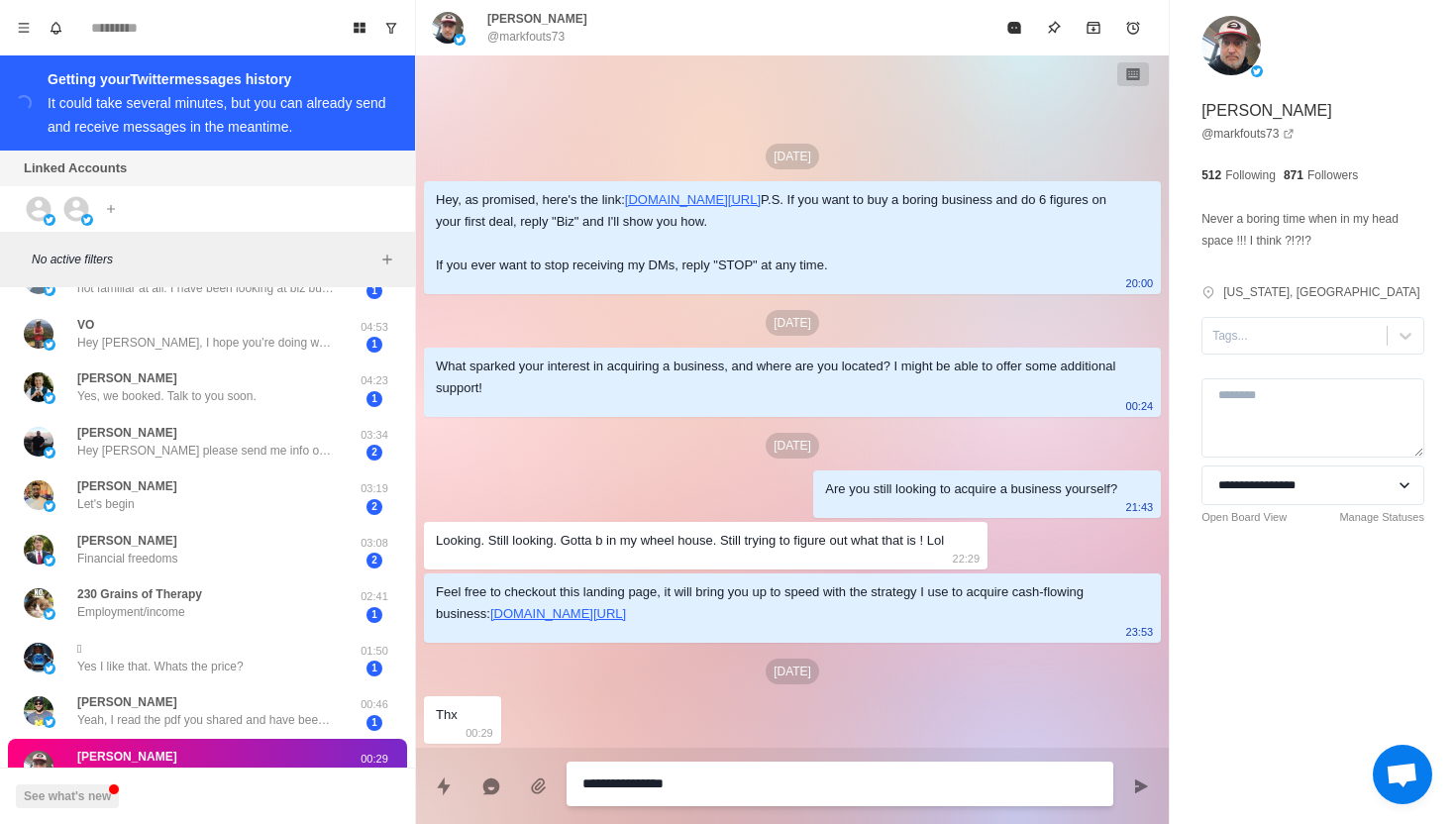 type on "*" 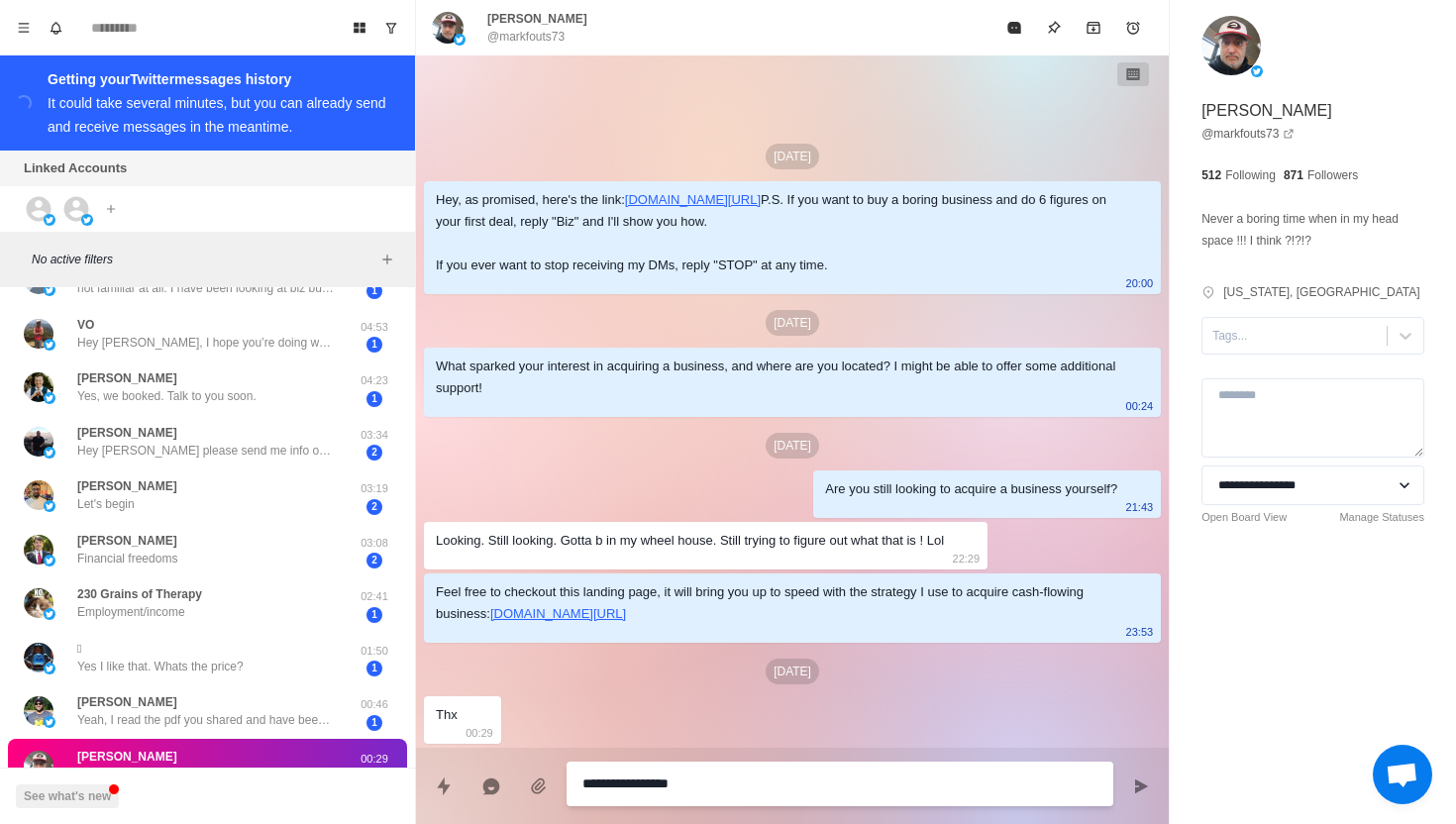 type on "*" 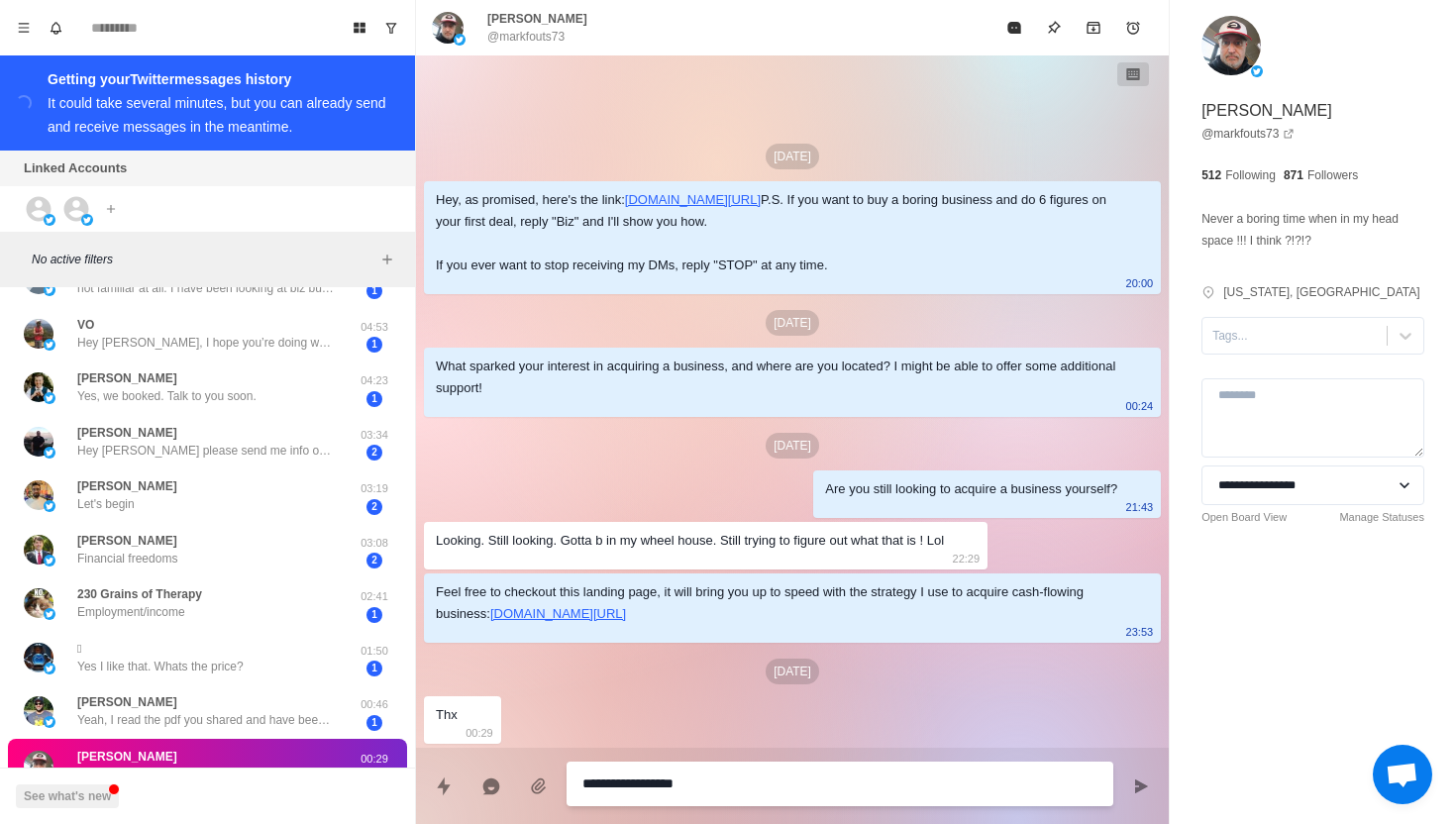 type on "*" 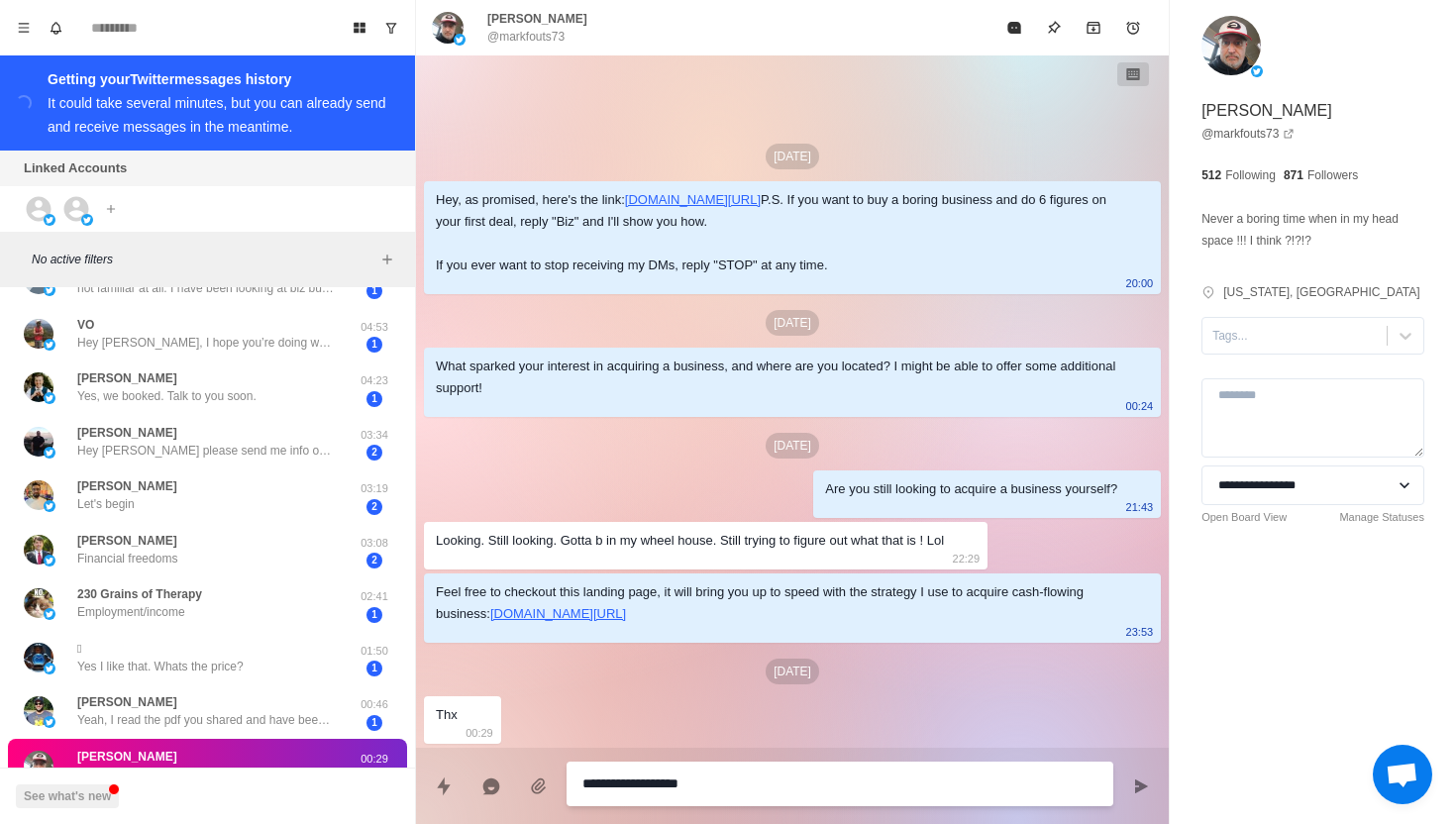 type on "*" 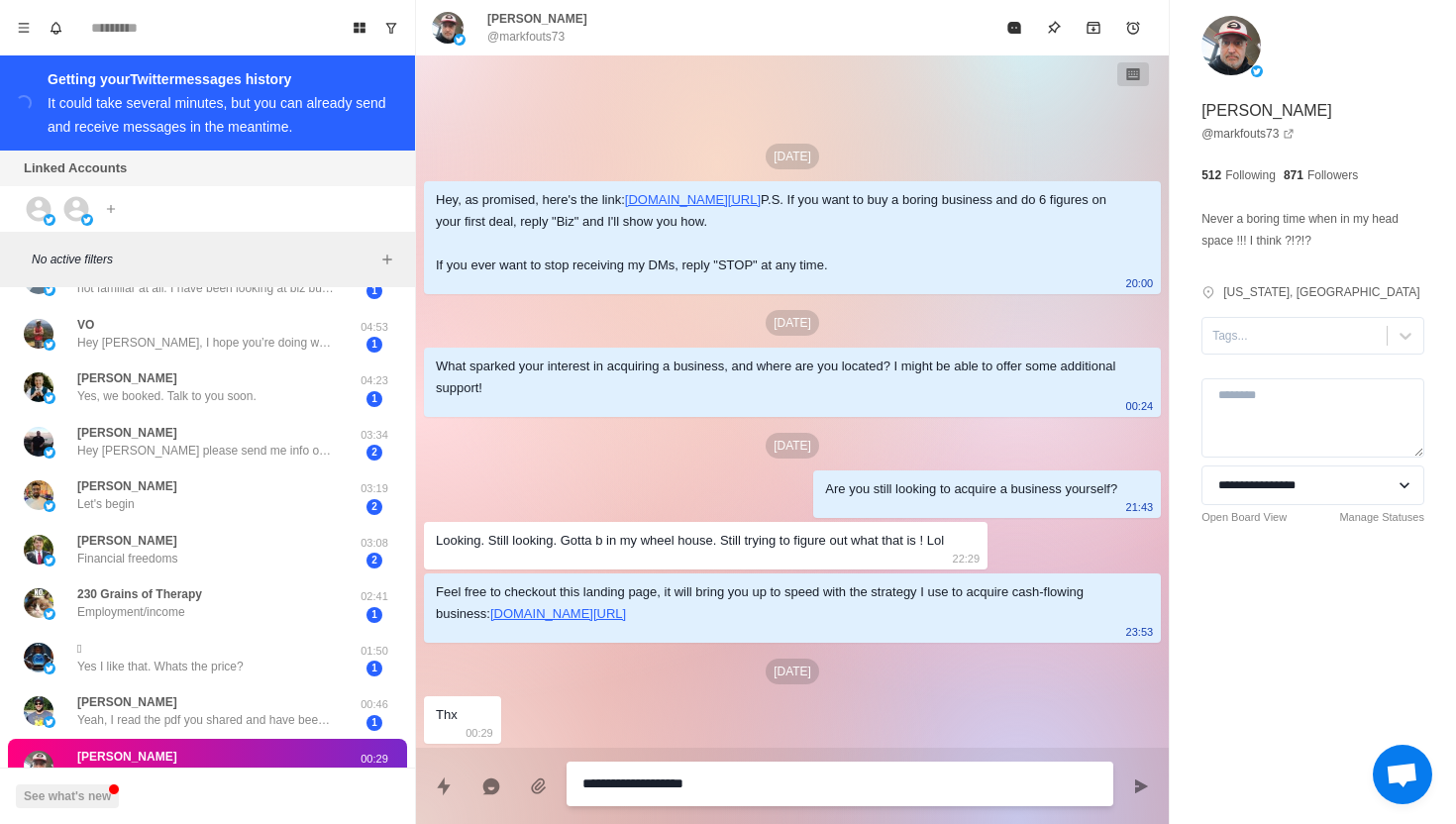 type on "*" 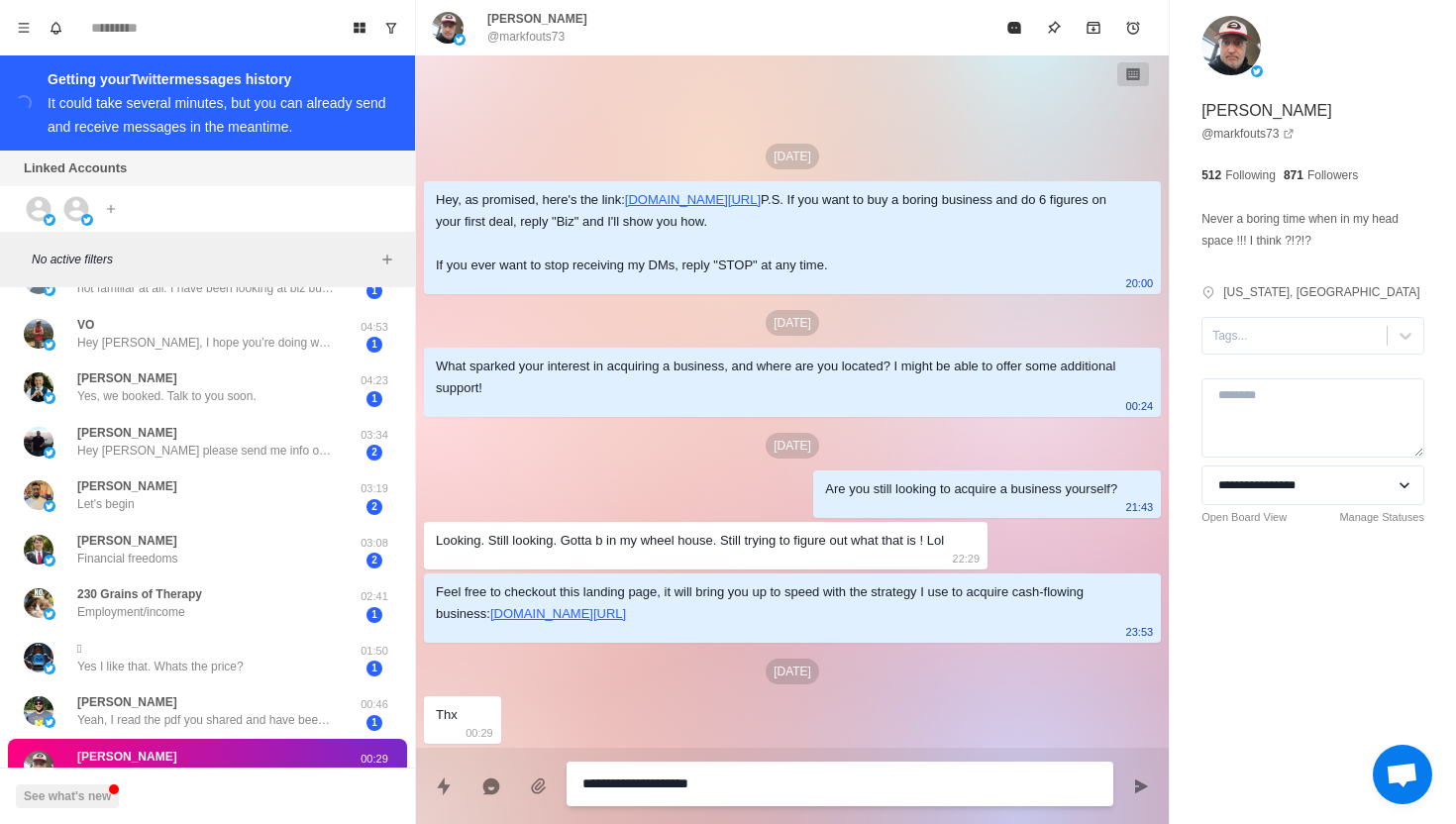 type on "*" 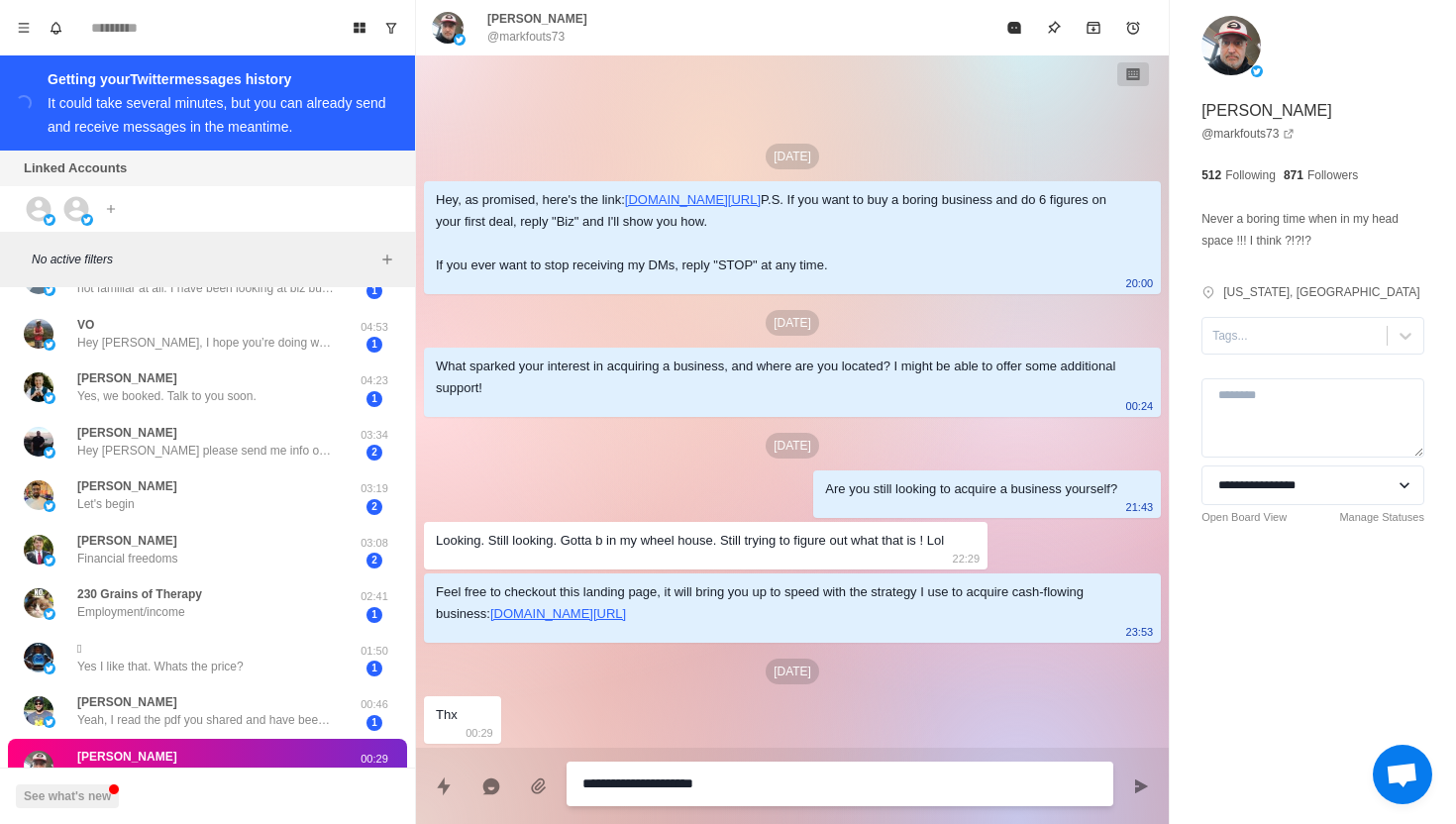type on "*" 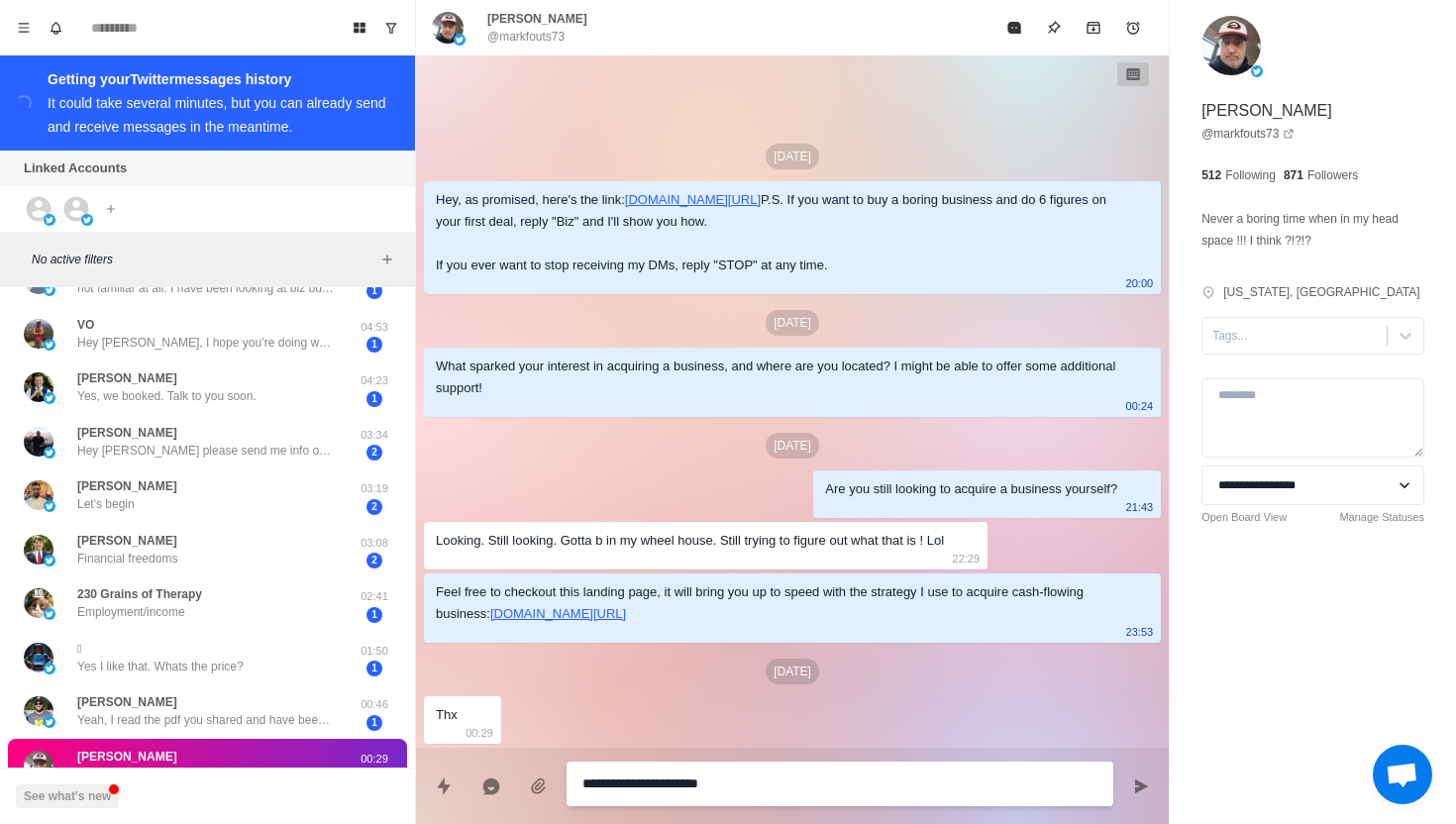 type on "*" 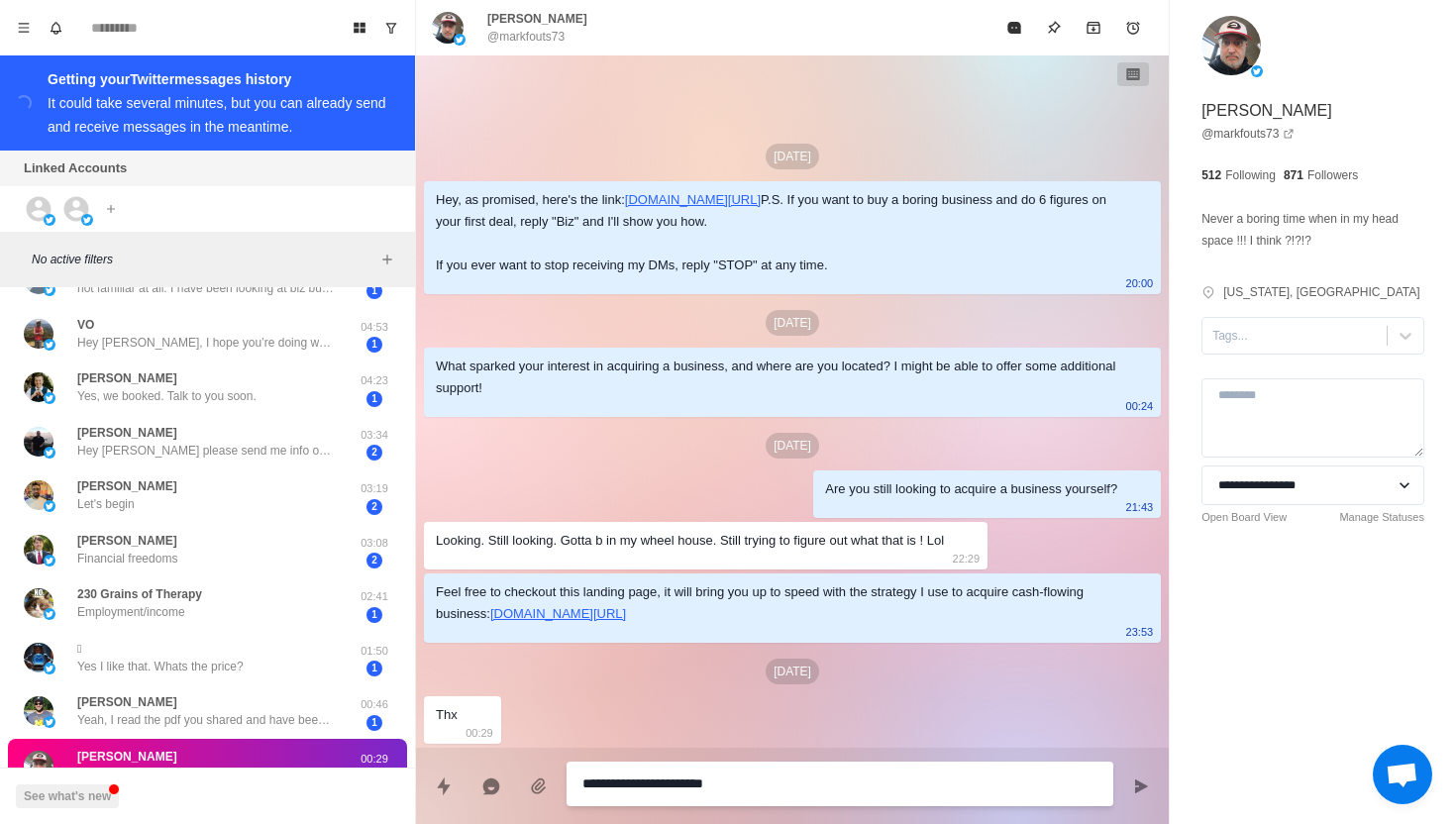type on "*" 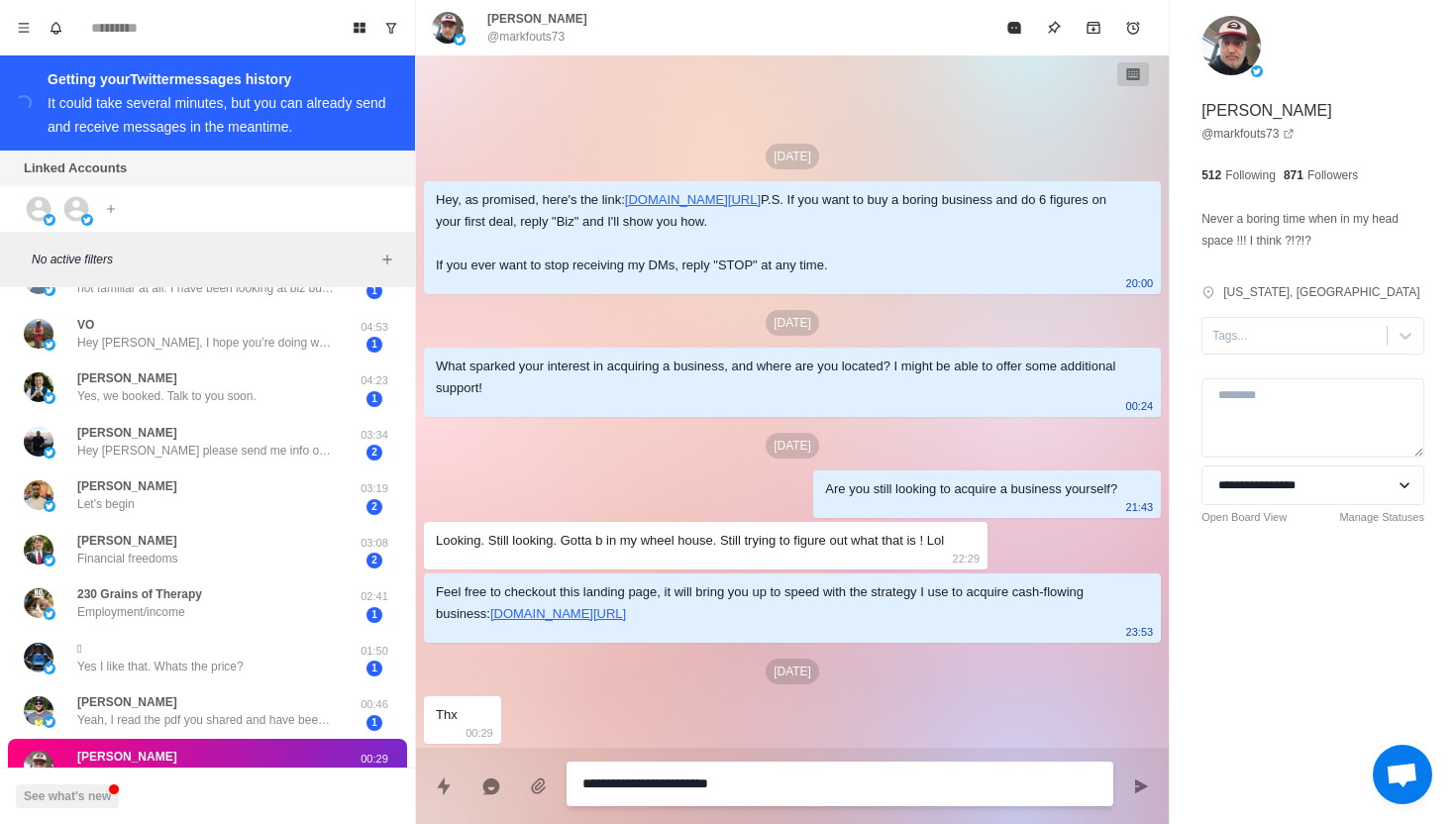 type on "*" 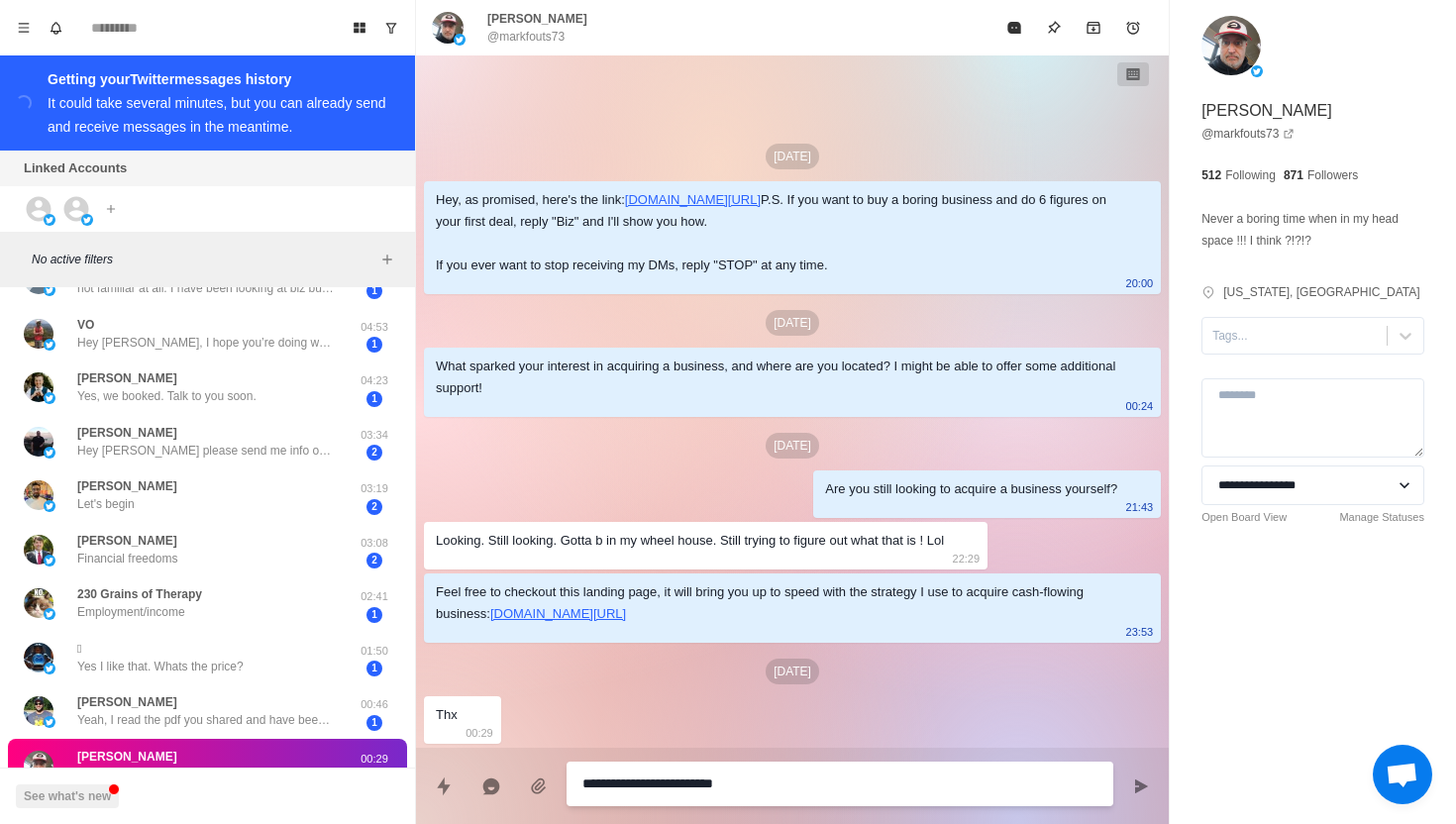 type on "*" 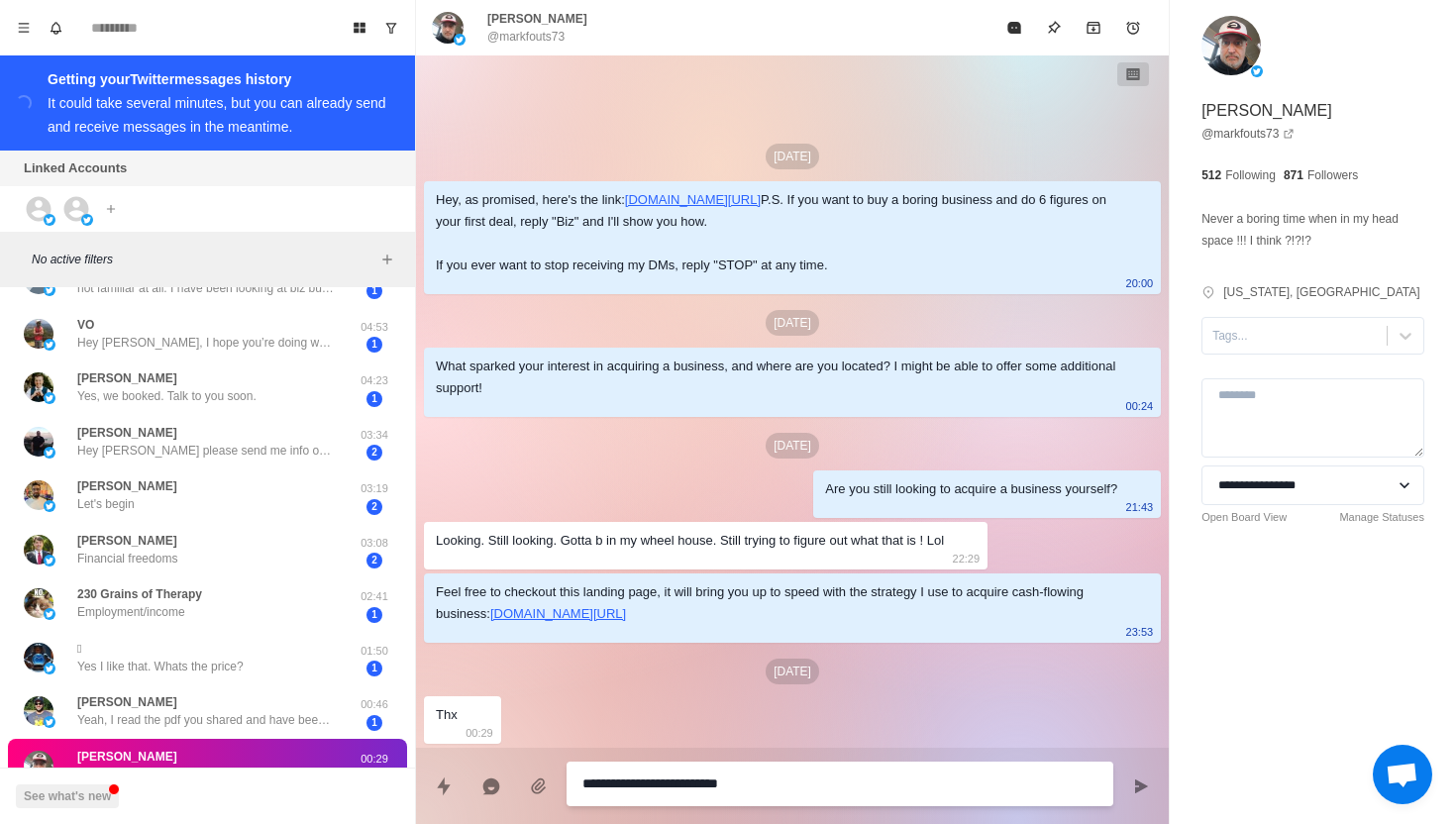 type on "*" 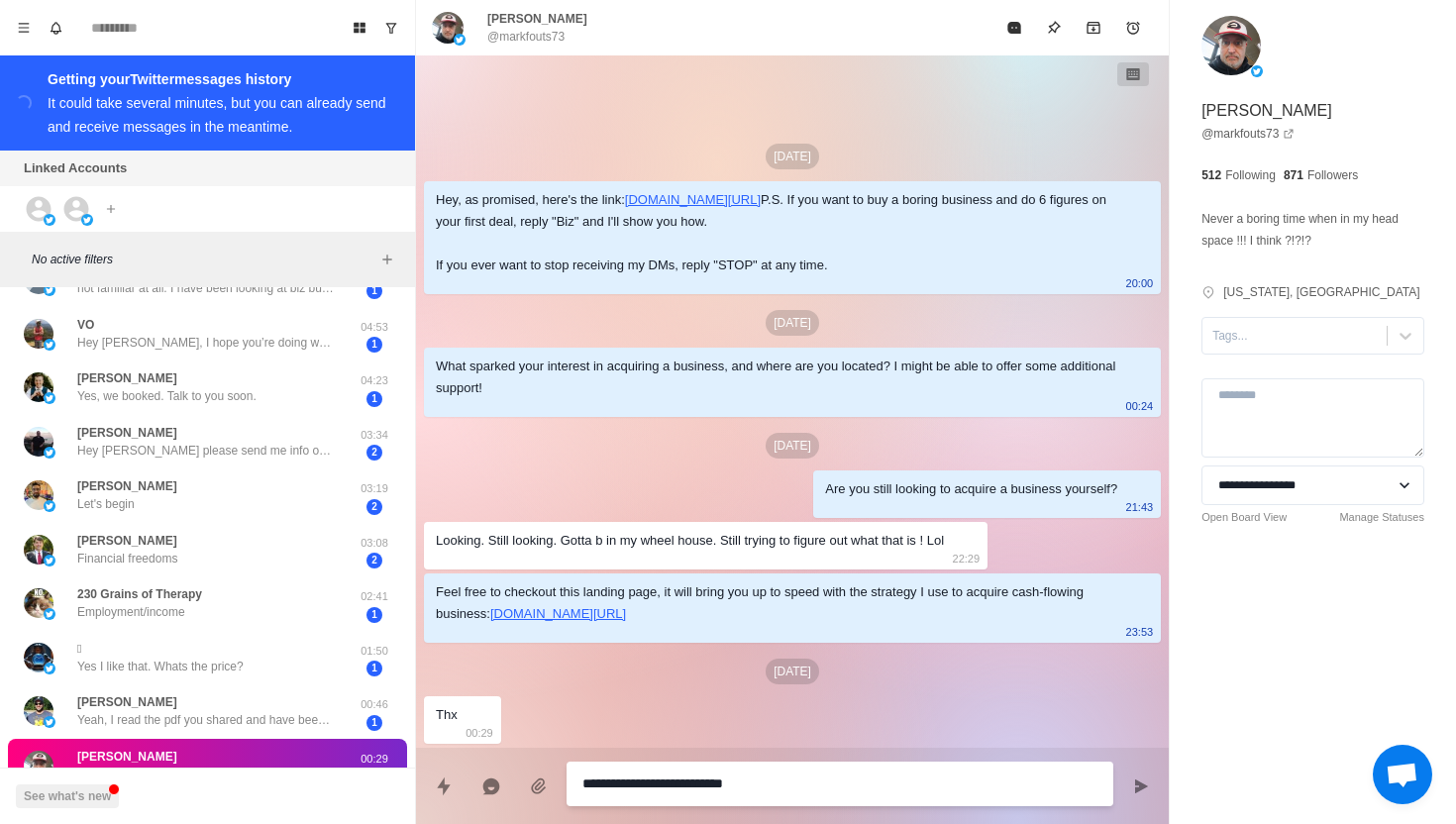 type on "*" 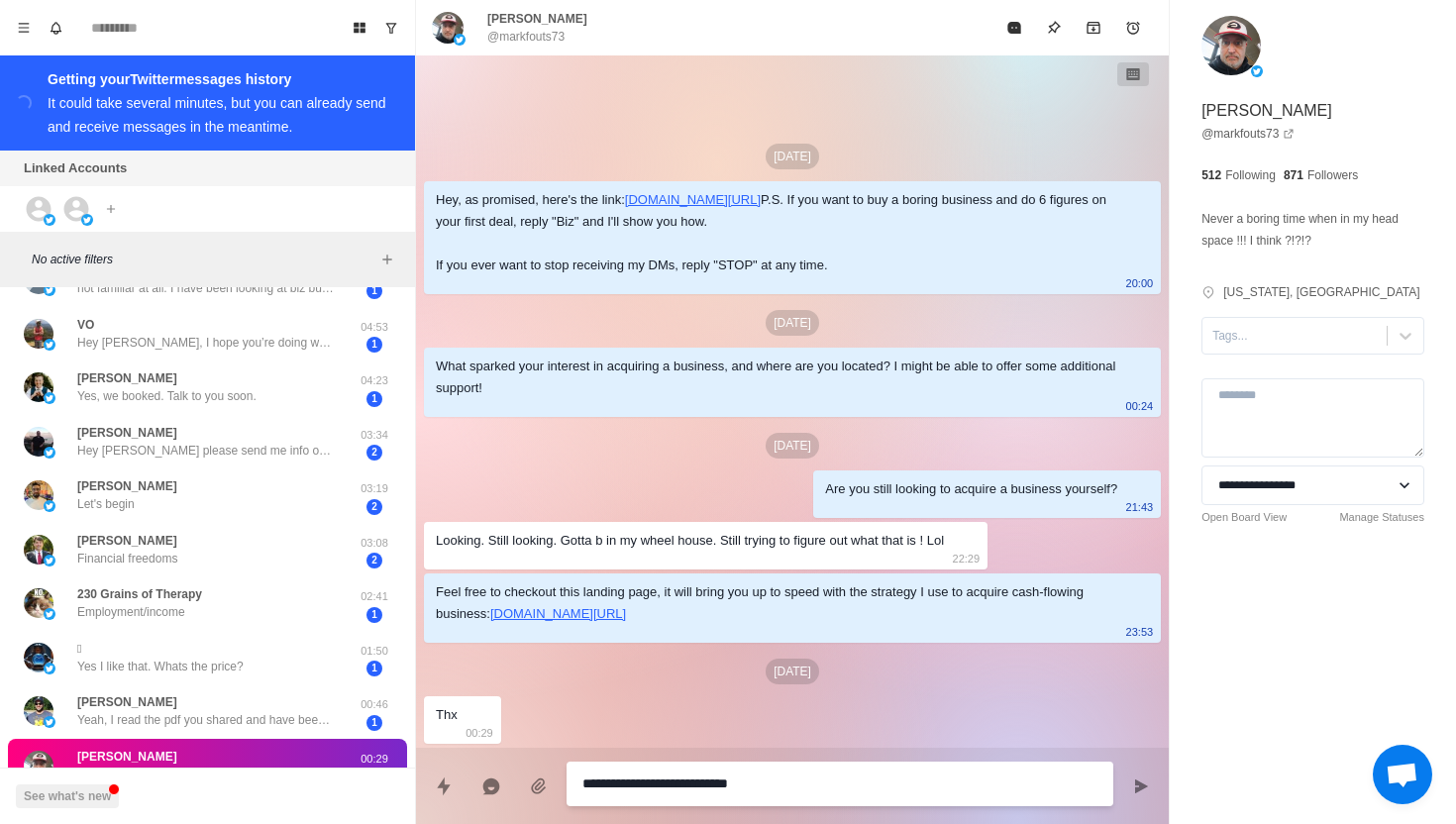 type on "*" 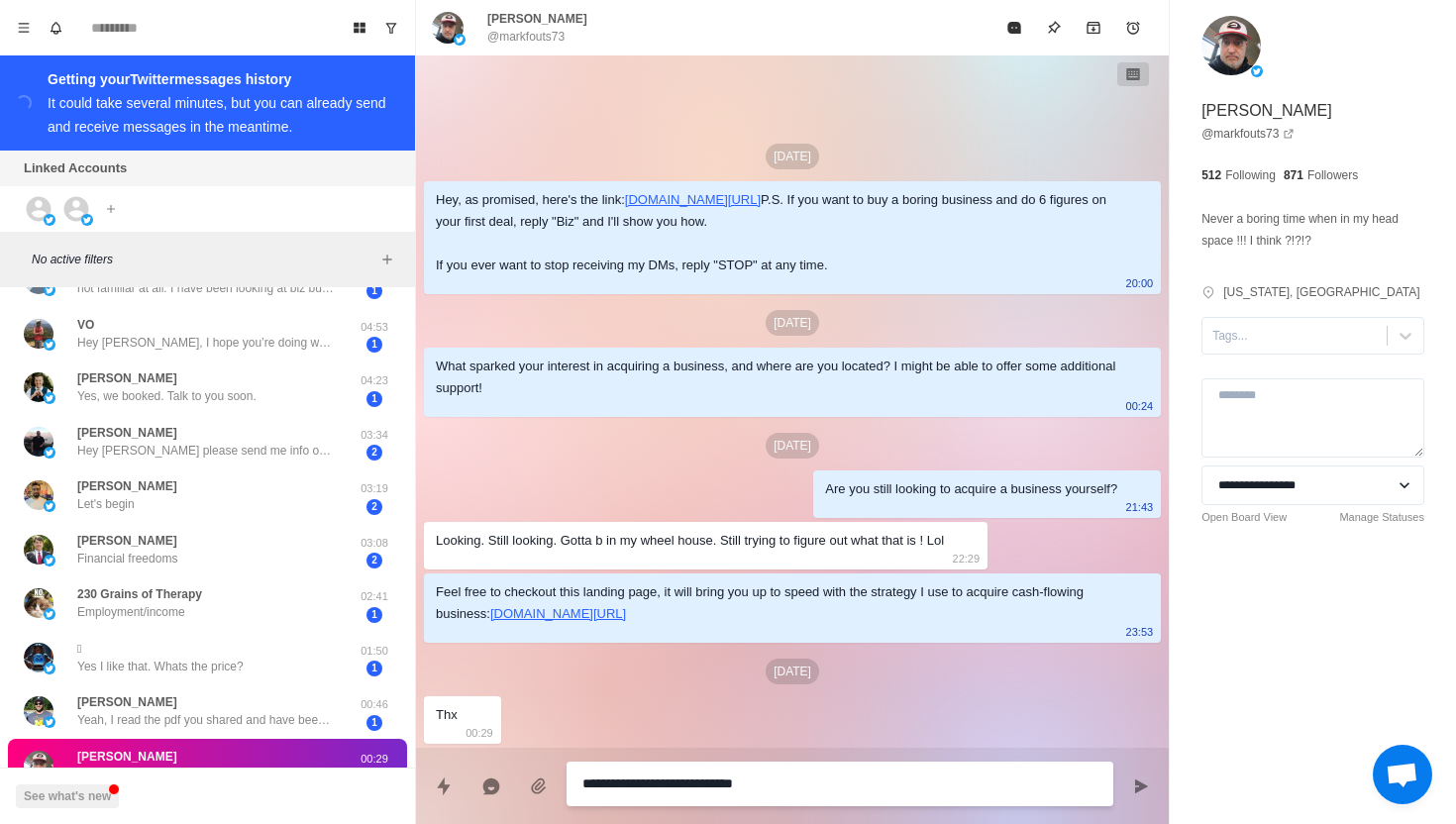 type on "*" 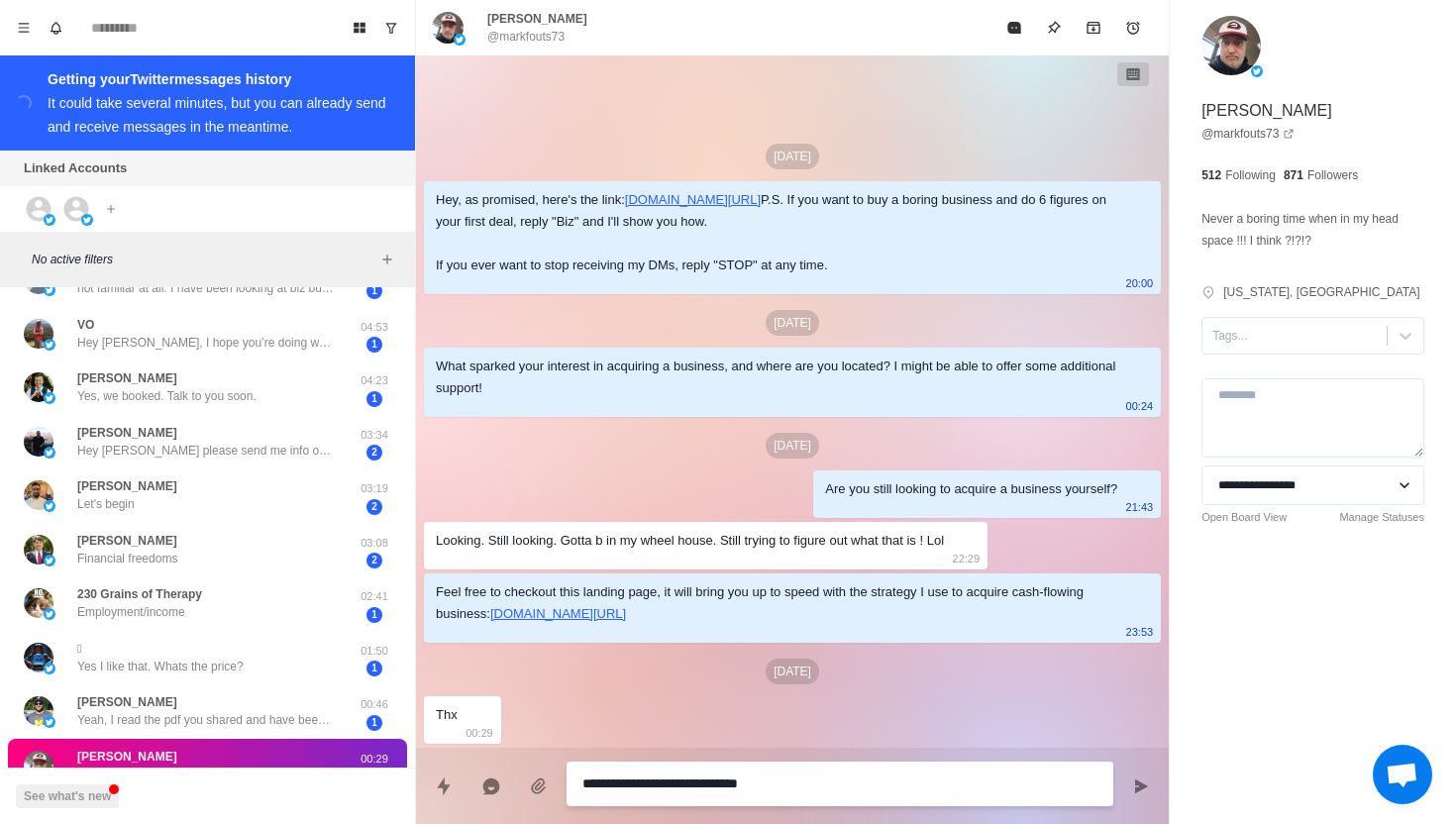 type on "*" 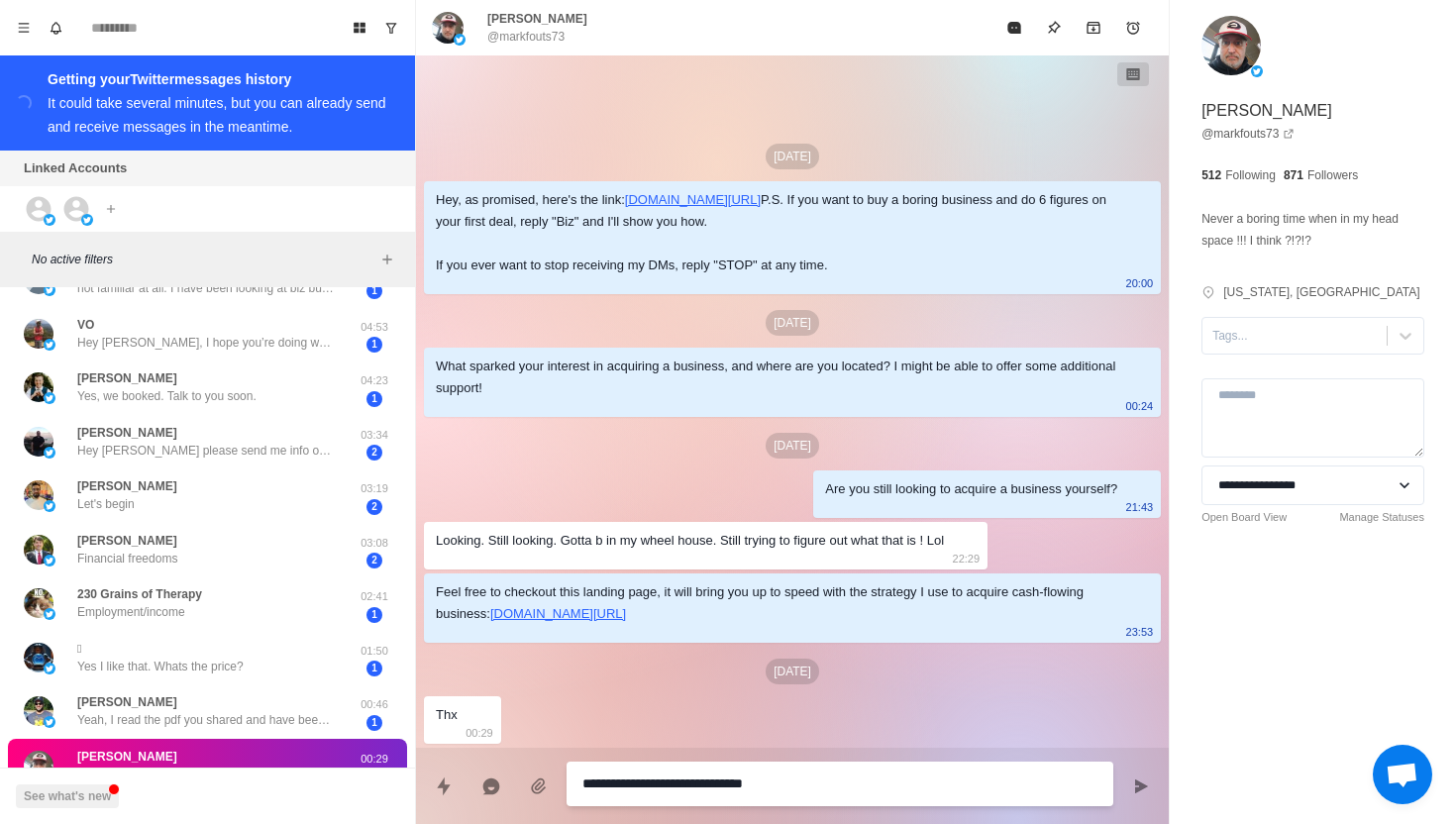 type on "*" 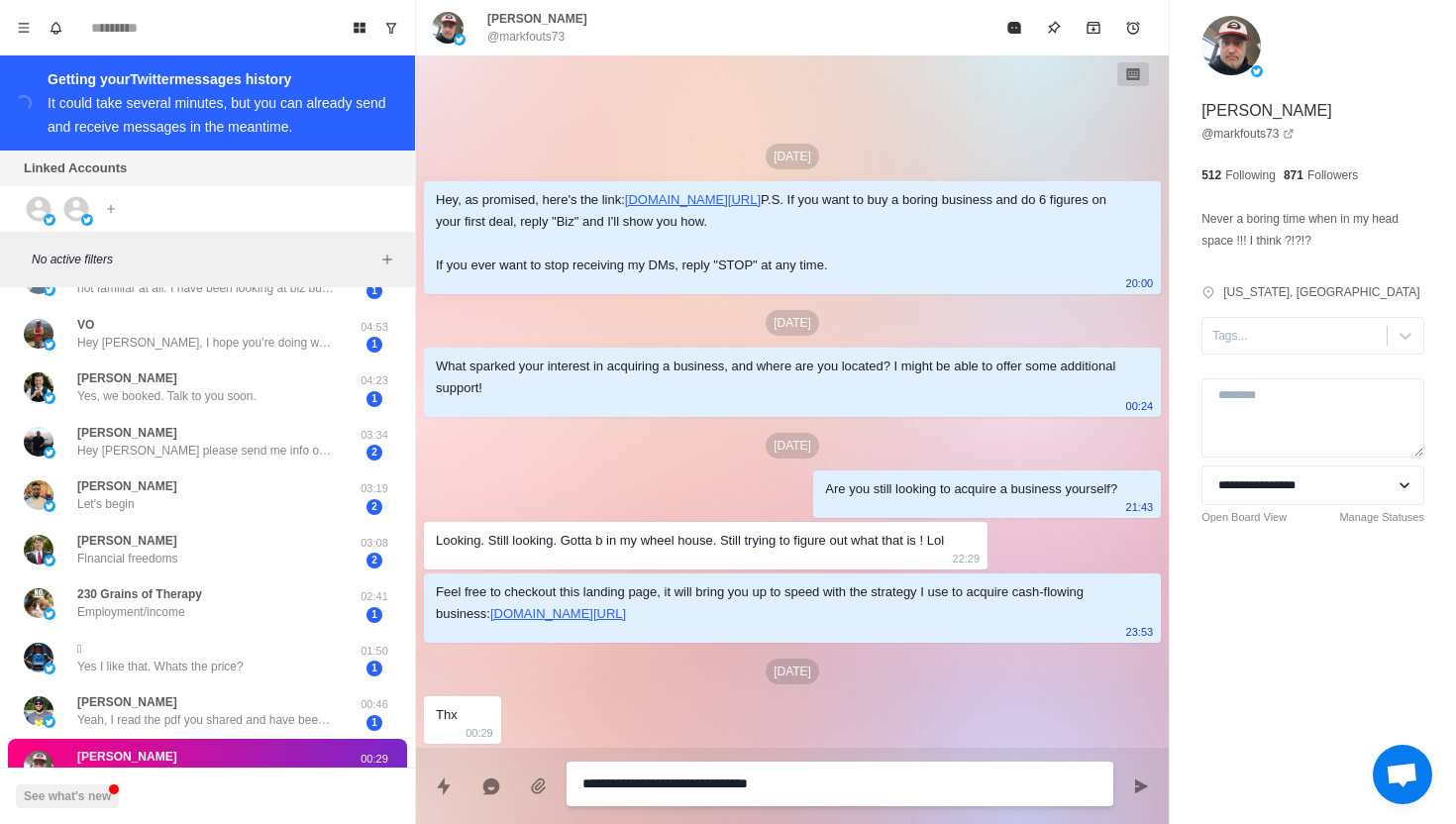 type on "*" 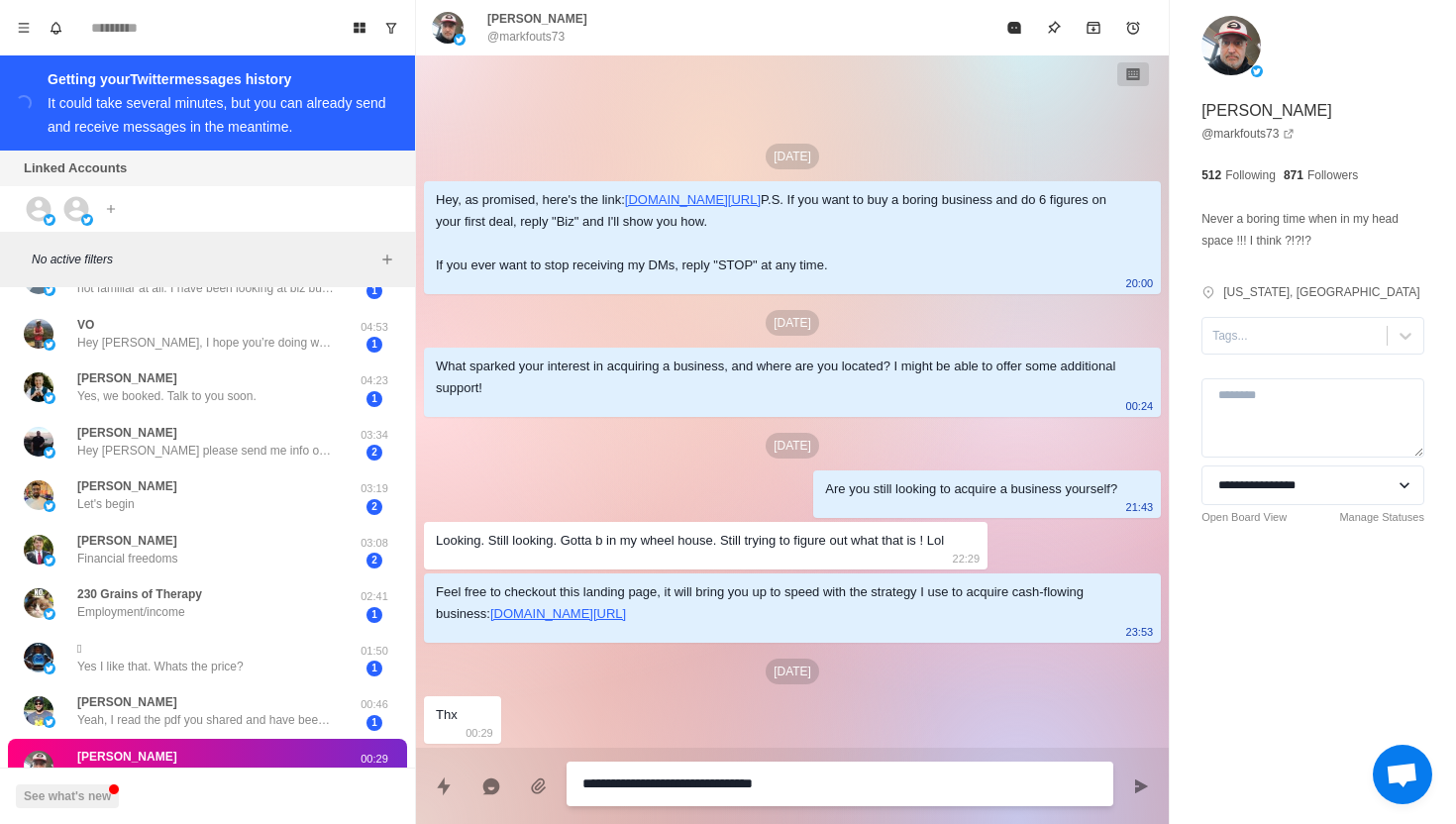 type on "*" 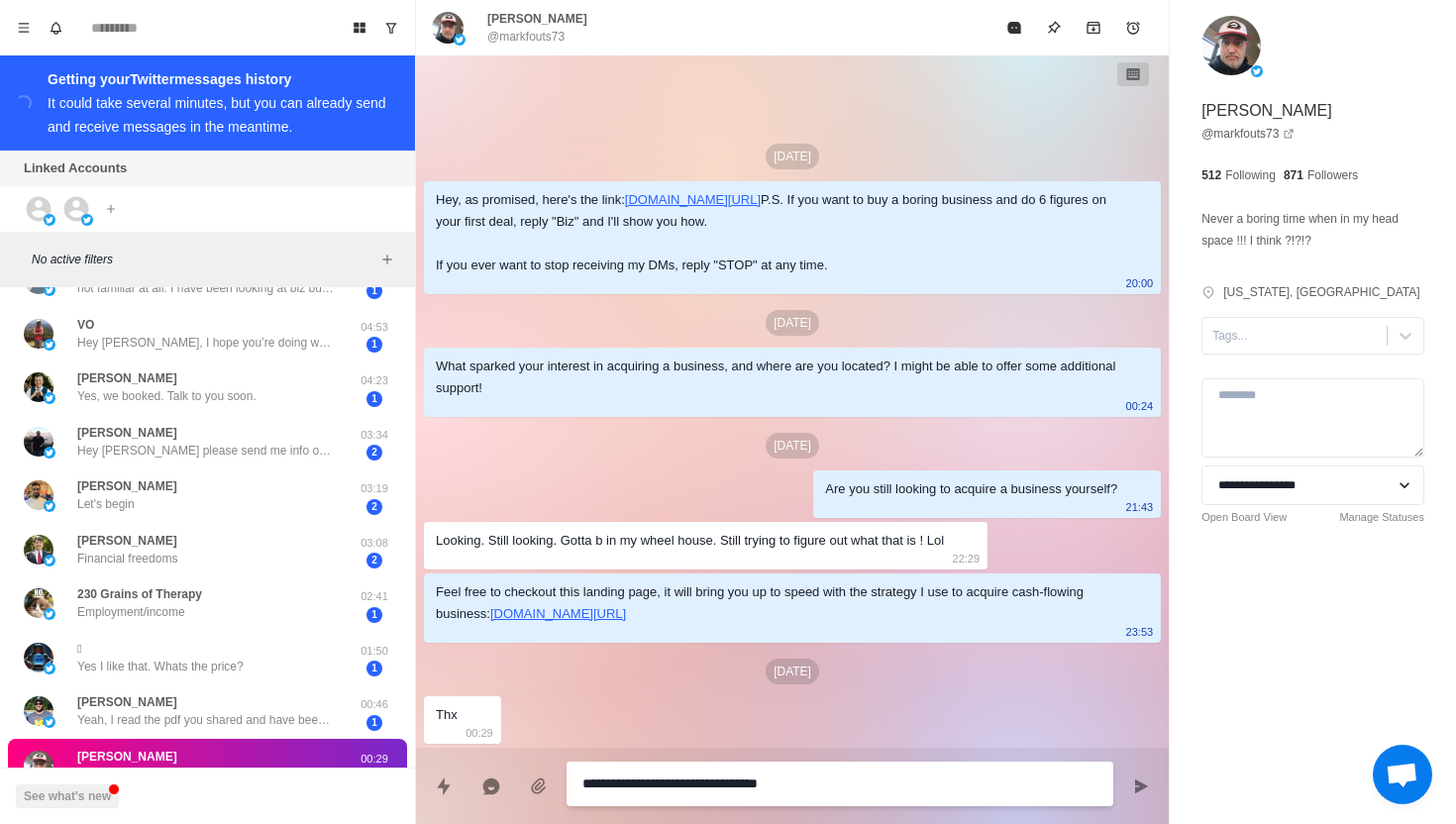 type on "*" 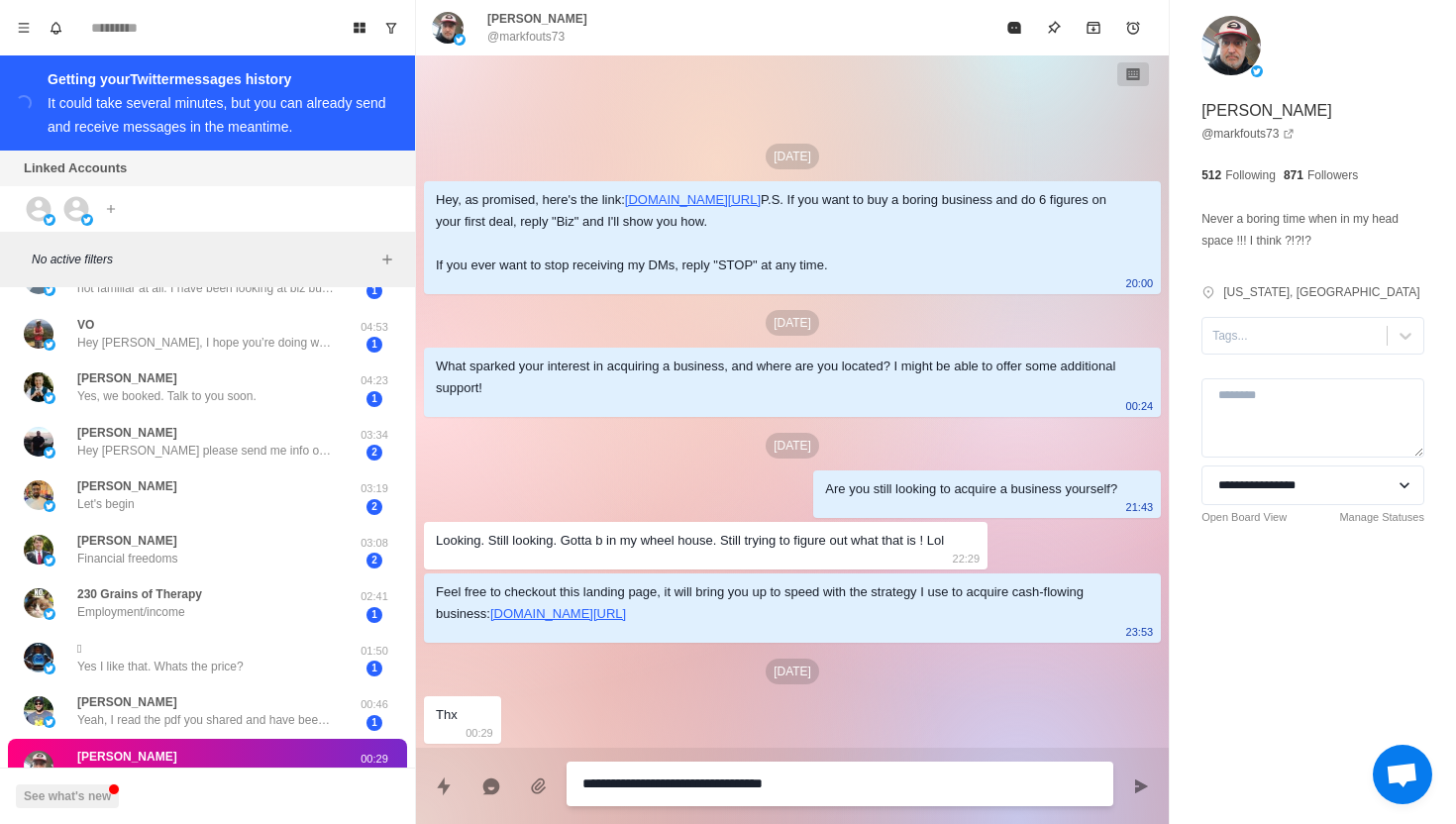 type on "*" 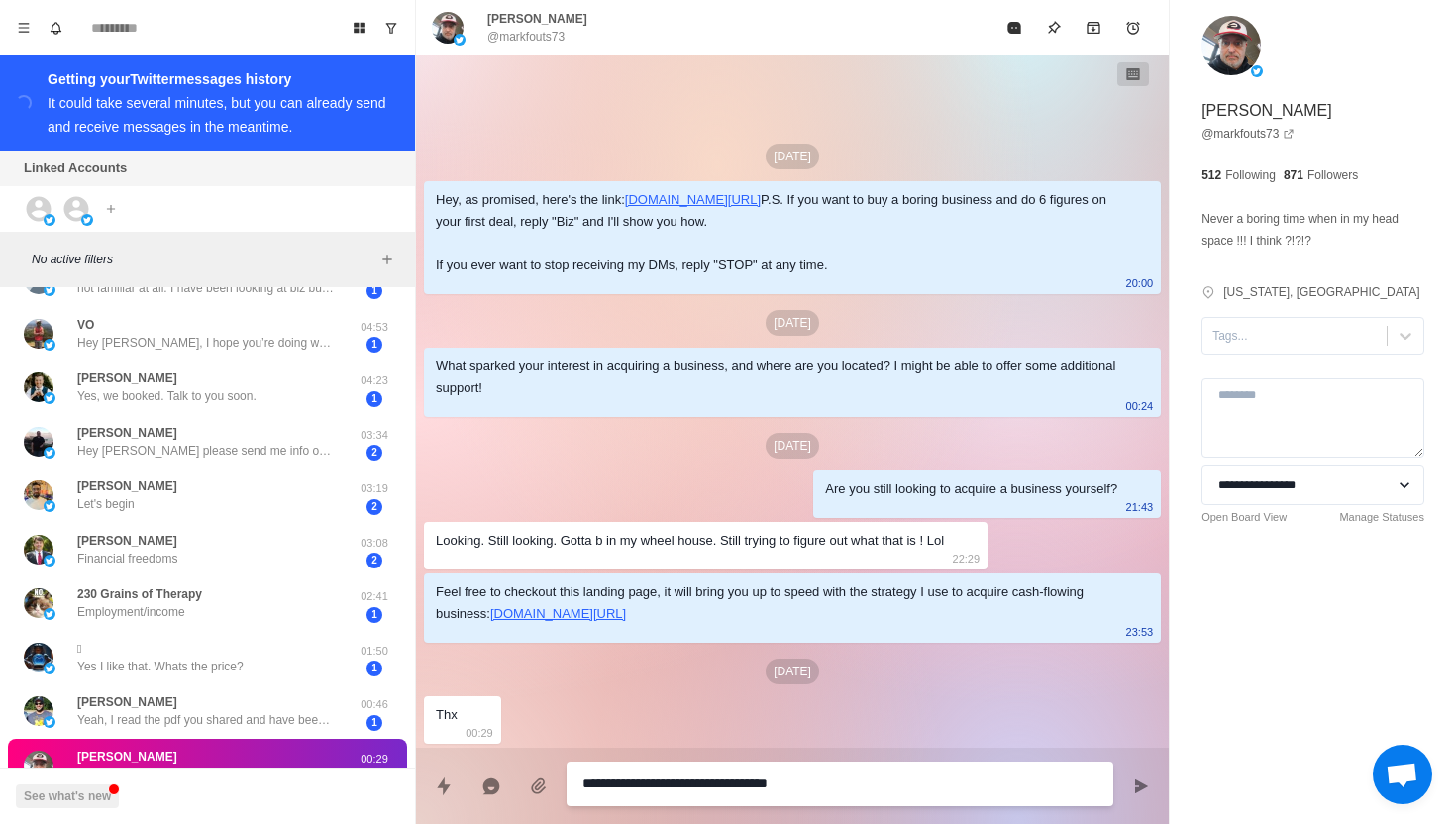 type on "*" 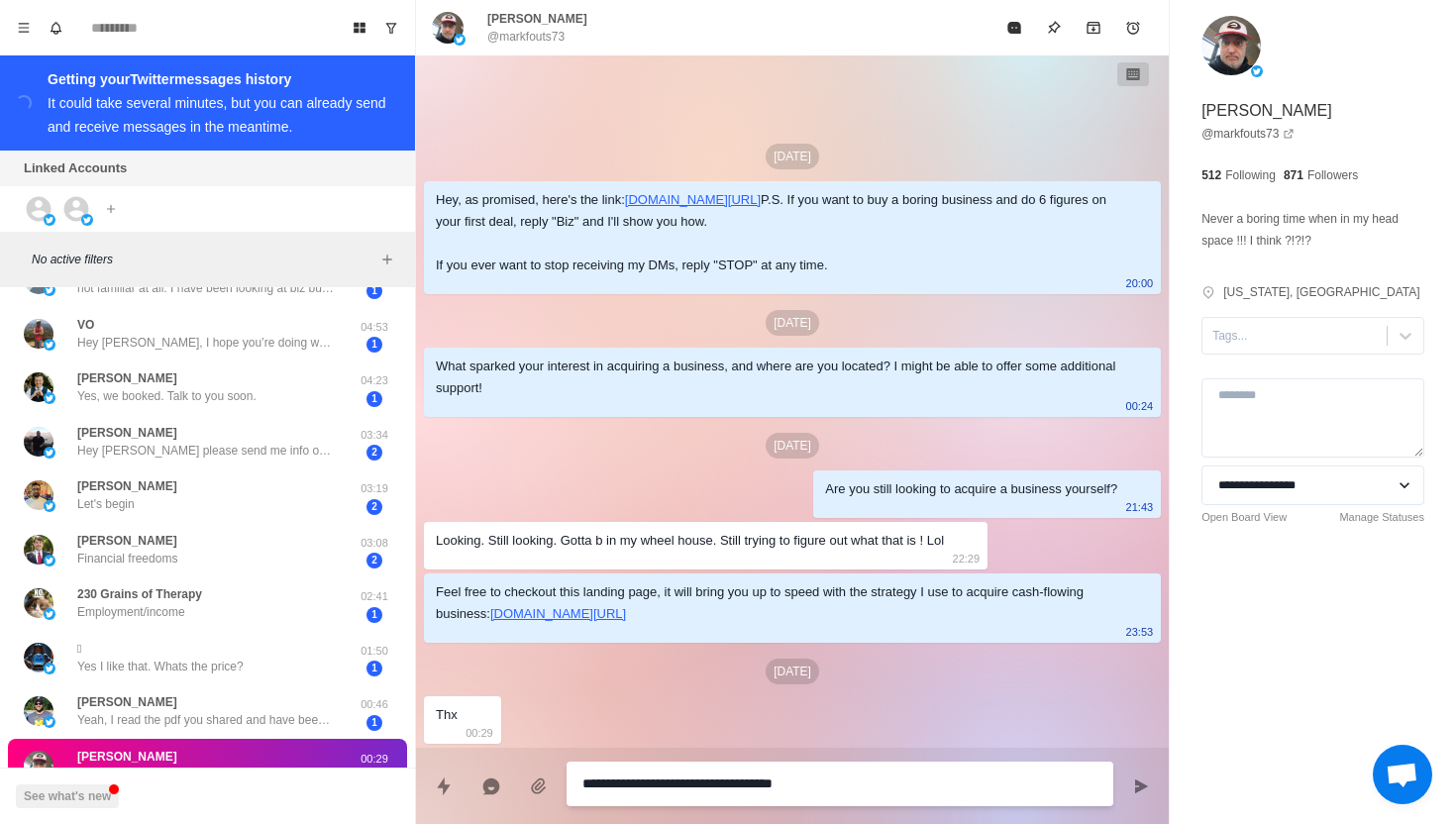 type on "*" 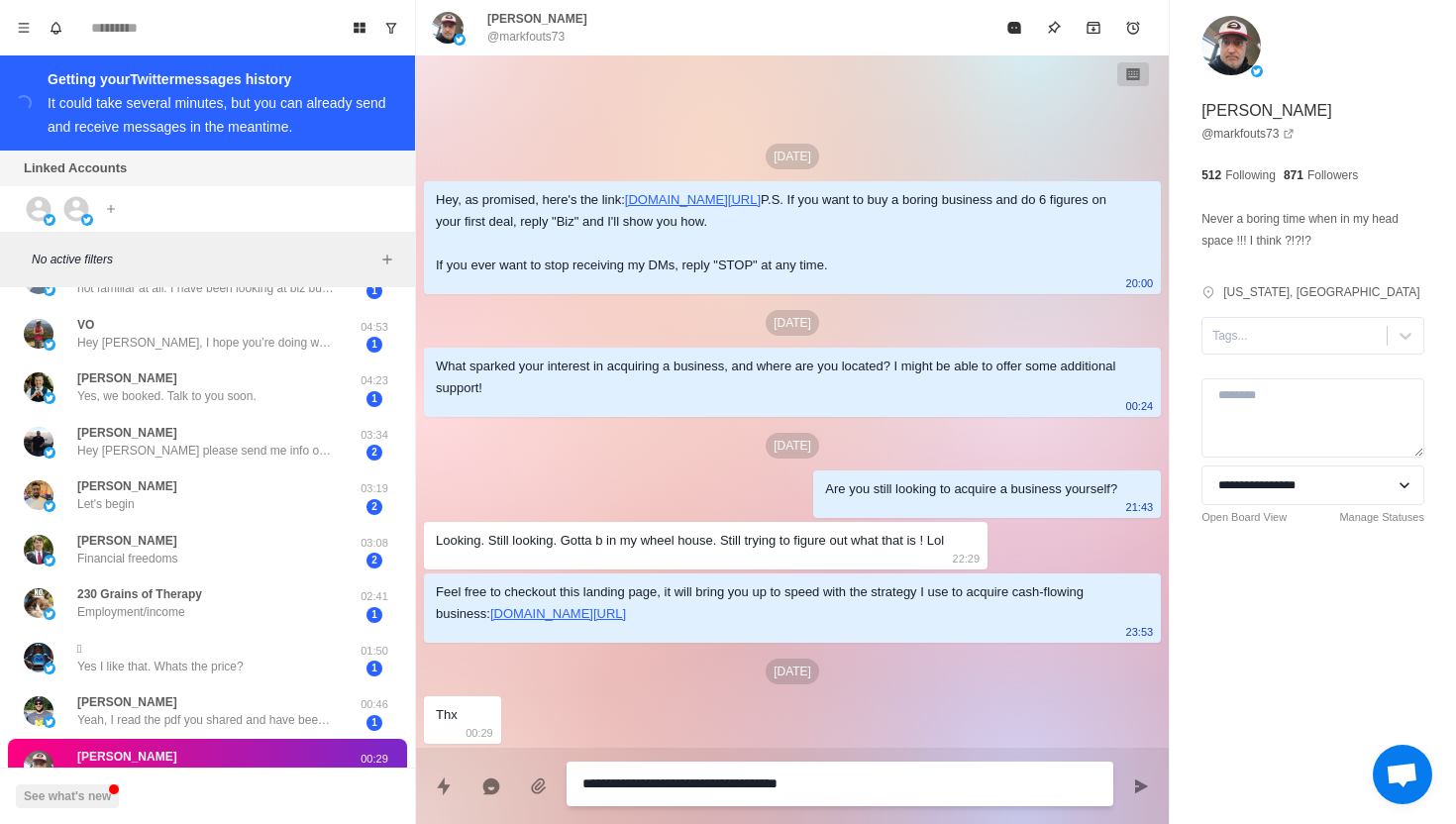 type on "*" 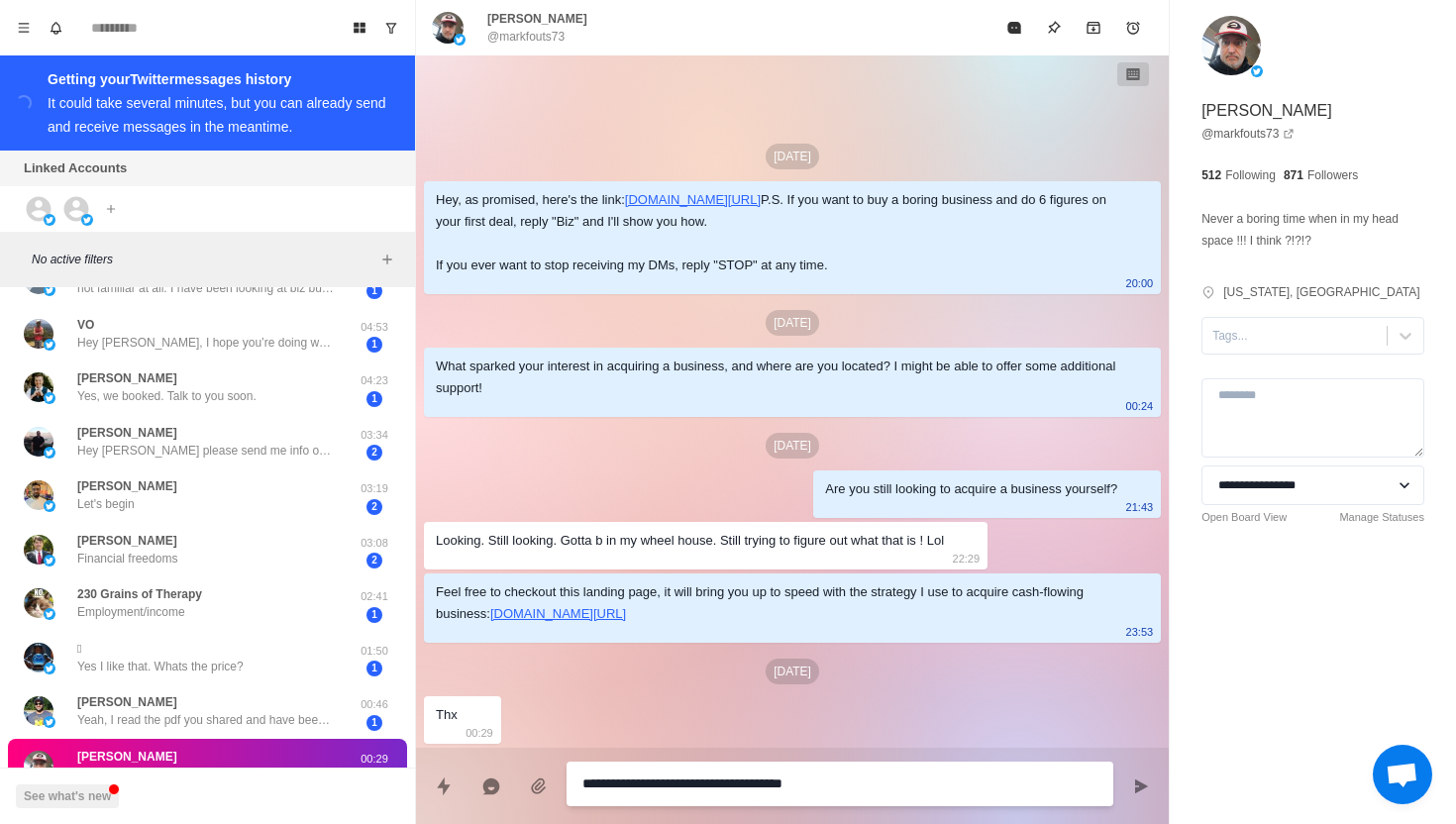 type on "*" 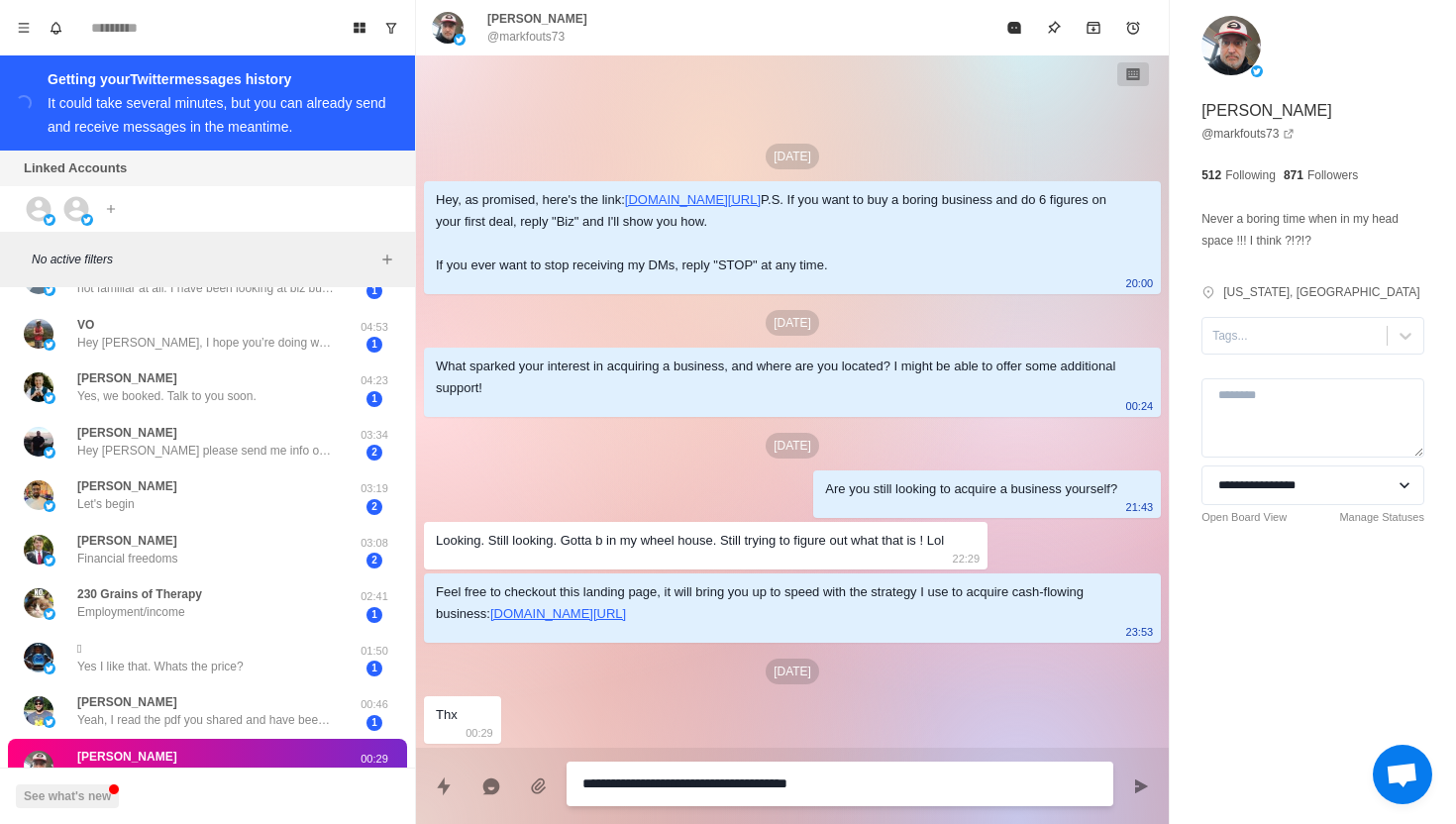 type on "*" 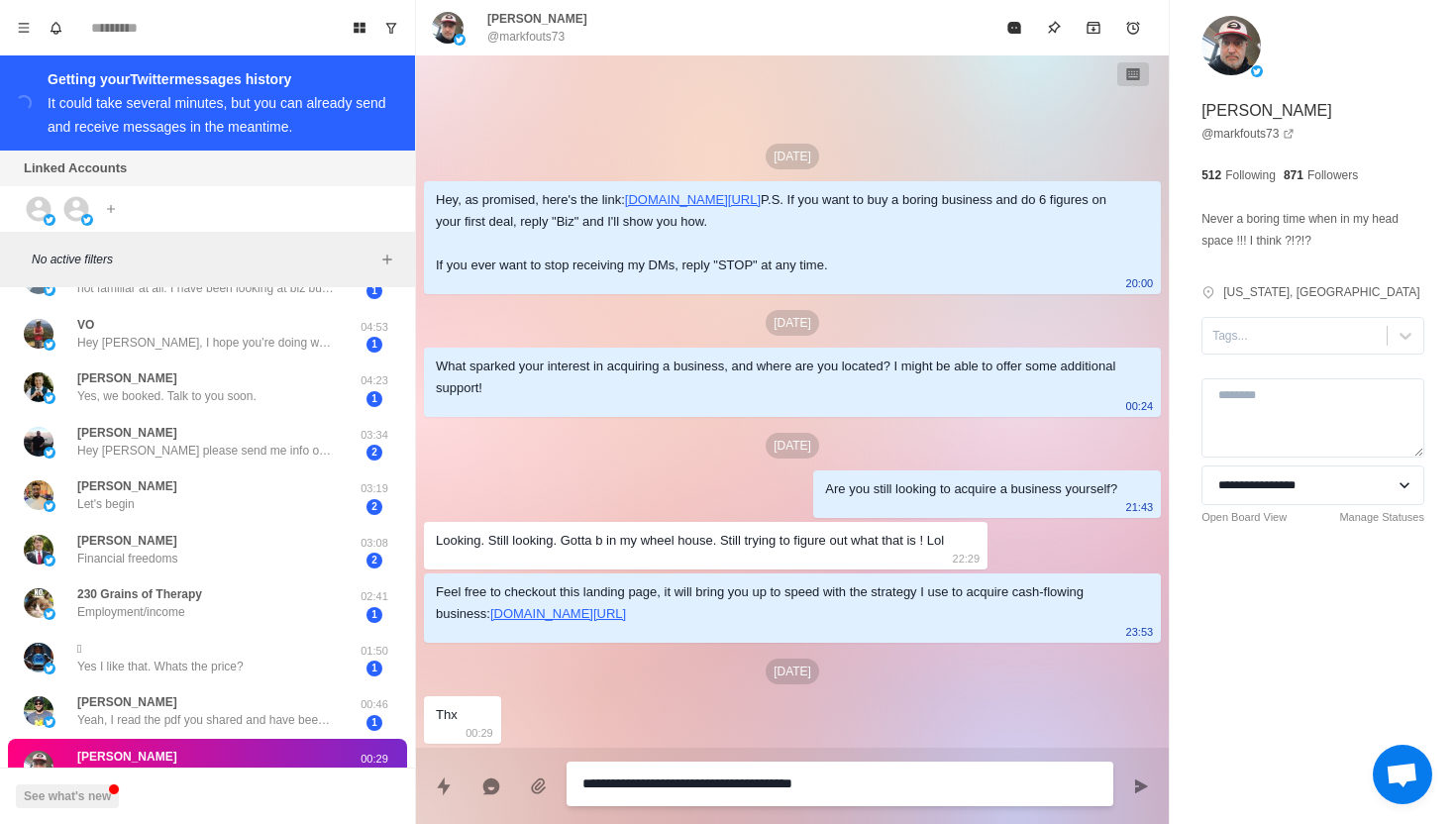 type on "*" 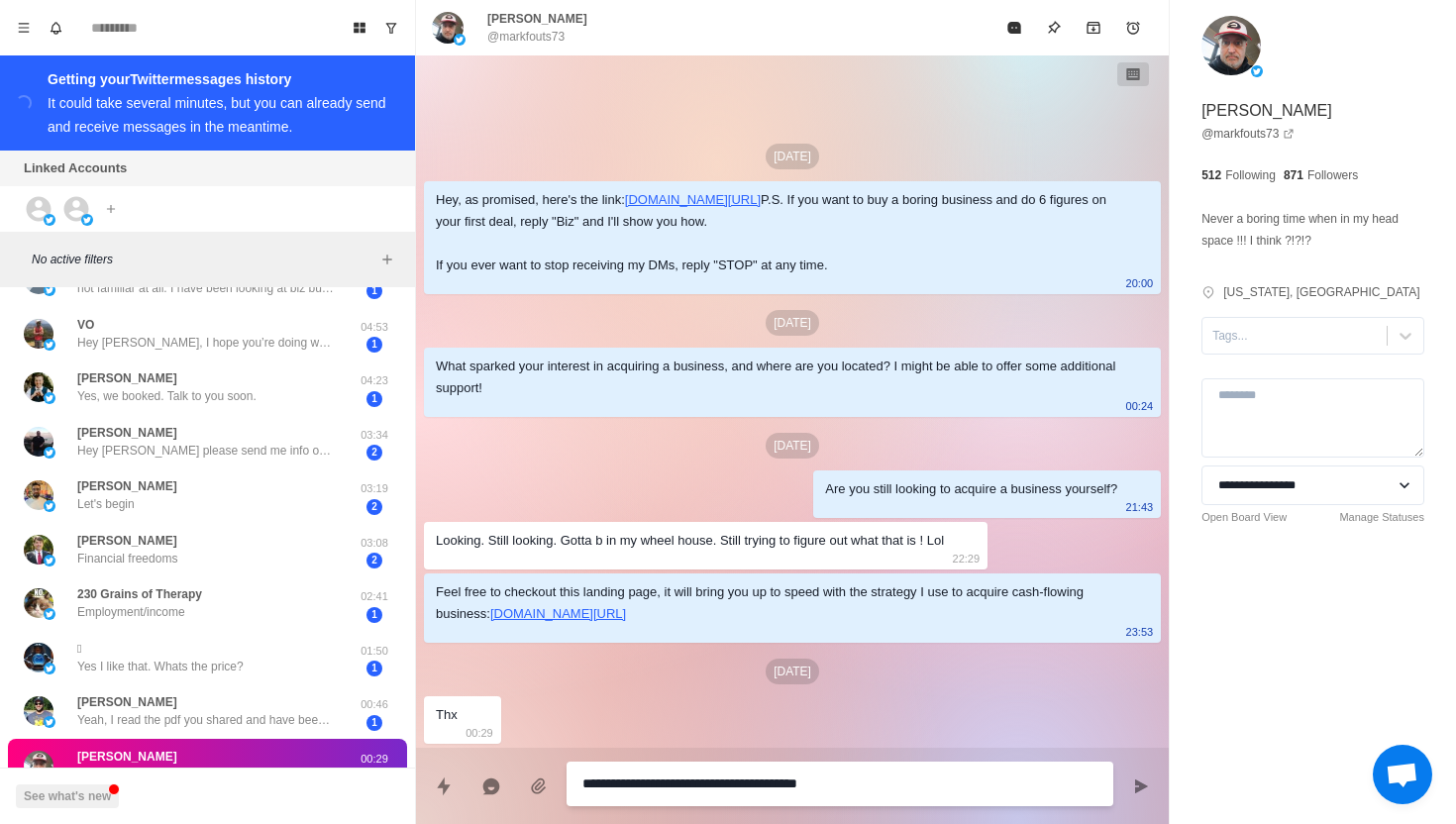 type on "*" 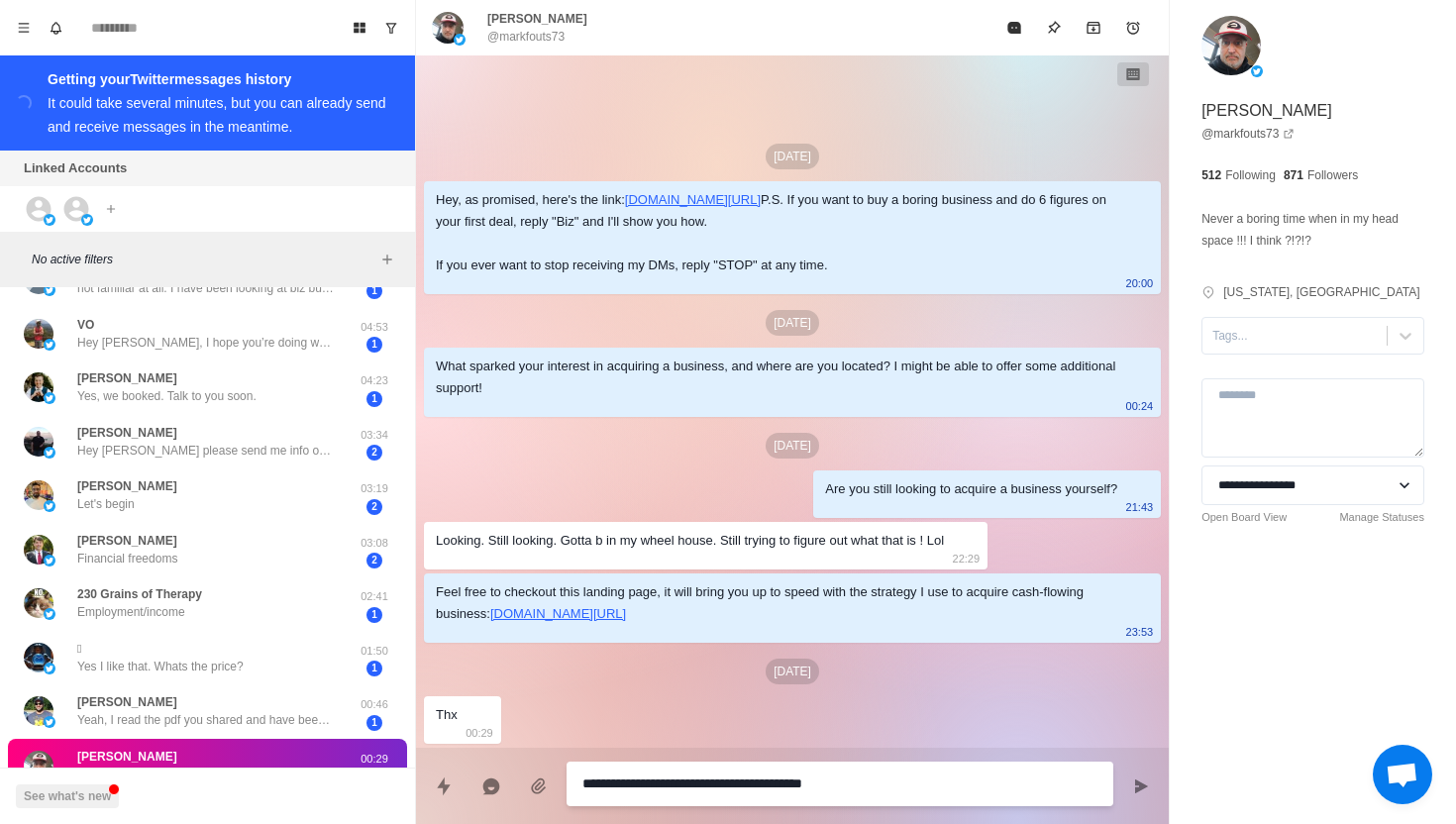 type on "*" 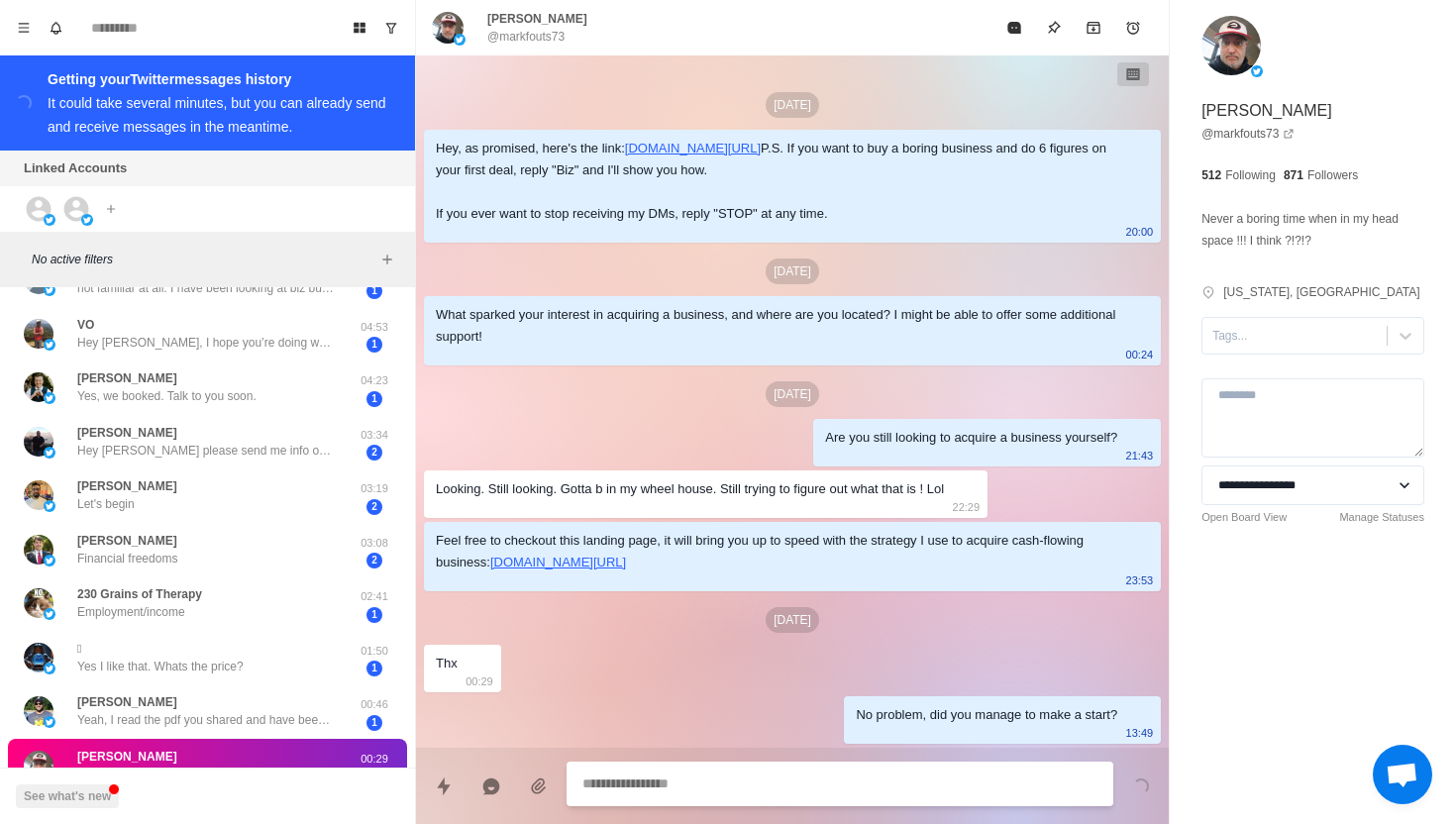 scroll, scrollTop: 56, scrollLeft: 0, axis: vertical 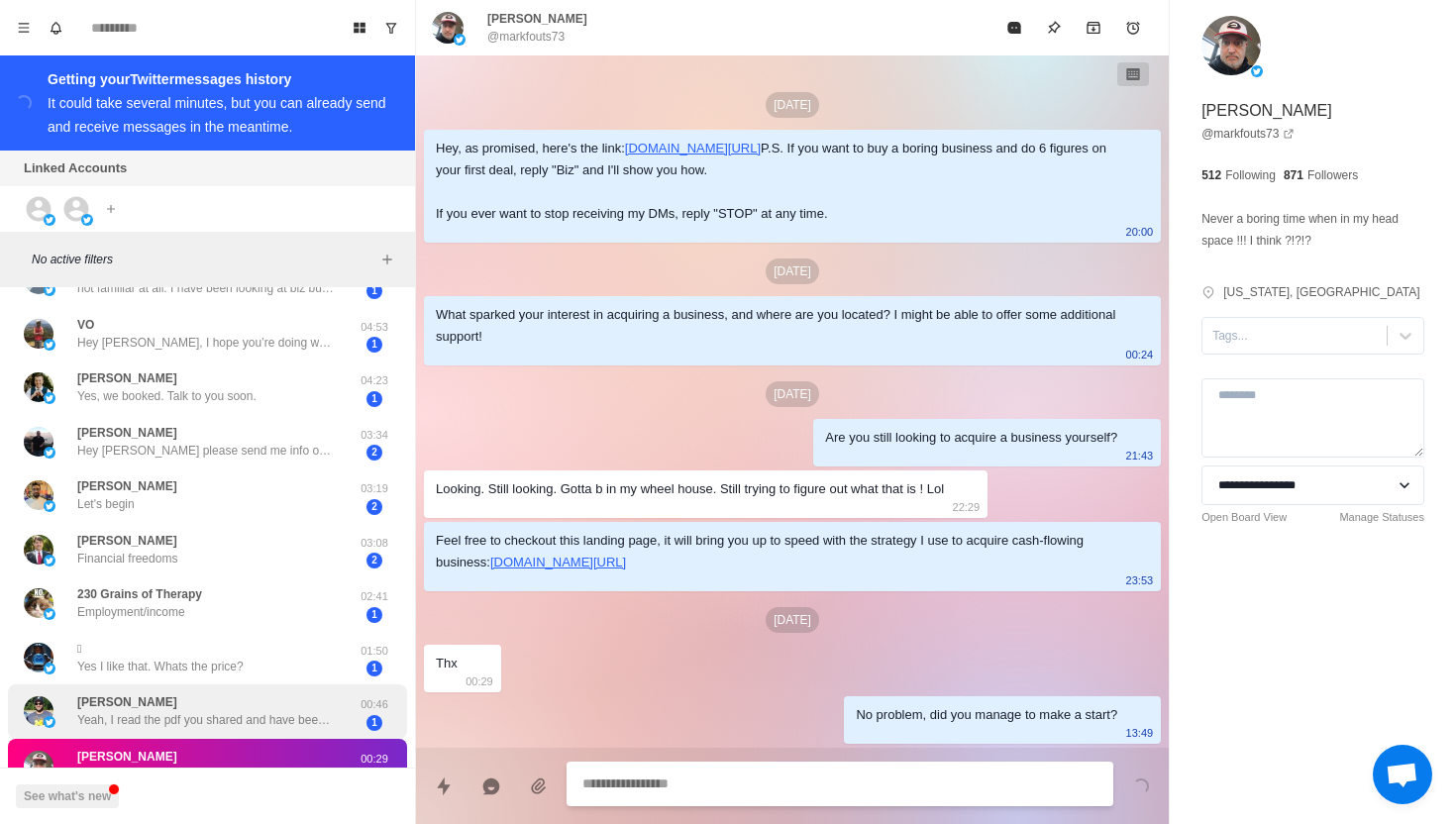 click on "Yeah, I read the pdf you shared and have been researching a bit more on purchasing businesses online based on some of that info." at bounding box center (206, 720) 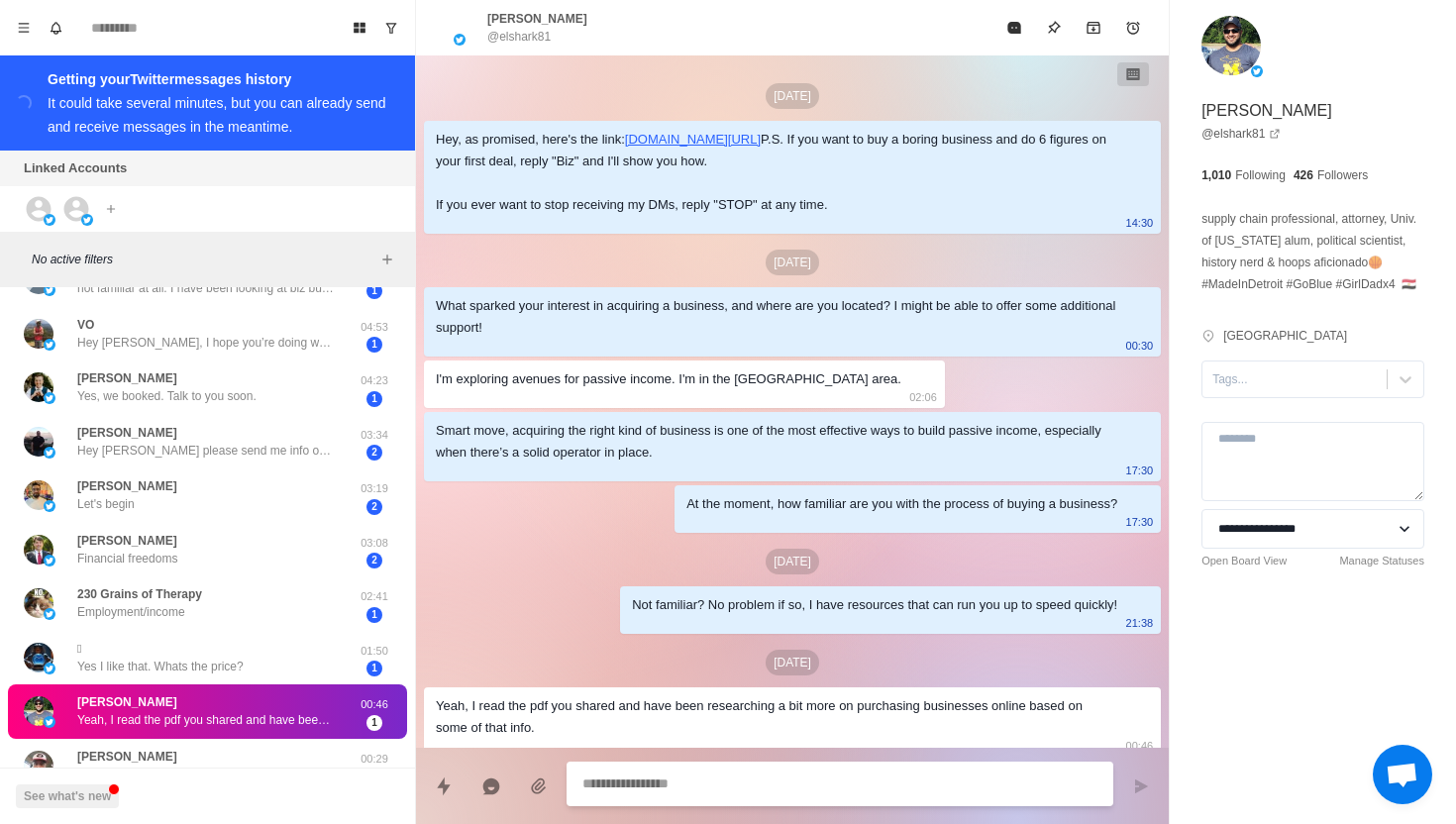 scroll, scrollTop: 56, scrollLeft: 0, axis: vertical 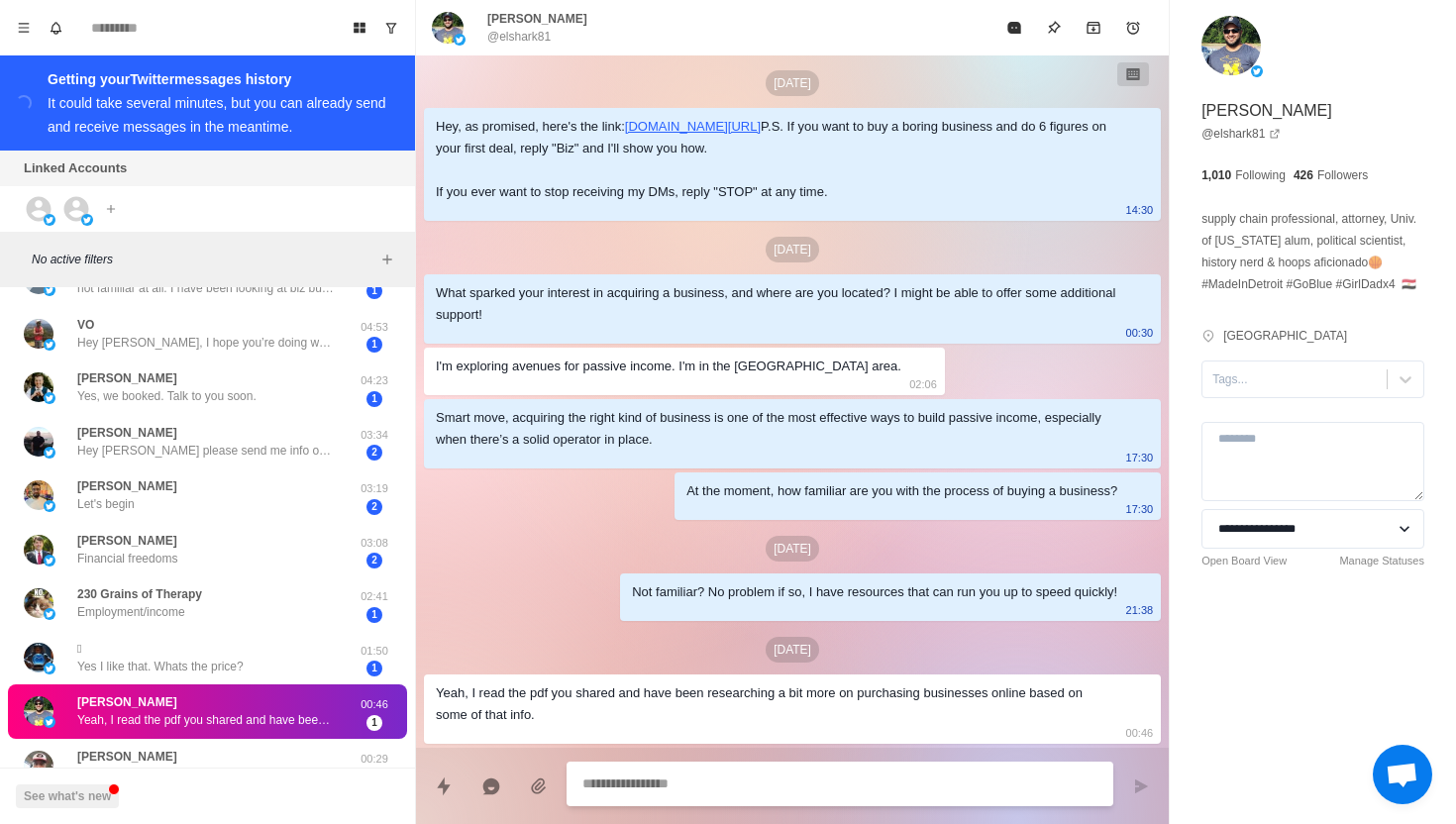 click at bounding box center (840, 783) 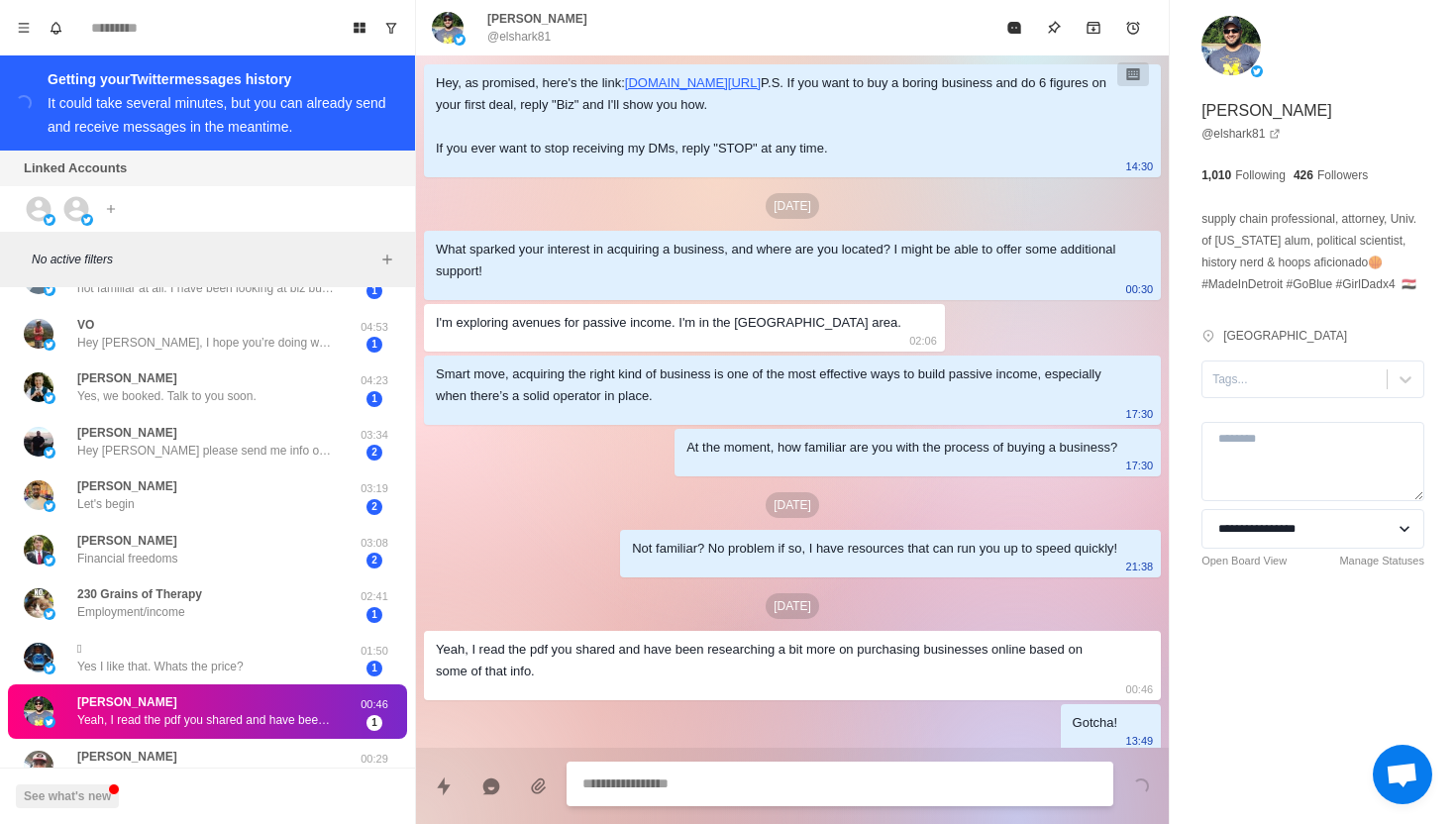 scroll, scrollTop: 108, scrollLeft: 0, axis: vertical 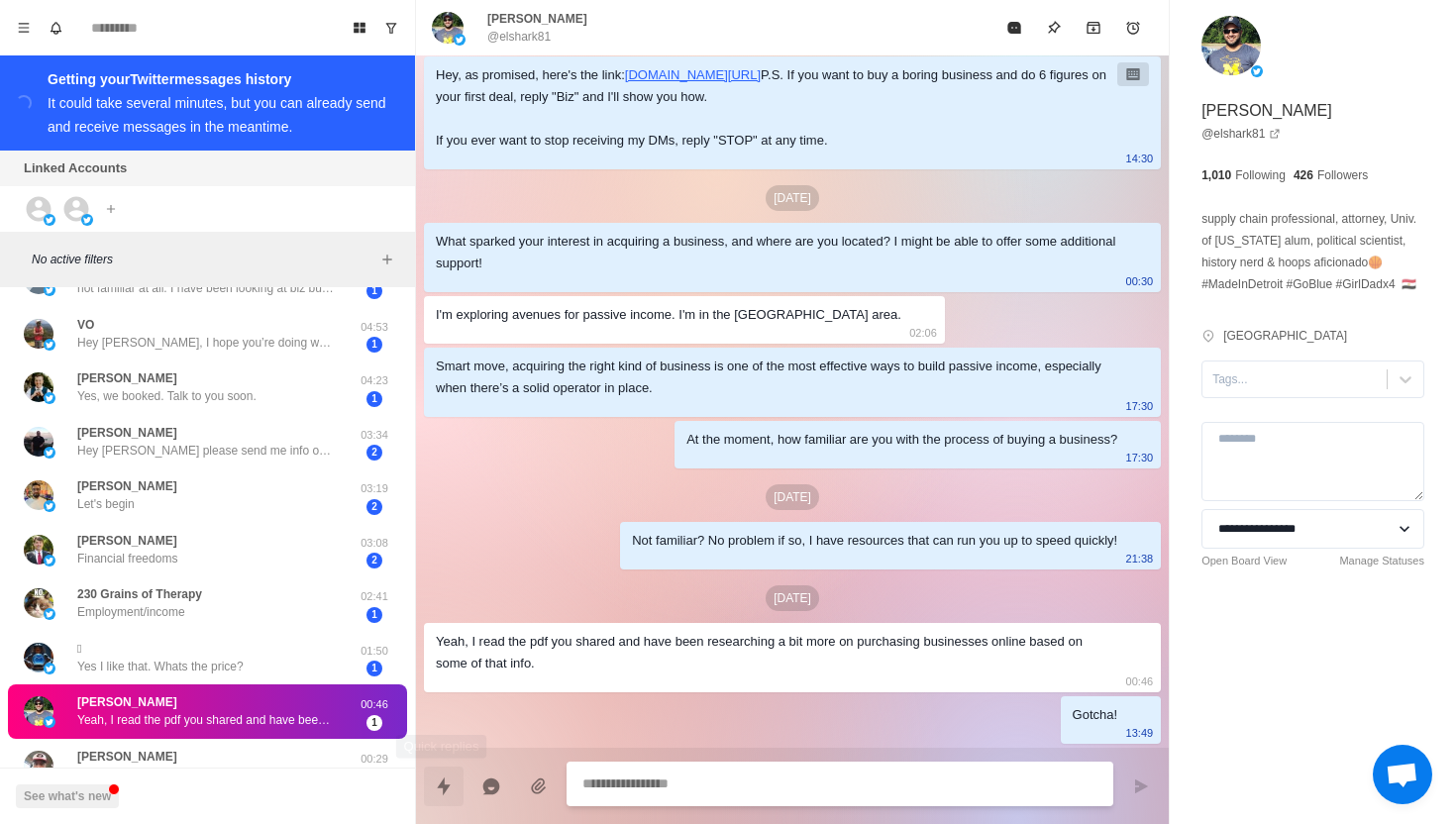 click at bounding box center (444, 786) 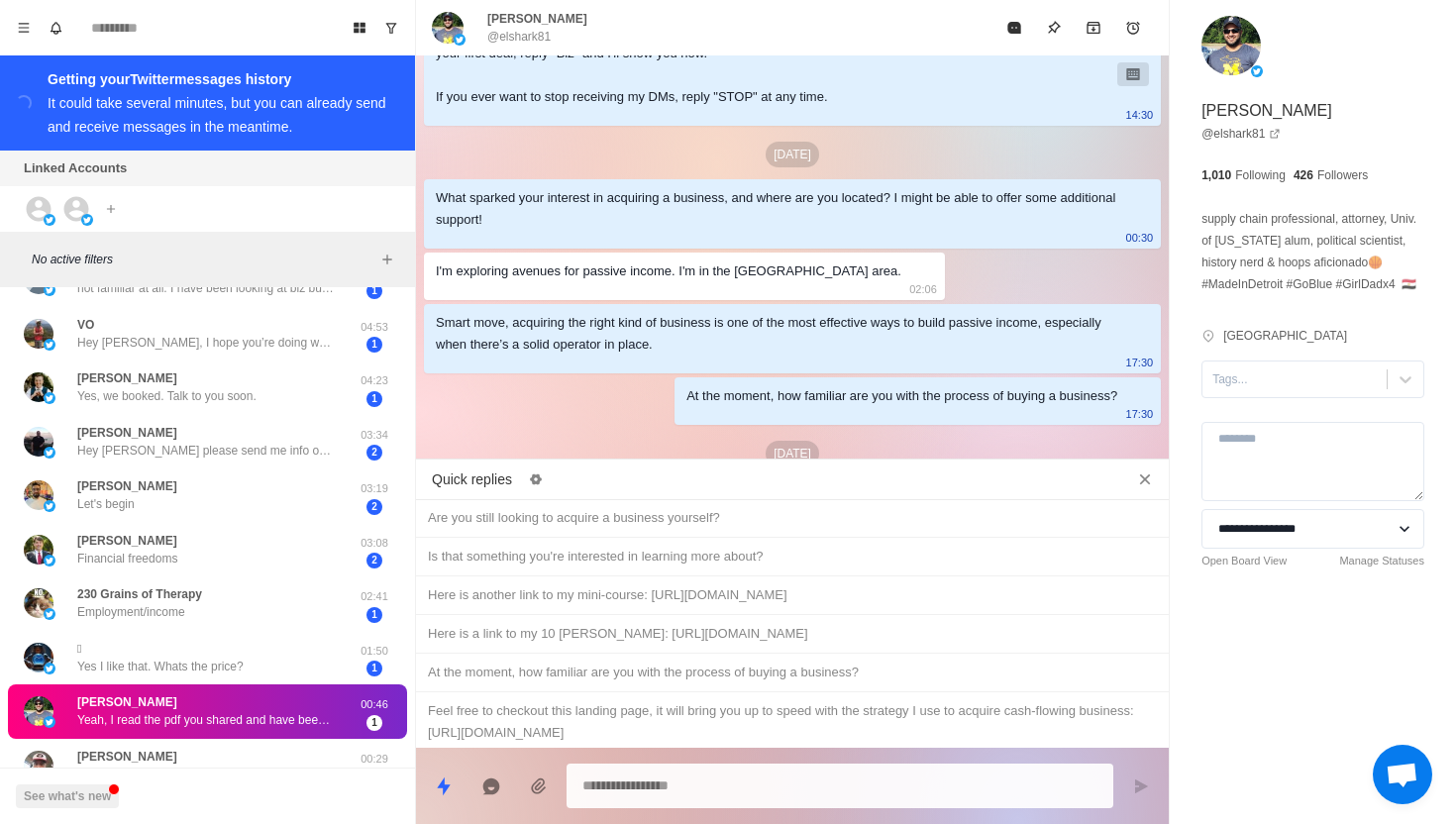 scroll, scrollTop: 1197, scrollLeft: 0, axis: vertical 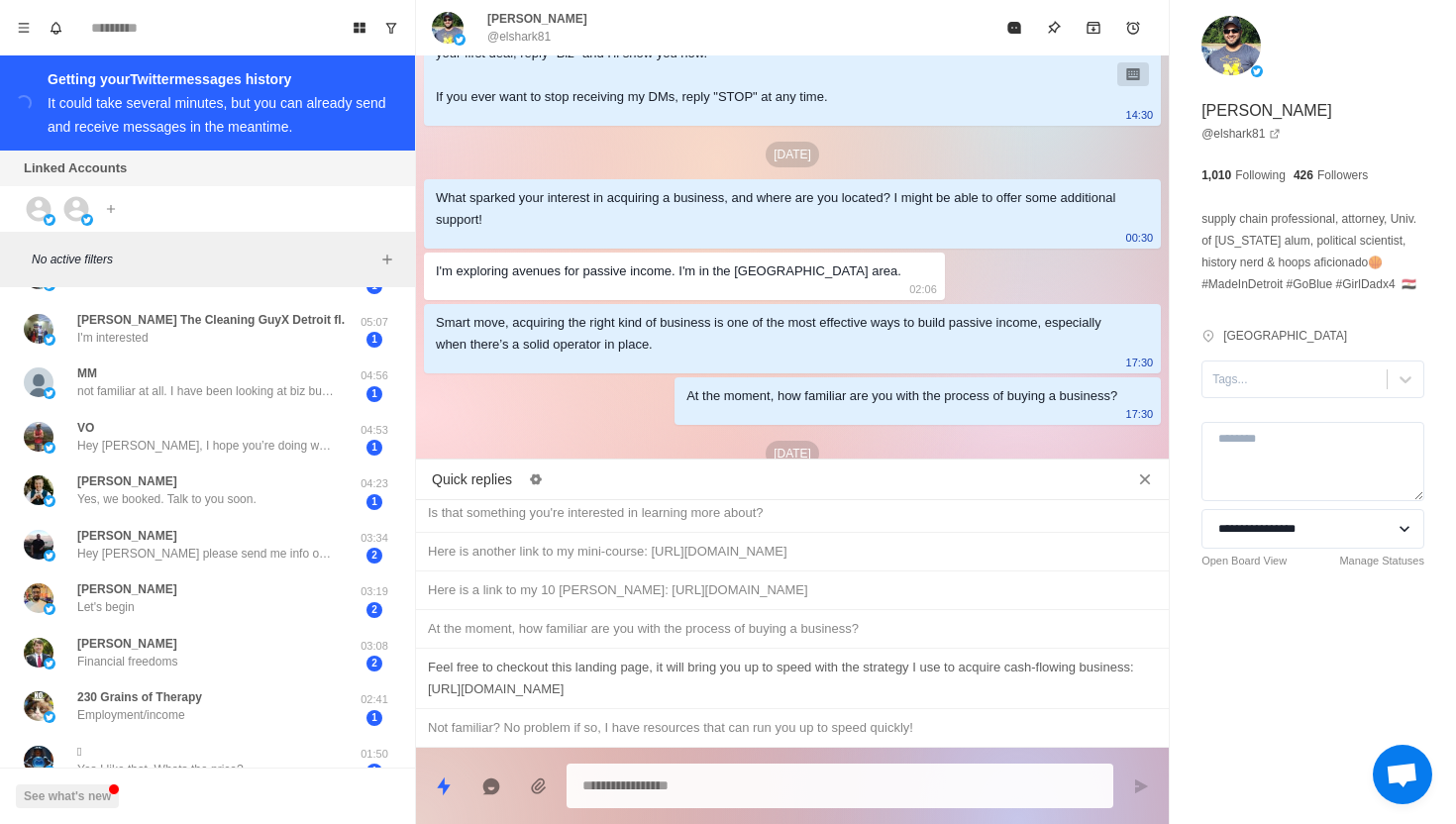 click on "Feel free to checkout this landing page, it will bring you up to speed with the strategy I use to acquire cash-flowing business: [URL][DOMAIN_NAME]" at bounding box center (792, 678) 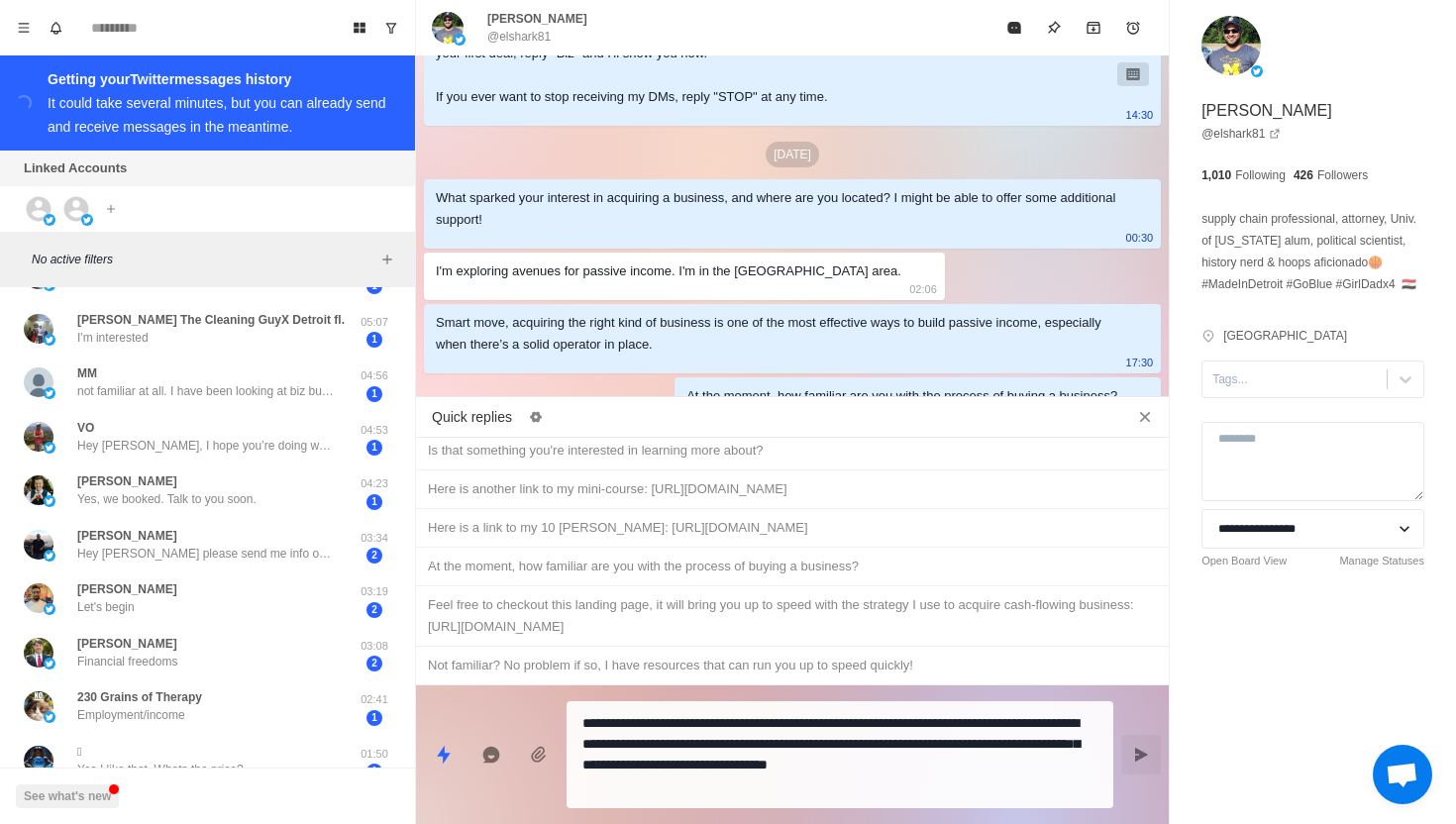 click 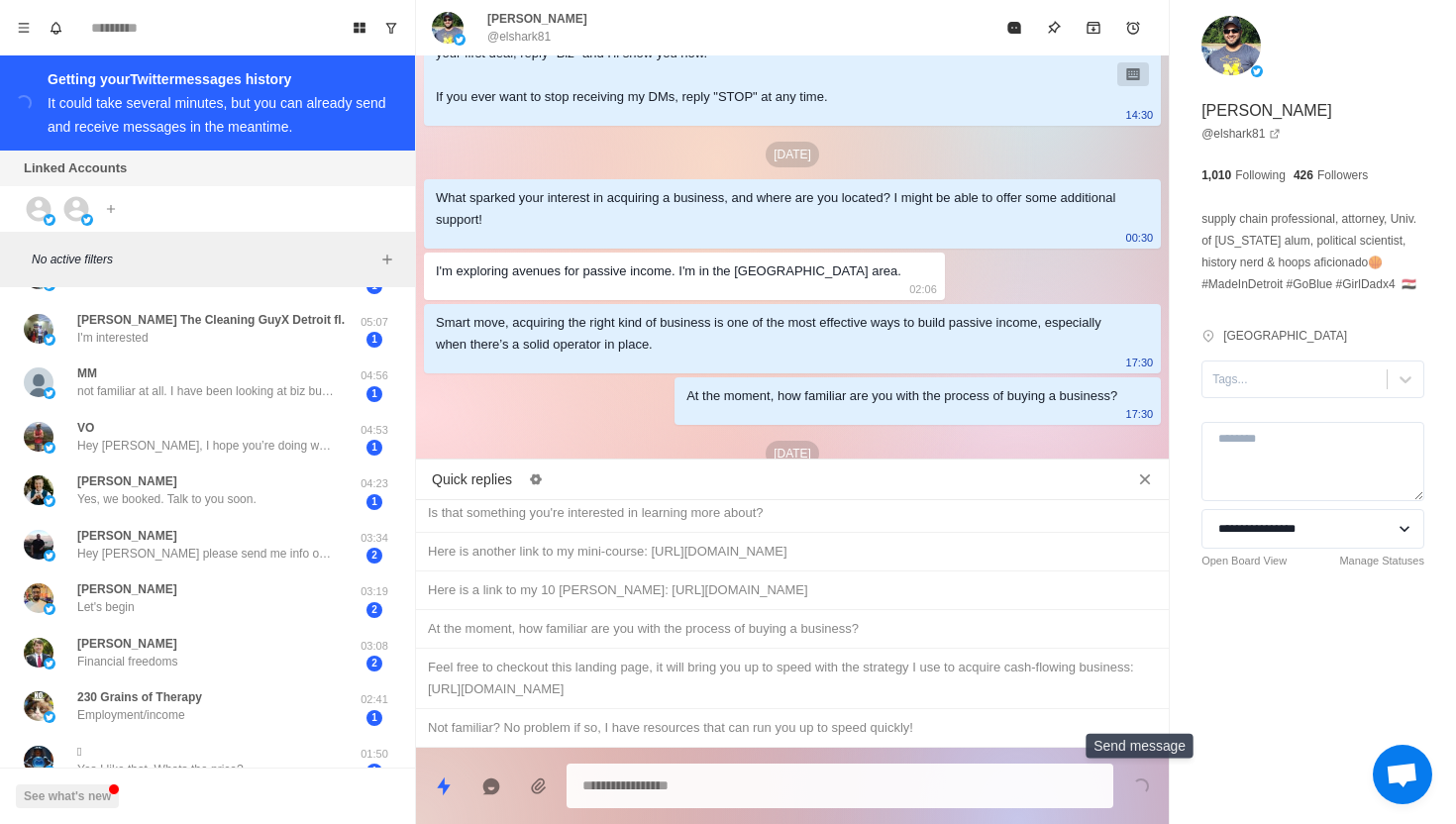 scroll, scrollTop: 483, scrollLeft: 0, axis: vertical 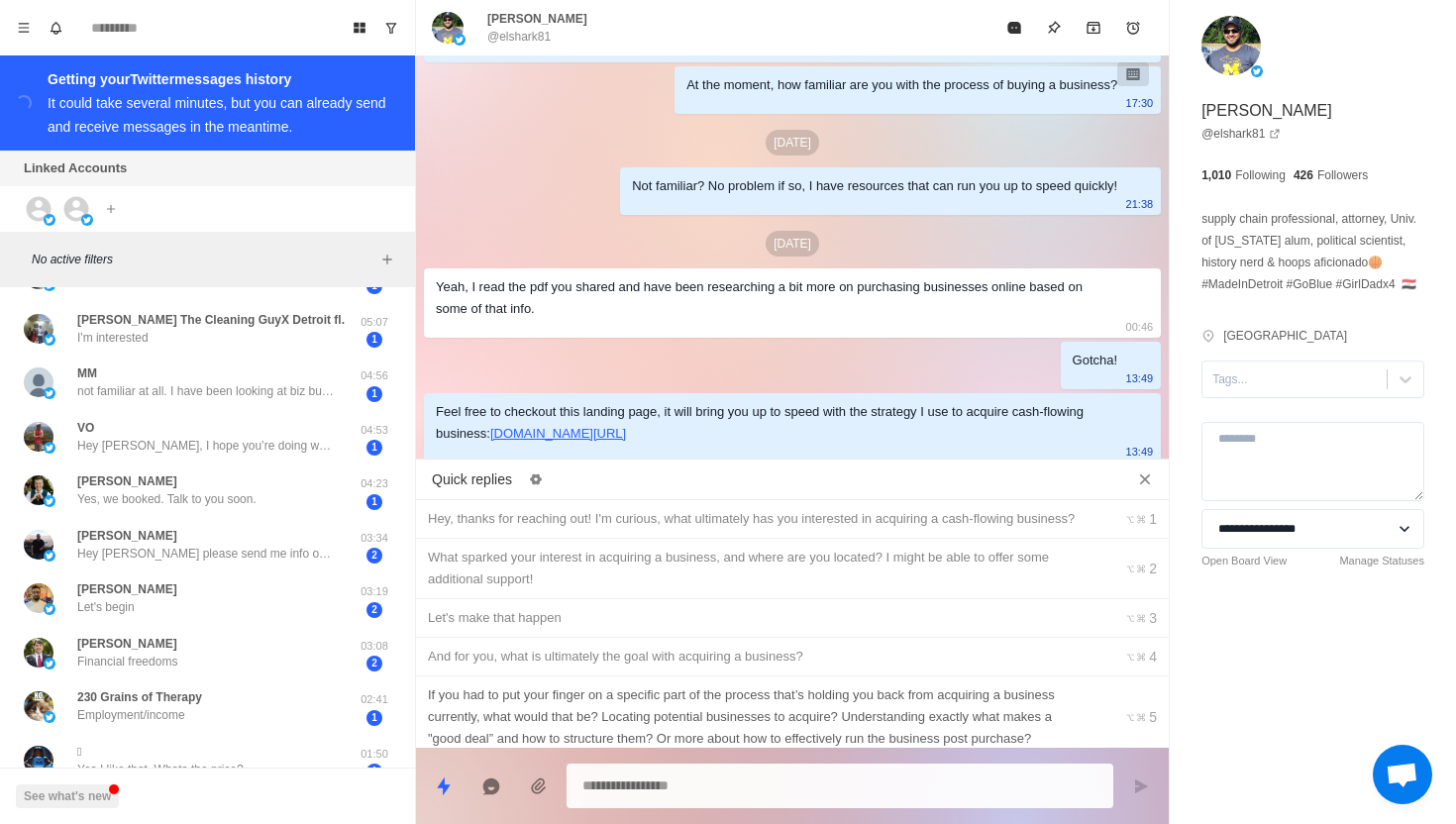 click on "If you had to put your finger on a specific part of the process that’s holding you back from acquiring a business currently, what would that be? Locating potential businesses to acquire? Understanding exactly what makes a "good deal” and how to structure them? Or more about how to effectively run the business post purchase?" at bounding box center [758, 717] 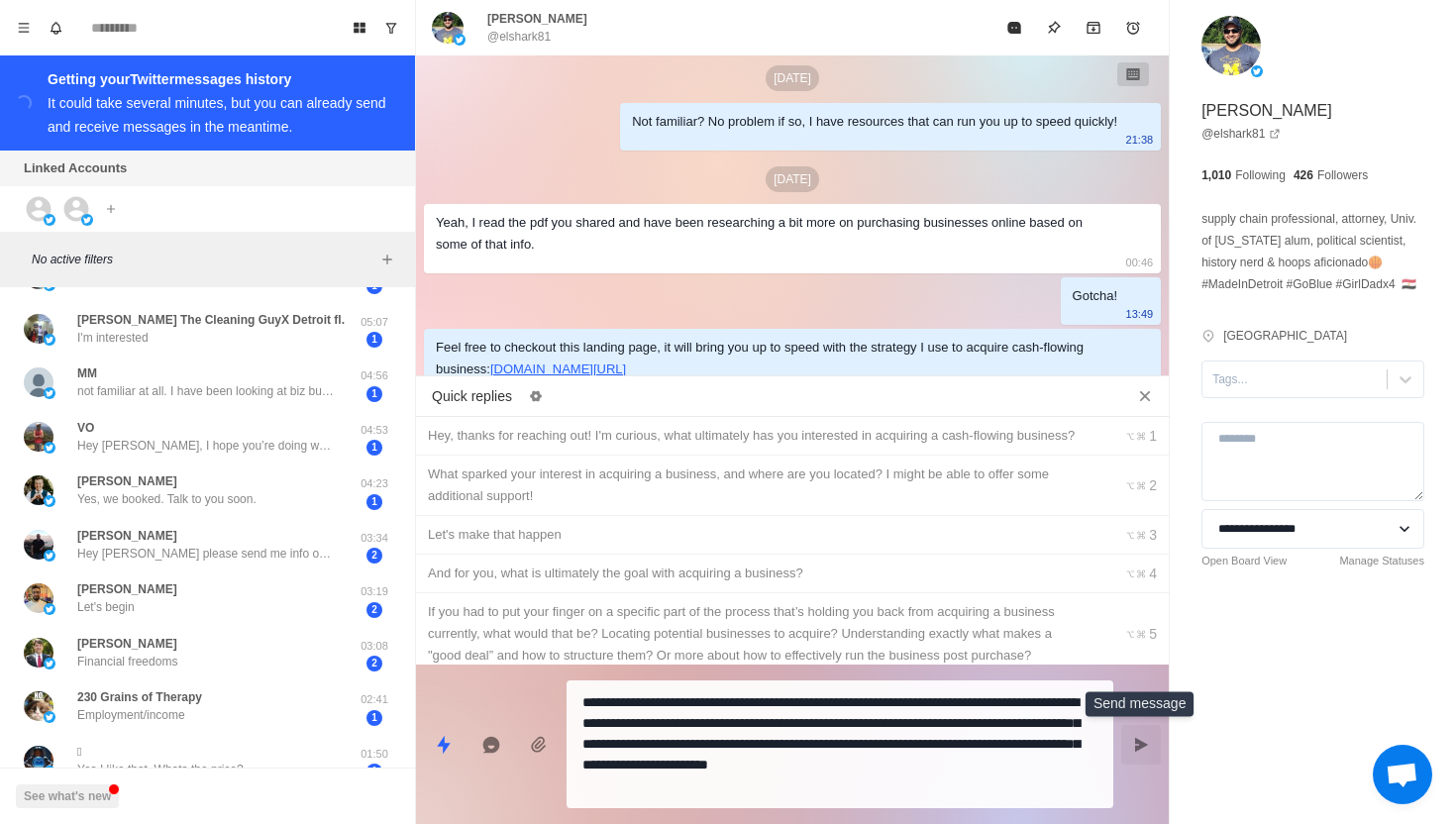 click at bounding box center (1141, 745) 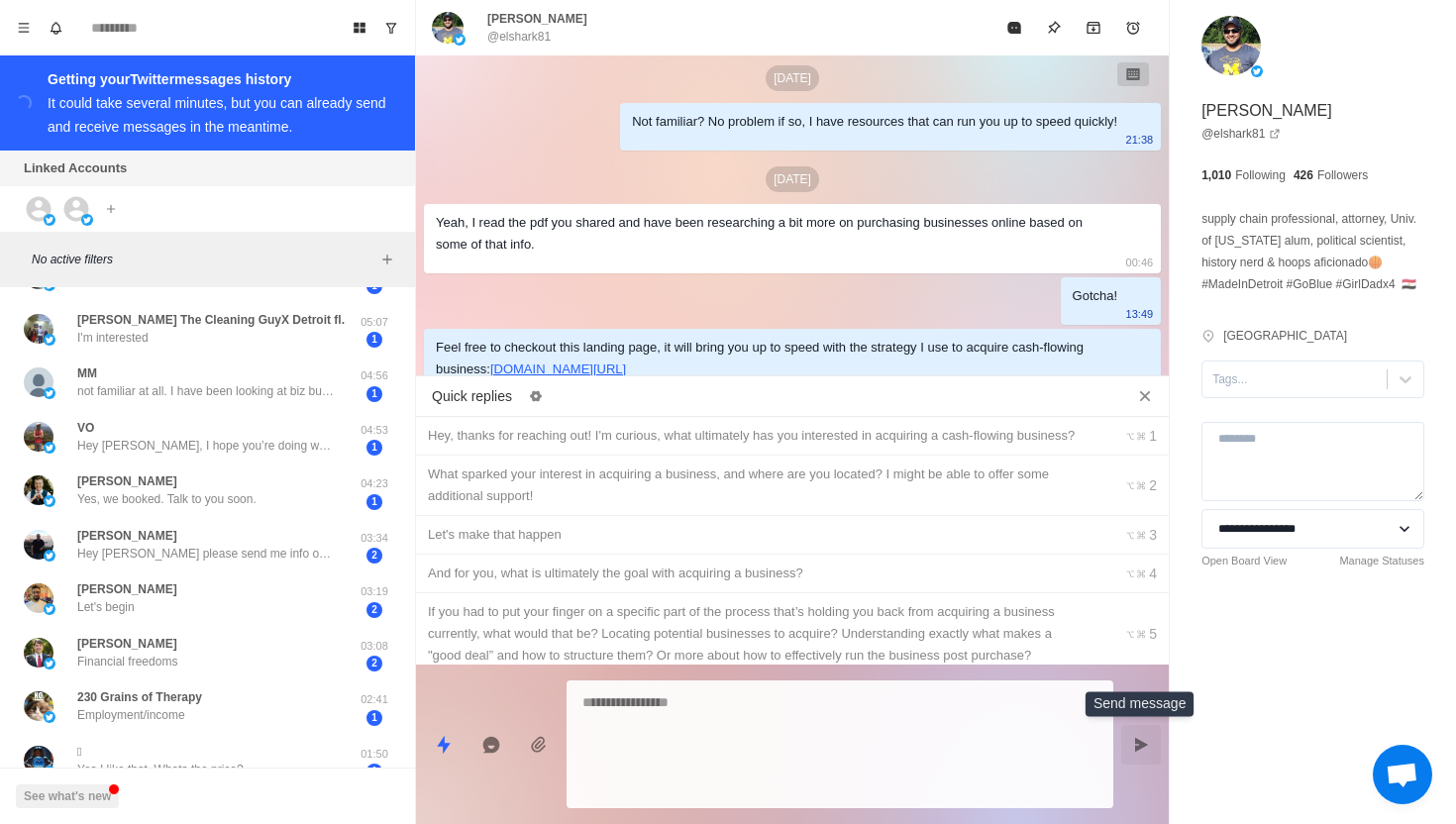 scroll, scrollTop: 578, scrollLeft: 0, axis: vertical 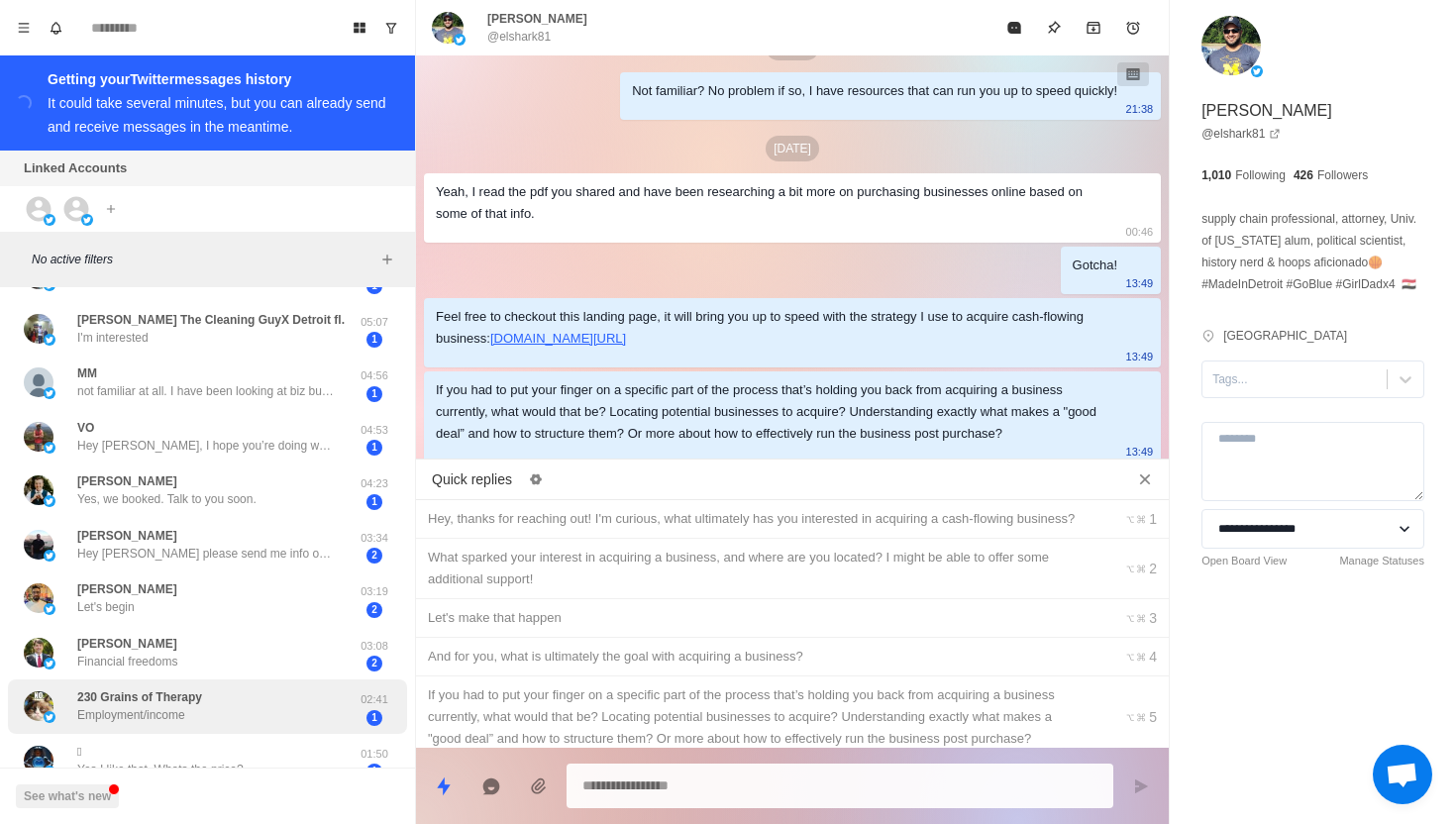 click on "230 Grains of Therapy Employment/income 02:41 1" at bounding box center (207, 706) 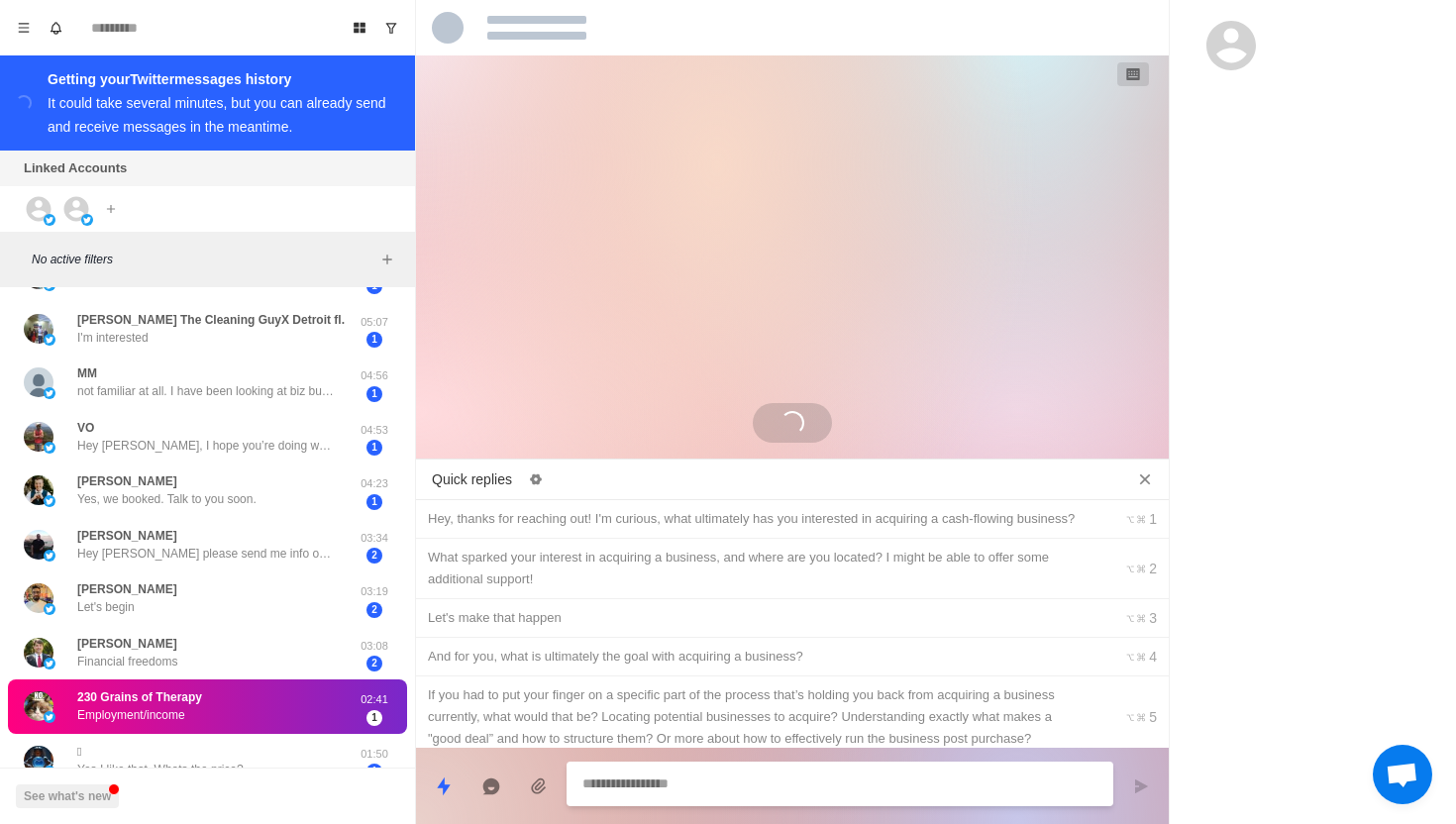 scroll, scrollTop: 0, scrollLeft: 0, axis: both 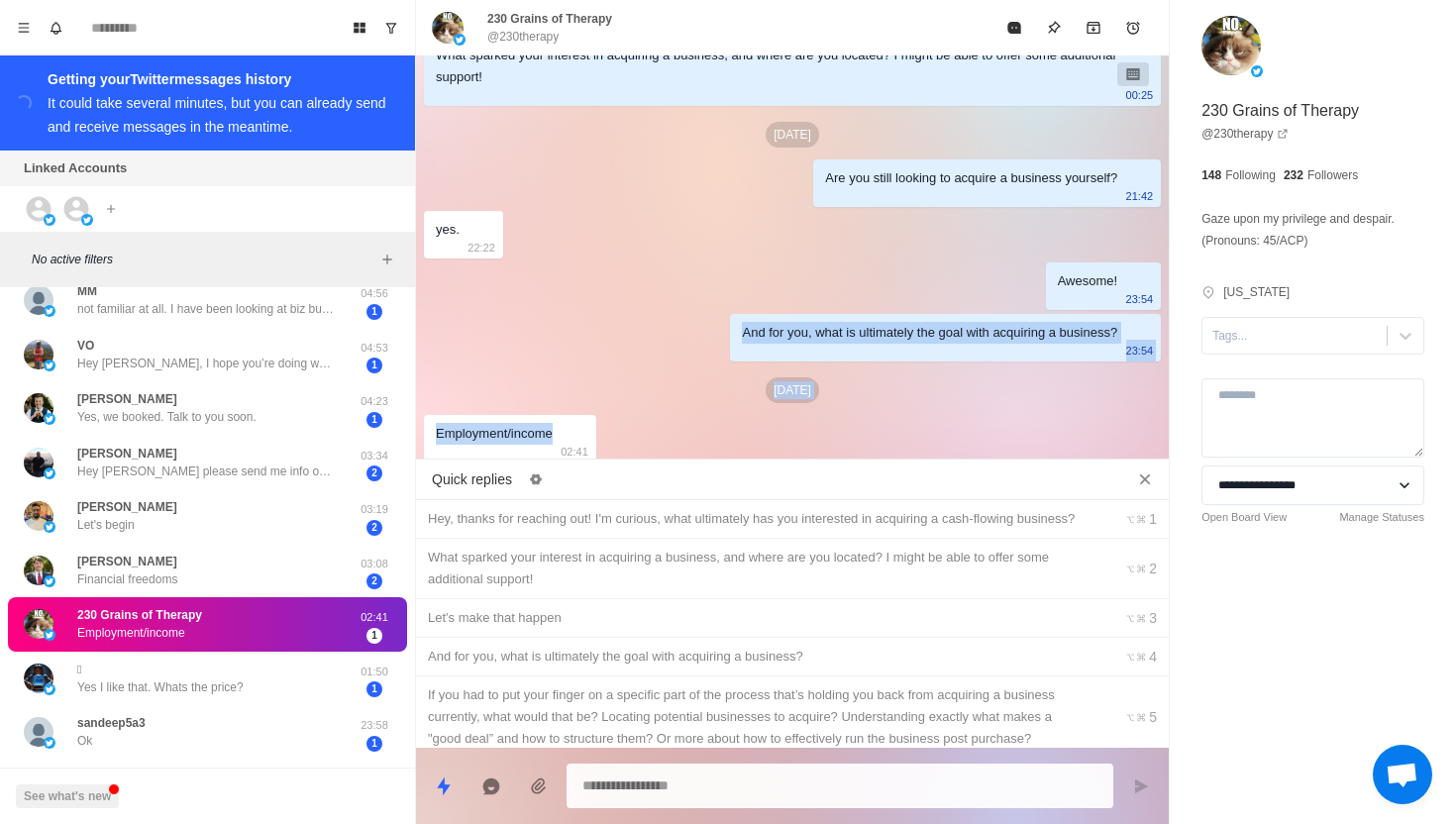 drag, startPoint x: 565, startPoint y: 429, endPoint x: 690, endPoint y: 327, distance: 161.33506 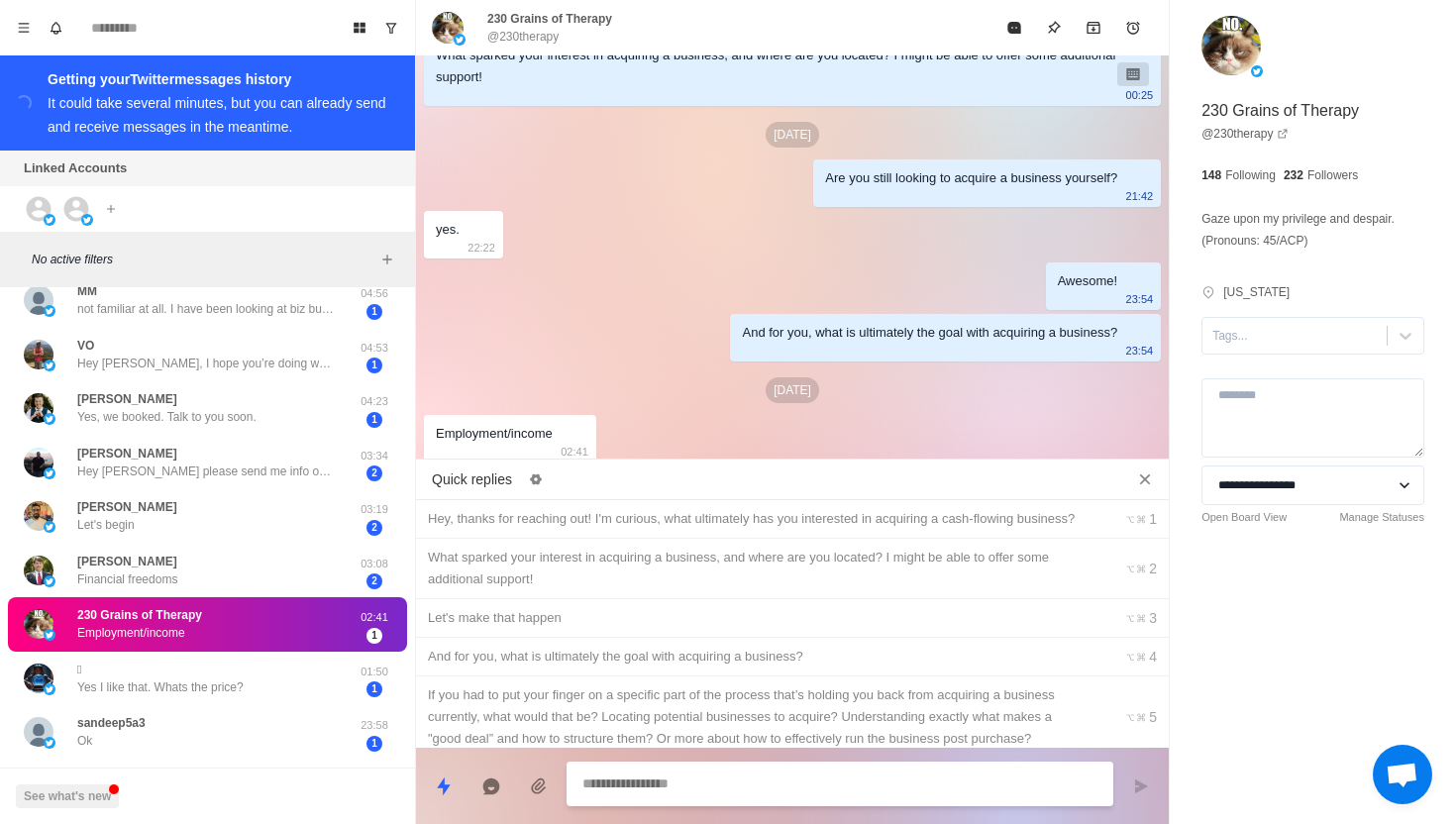 paste on "**********" 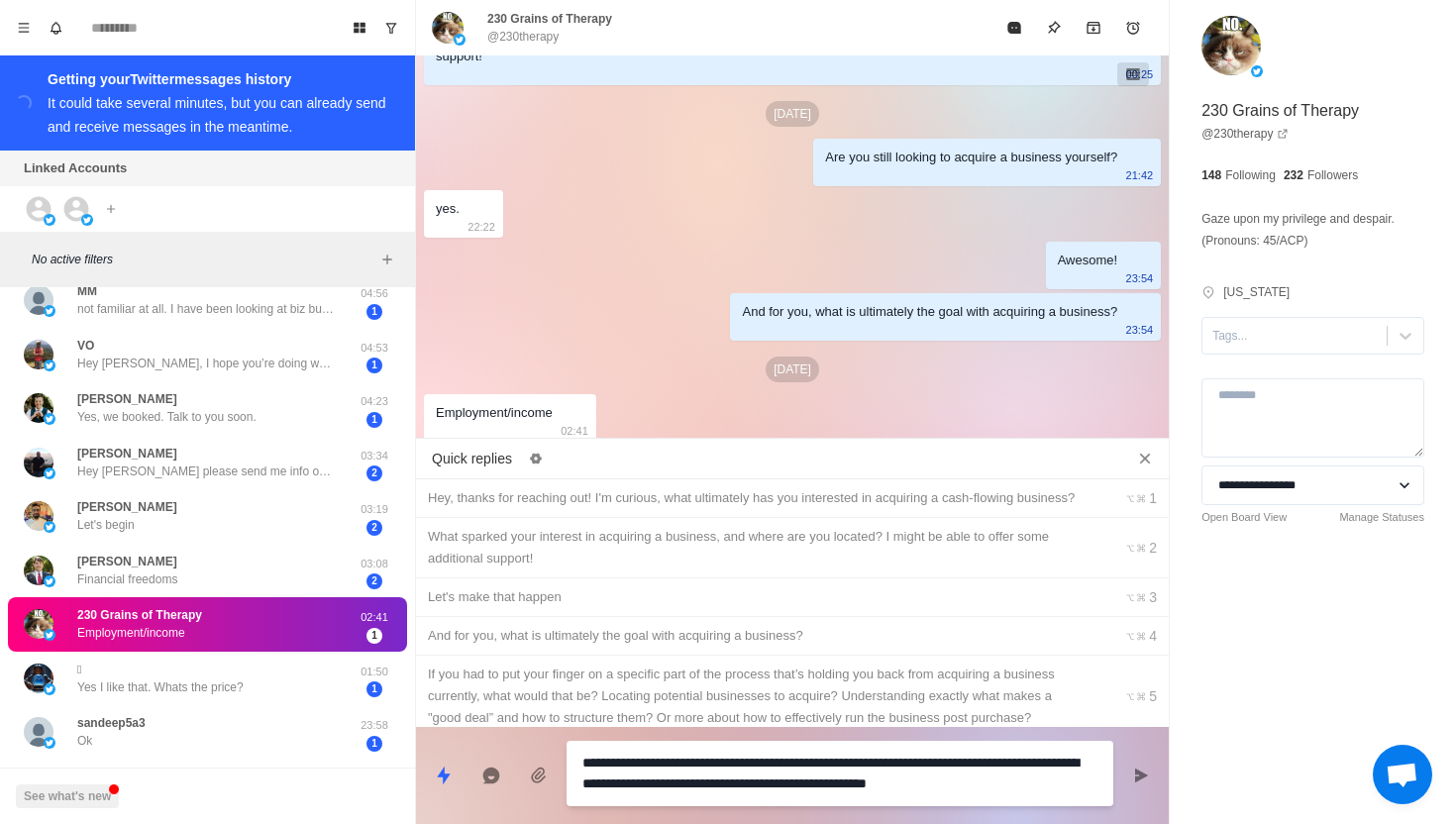 click on "**********" at bounding box center [840, 773] 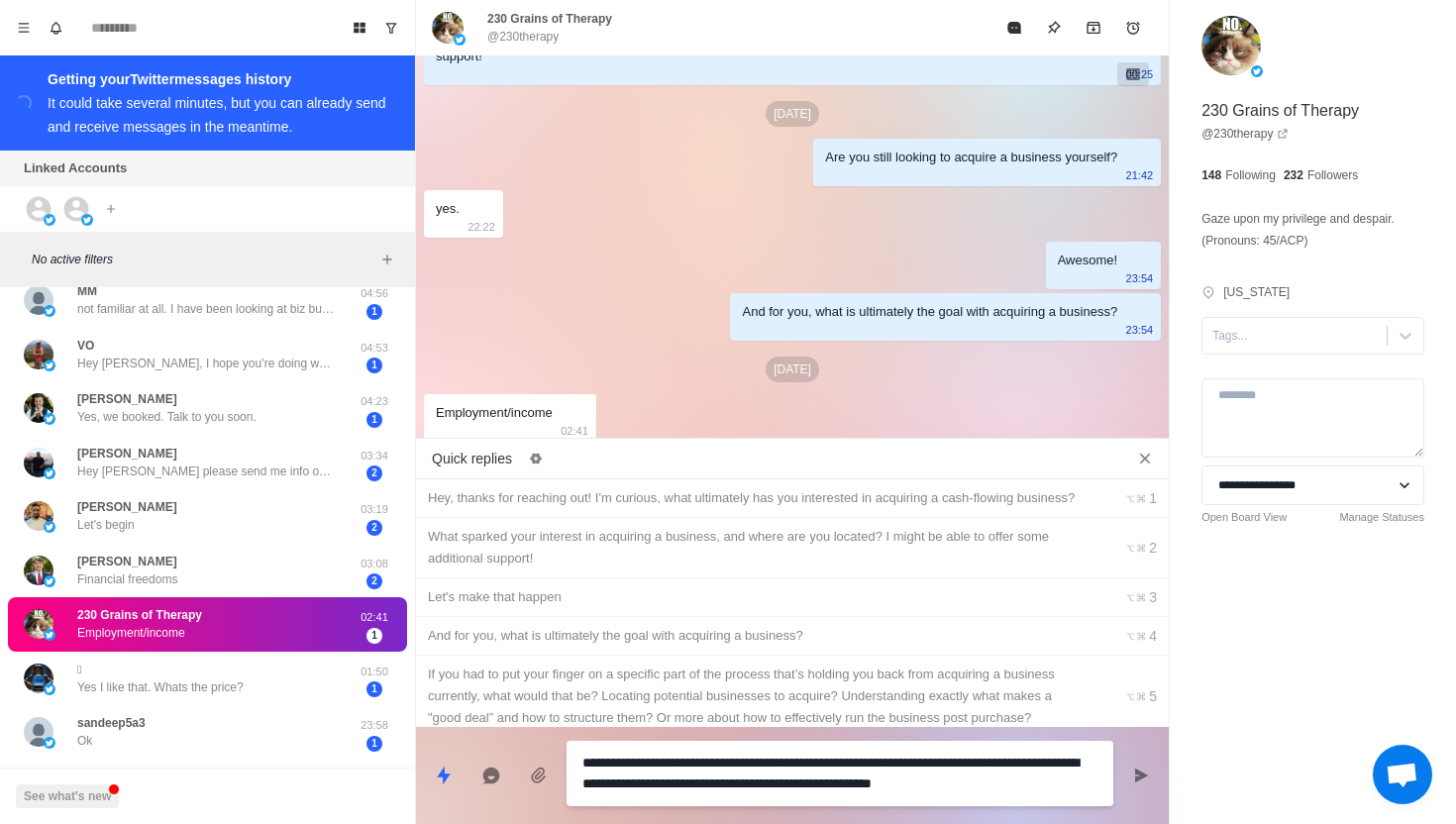 click on "**********" at bounding box center [840, 773] 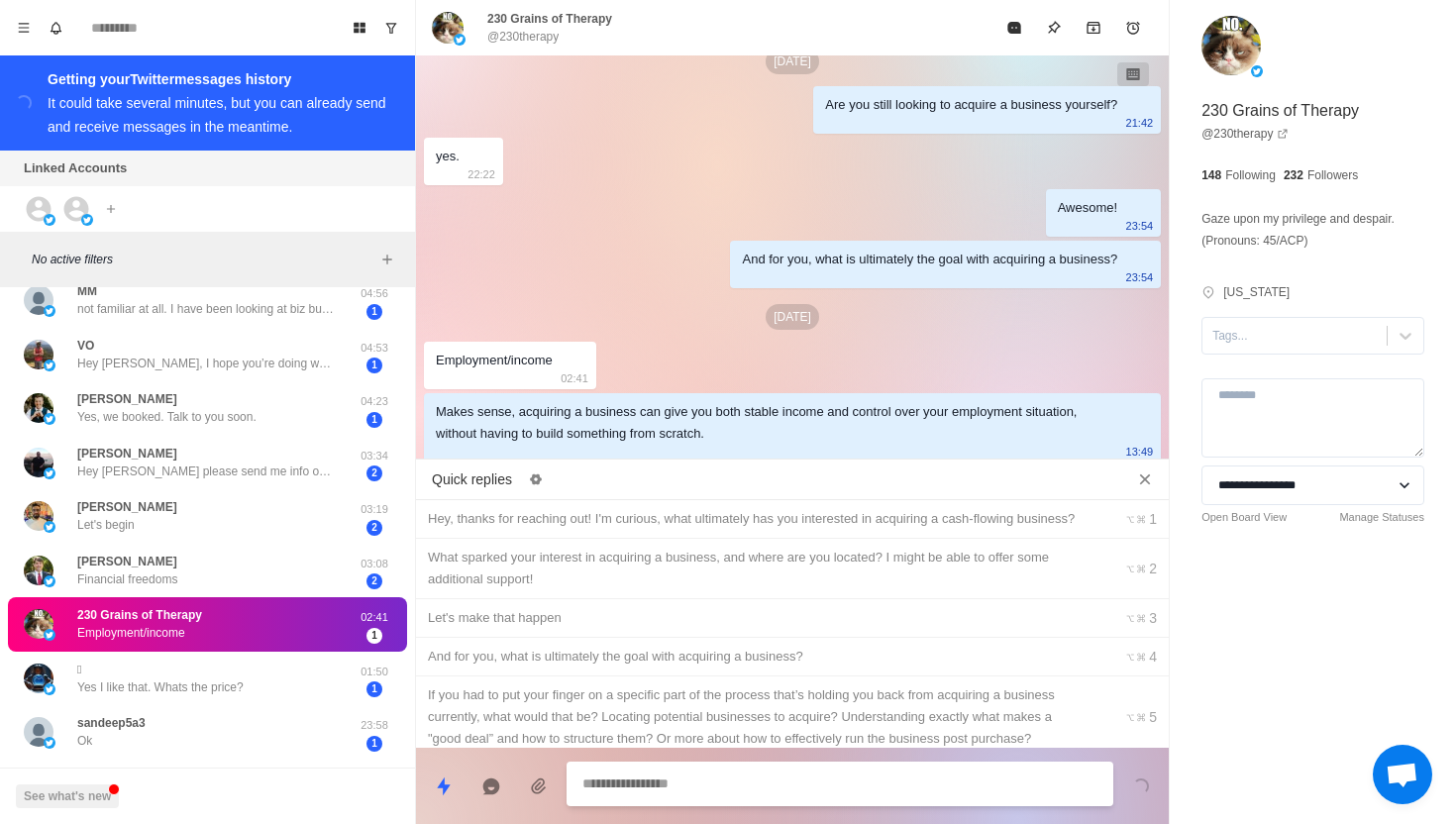 scroll, scrollTop: 576, scrollLeft: 0, axis: vertical 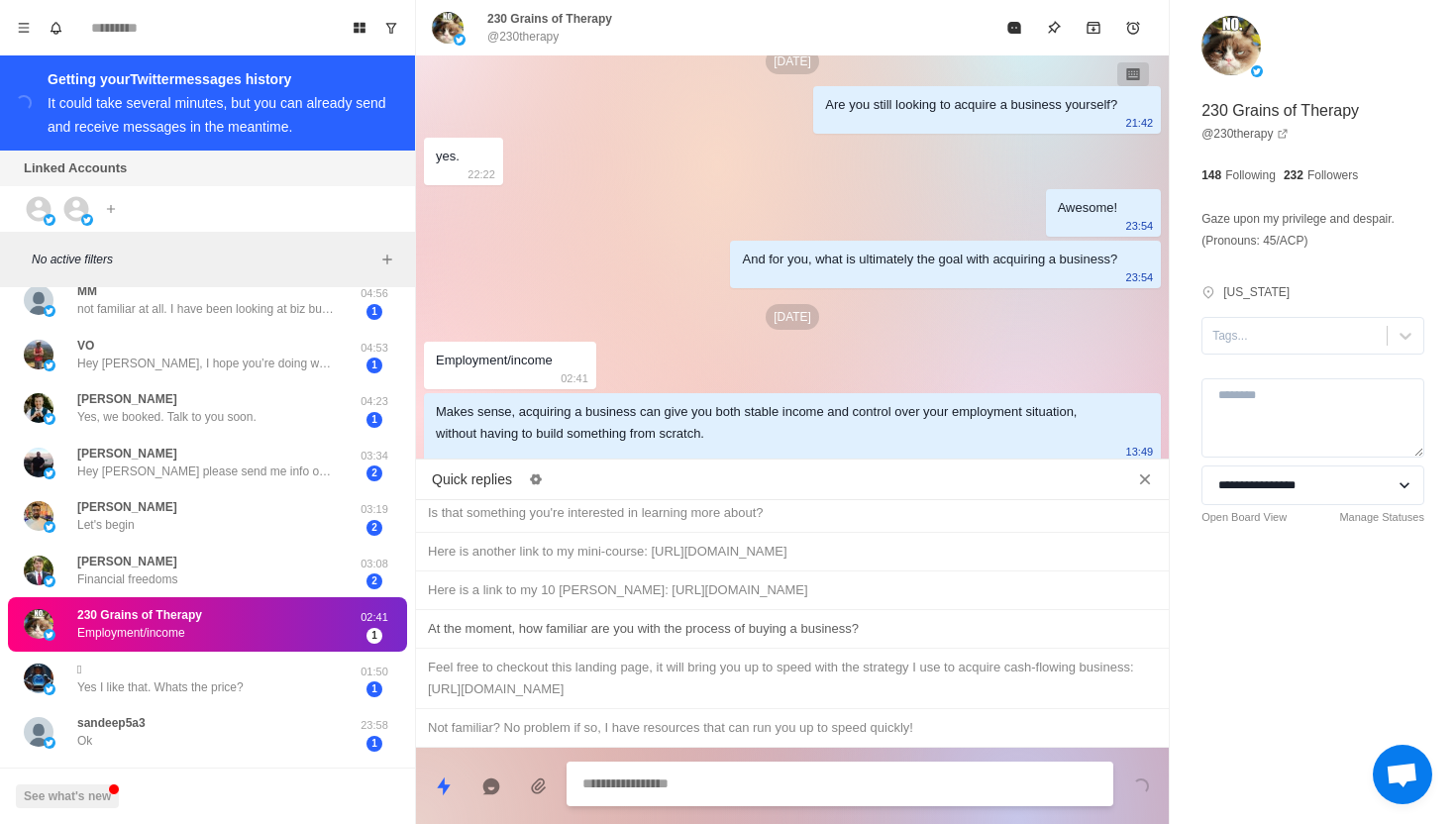 click on "At the moment, how familiar are you with the process of buying a business?" at bounding box center (792, 629) 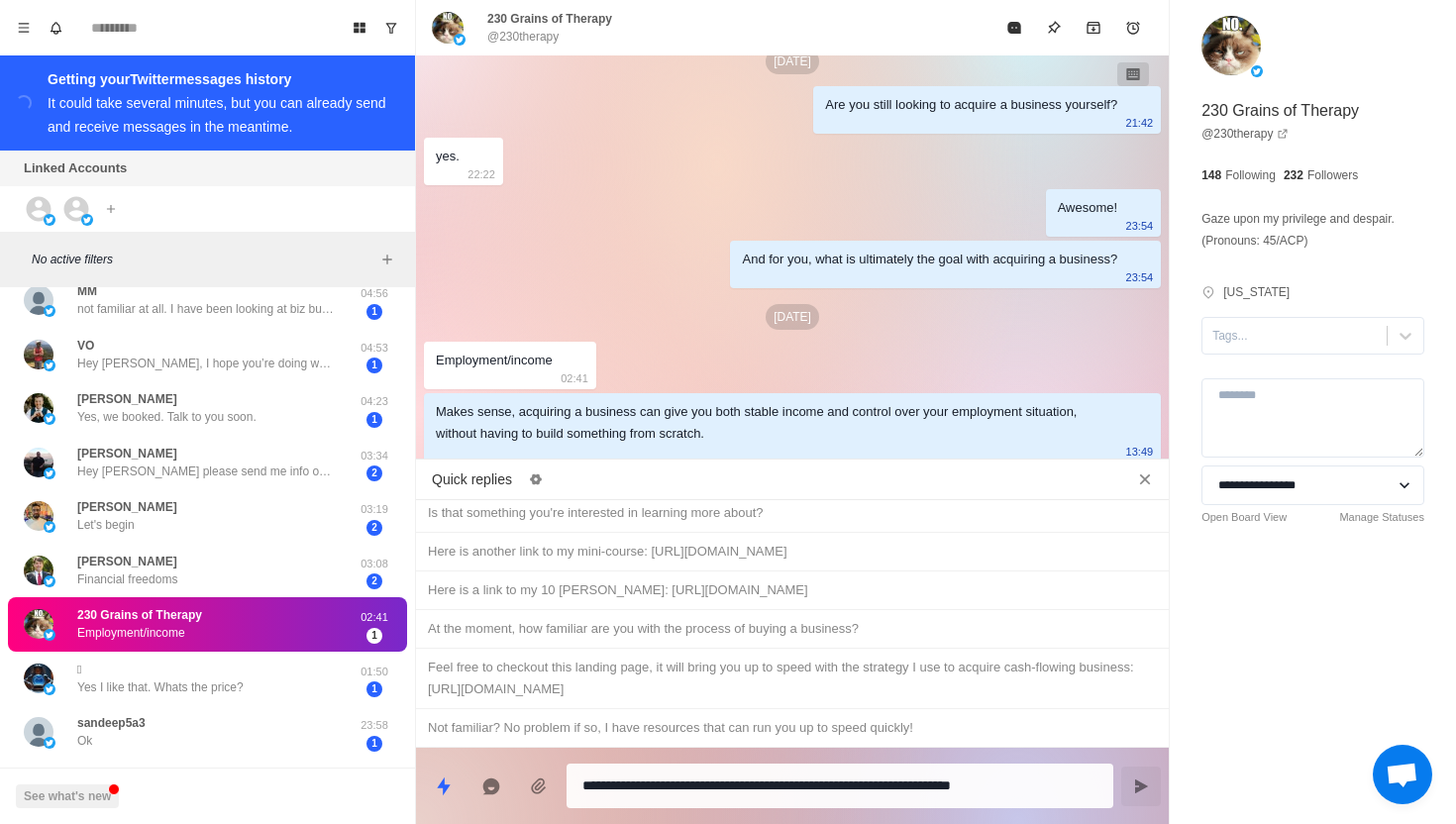 click at bounding box center (1141, 786) 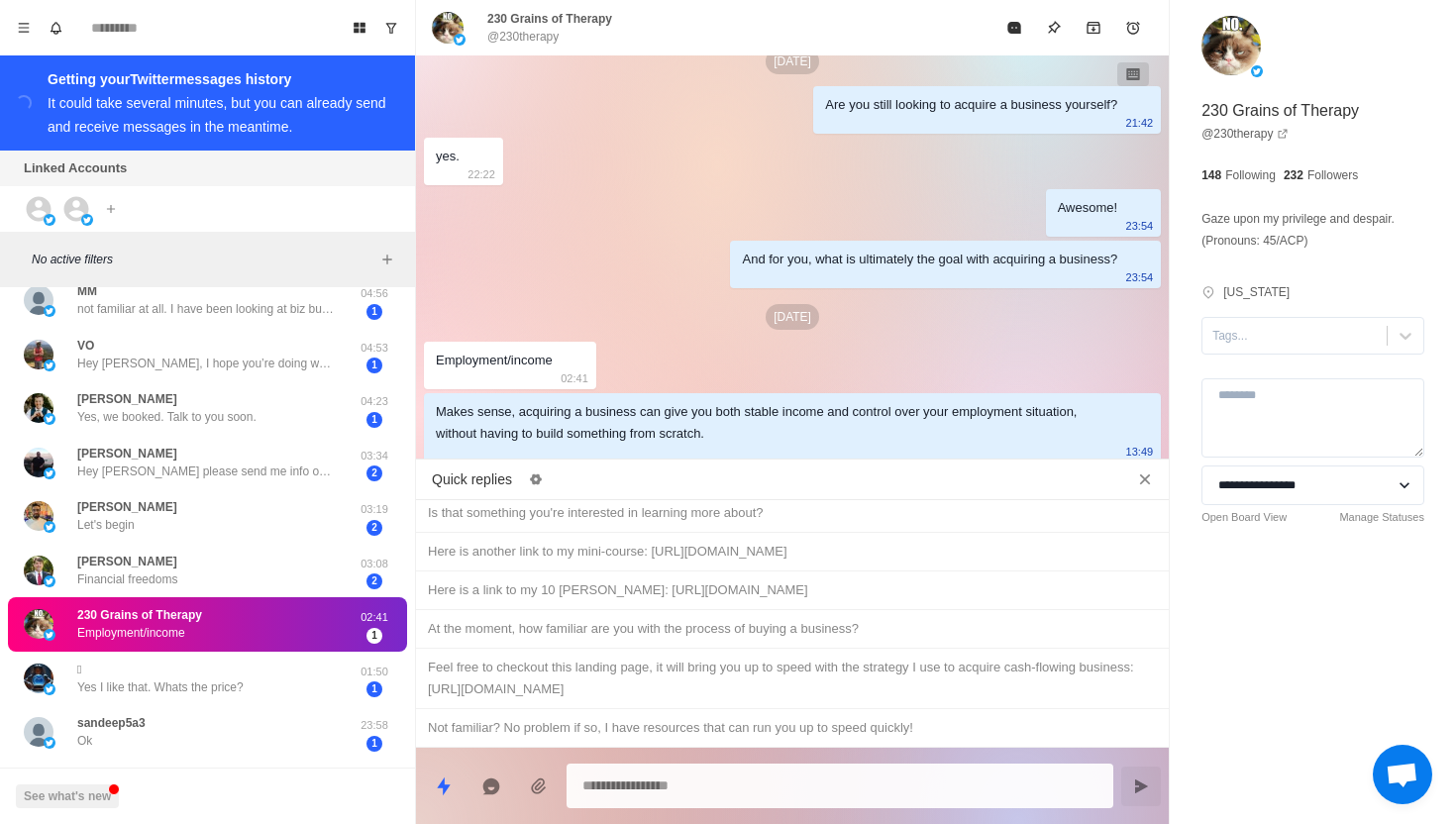 scroll, scrollTop: 628, scrollLeft: 0, axis: vertical 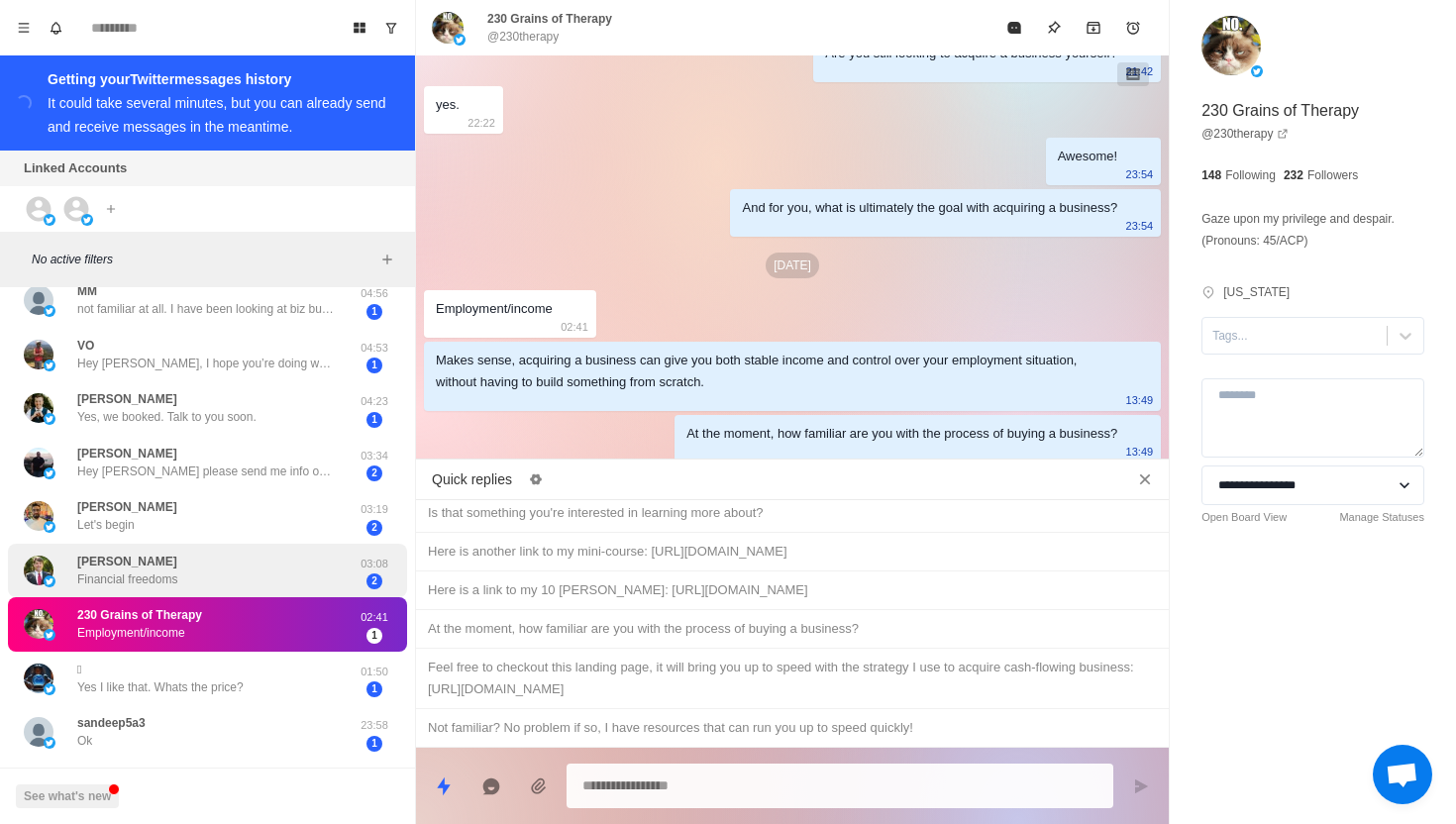 click on "[PERSON_NAME] Financial freedoms" at bounding box center [186, 570] 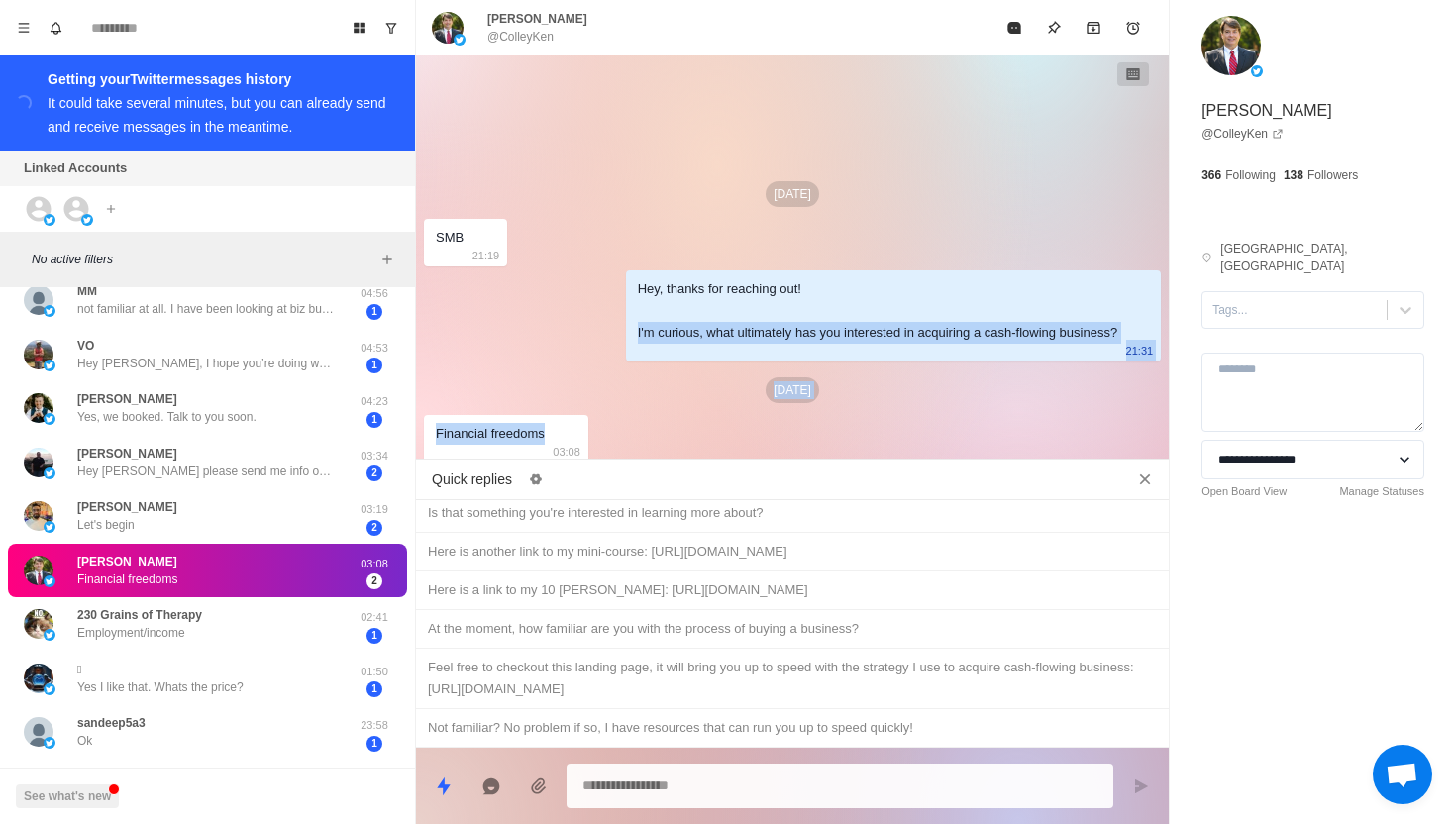 drag, startPoint x: 549, startPoint y: 428, endPoint x: 561, endPoint y: 337, distance: 91.787799 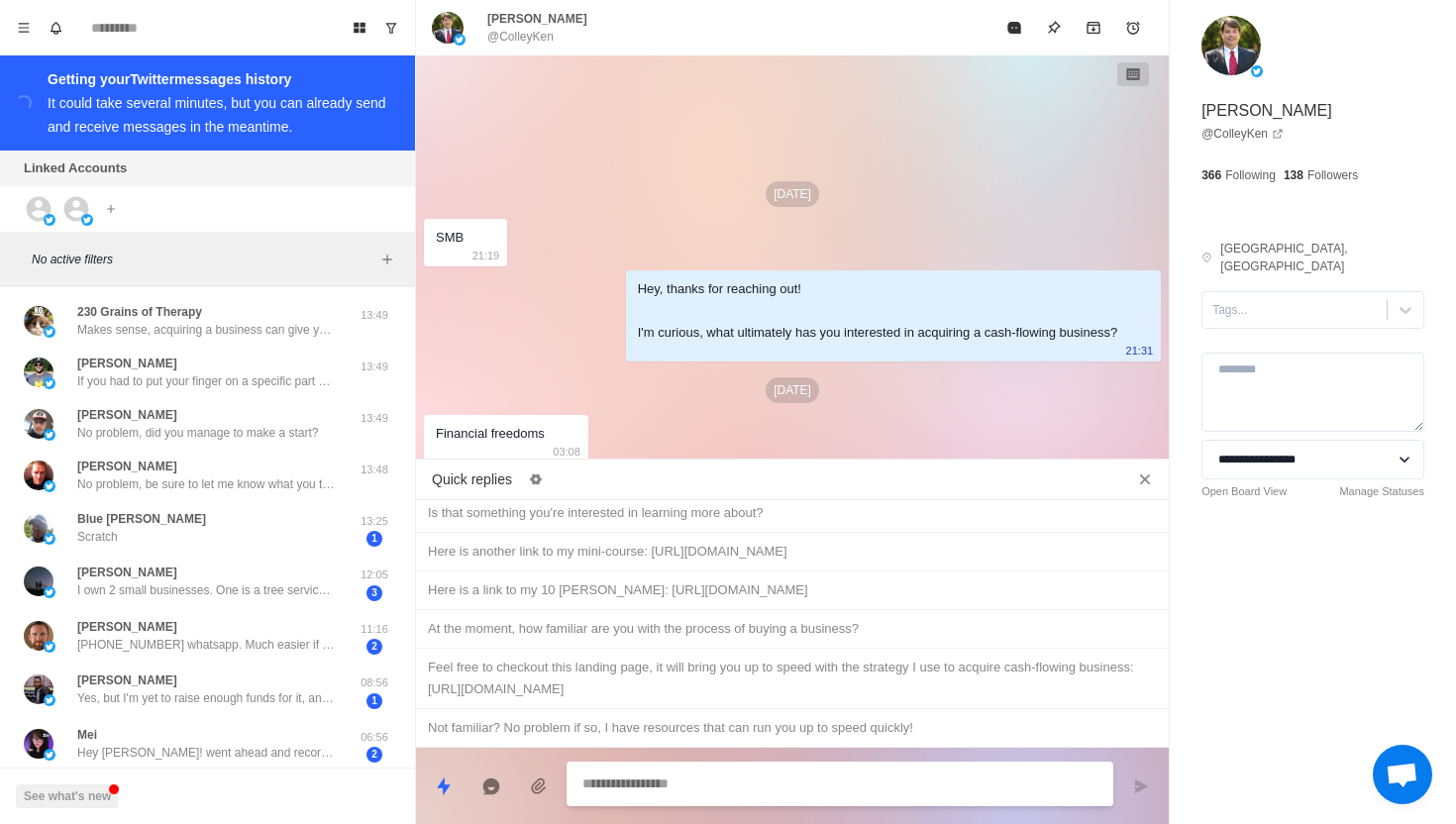 paste on "**********" 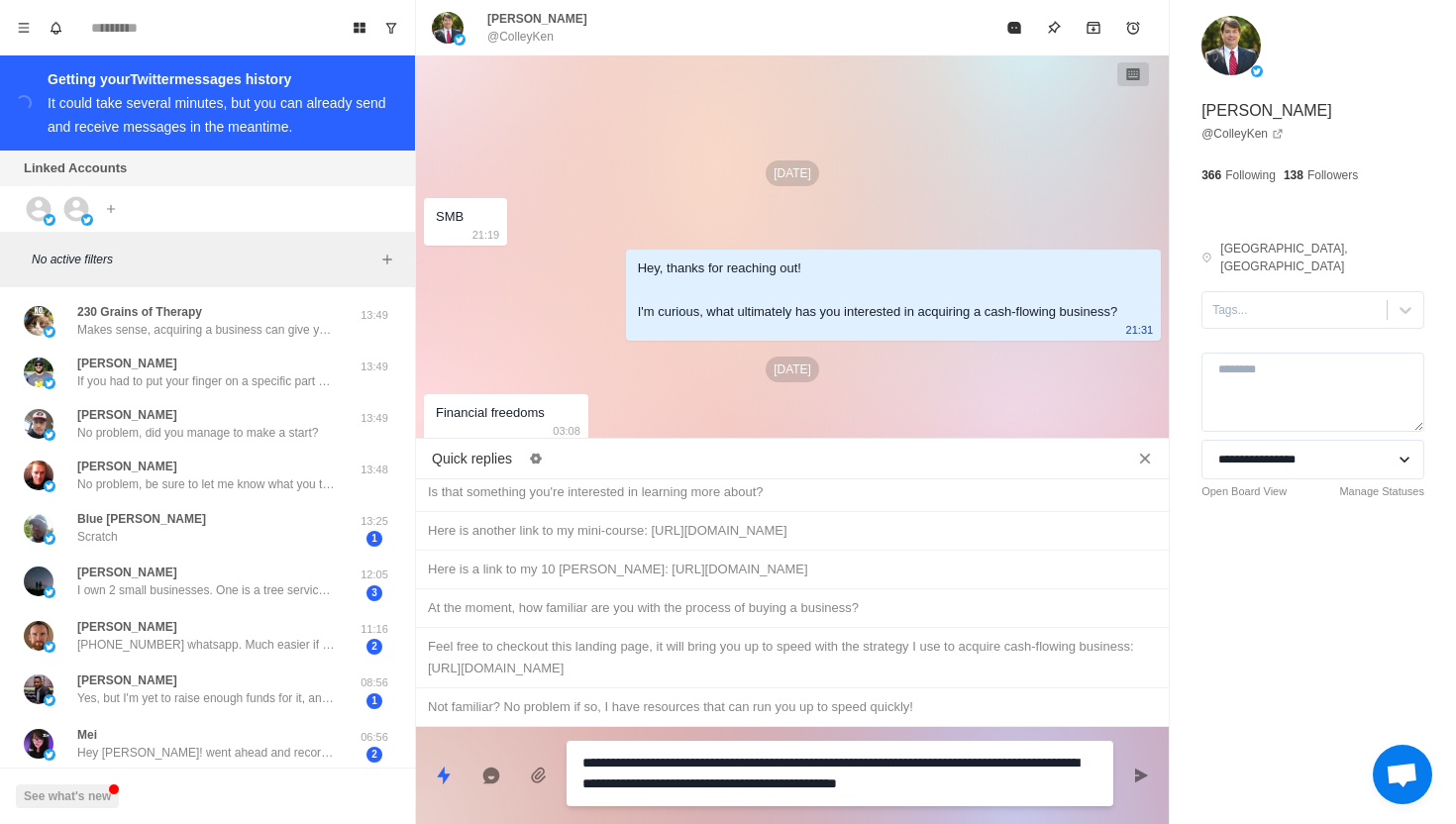 click on "**********" at bounding box center [840, 773] 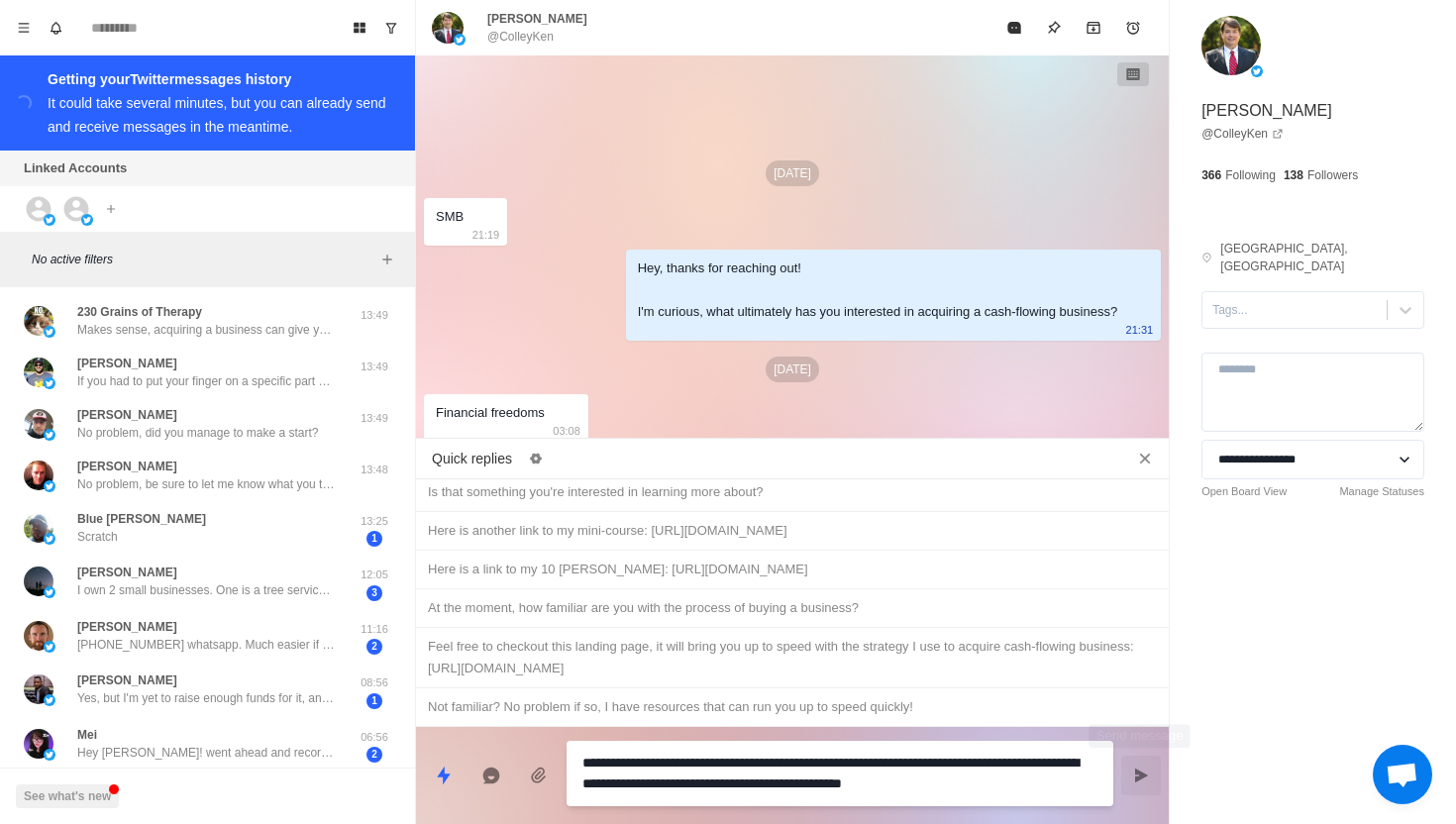 click 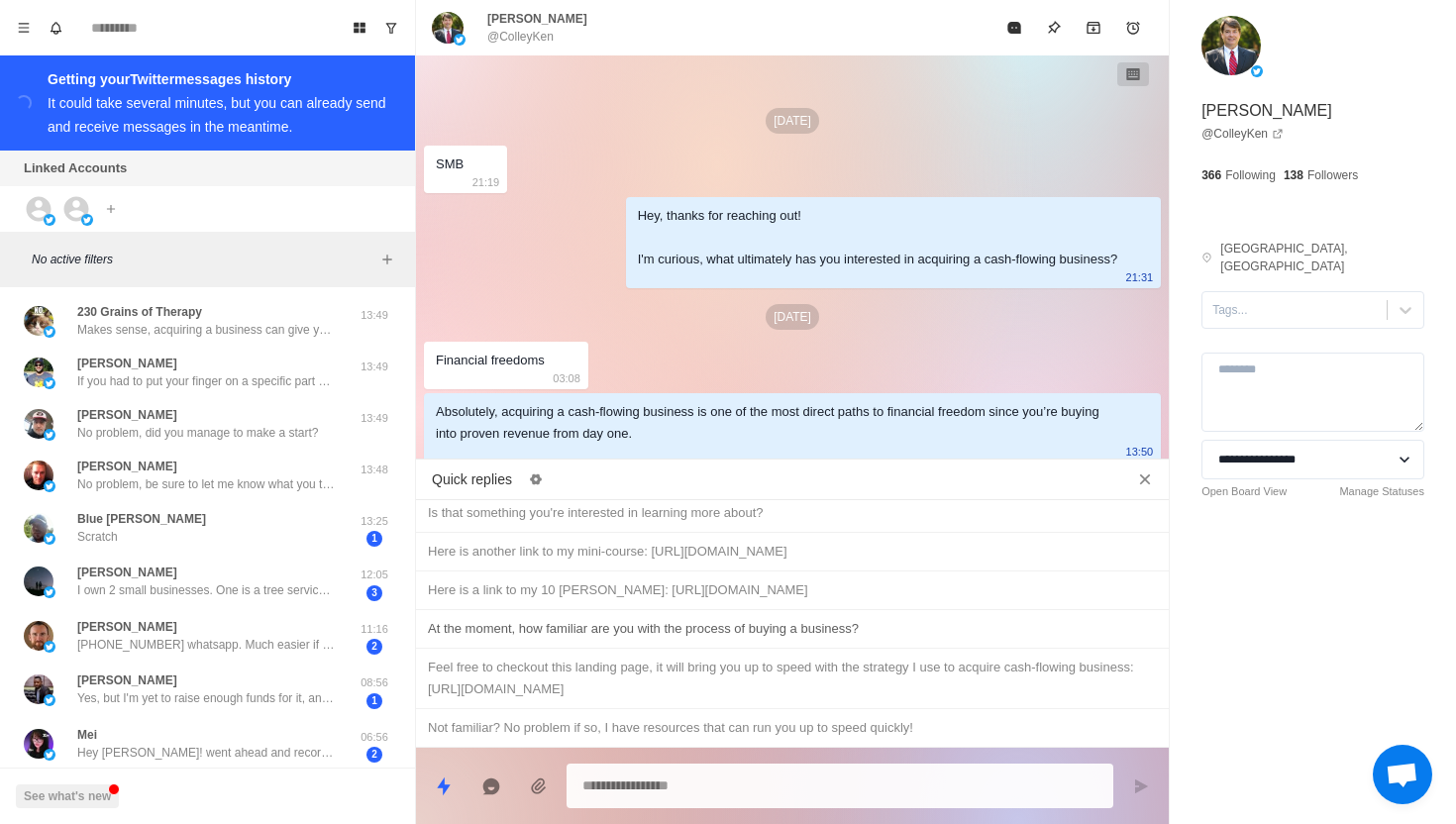 click on "At the moment, how familiar are you with the process of buying a business?" at bounding box center [792, 629] 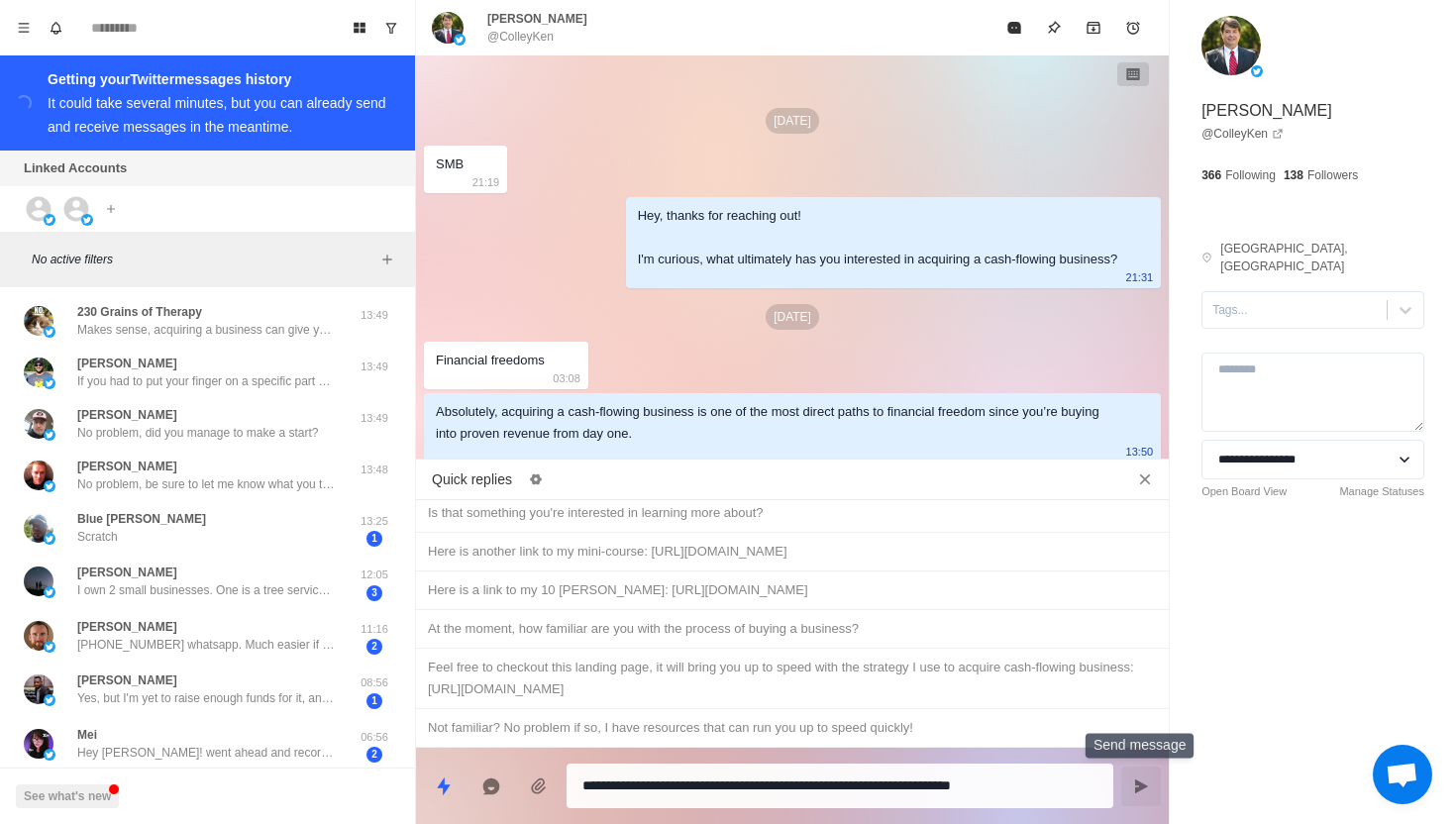 click at bounding box center (1141, 786) 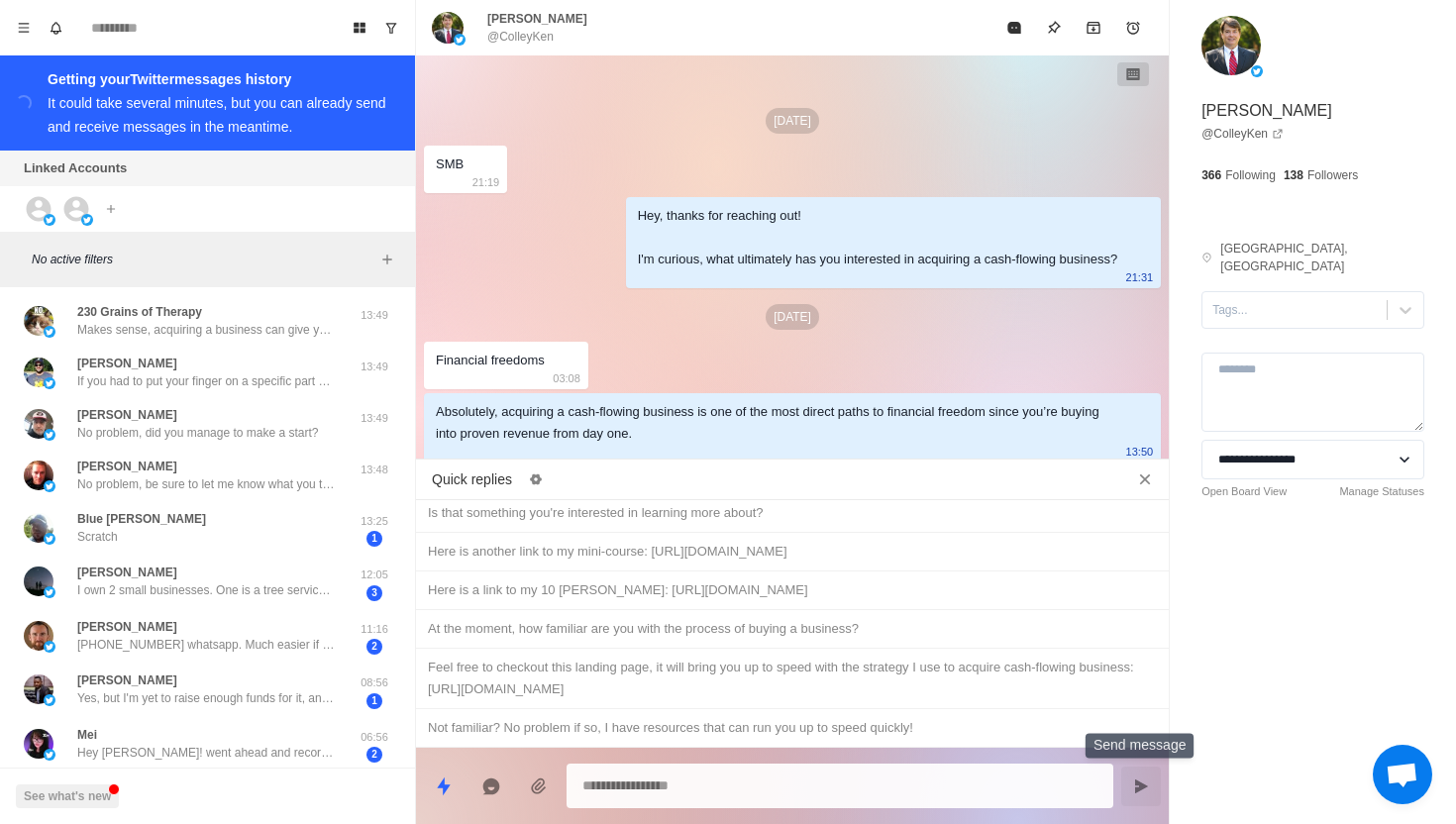 scroll, scrollTop: 26, scrollLeft: 0, axis: vertical 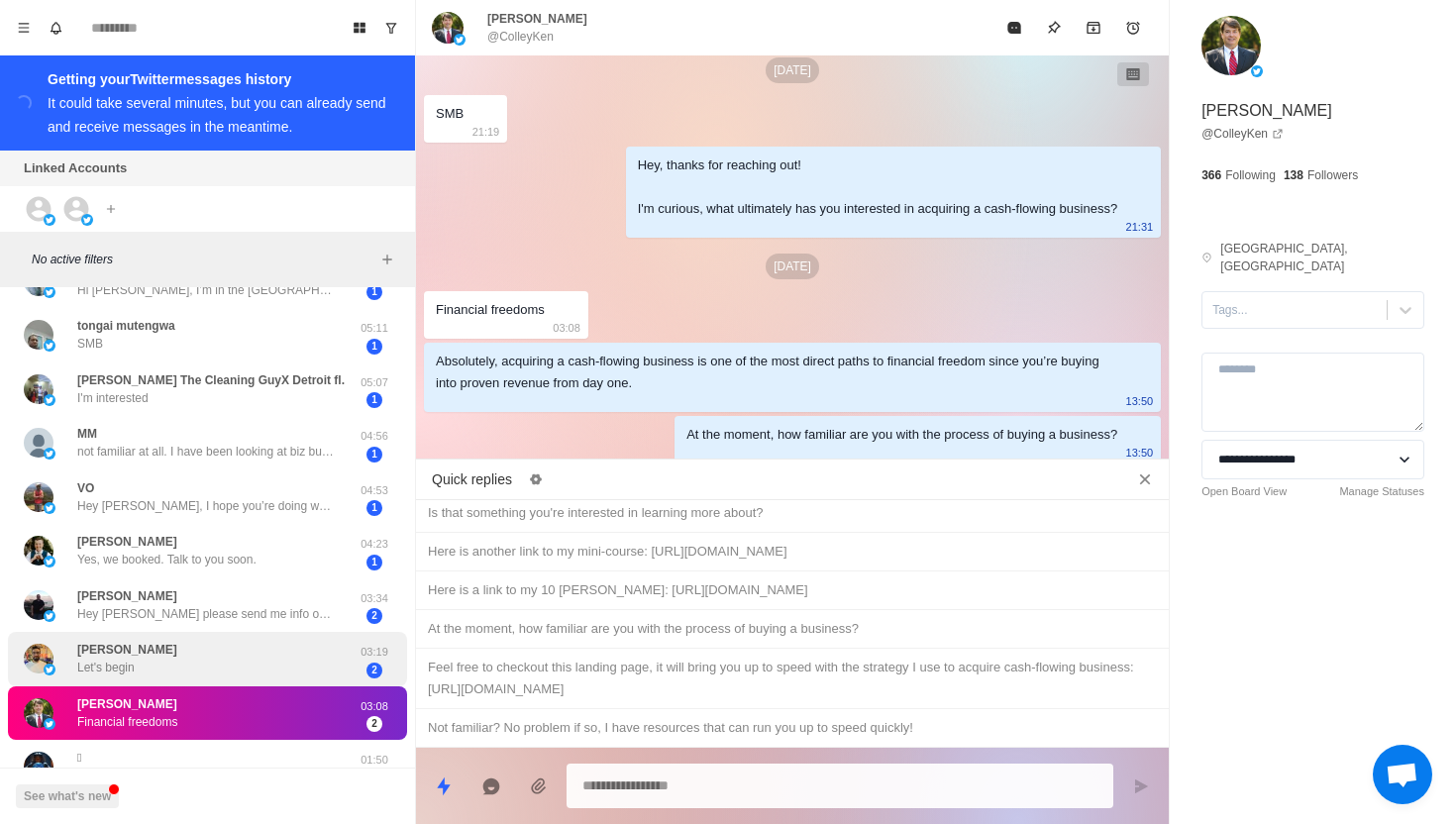 click on "[PERSON_NAME] Let's begin" at bounding box center [186, 659] 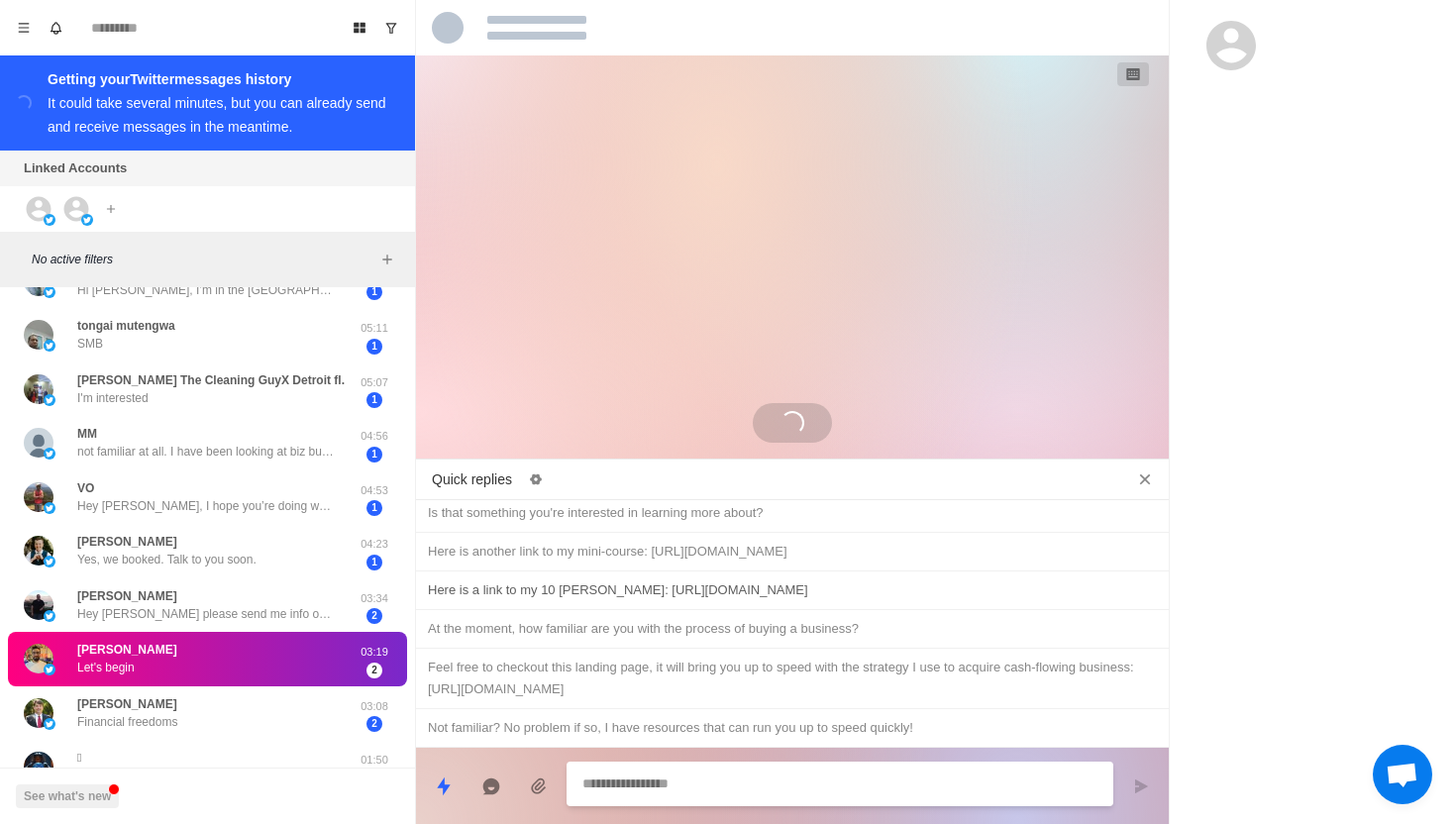 scroll, scrollTop: 1307, scrollLeft: 0, axis: vertical 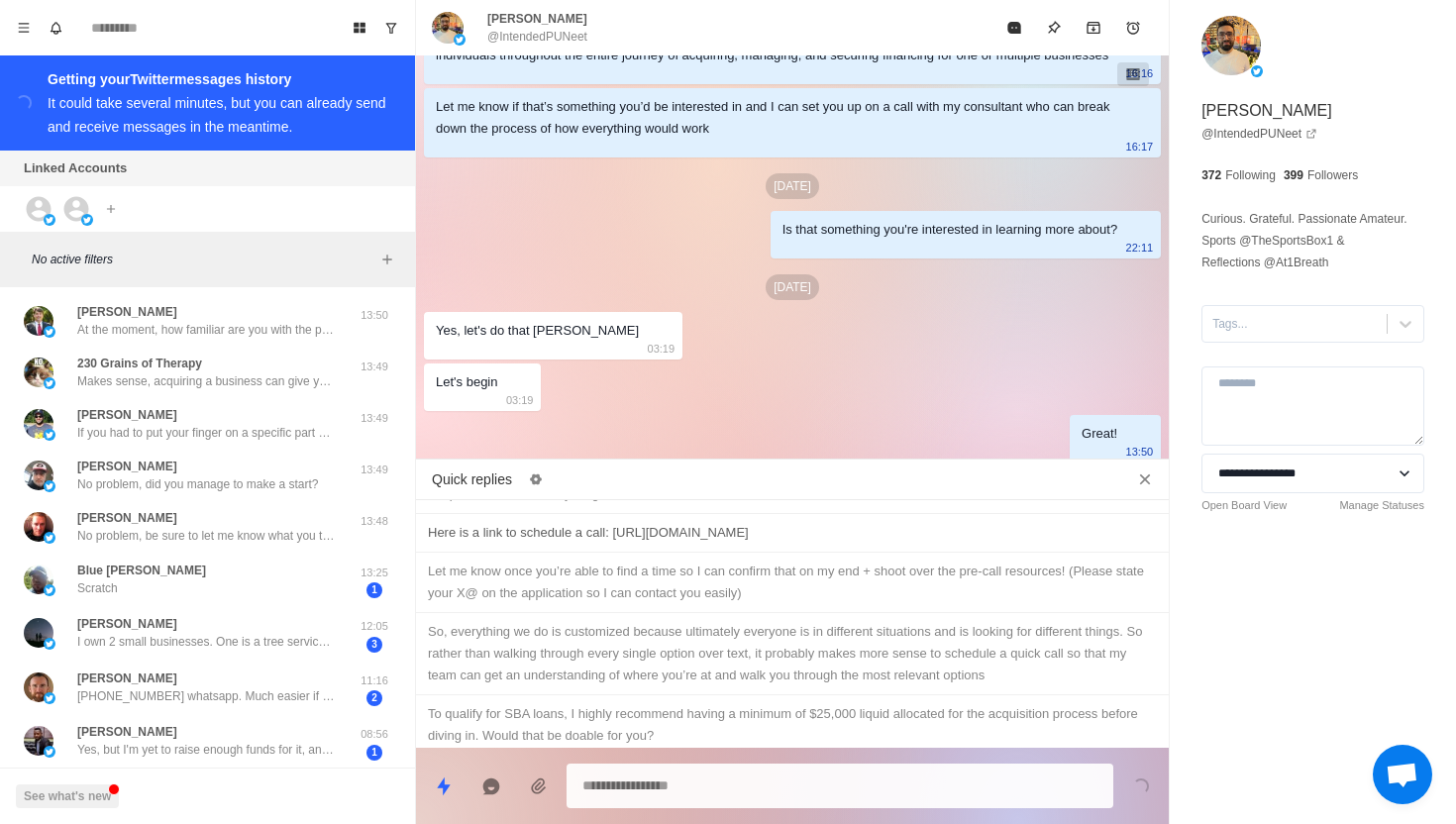 click on "Here is a link to schedule a call: [URL][DOMAIN_NAME]" at bounding box center (792, 533) 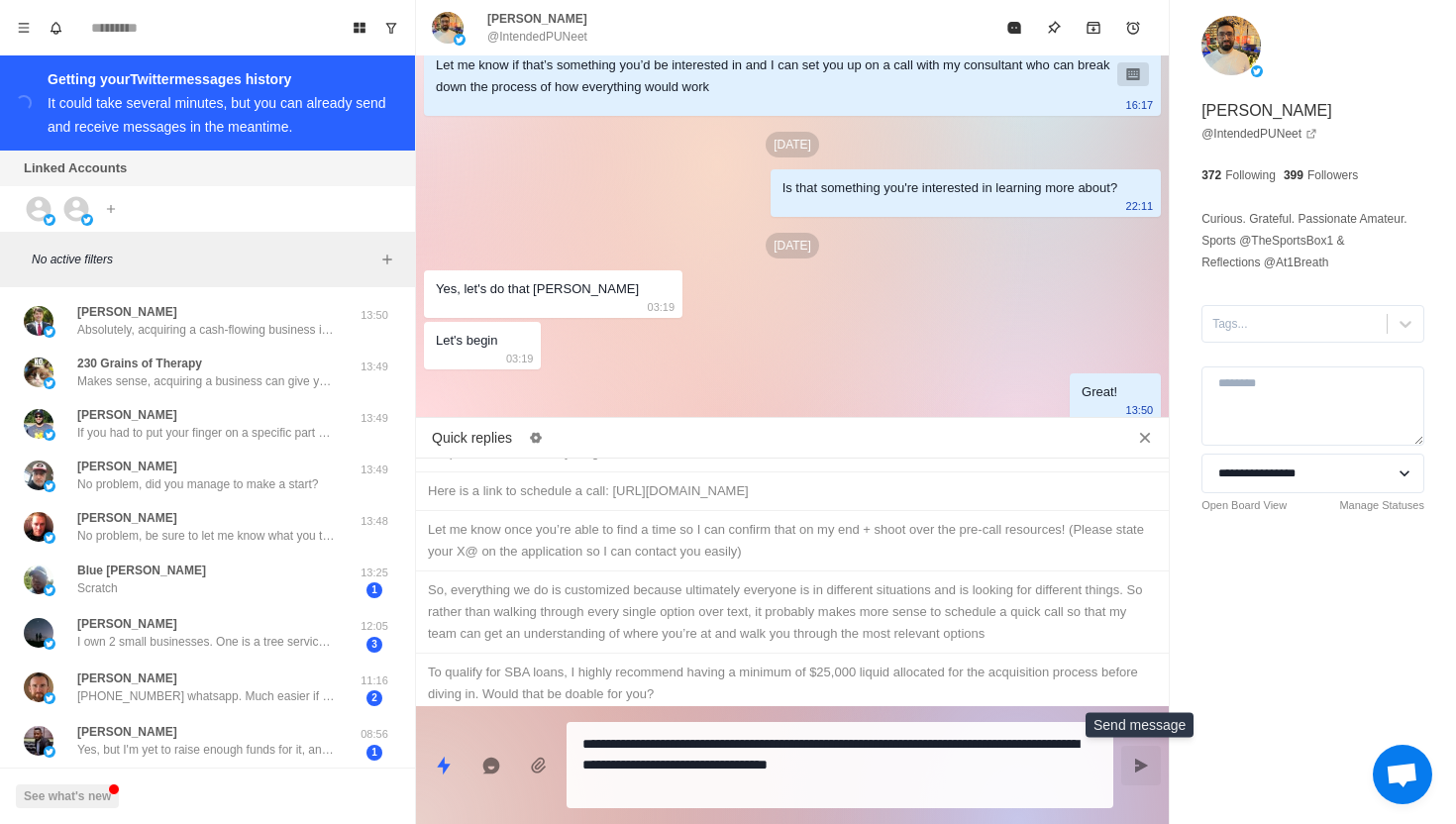click 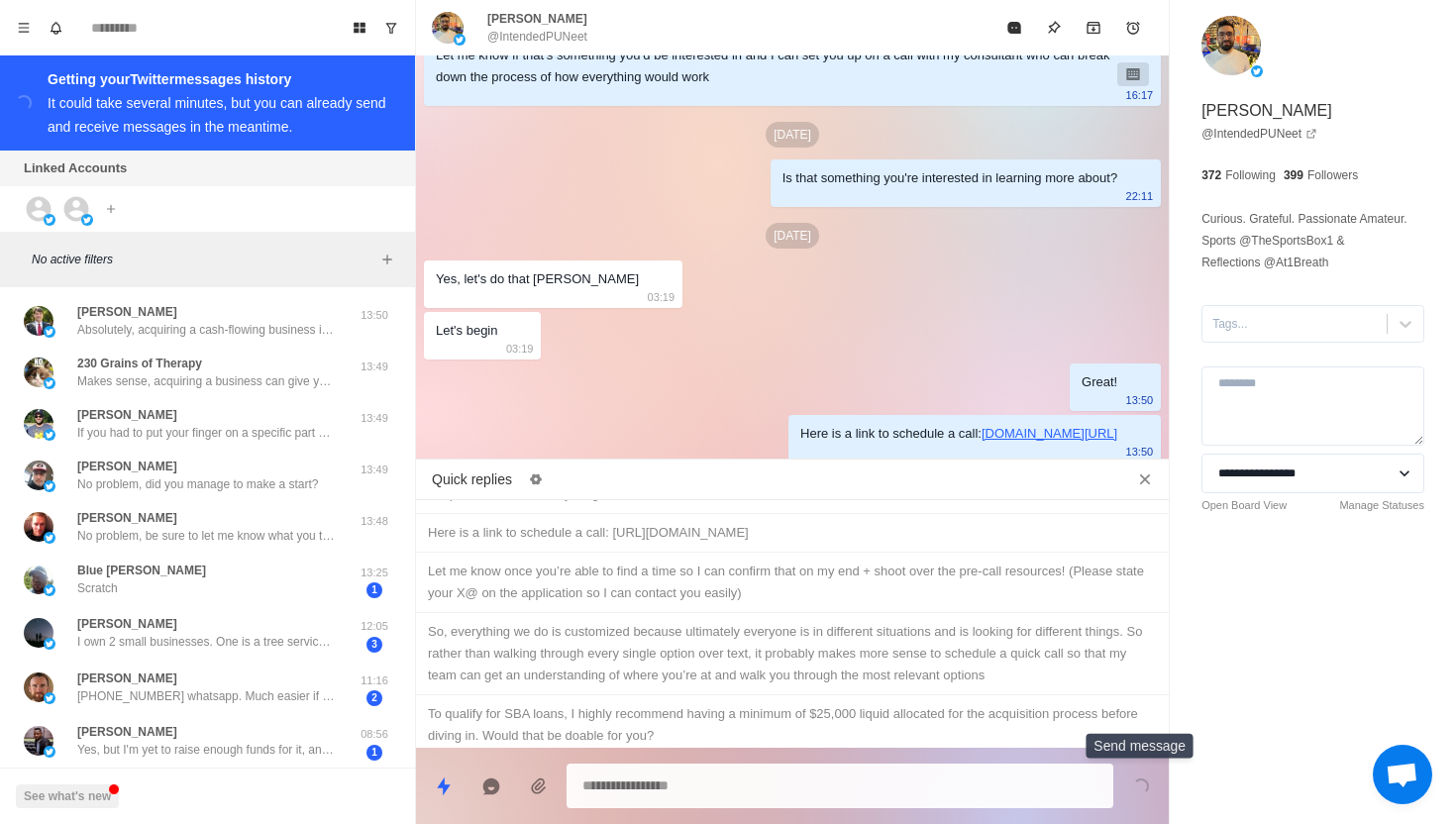 scroll, scrollTop: 1410, scrollLeft: 0, axis: vertical 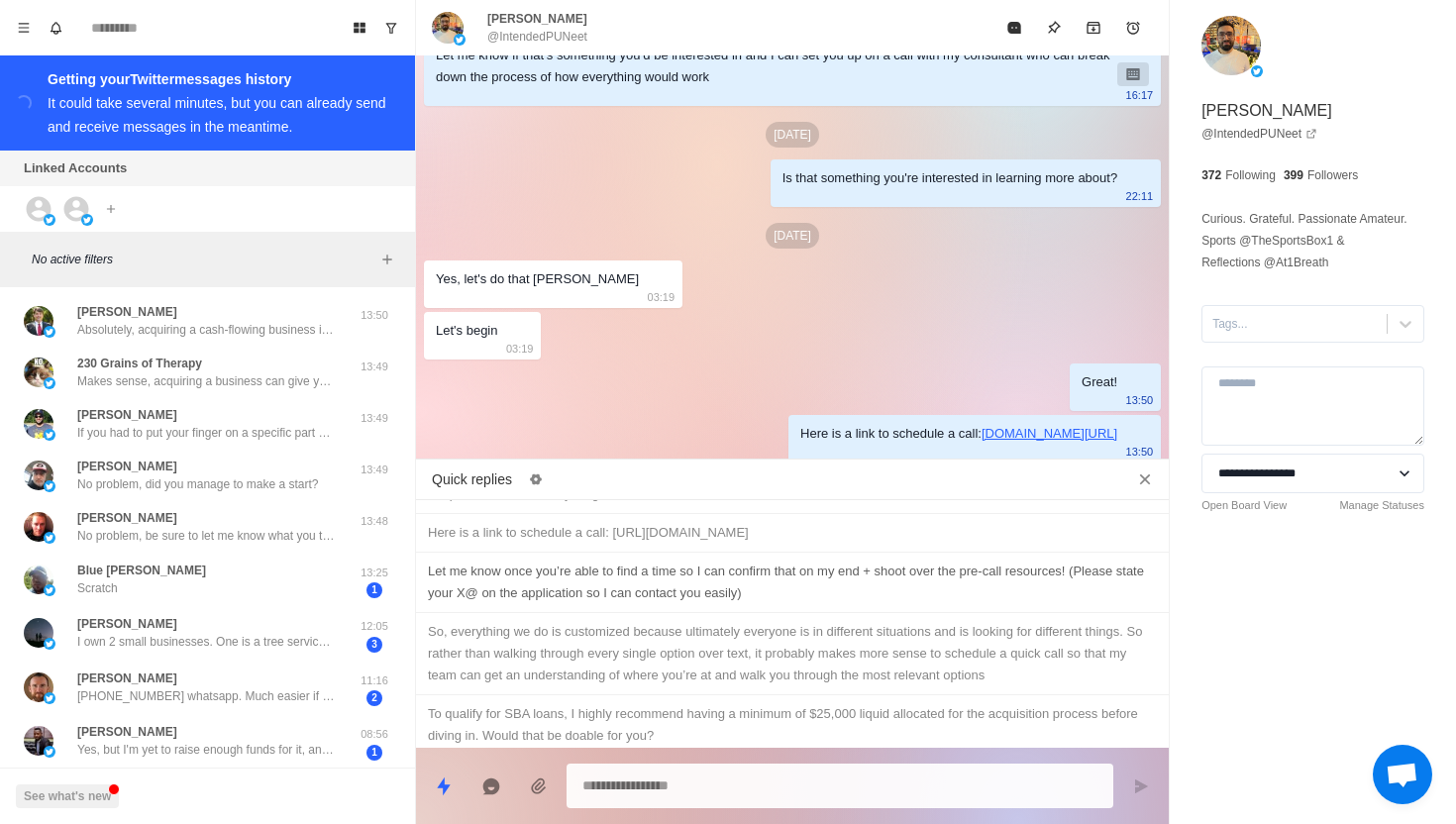 click on "Let me know once you’re able to find a time so I can confirm that on my end + shoot over the pre-call resources! (Please state your X@ on the application so I can contact you easily)" at bounding box center [792, 582] 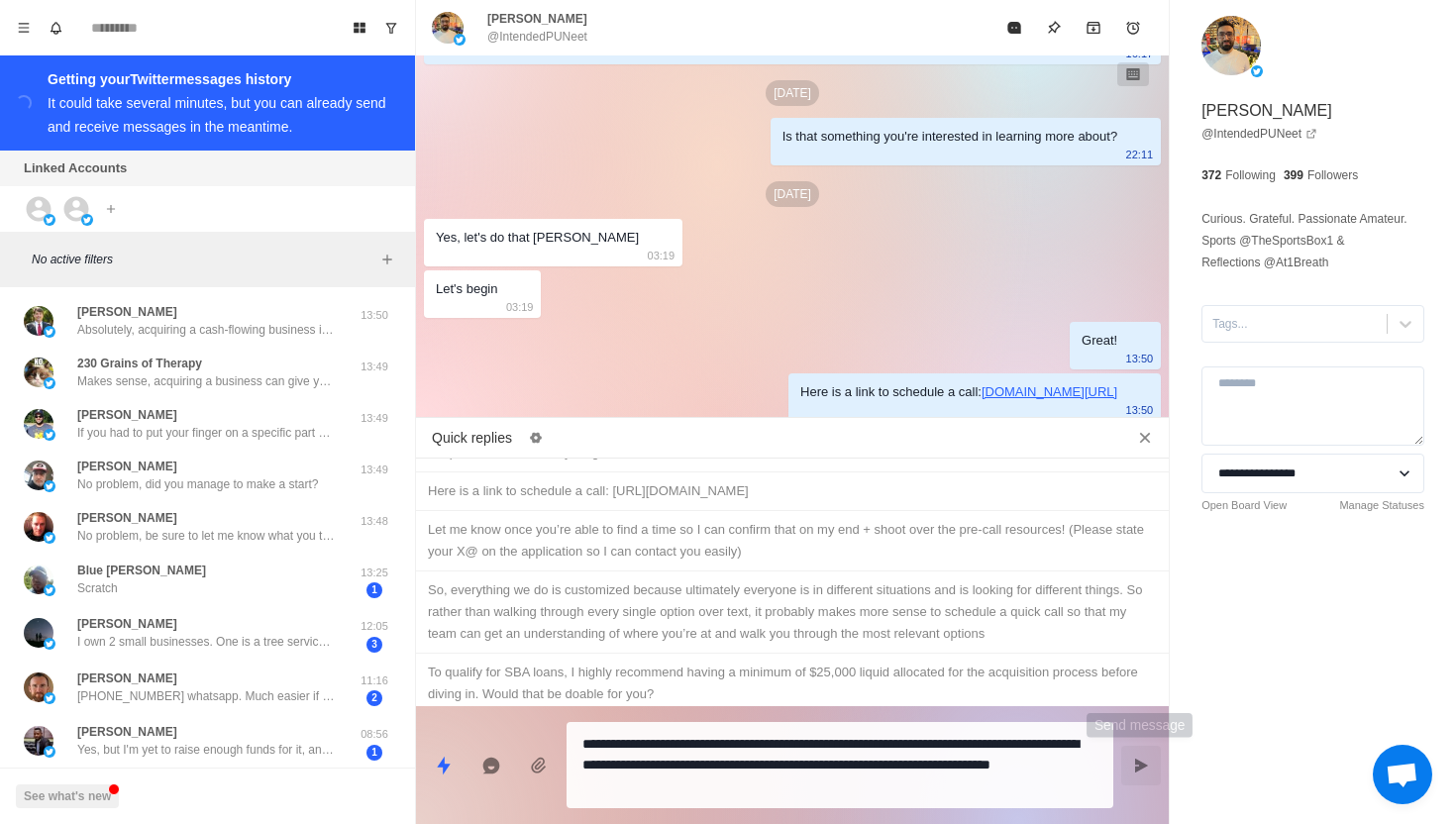 click 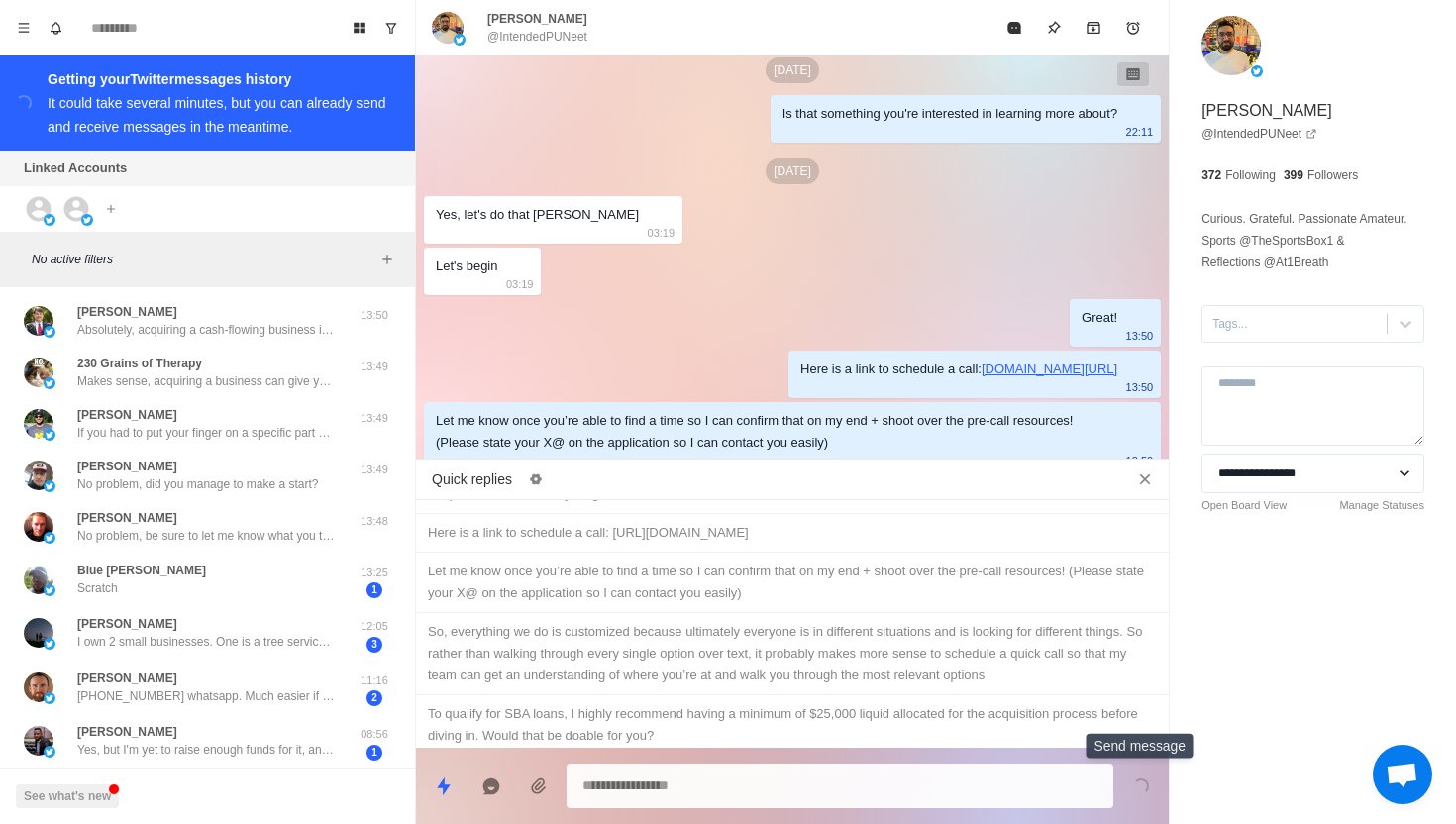 scroll, scrollTop: 1484, scrollLeft: 0, axis: vertical 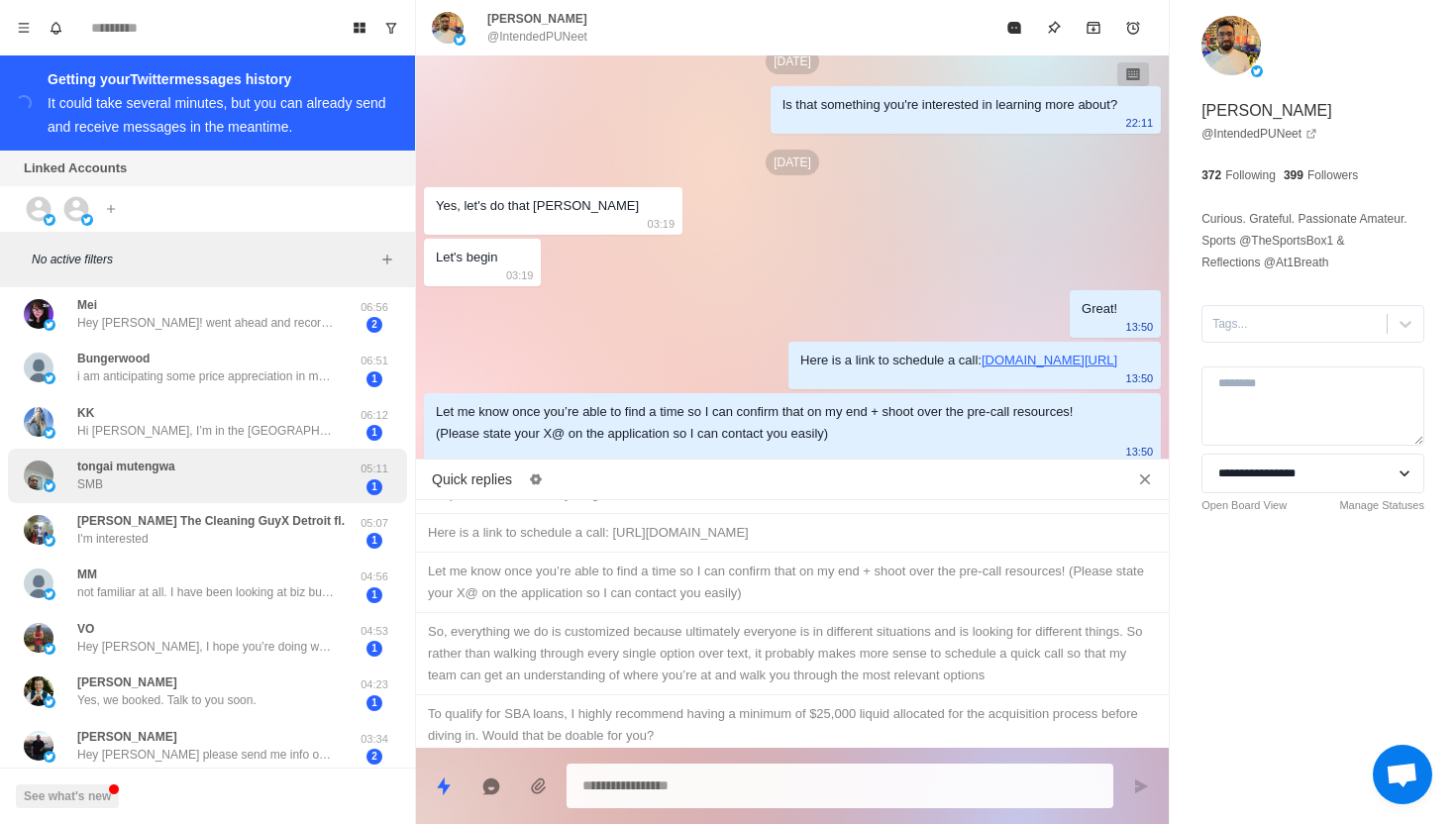 click on "tongai mutengwa SMB" at bounding box center [186, 475] 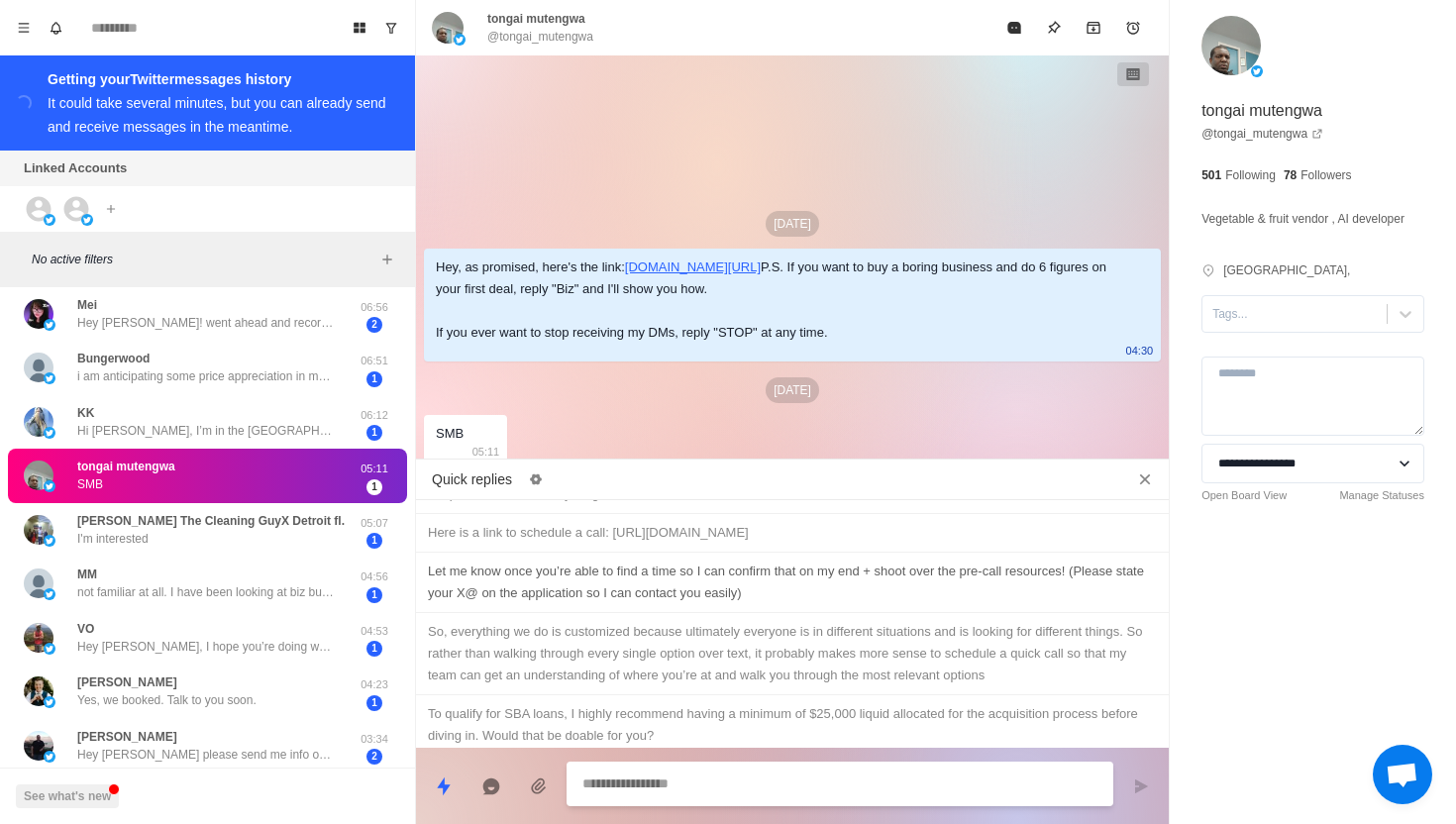 scroll, scrollTop: 0, scrollLeft: 0, axis: both 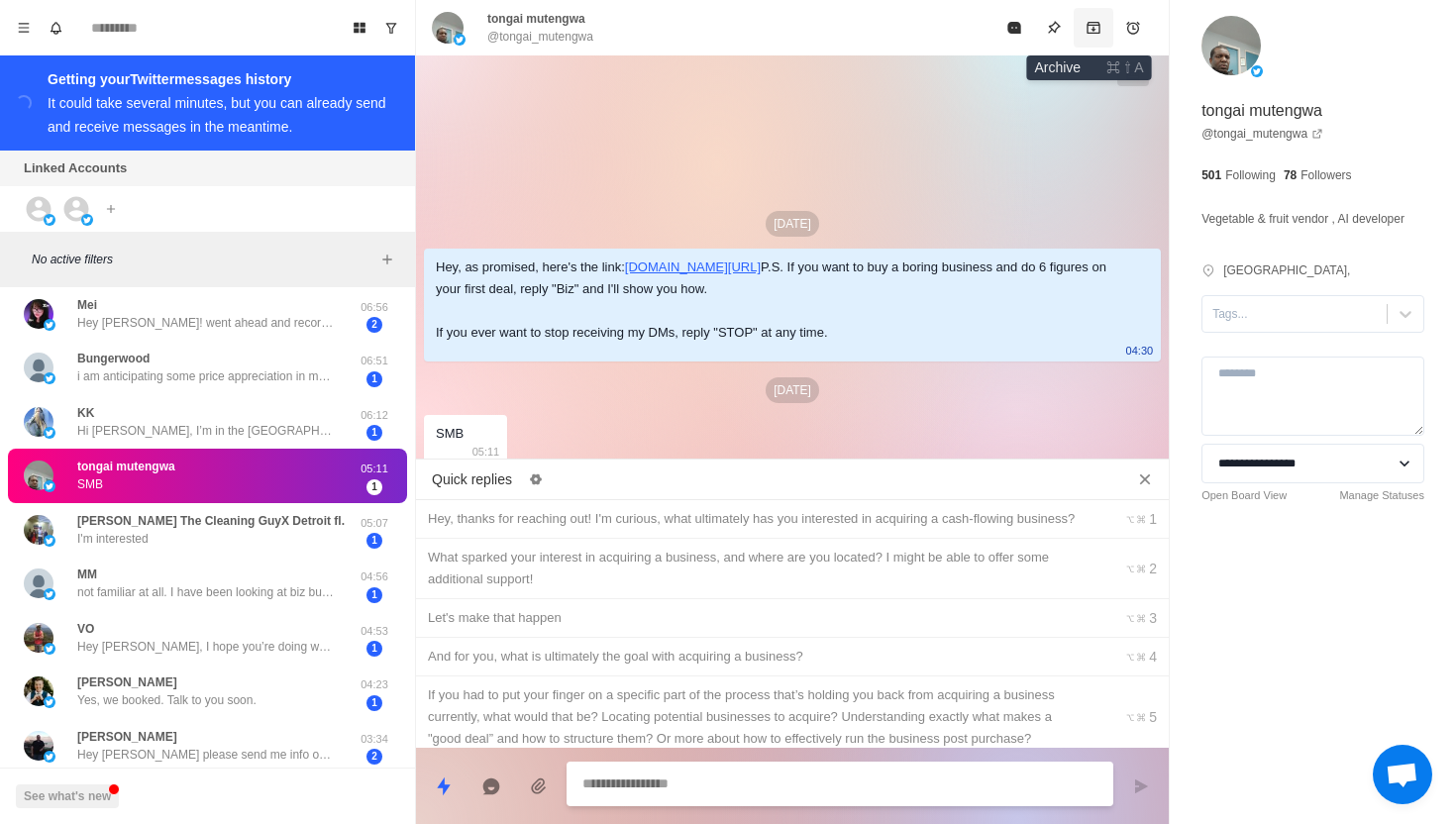 click 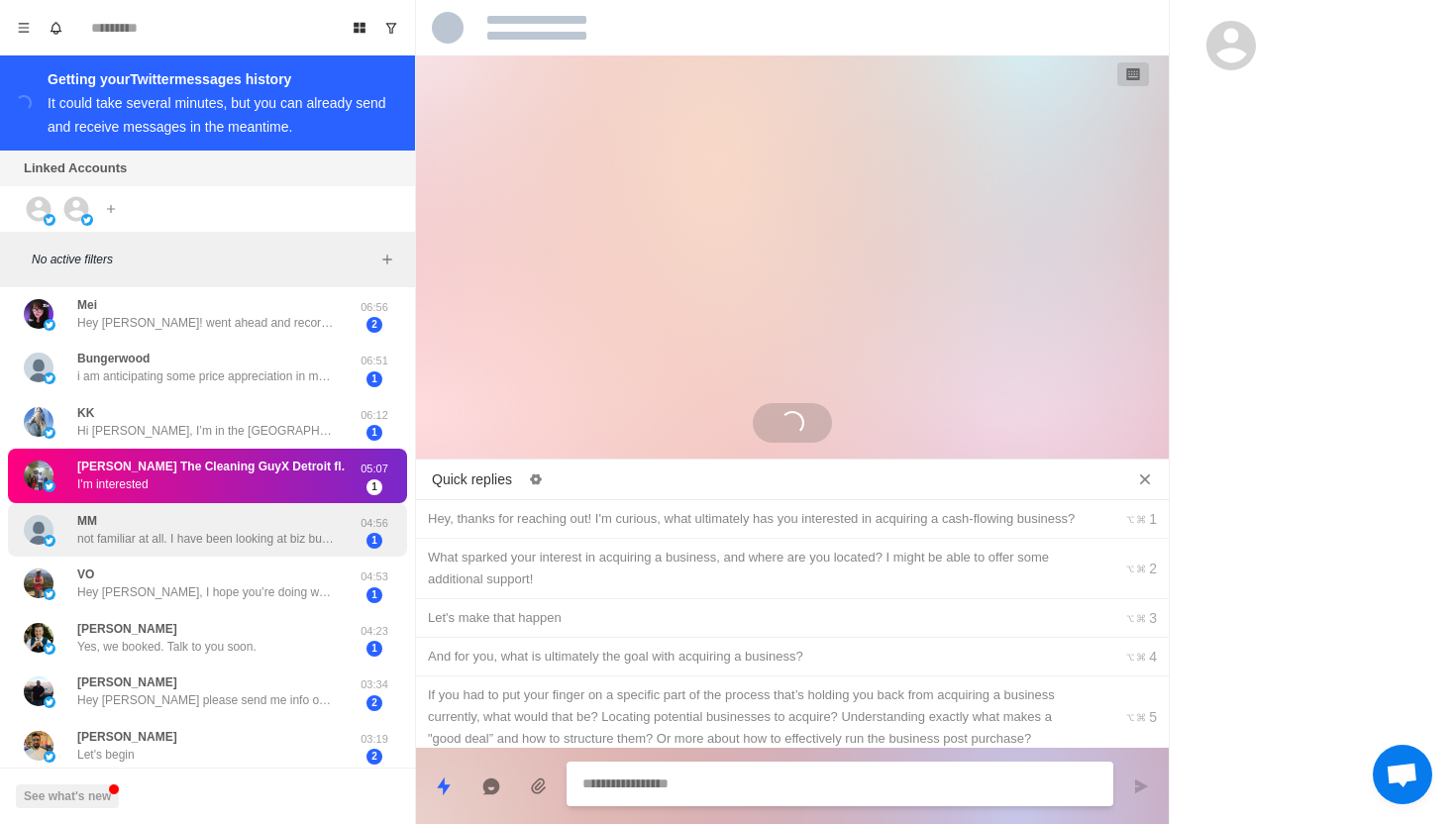 scroll, scrollTop: 822, scrollLeft: 0, axis: vertical 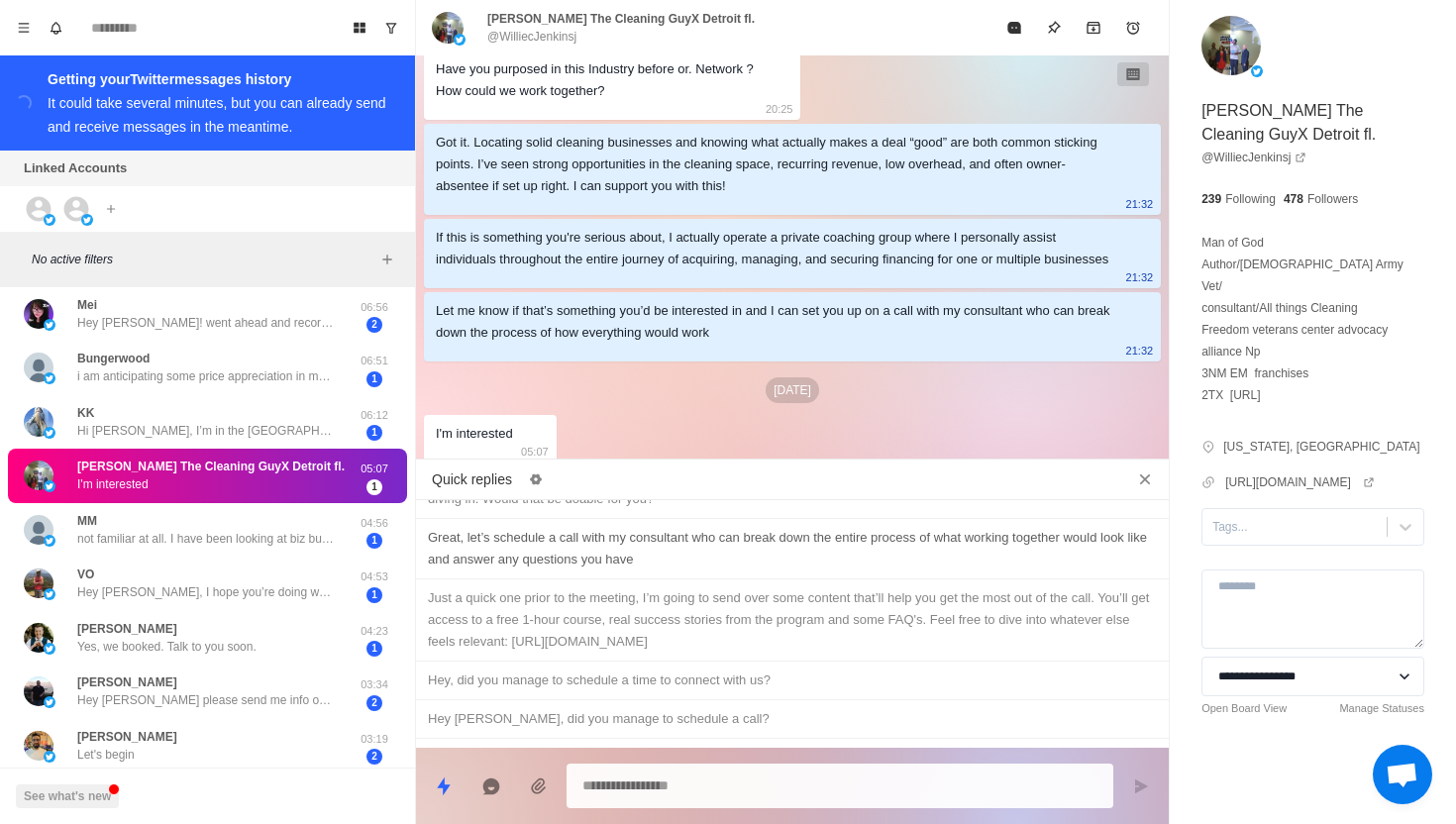 click on "Great, let’s schedule a call with my consultant who can break down the entire process of what working together would look like and answer any questions you have" at bounding box center (792, 549) 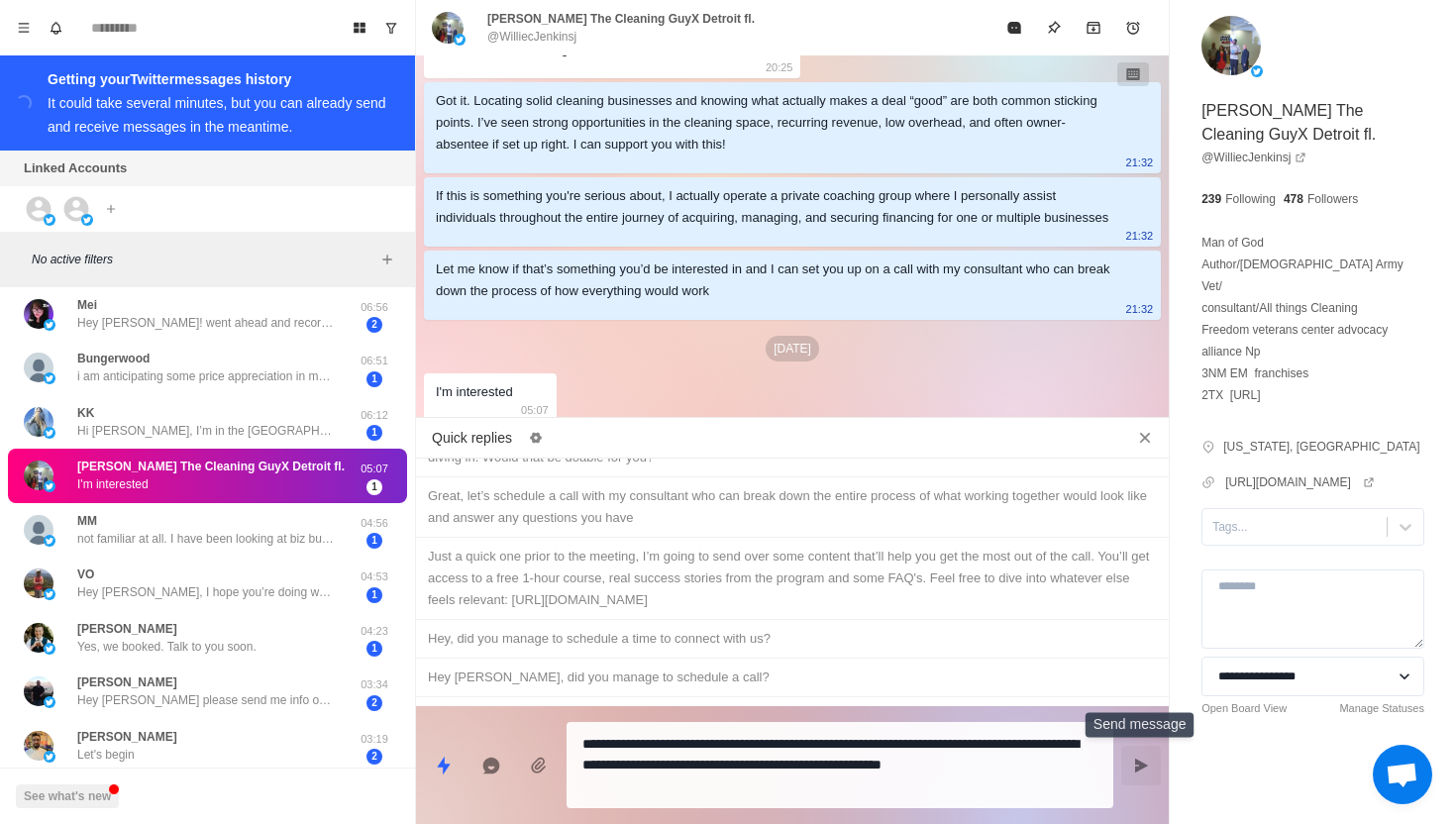 click at bounding box center (1141, 766) 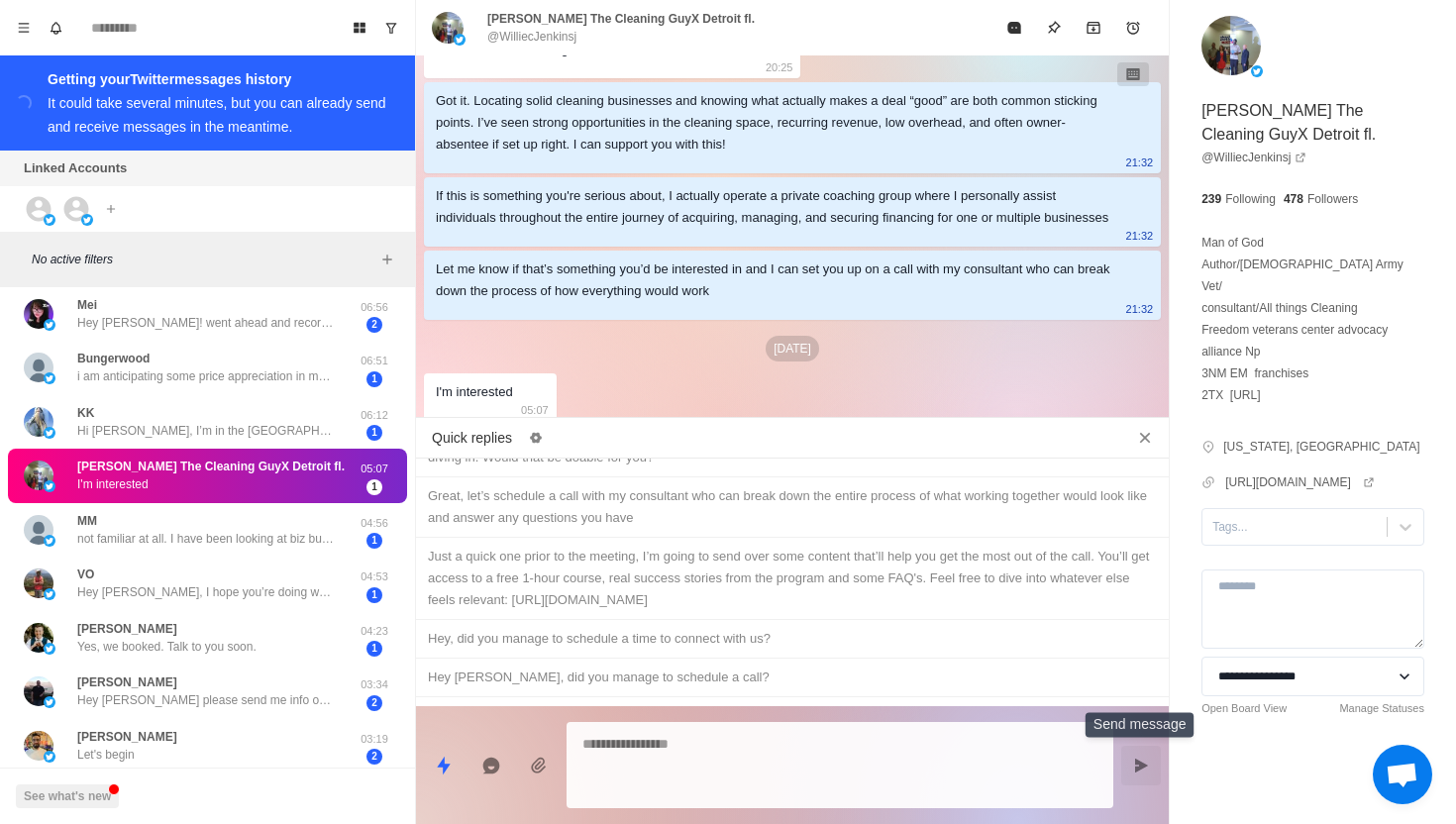 scroll, scrollTop: 895, scrollLeft: 0, axis: vertical 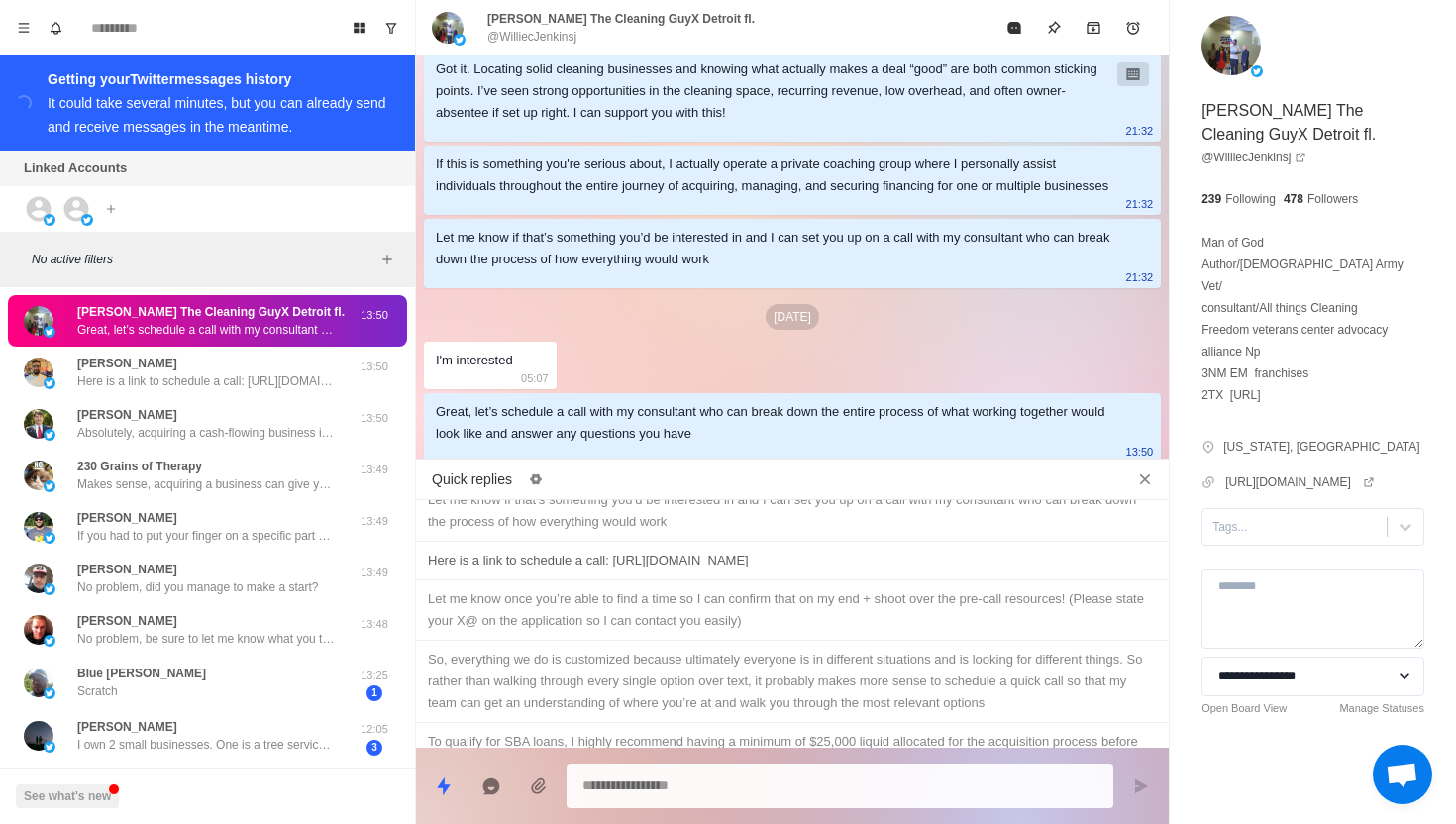 click on "Here is a link to schedule a call: [URL][DOMAIN_NAME]" at bounding box center (792, 561) 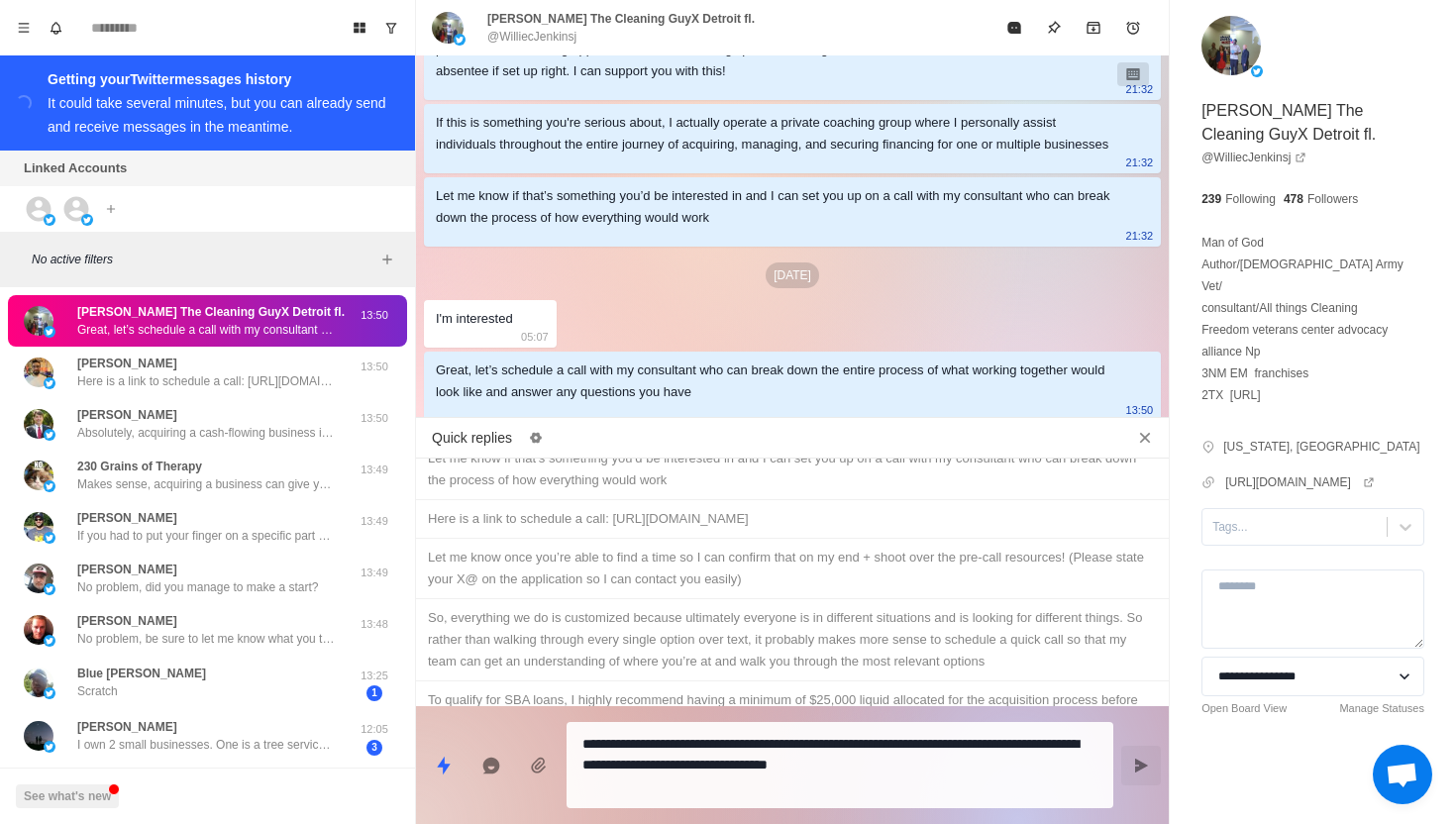 click at bounding box center [1141, 766] 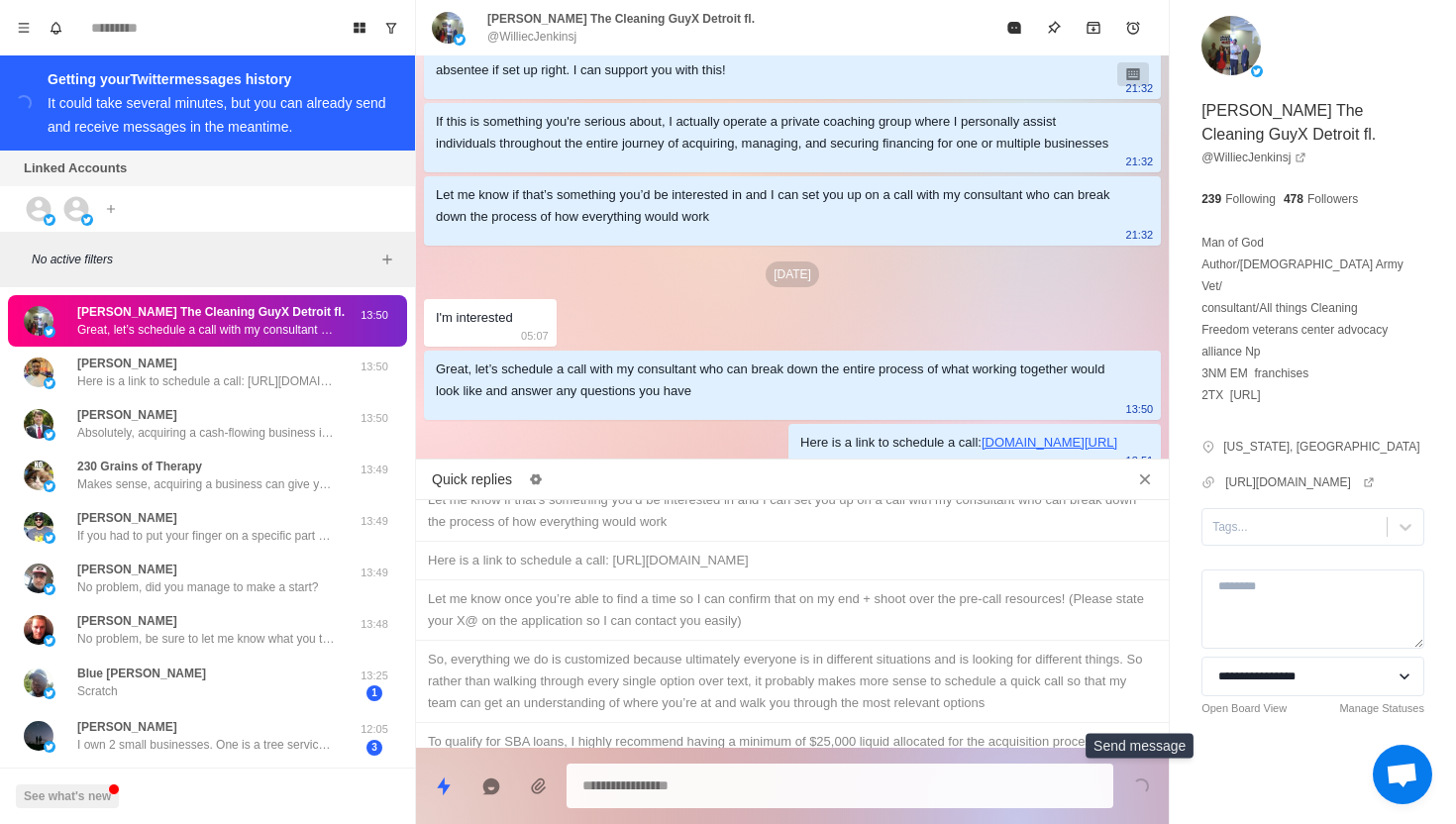 scroll, scrollTop: 947, scrollLeft: 0, axis: vertical 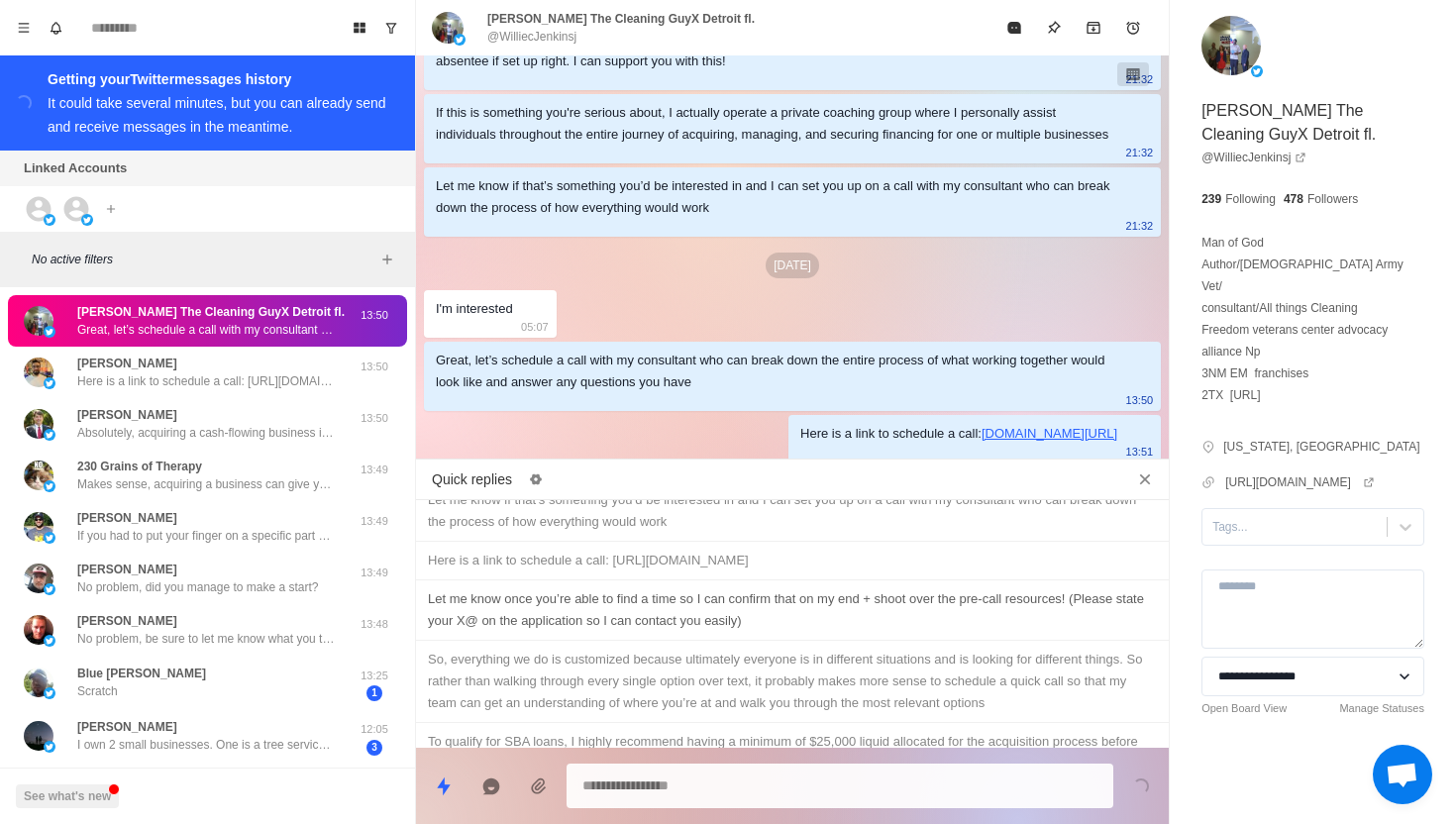 click on "Let me know once you’re able to find a time so I can confirm that on my end + shoot over the pre-call resources! (Please state your X@ on the application so I can contact you easily)" at bounding box center (792, 610) 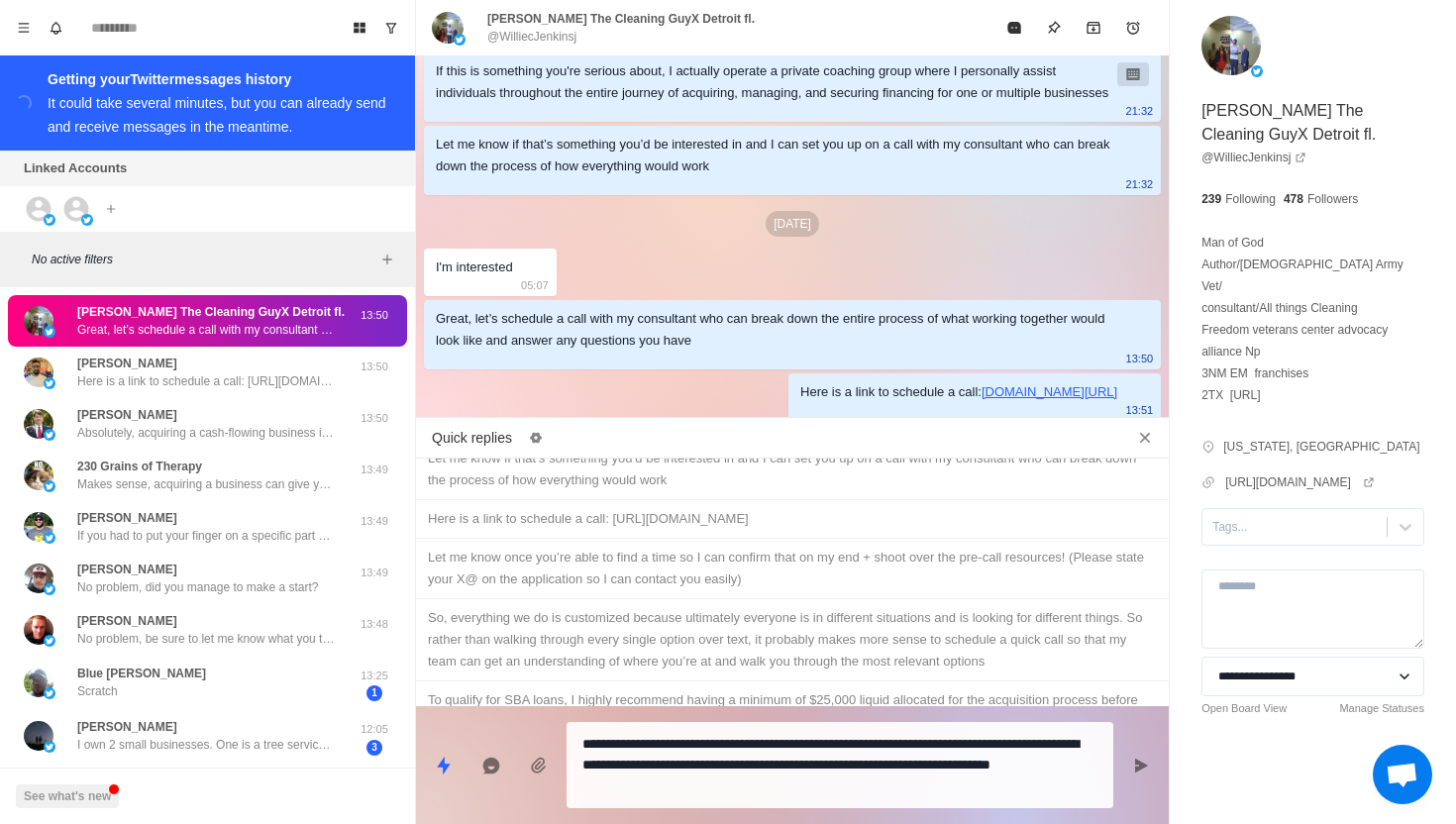 click on "**********" at bounding box center (792, 757) 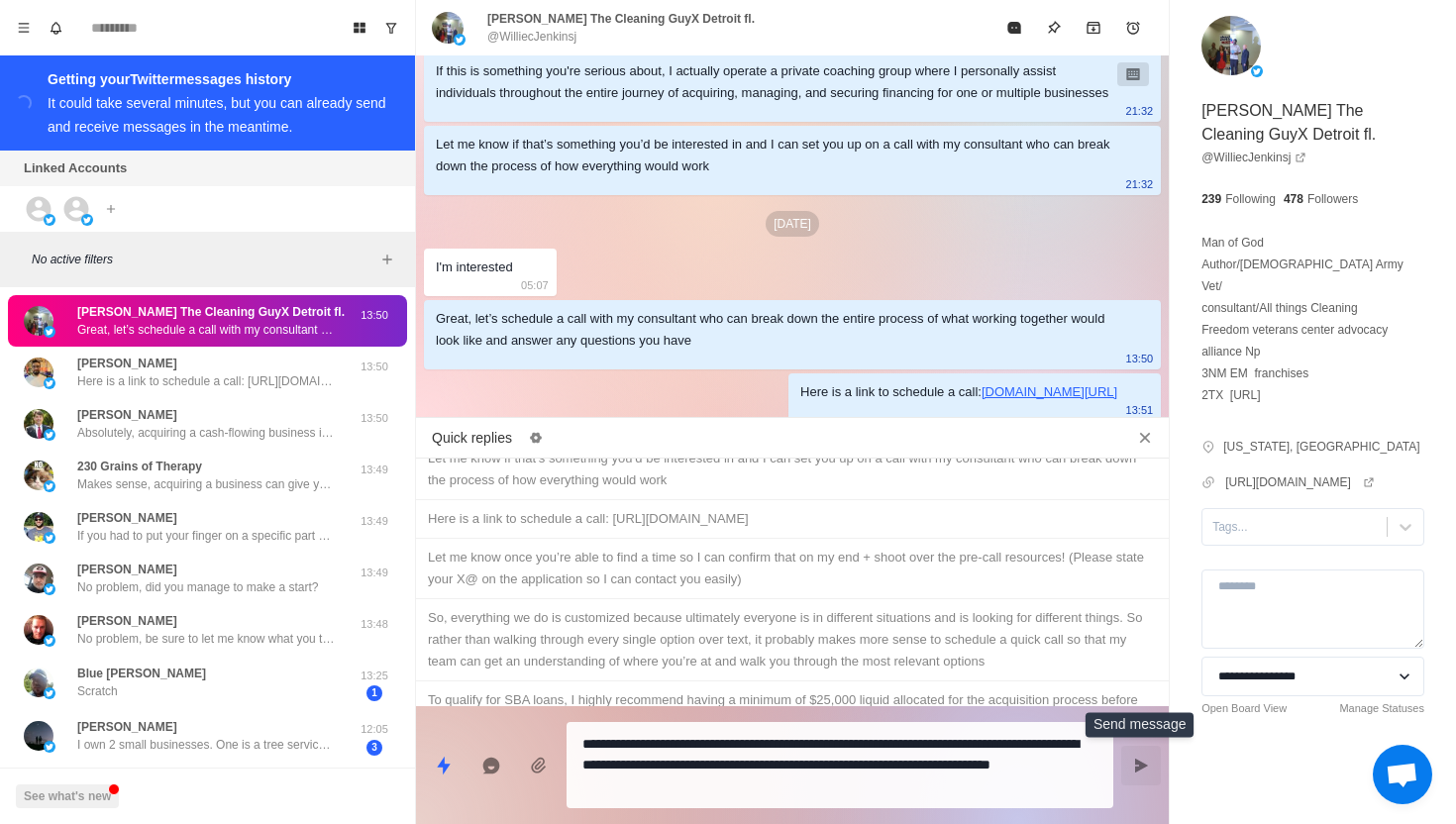 click 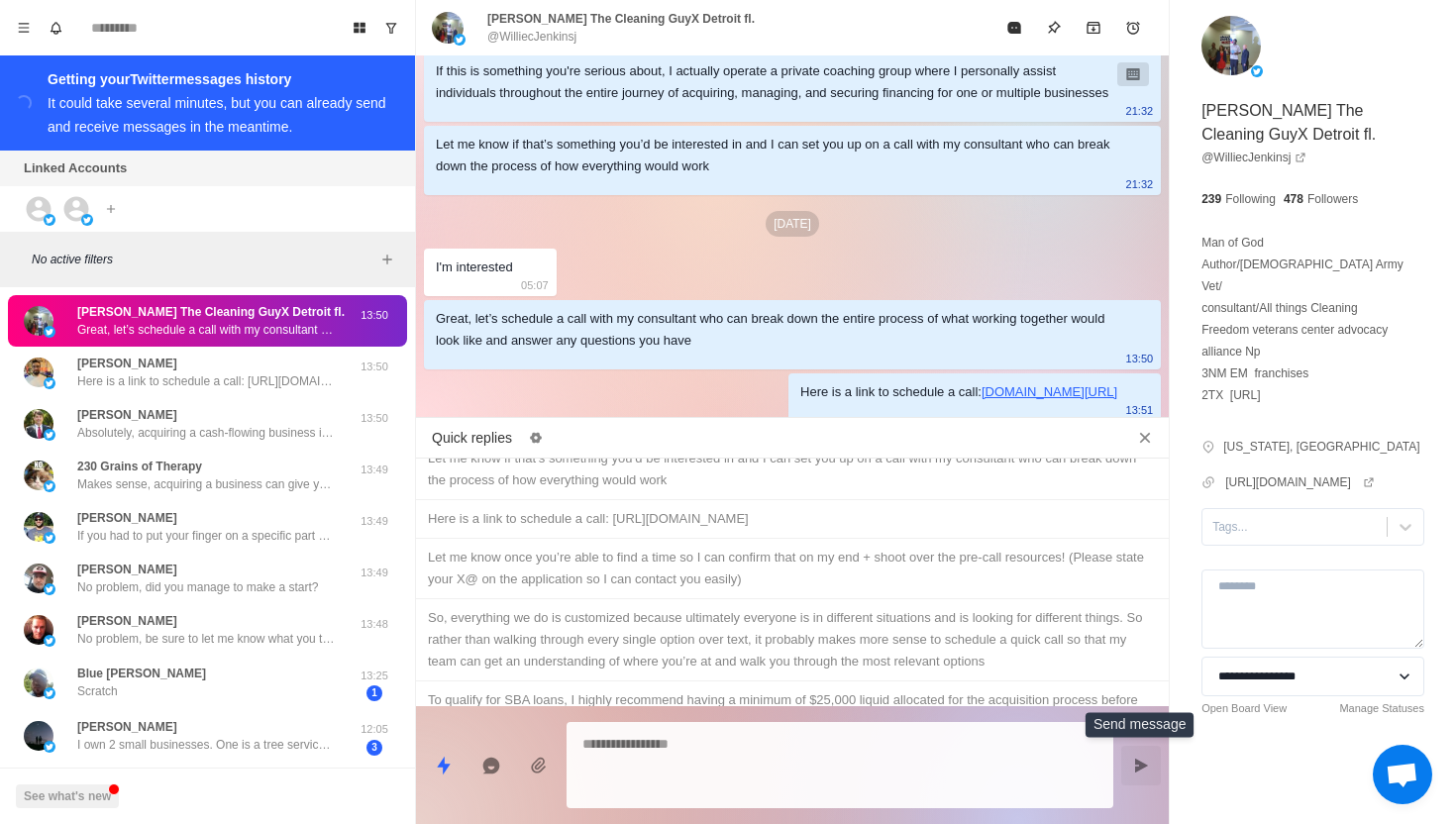 scroll, scrollTop: 1020, scrollLeft: 0, axis: vertical 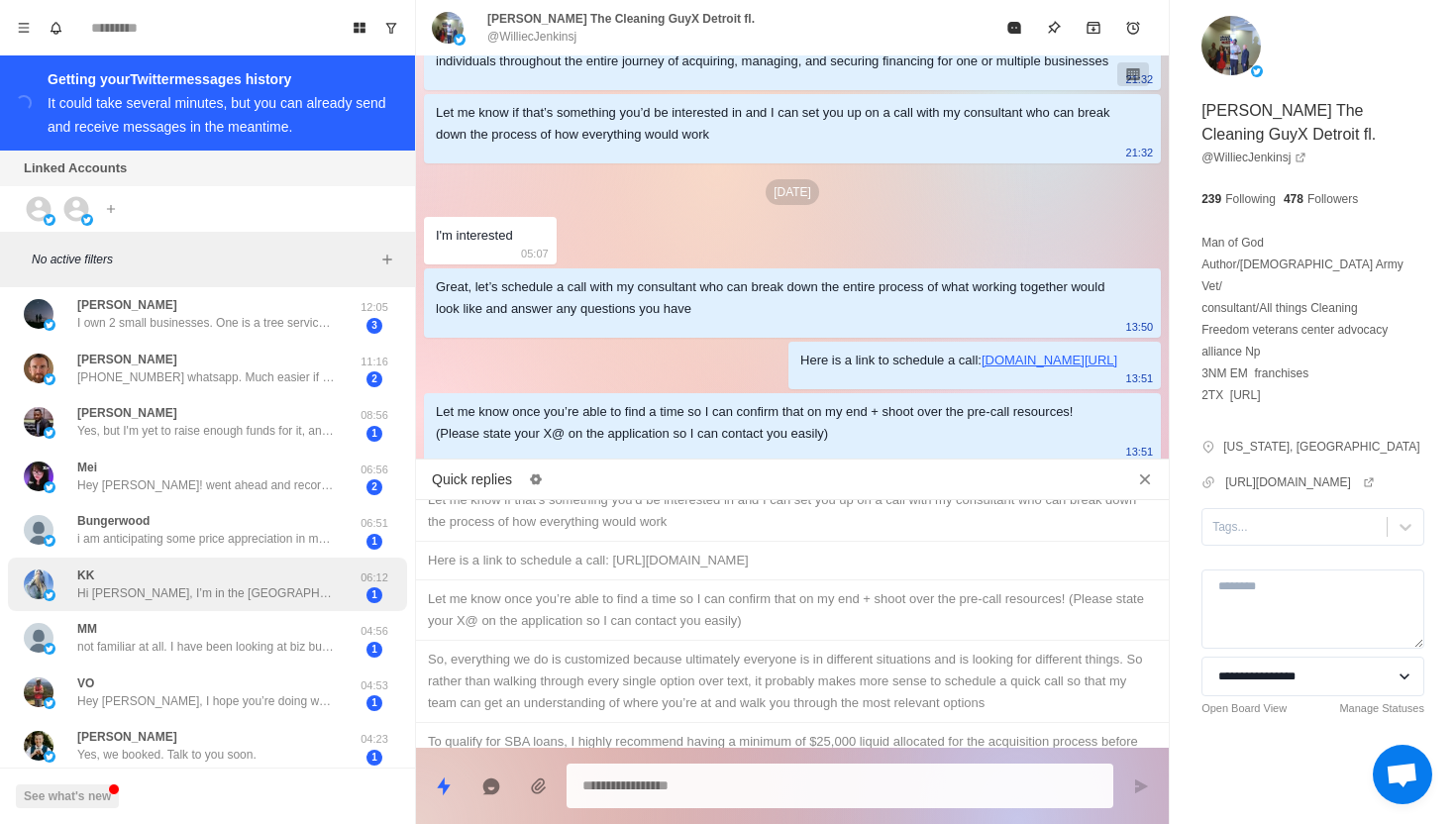 click on "KK Hi [PERSON_NAME], I’m in the [GEOGRAPHIC_DATA]. 🇬🇧" at bounding box center (186, 584) 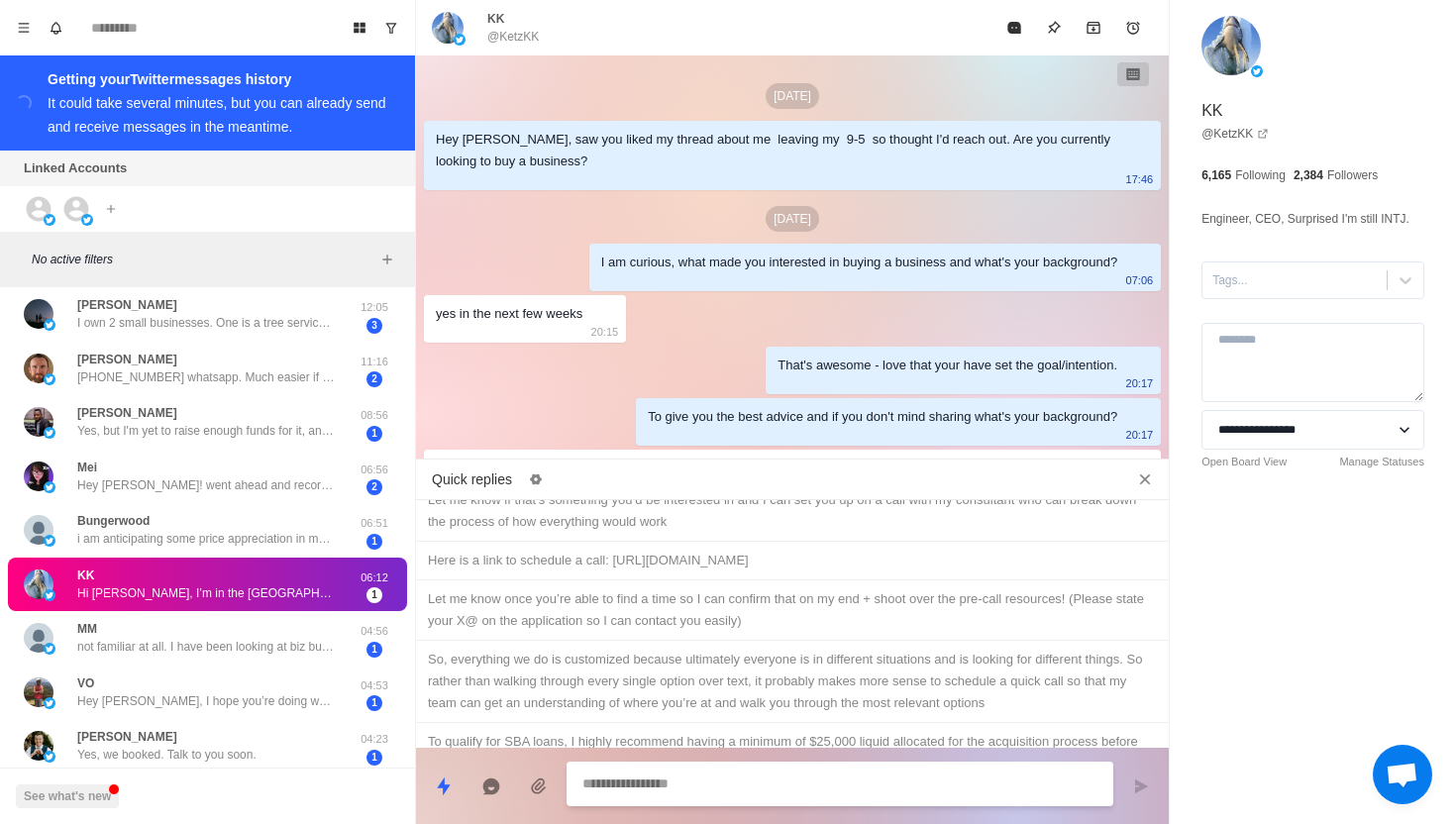 scroll, scrollTop: 687, scrollLeft: 0, axis: vertical 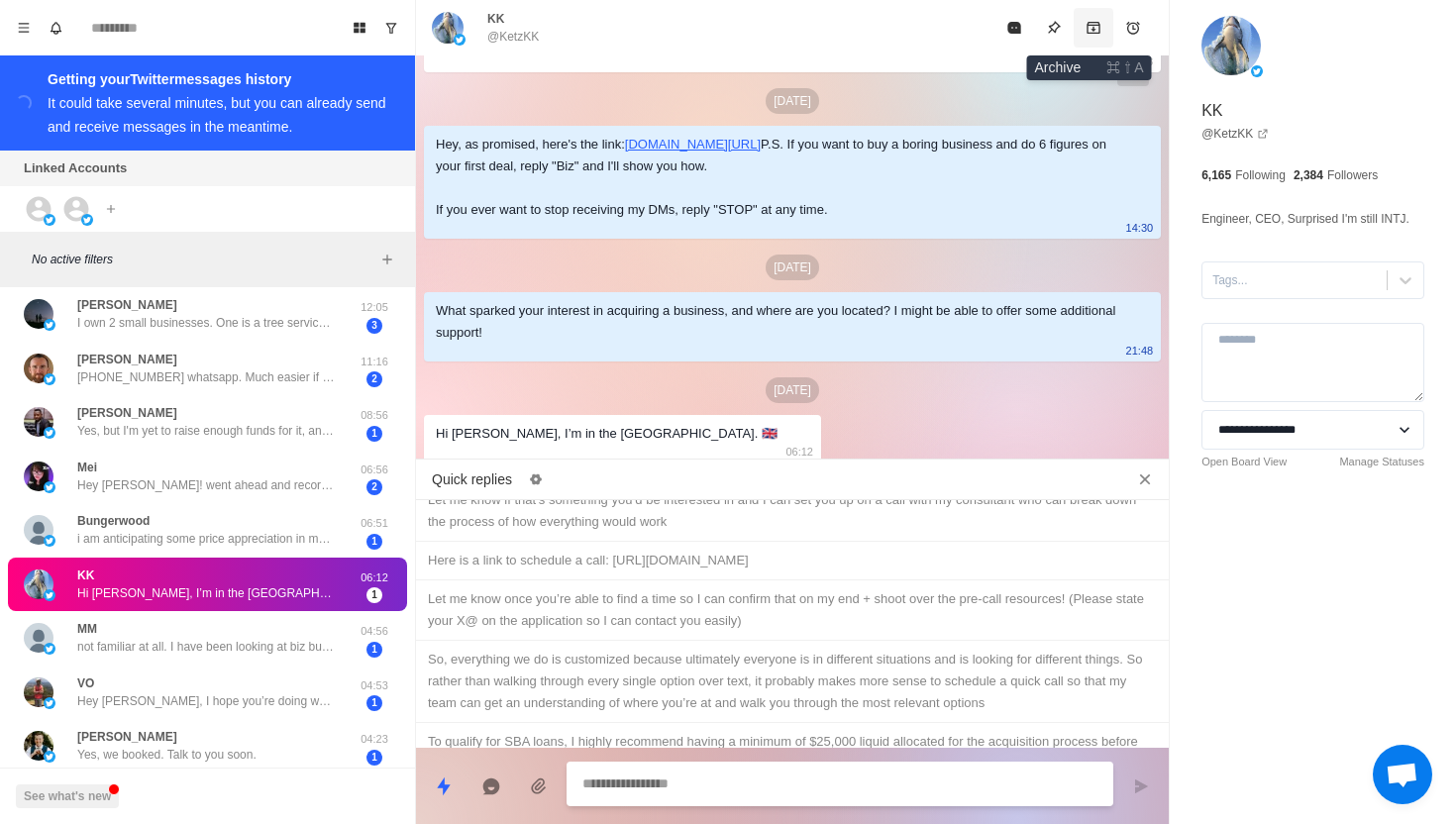click at bounding box center (1093, 28) 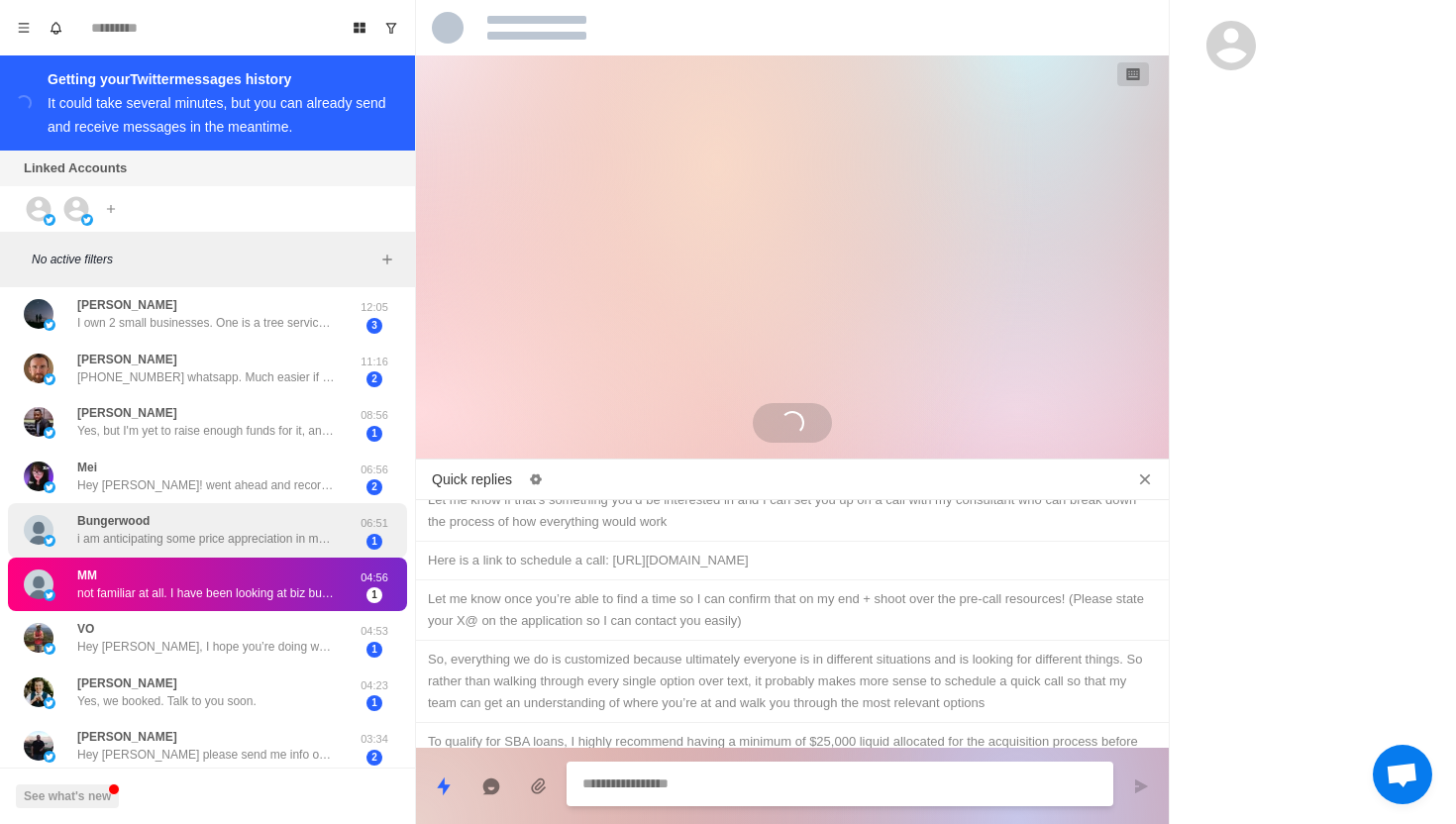 scroll, scrollTop: 951, scrollLeft: 0, axis: vertical 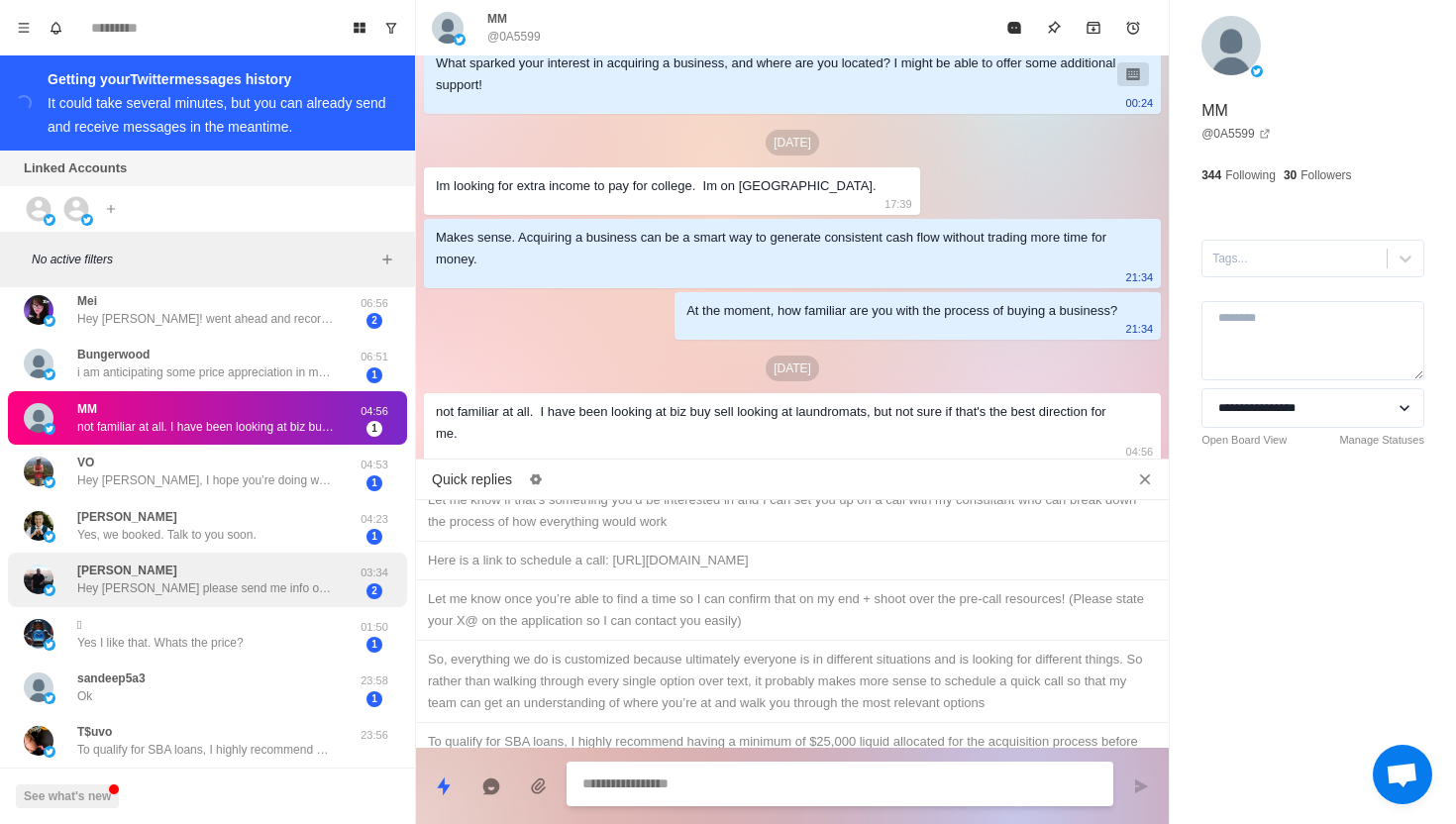 click on "[PERSON_NAME] Hey [PERSON_NAME] please send me info on SBM. 03:34 2" at bounding box center [207, 579] 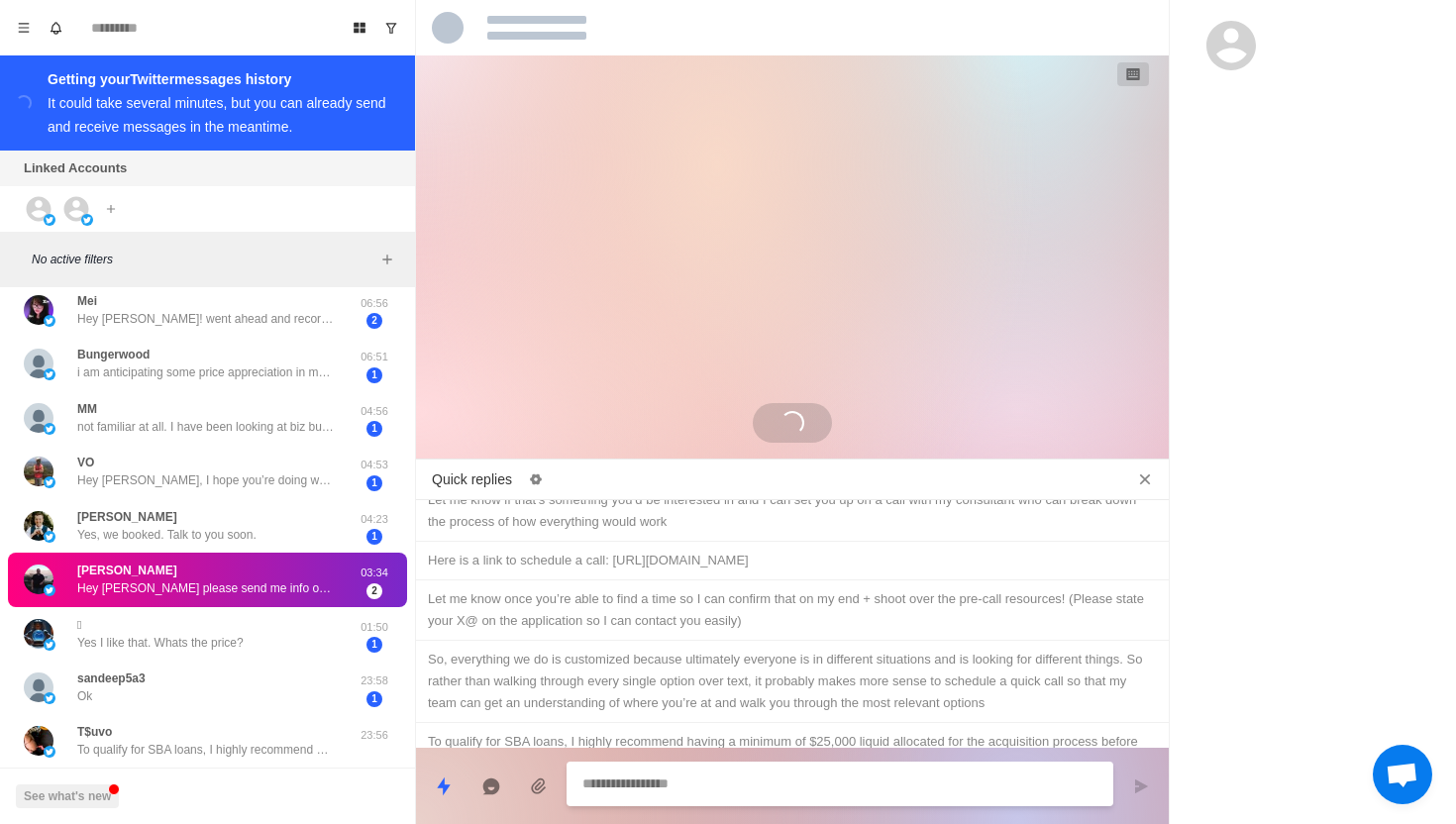 scroll 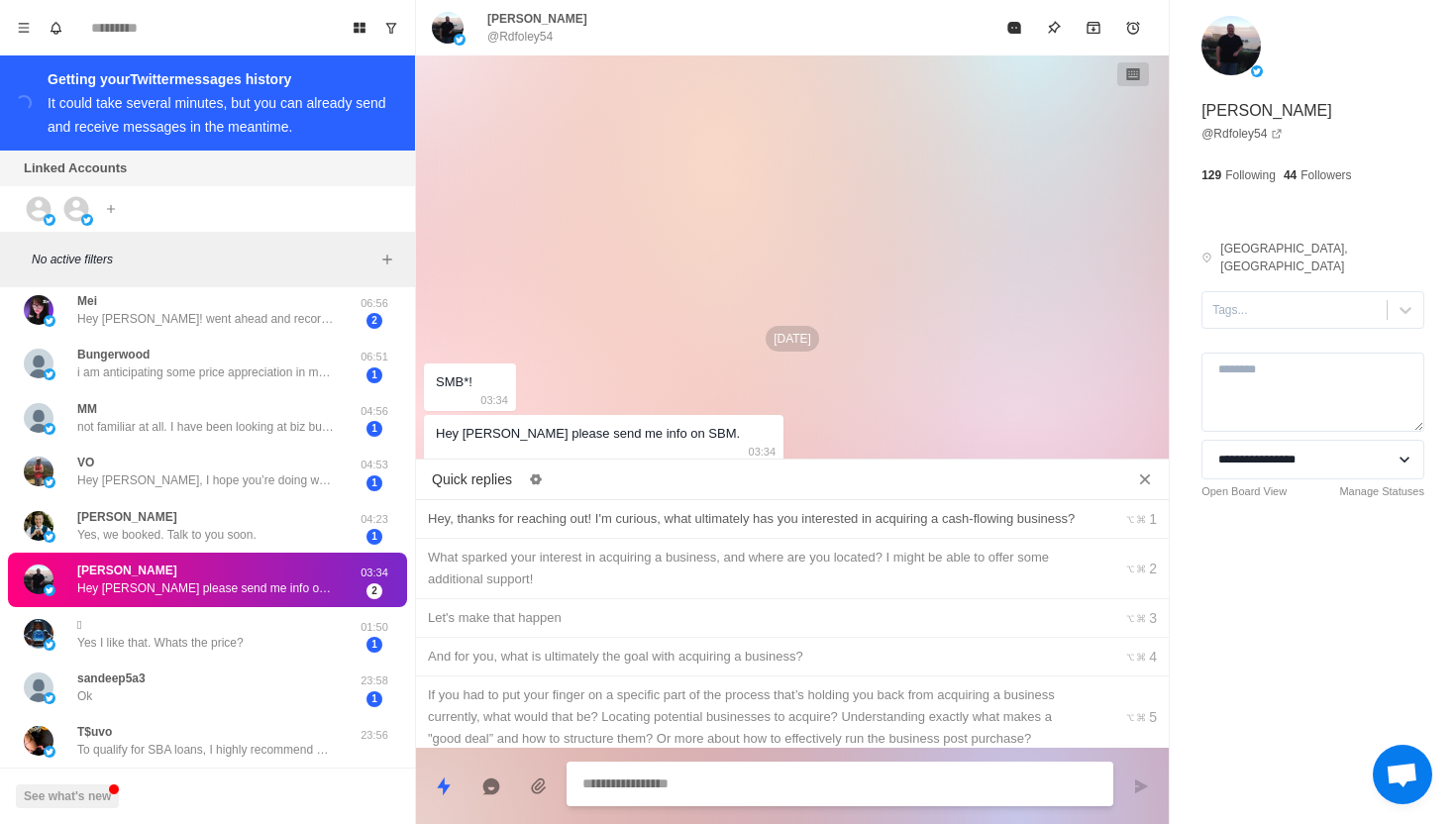 click on "Hey, thanks for reaching out!
I'm curious, what ultimately has you interested in acquiring a cash-flowing business?" at bounding box center [758, 519] 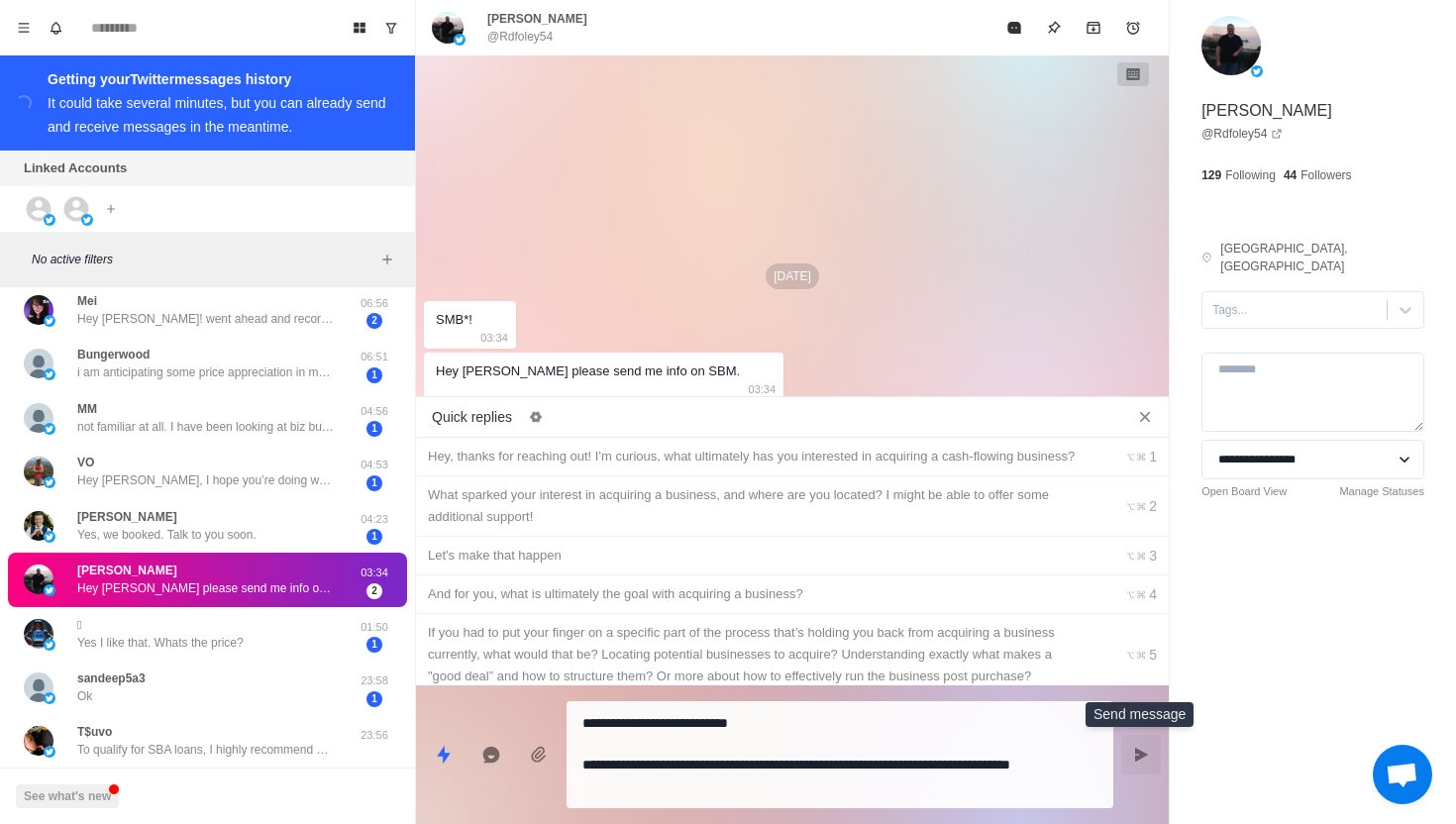 click at bounding box center (1141, 755) 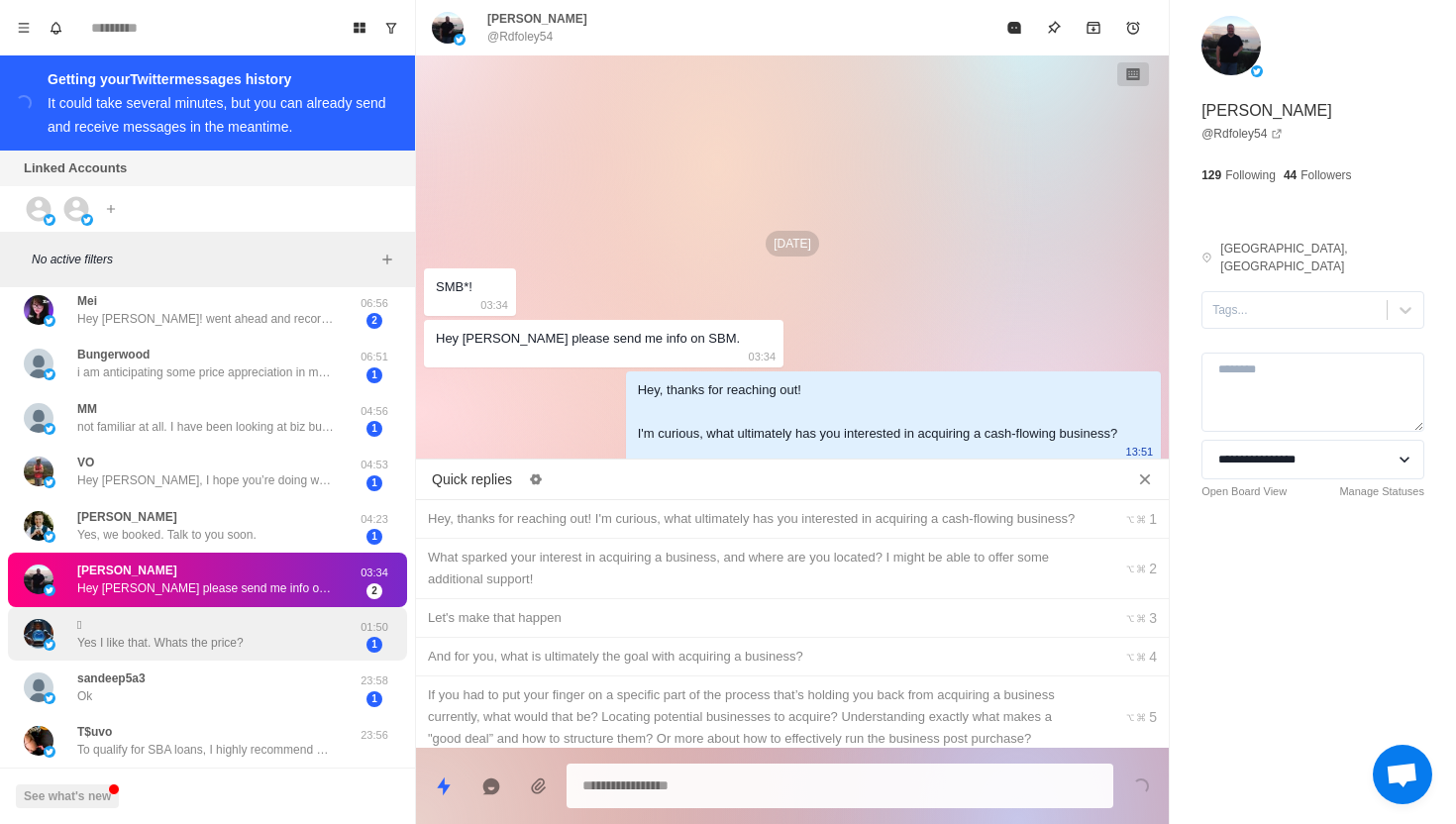 click on "Yes I like that. Whats the price?" at bounding box center (160, 643) 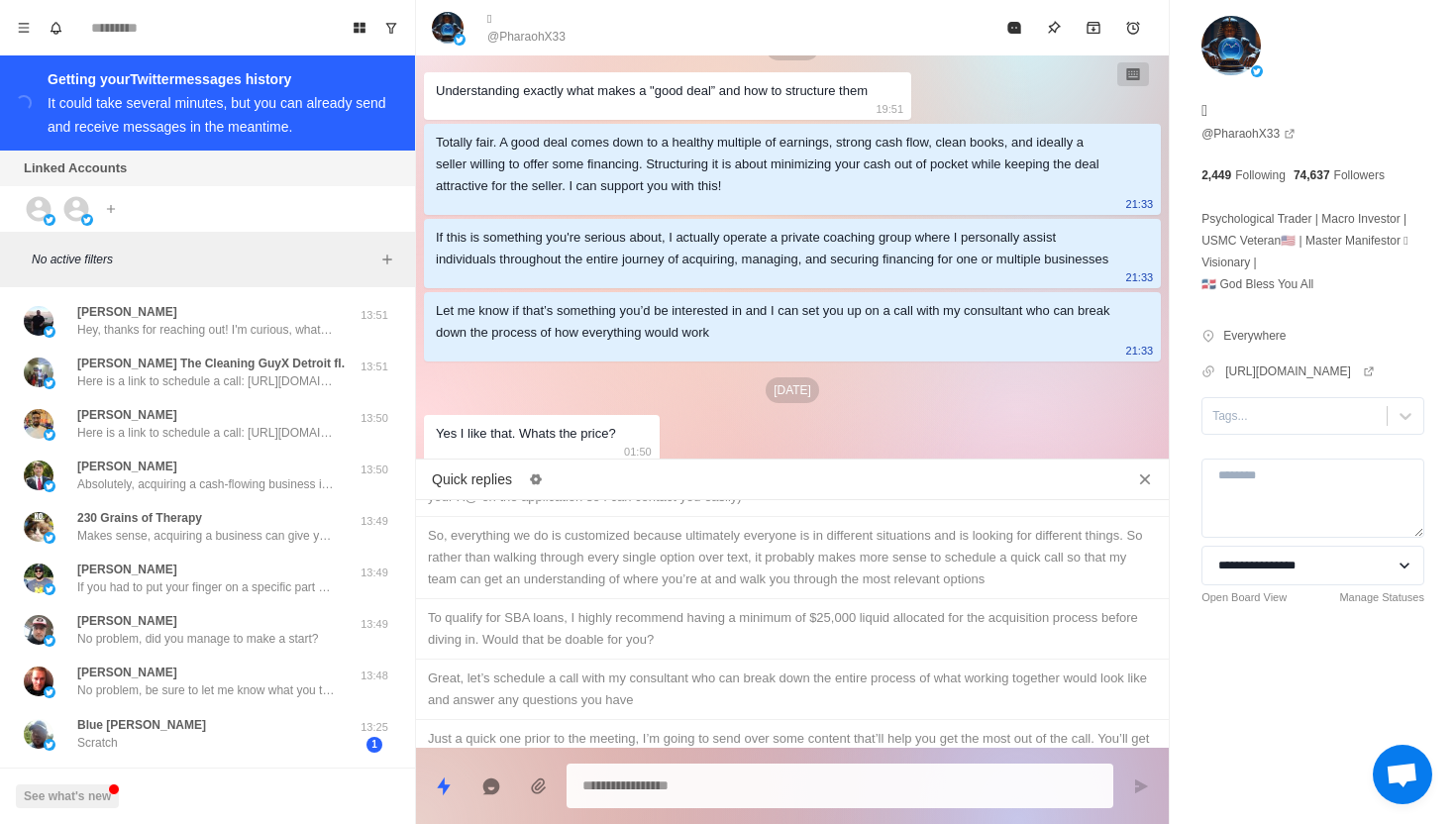click on "So, everything we do is customized because ultimately everyone is in different situations and is looking for different things. So rather than walking through every single option over text, it probably makes more sense to schedule a quick call so that my team can get an understanding of where you’re at and walk you through the most relevant options" at bounding box center [792, 558] 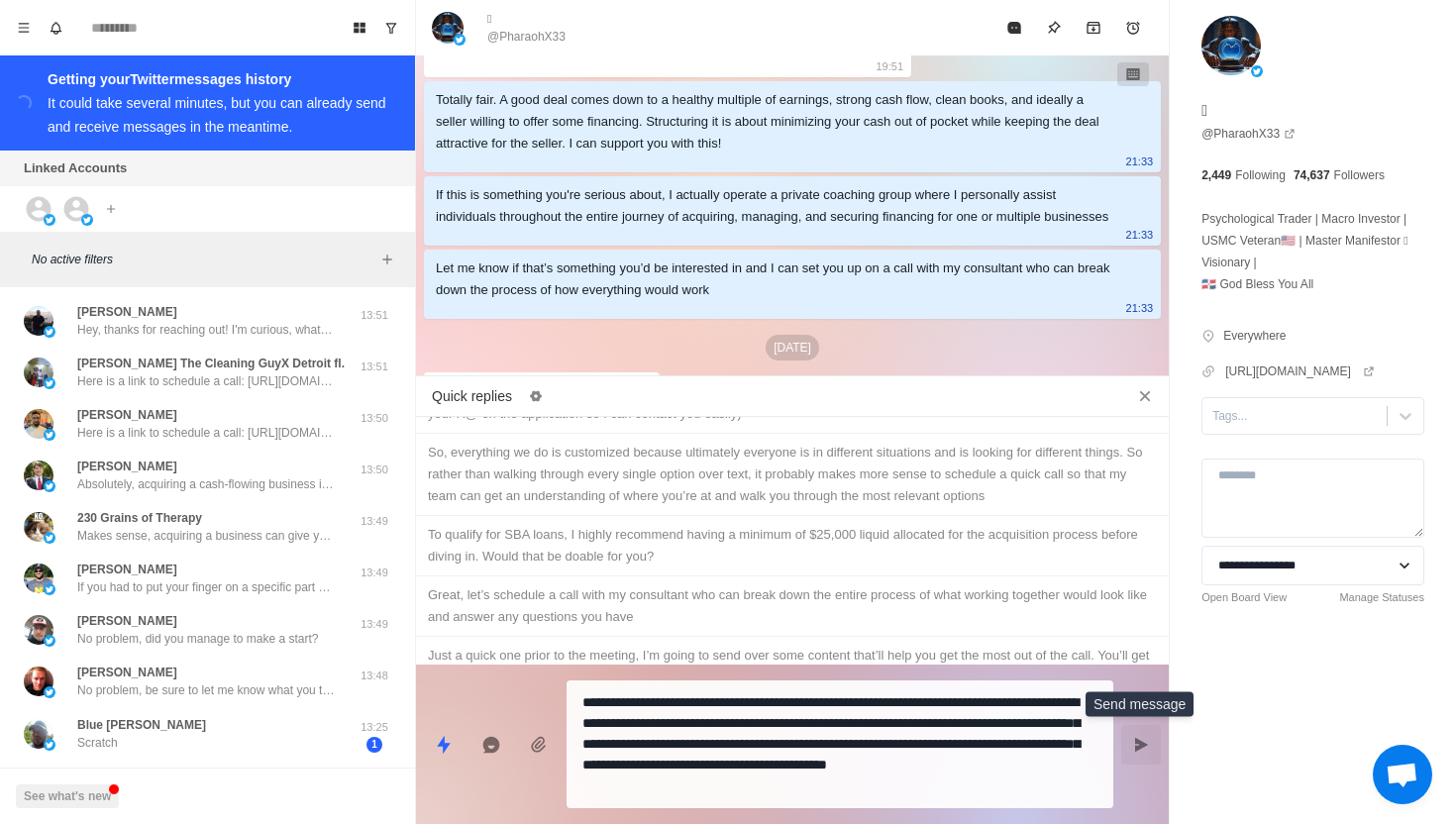 click 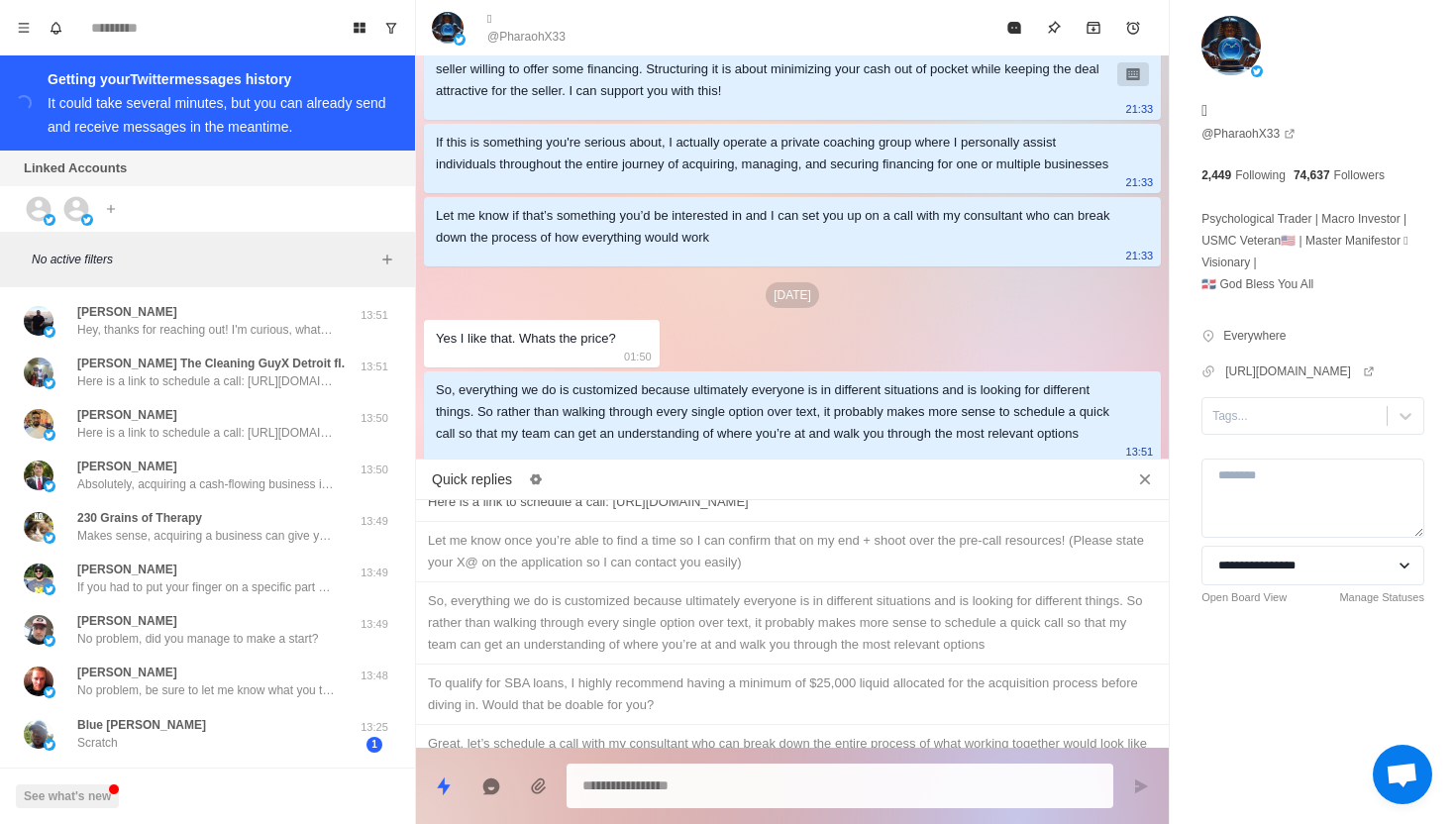 click on "Here is a link to schedule a call: [URL][DOMAIN_NAME]" at bounding box center (792, 502) 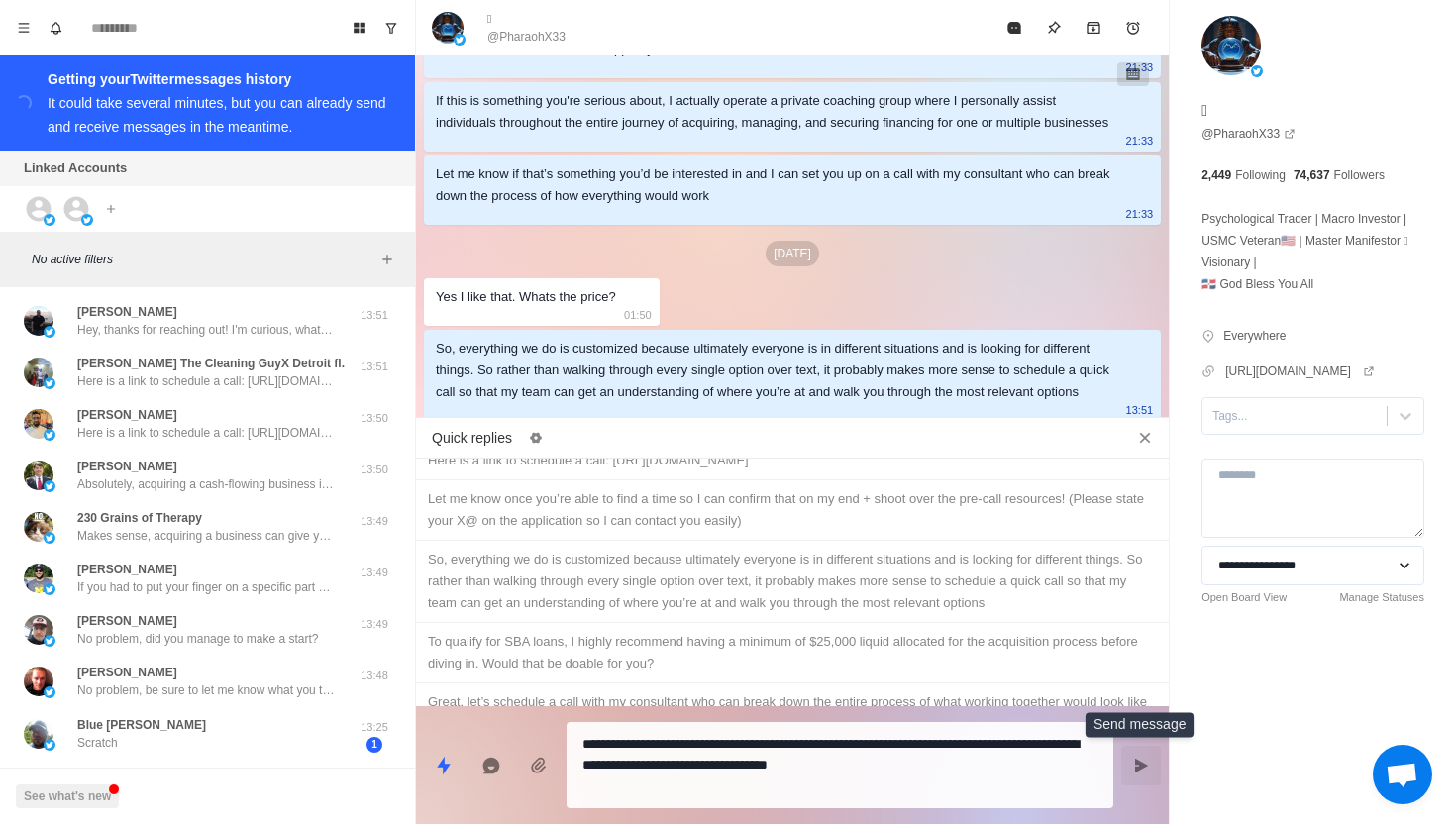 click at bounding box center (1141, 766) 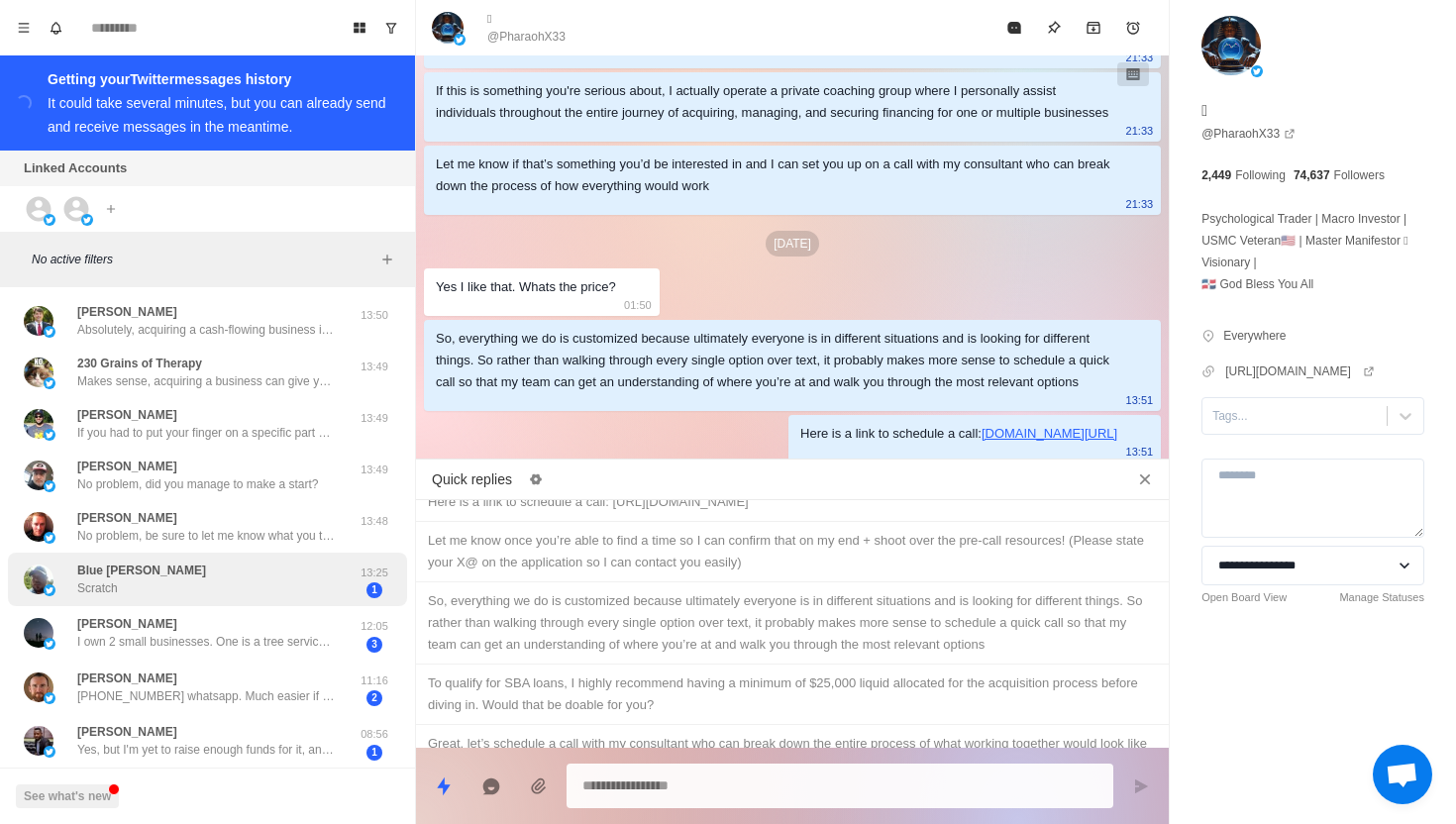 click on "Blue [PERSON_NAME] Scratch 13:25 1" at bounding box center [207, 579] 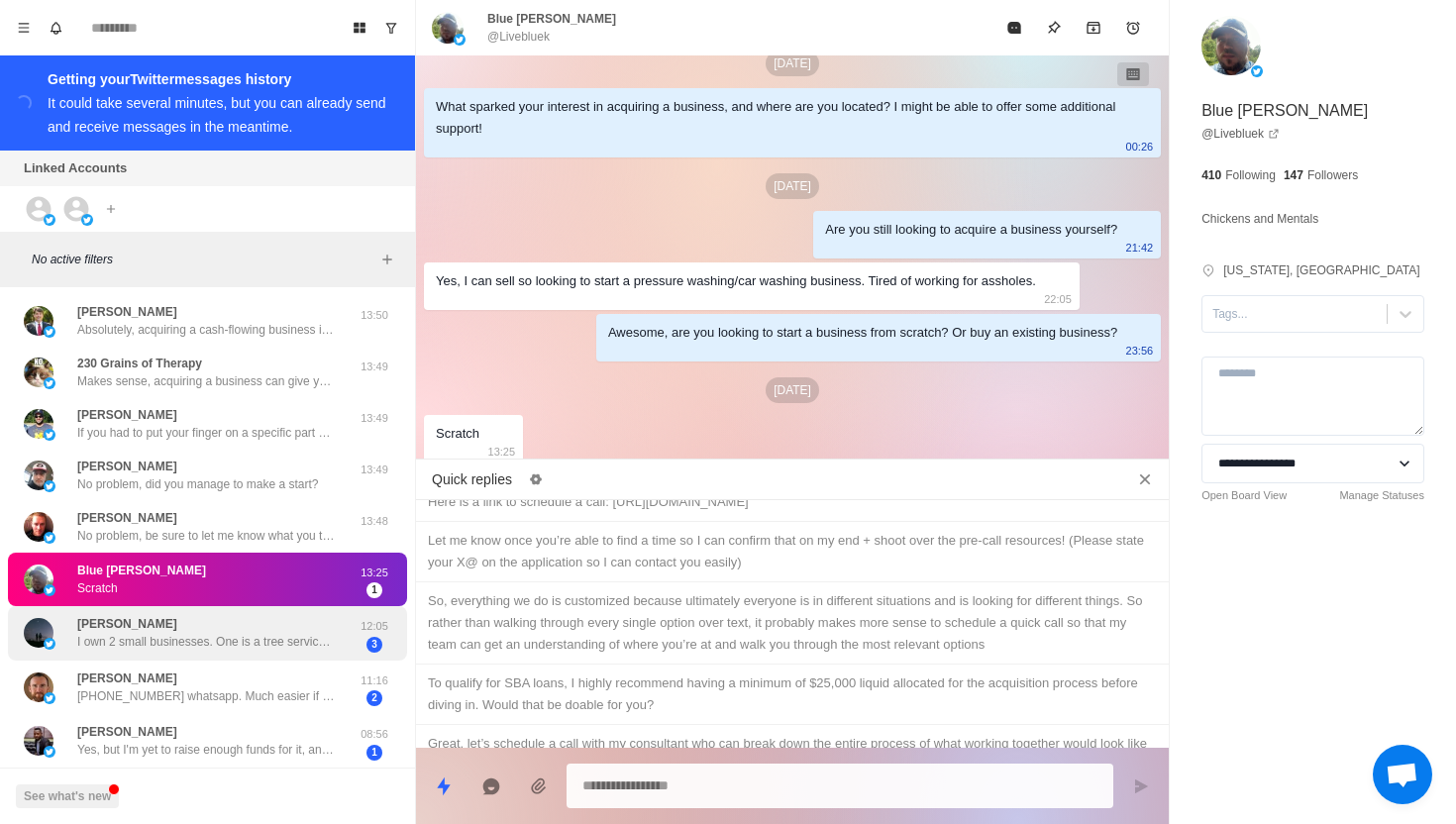 click on "[PERSON_NAME] I own 2 small businesses. One is a tree service, I do most everything and have a couple contractors that come climb for me 1-3days a week. Other is a house cleaning company where I’m totally removed from day to day, and have a VA for customer service, sales, and ops.
Listened to a lot of [PERSON_NAME] and read her new book which has somewhat inspired me 12:05 3" at bounding box center [207, 633] 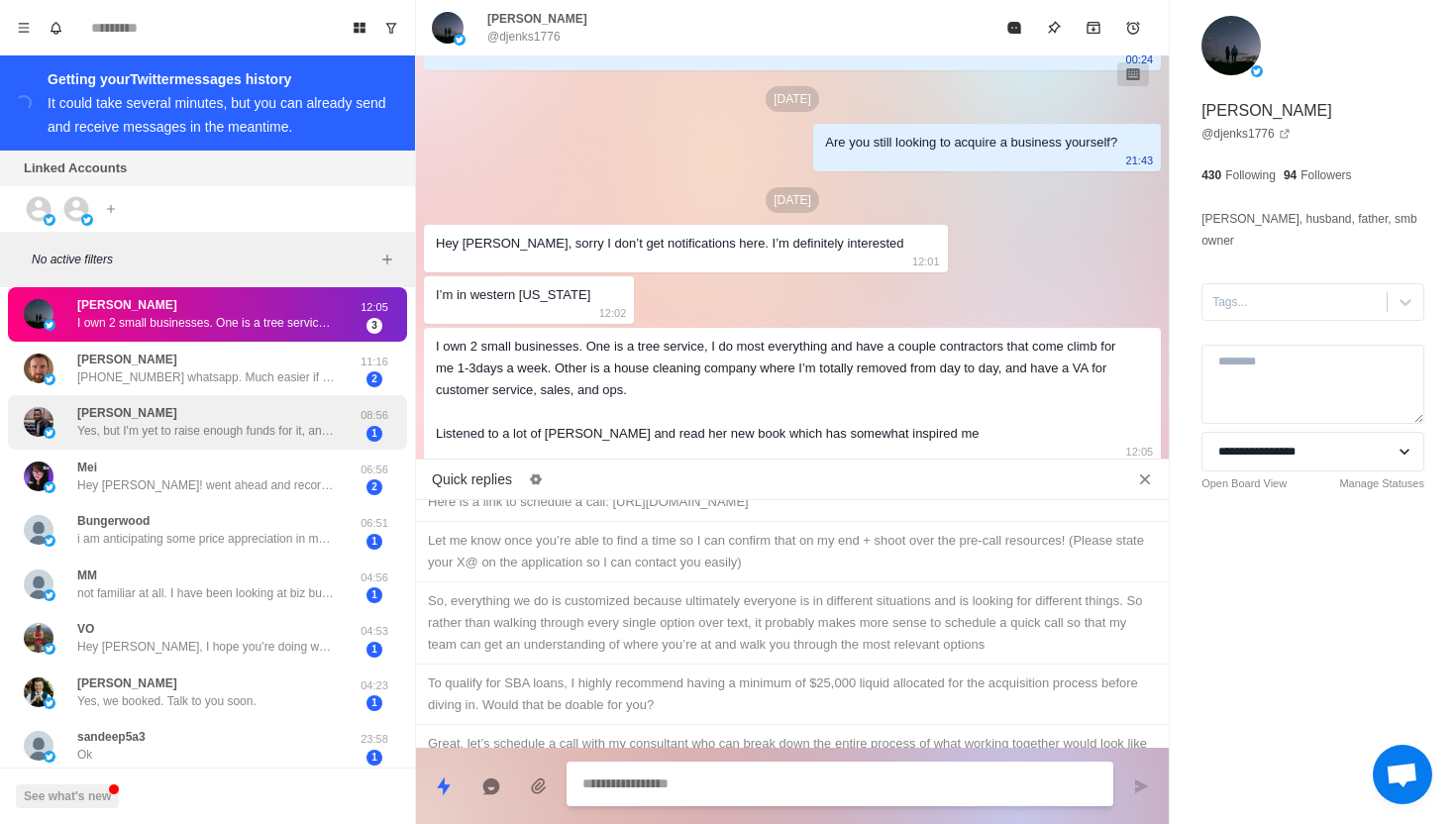 click on "[PERSON_NAME] Yes, but I'm yet to raise enough funds for it, and am still looking for those business that can strive in [GEOGRAPHIC_DATA] 08:56 1" at bounding box center [207, 422] 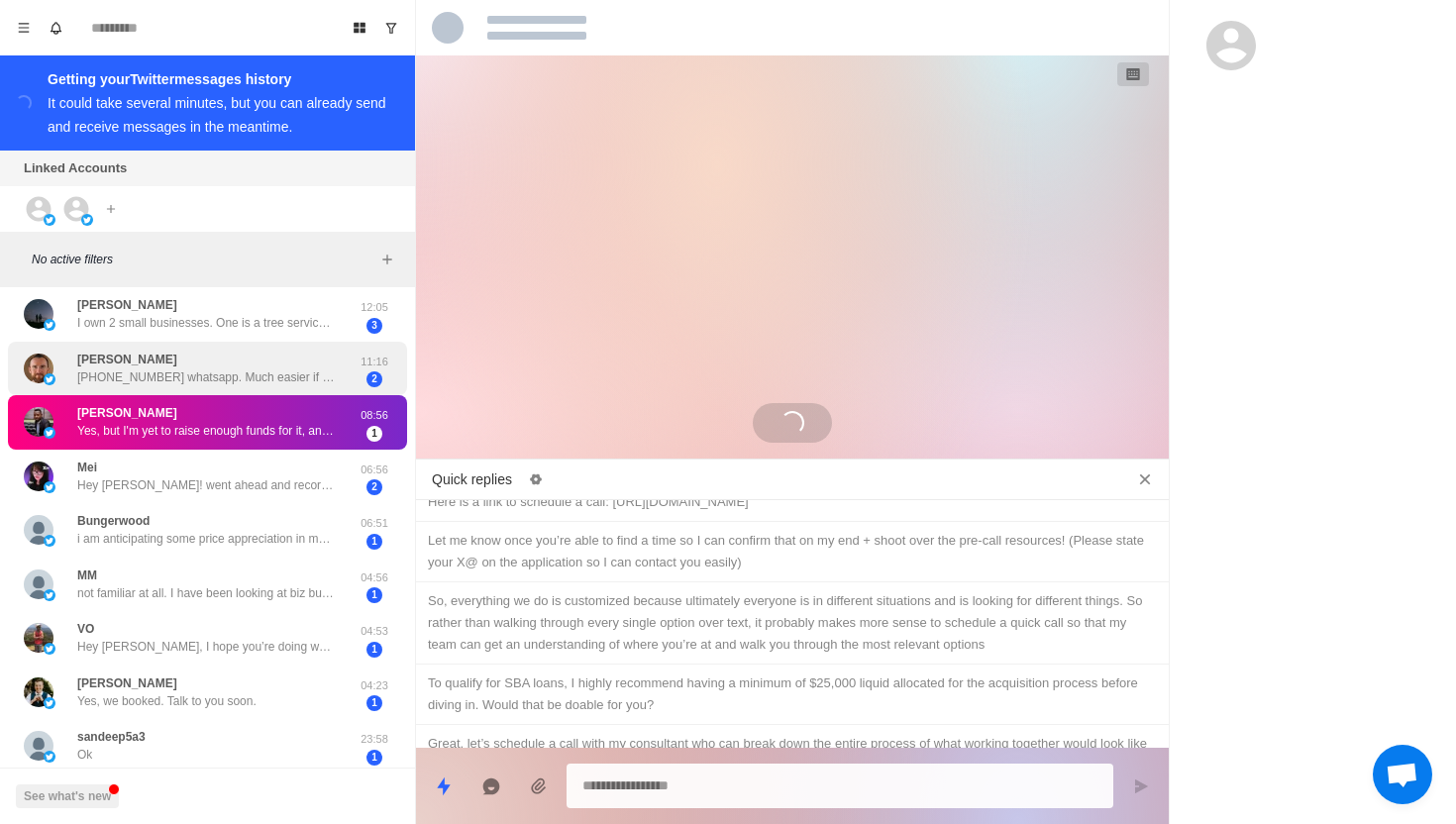 click on "[PHONE_NUMBER] whatsapp. Much easier if you’re happy transitioning" at bounding box center (206, 377) 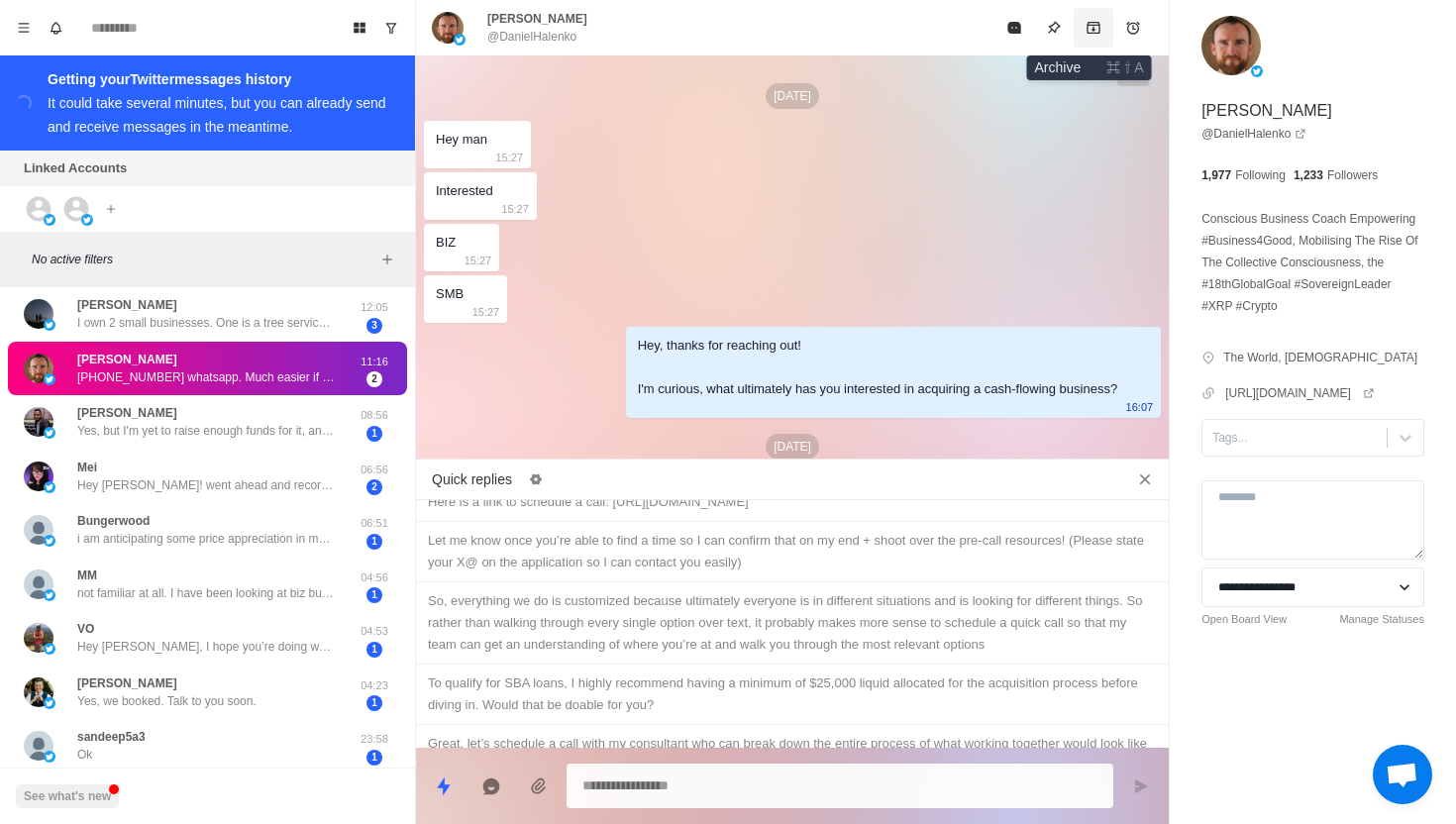 click 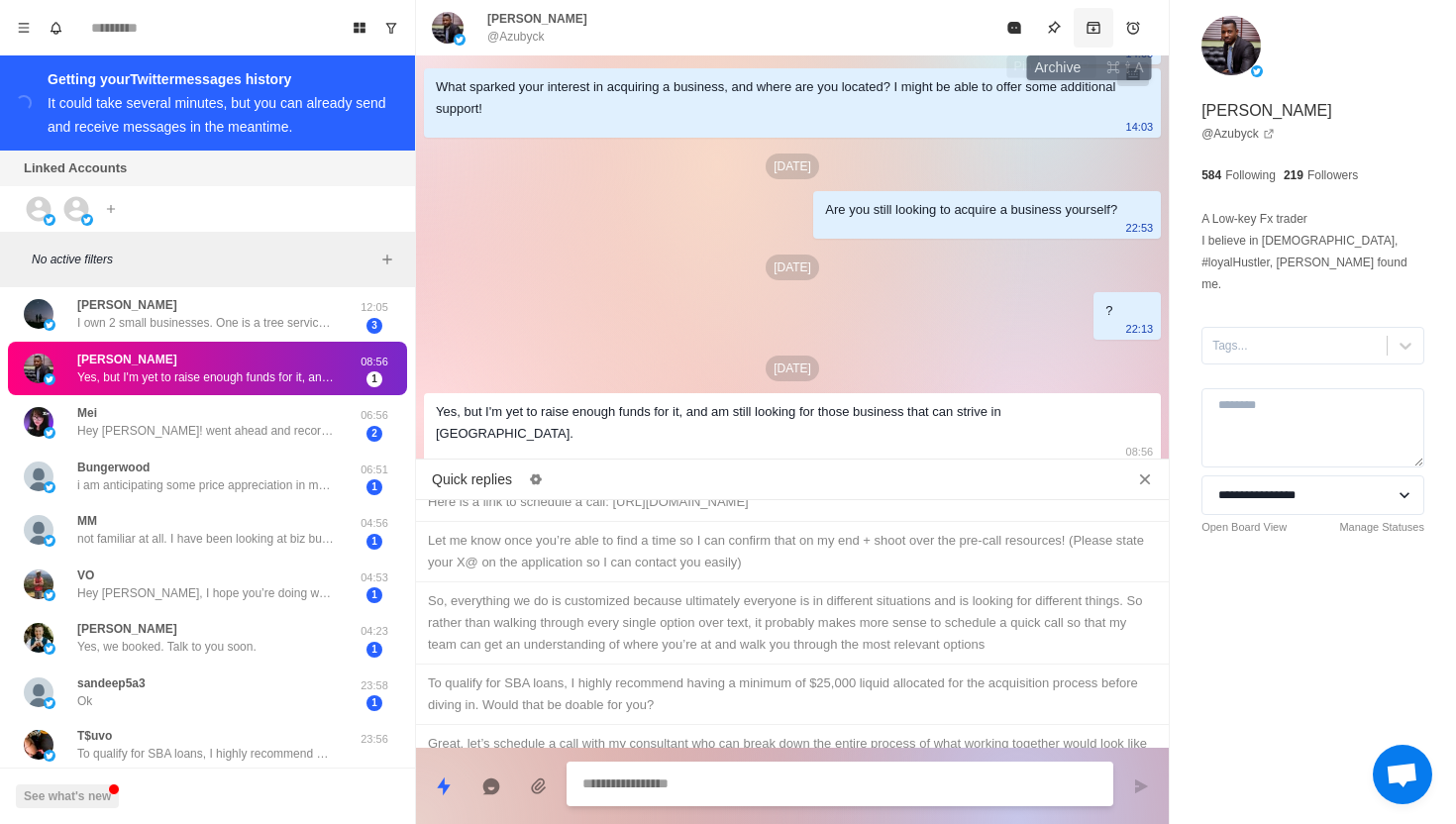 click 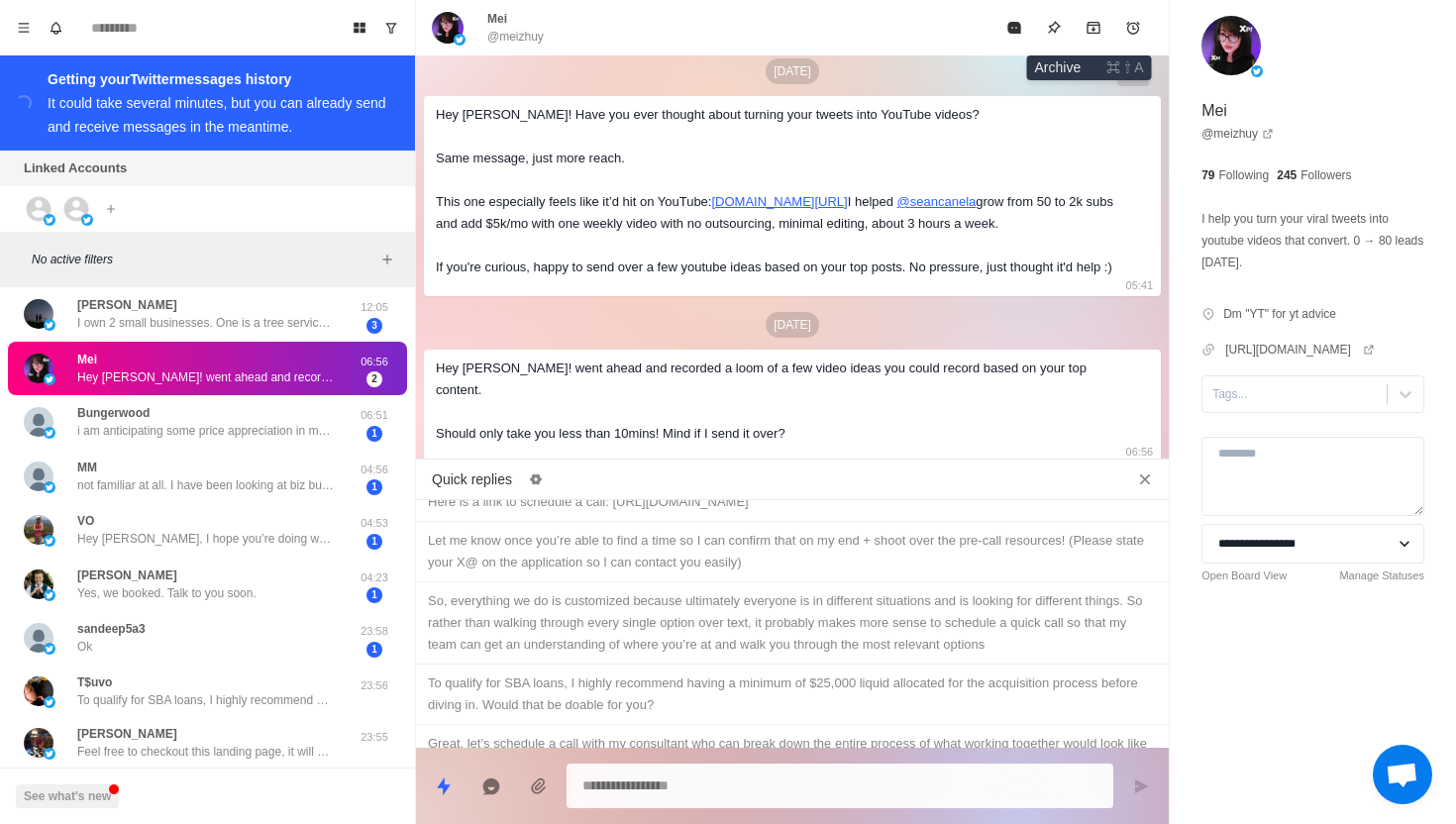 click 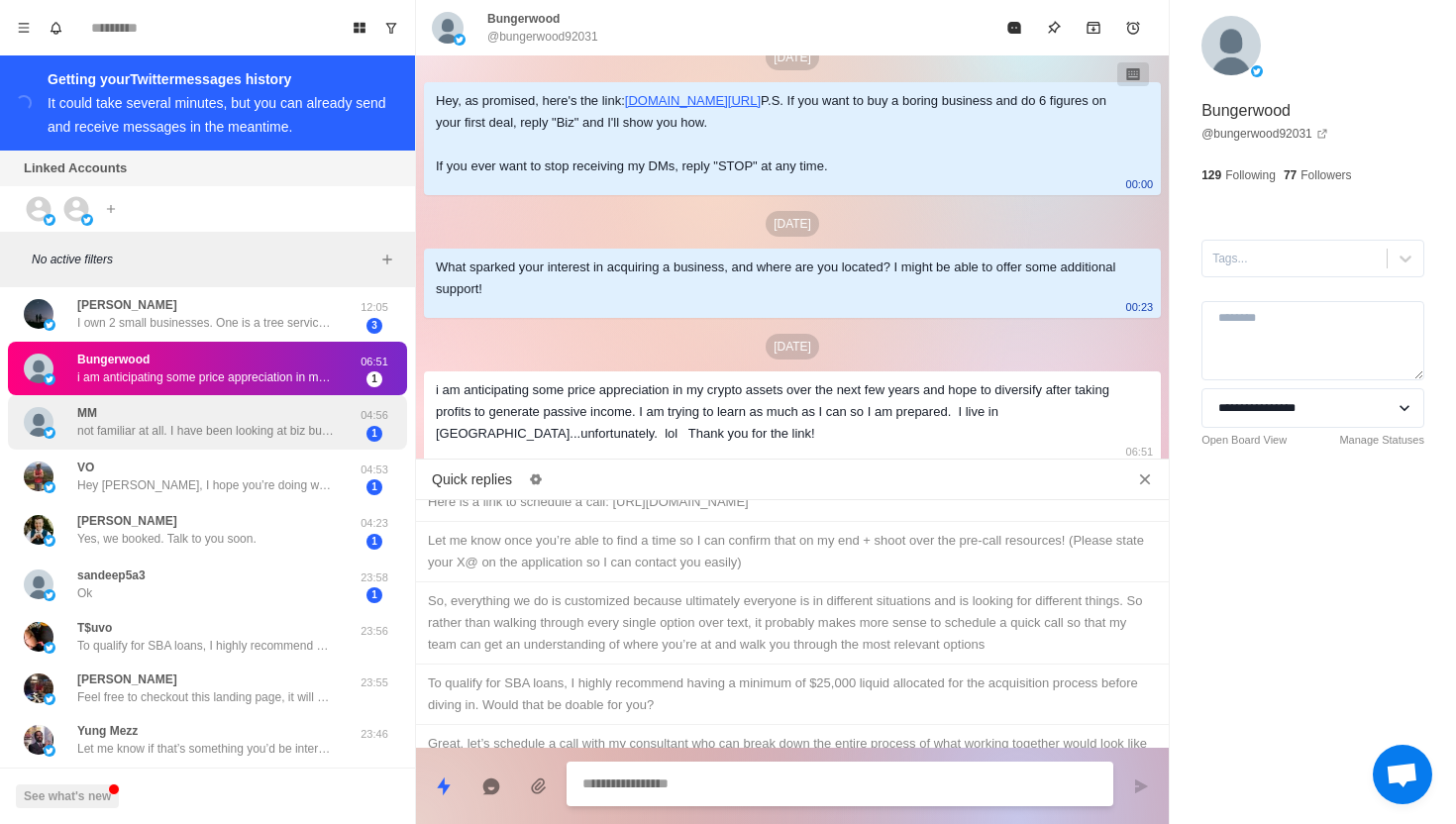 click on "MM not familiar at all.  I have been looking at biz buy sell looking at laundromats, but not sure if that's the best direction for me." at bounding box center [206, 422] 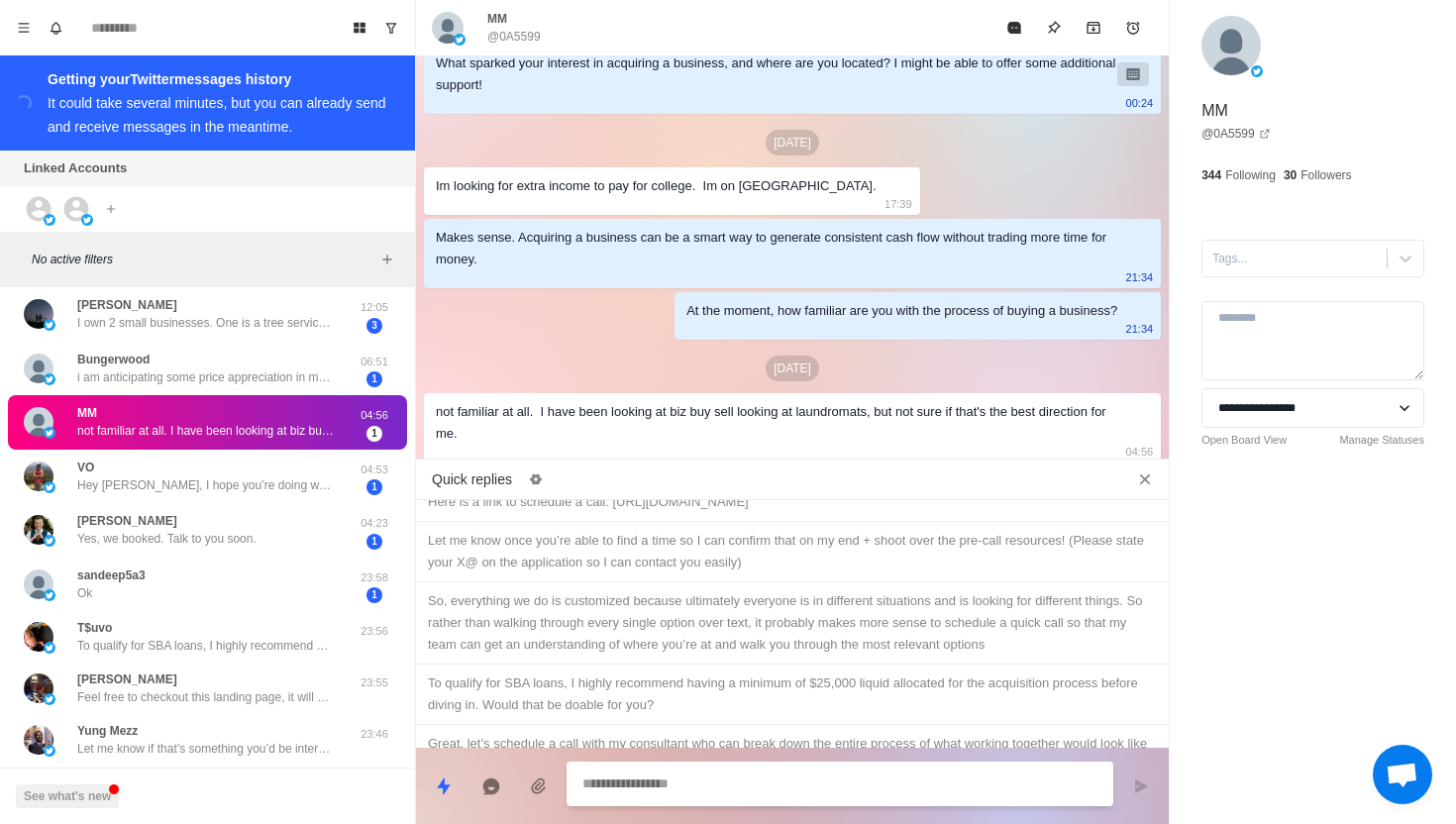 click at bounding box center [840, 783] 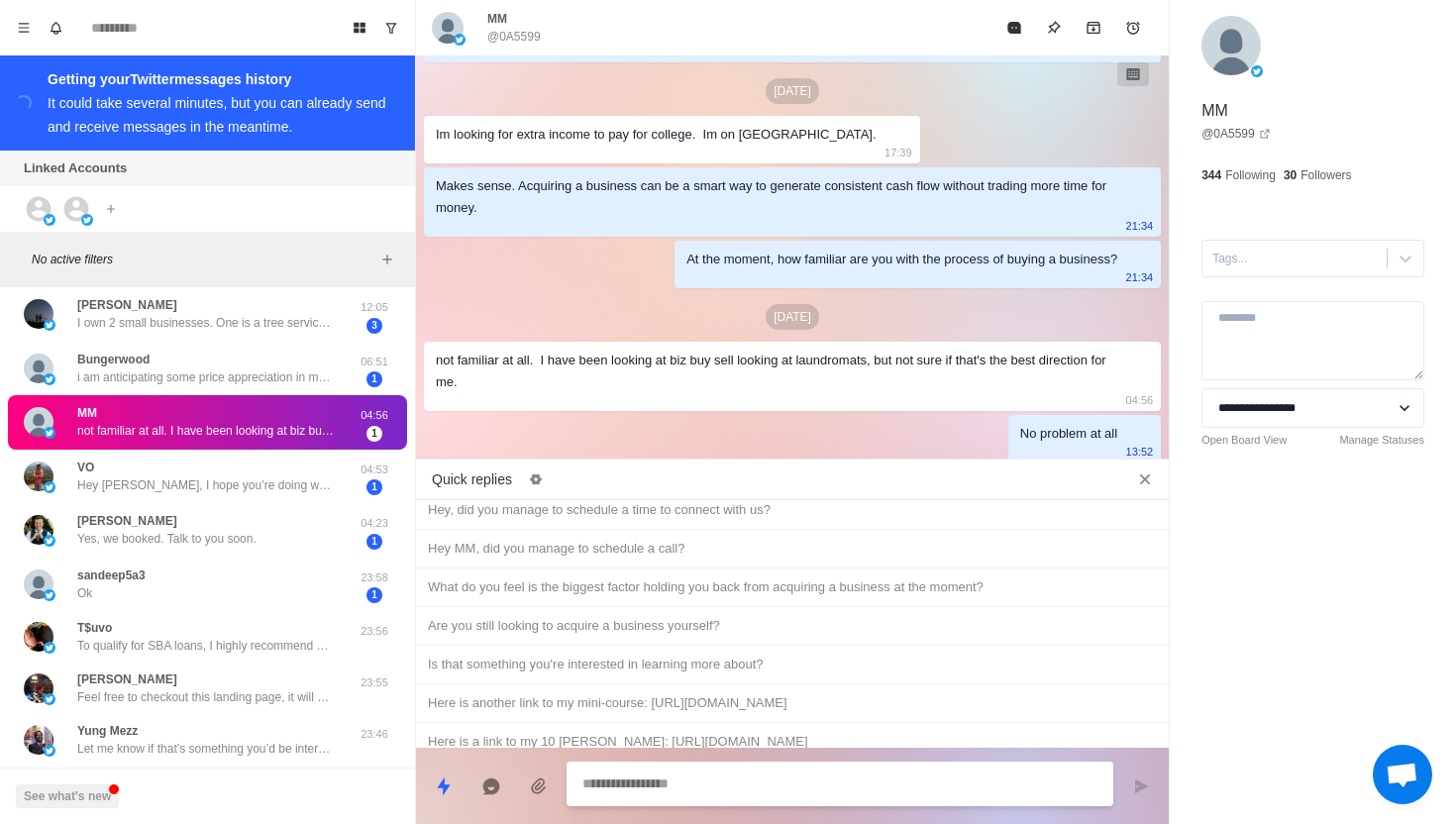 scroll, scrollTop: 1197, scrollLeft: 0, axis: vertical 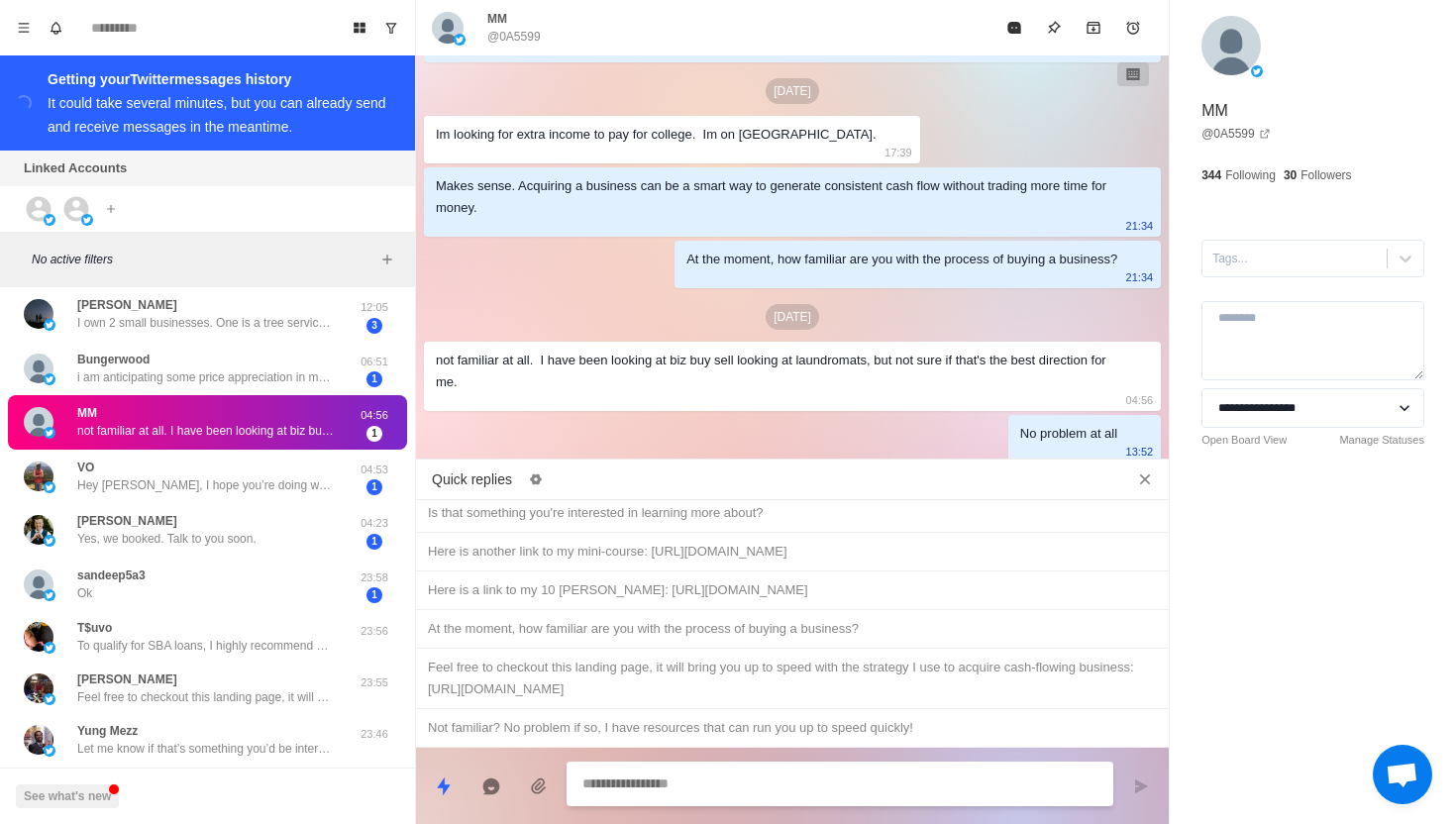 click on "Feel free to checkout this landing page, it will bring you up to speed with the strategy I use to acquire cash-flowing business: [URL][DOMAIN_NAME]" at bounding box center [792, 678] 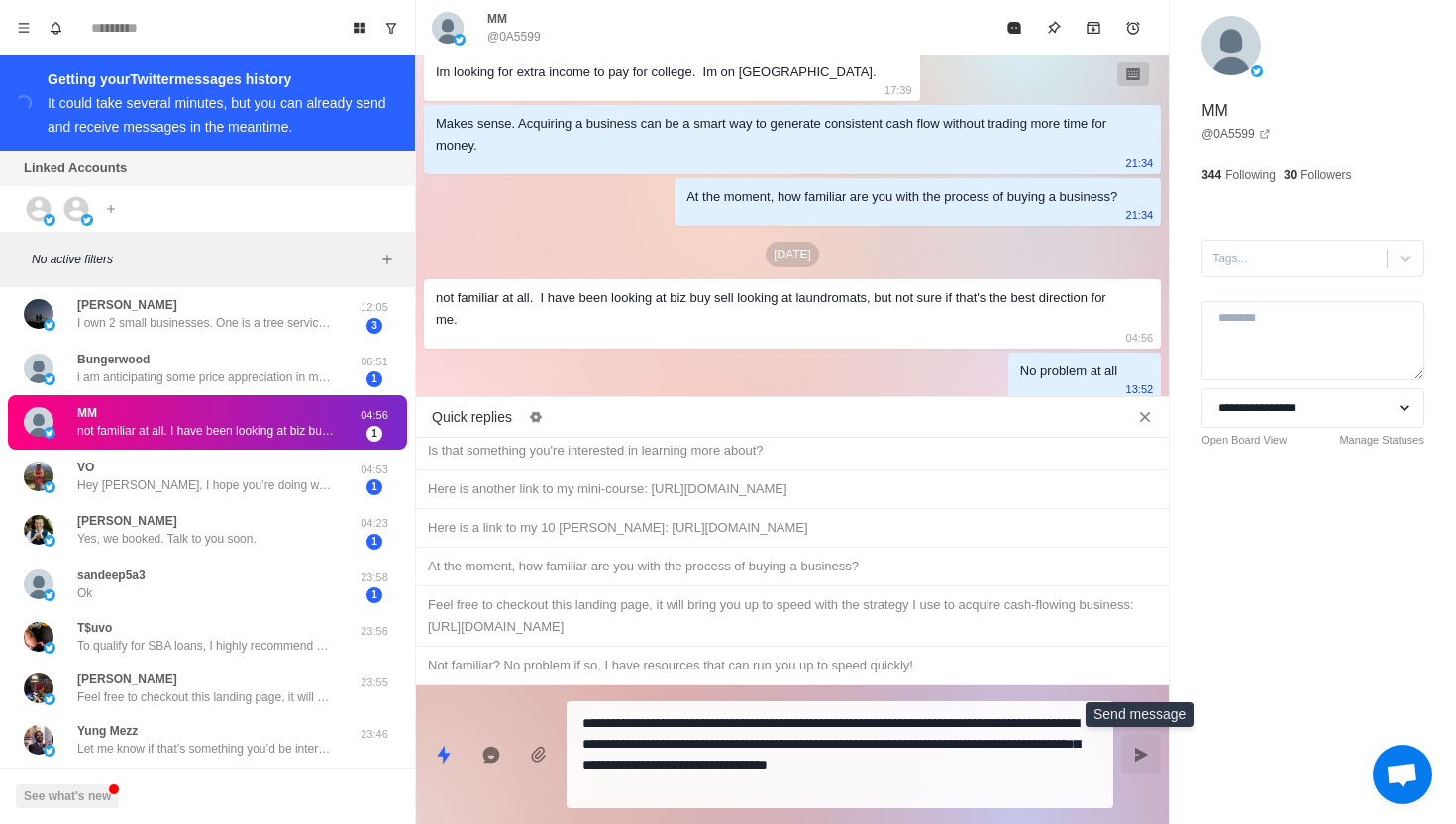 click at bounding box center (1141, 755) 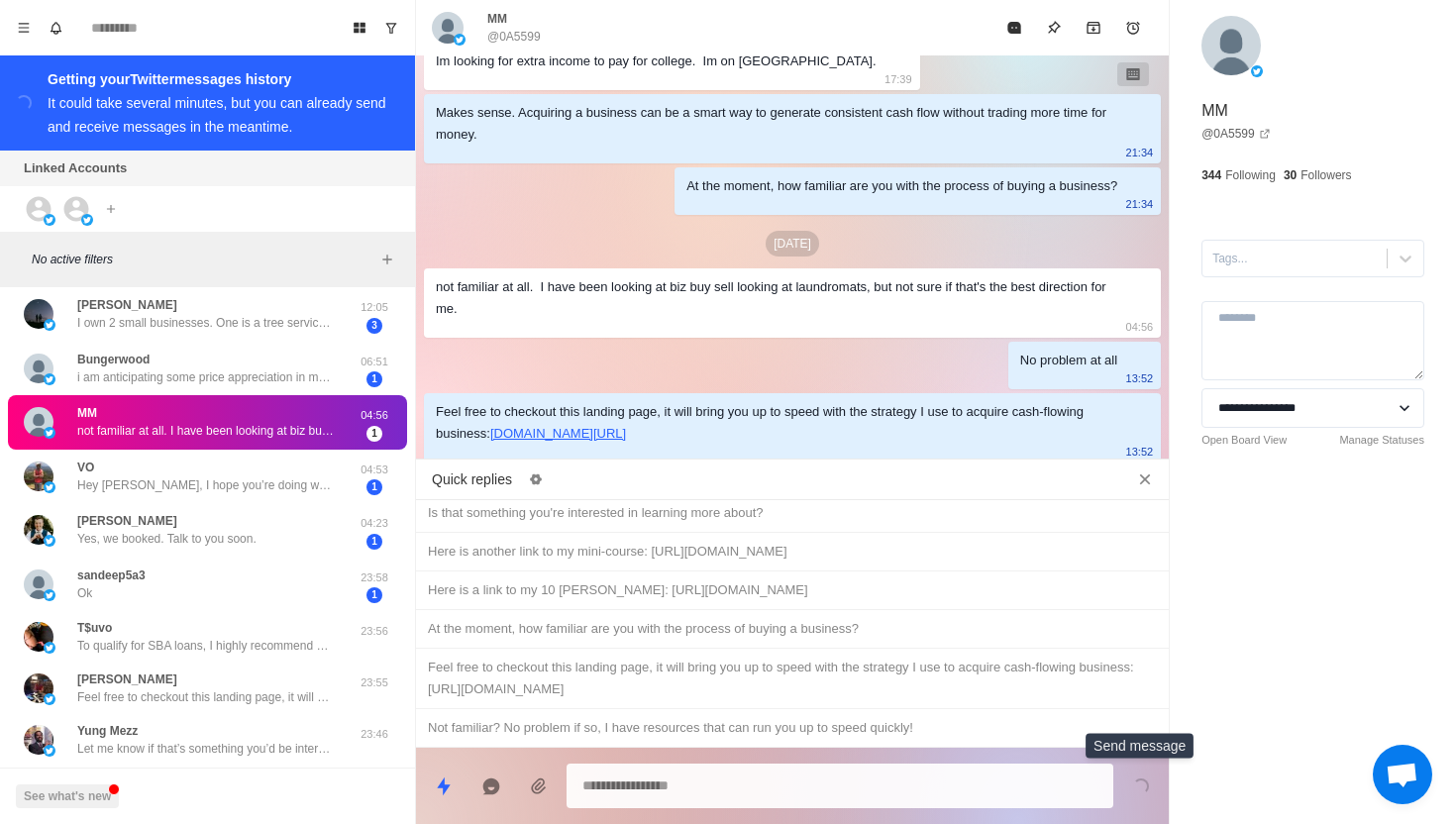 scroll, scrollTop: 1097, scrollLeft: 0, axis: vertical 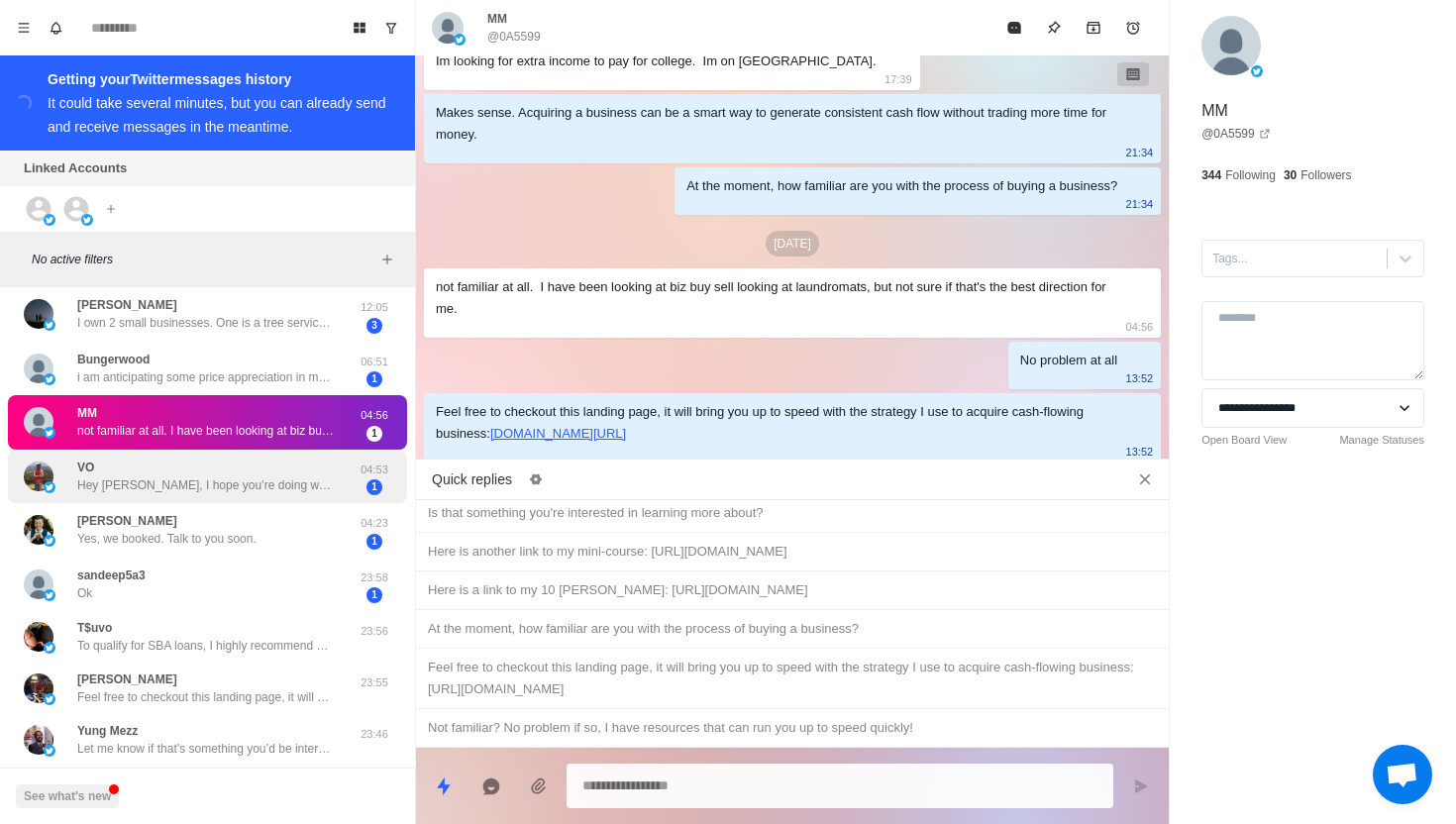 click on "VO Hey [PERSON_NAME], I hope you’re doing well! I had a call scheduled with your team a few months back, but at the time, I realized it wasn’t the best moment for me to move forward with starting a business, as I was deep in wedding planning.
Now that the wedding is behind me, I’m ready to pick things back up and would love to reconnect with your team to get my business acquisition journey started. 04:53 1" at bounding box center (207, 476) 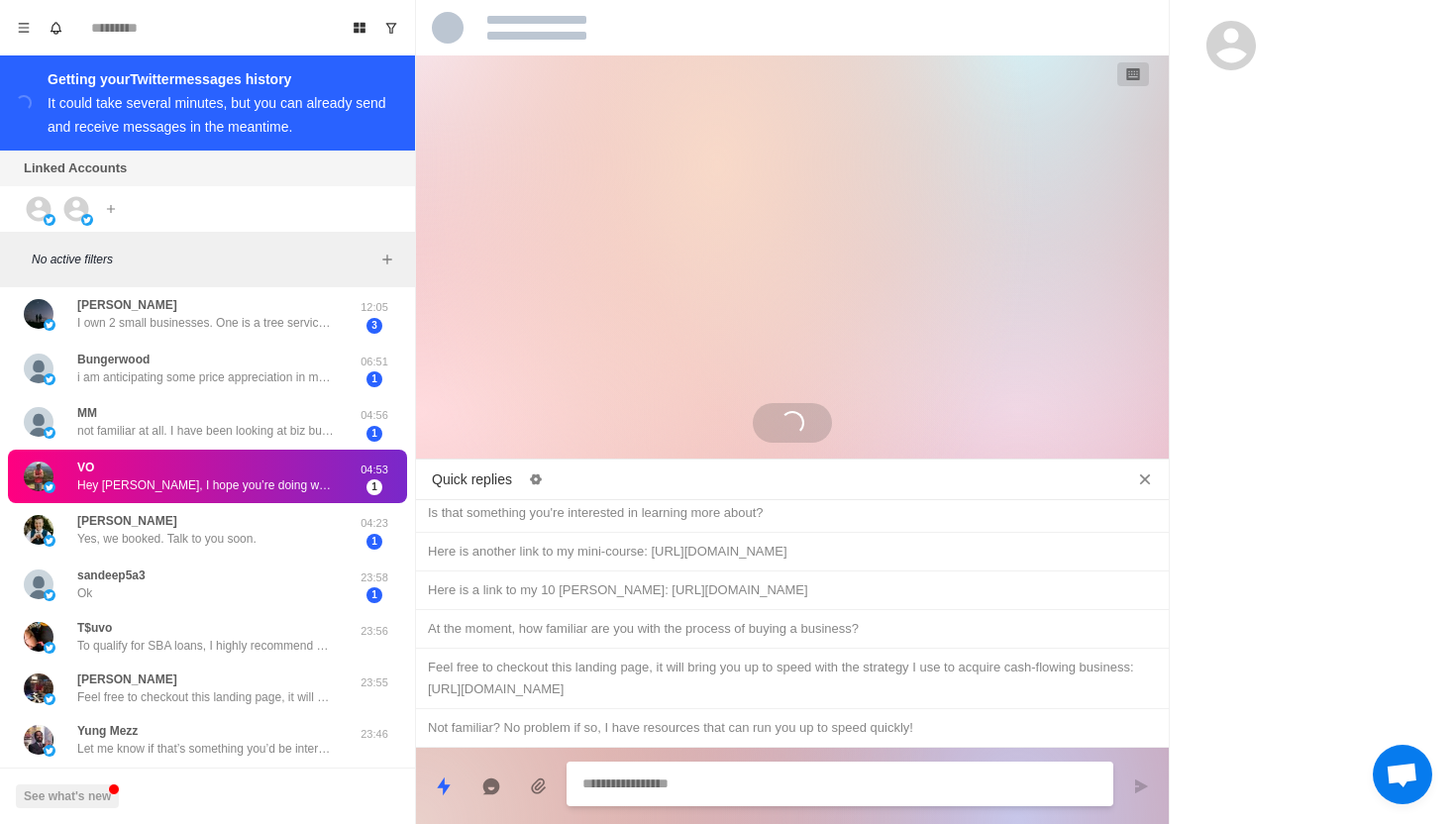 scroll, scrollTop: 0, scrollLeft: 0, axis: both 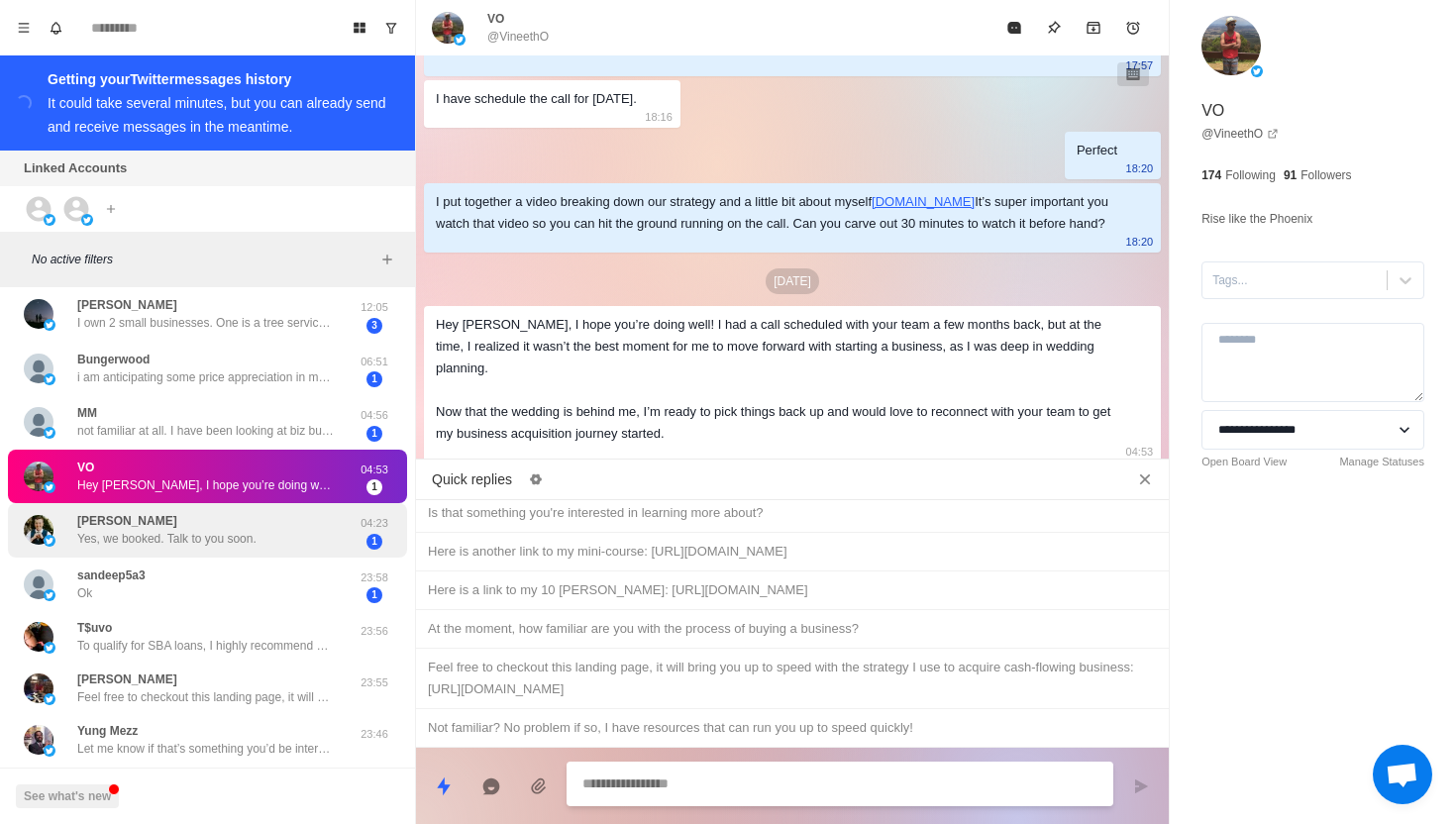 click on "[PERSON_NAME] Yes, we booked. Talk to you soon." at bounding box center [186, 530] 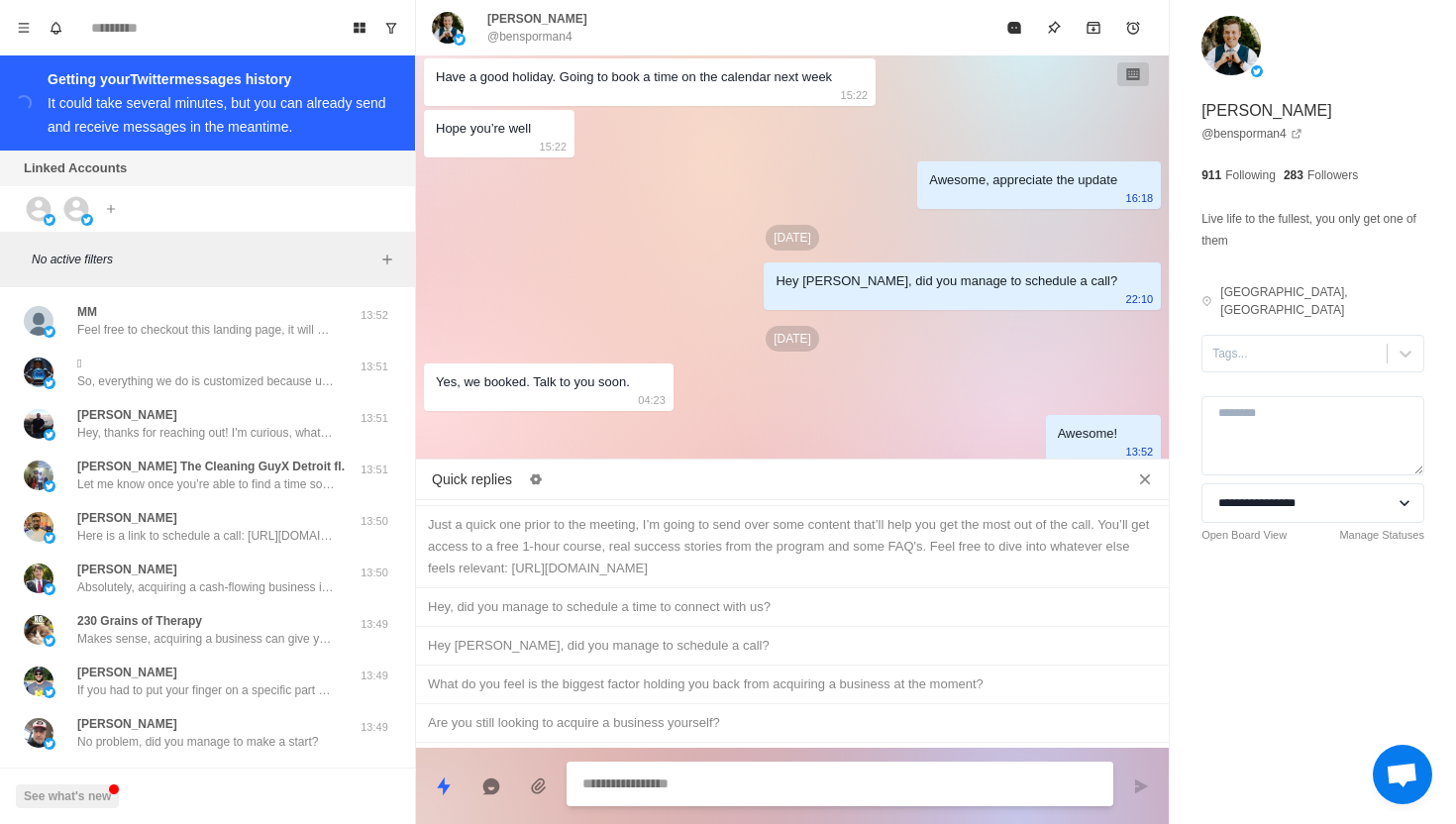 scroll, scrollTop: 791, scrollLeft: 0, axis: vertical 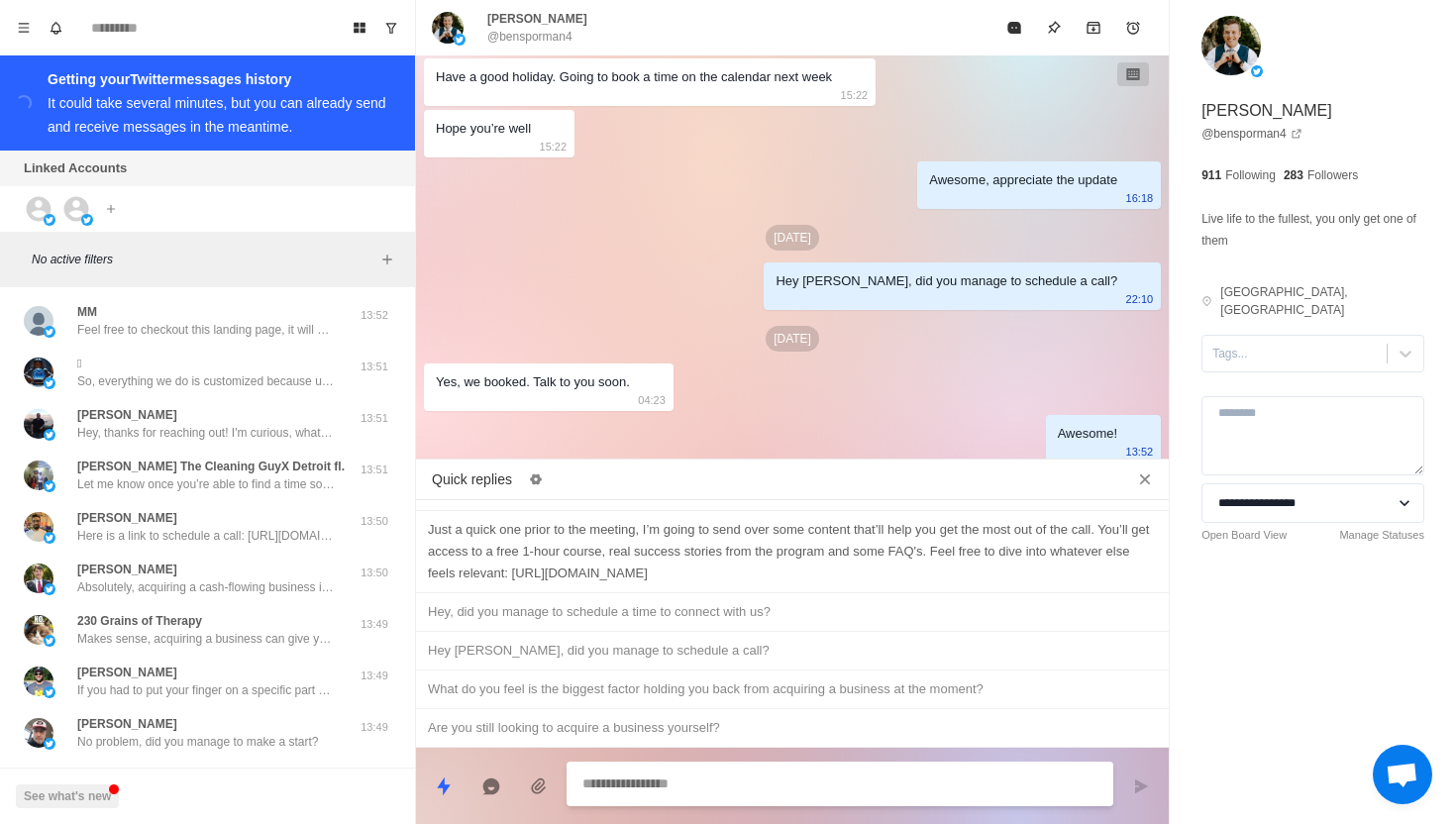 click on "Just a quick one prior to the meeting, I’m going to send over some content that’ll help you get the most out of the call. You’ll get access to a free 1-hour course, real success stories from the program and some FAQ's. Feel free to dive into whatever else feels relevant: [URL][DOMAIN_NAME]" at bounding box center [792, 552] 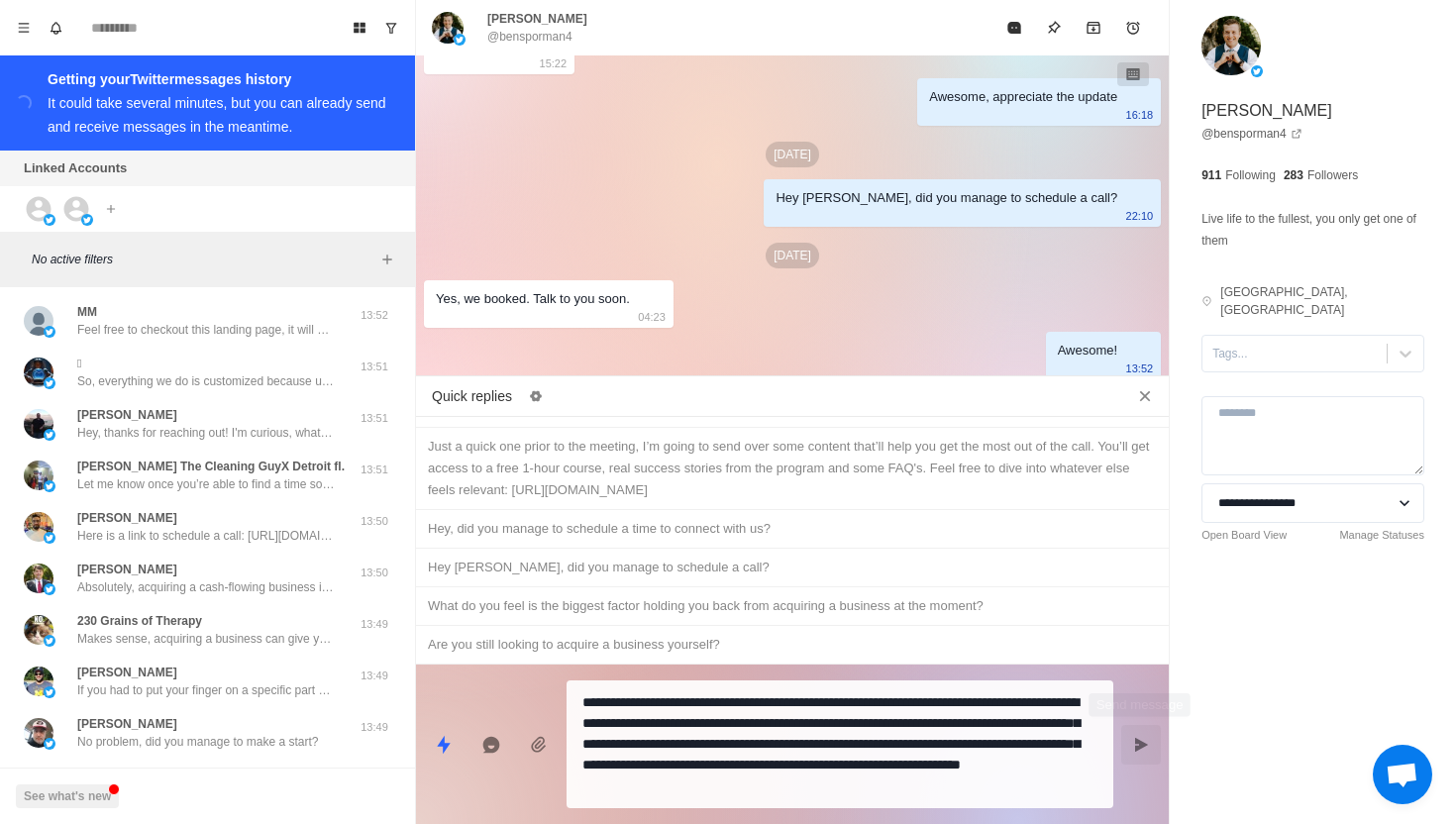 click at bounding box center (1141, 745) 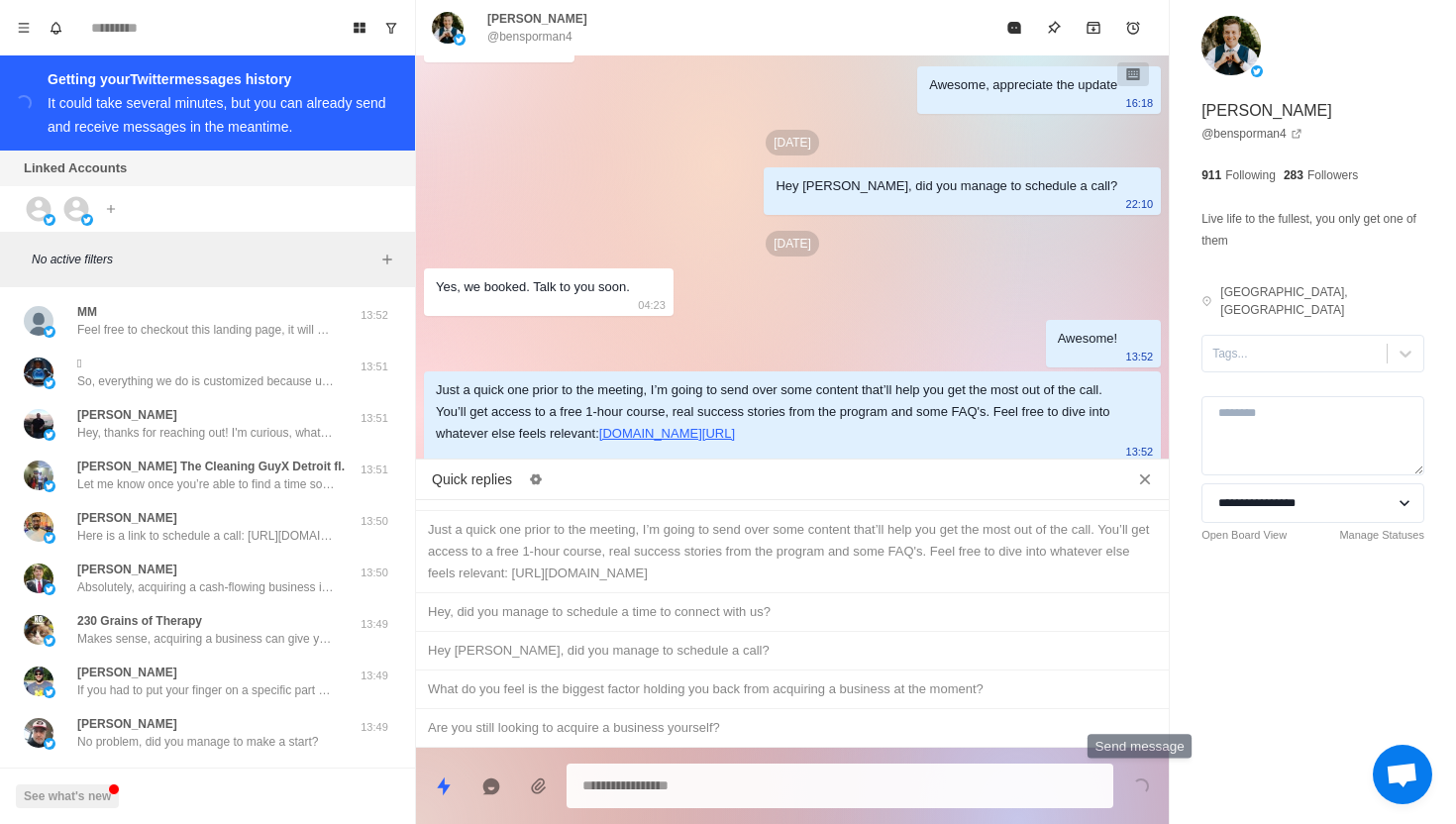 scroll, scrollTop: 2819, scrollLeft: 0, axis: vertical 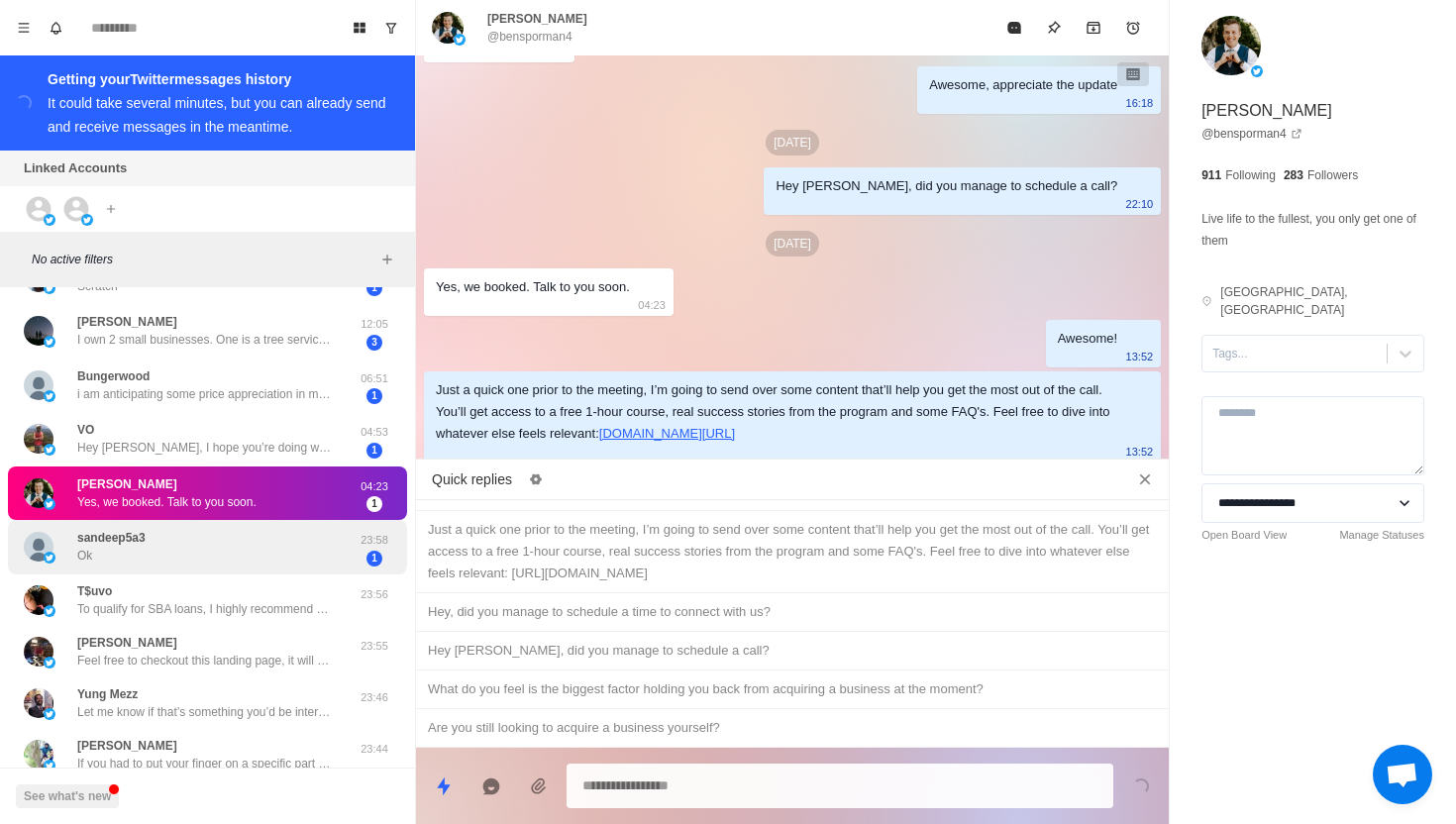 click on "sandeep5a3 Ok 23:58 1" at bounding box center [207, 547] 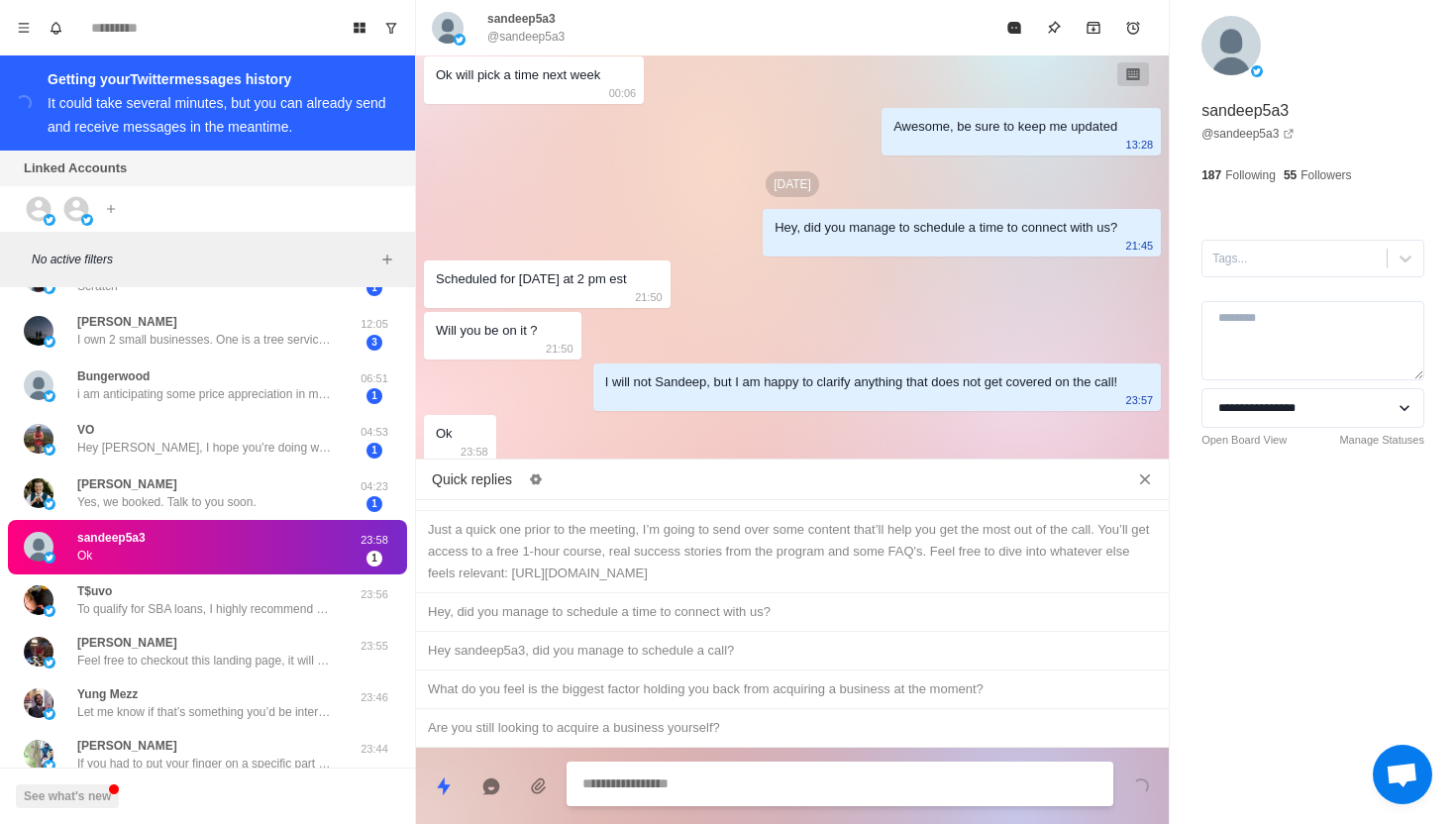 scroll, scrollTop: 2090, scrollLeft: 0, axis: vertical 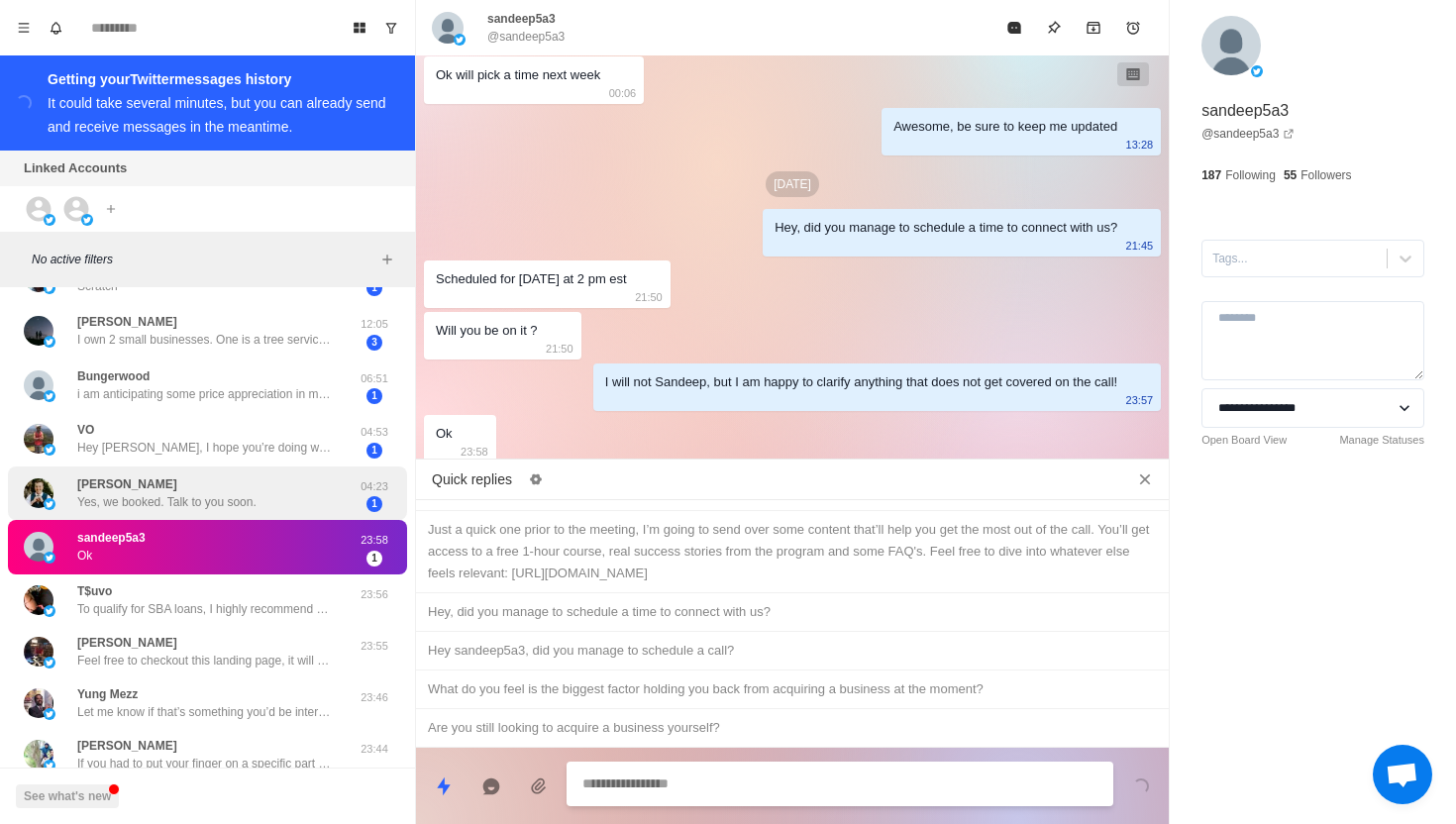click on "[PERSON_NAME] Yes, we booked. Talk to you soon." at bounding box center (186, 493) 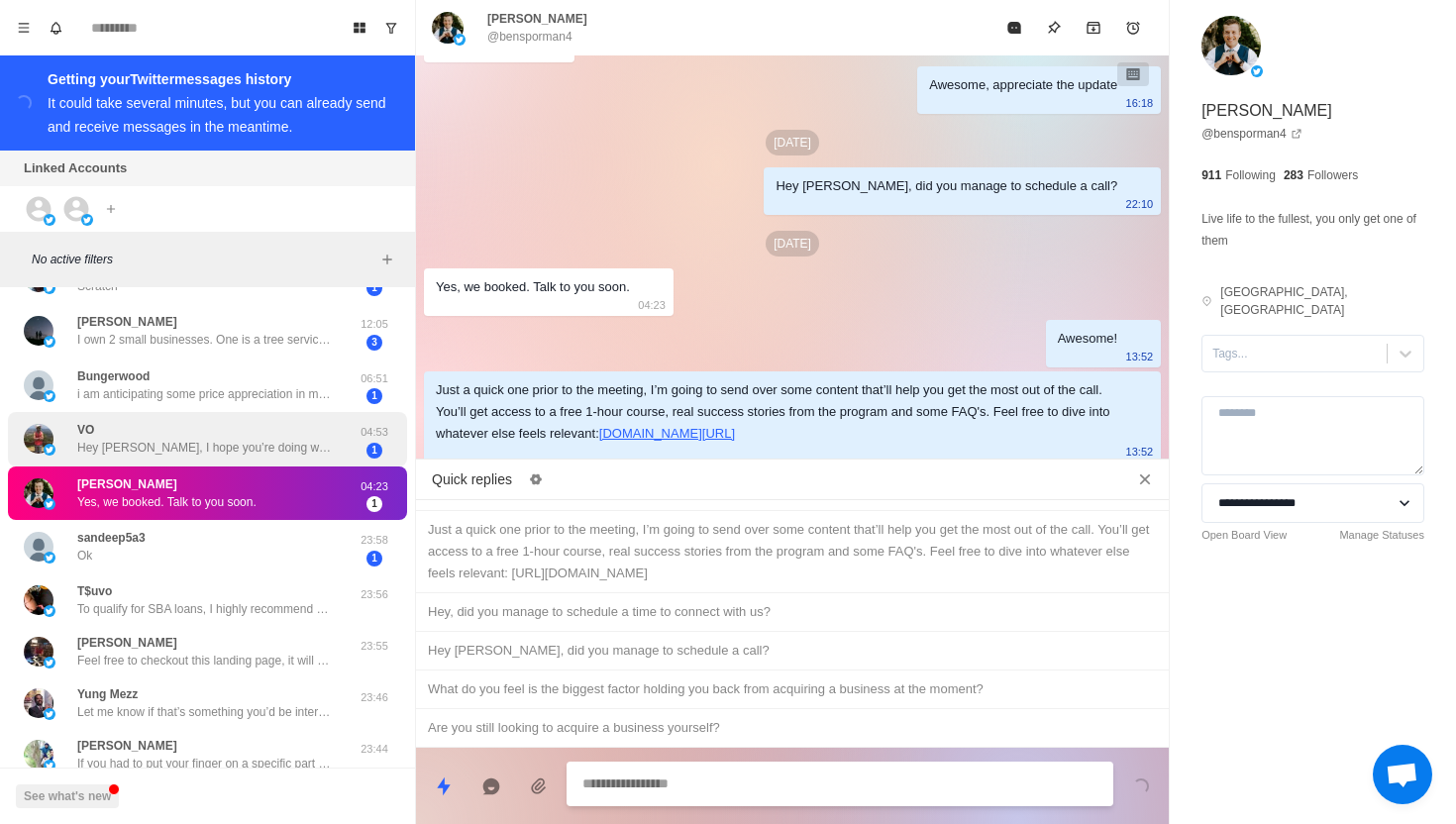 click on "Hey [PERSON_NAME], I hope you’re doing well! I had a call scheduled with your team a few months back, but at the time, I realized it wasn’t the best moment for me to move forward with starting a business, as I was deep in wedding planning.
Now that the wedding is behind me, I’m ready to pick things back up and would love to reconnect with your team to get my business acquisition journey started." at bounding box center (206, 448) 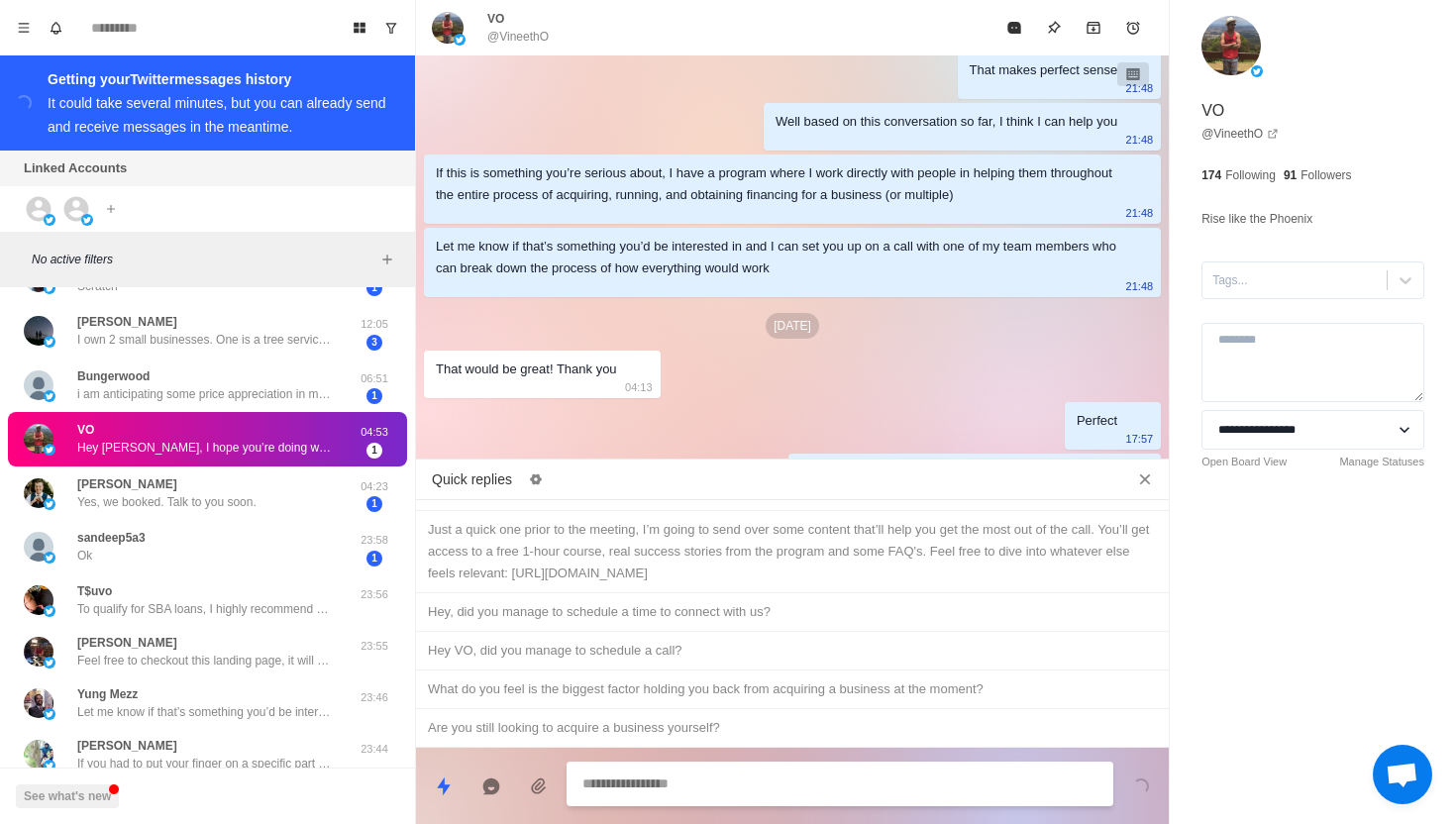 scroll, scrollTop: 3468, scrollLeft: 0, axis: vertical 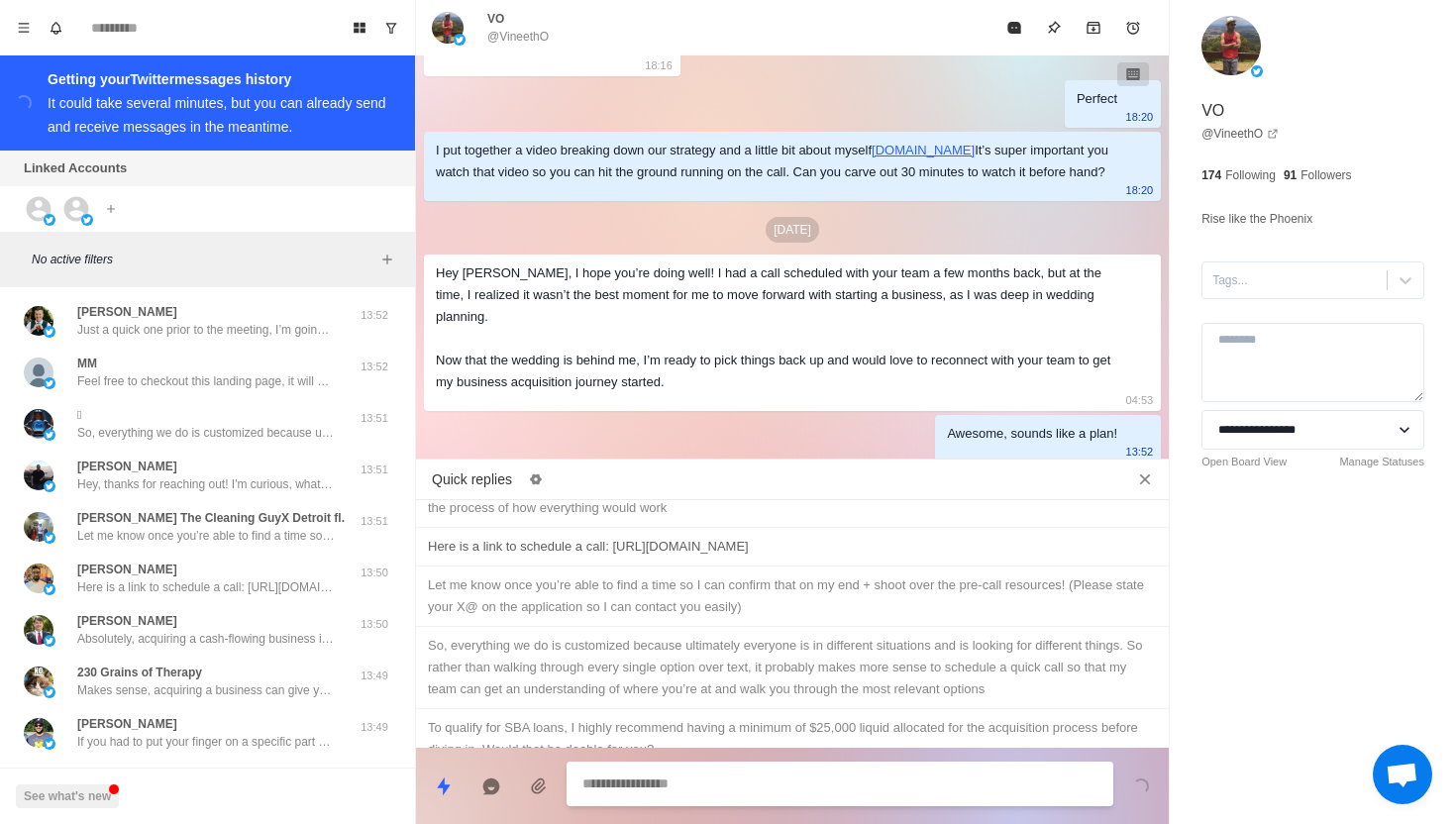 click on "Here is a link to schedule a call: [URL][DOMAIN_NAME]" at bounding box center (792, 547) 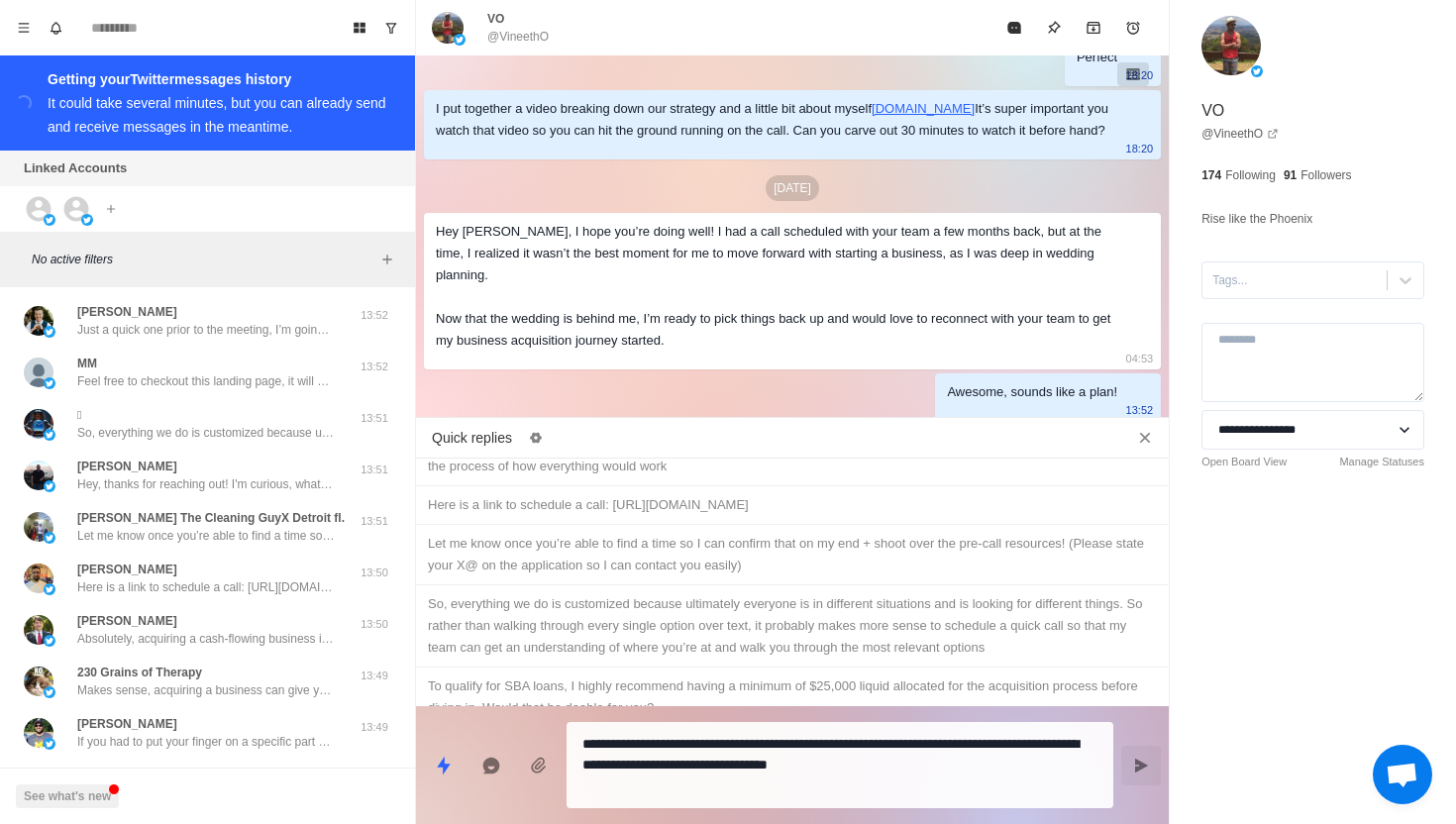 click at bounding box center [1141, 766] 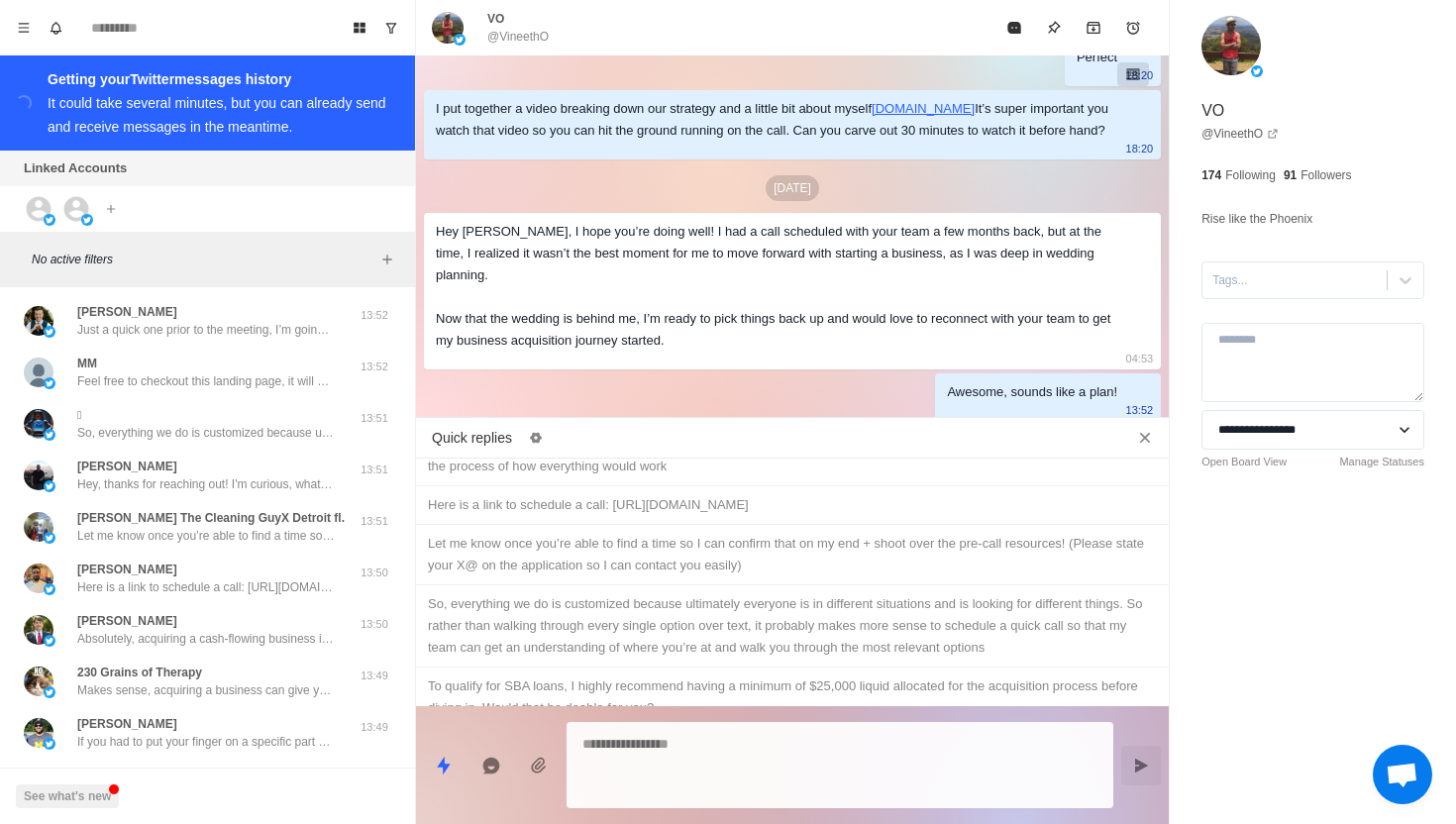 scroll, scrollTop: 3571, scrollLeft: 0, axis: vertical 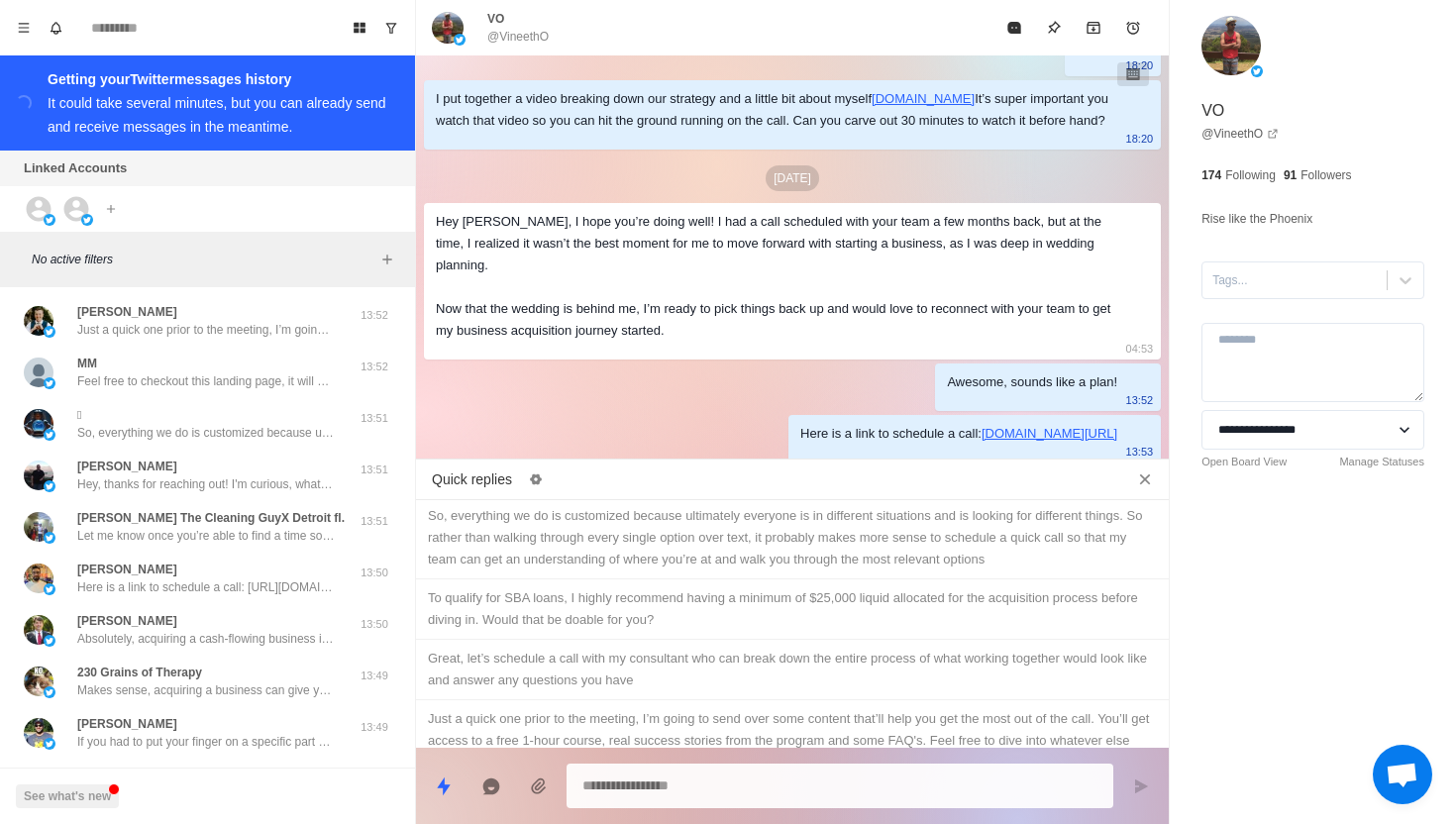 click on "Let me know once you’re able to find a time so I can confirm that on my end + shoot over the pre-call resources! (Please state your X@ on the application so I can contact you easily)" at bounding box center (792, 466) 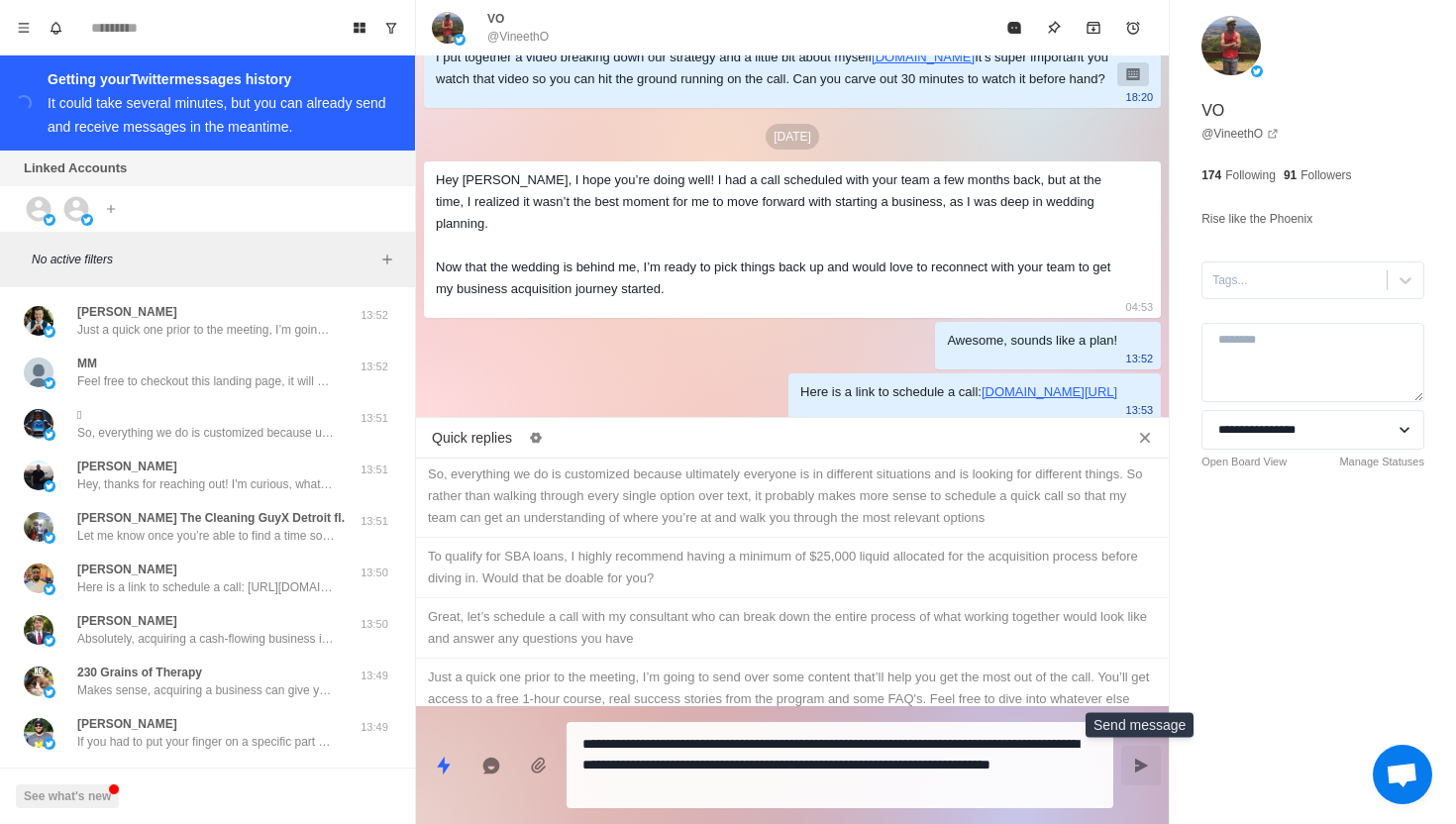 click at bounding box center (1141, 766) 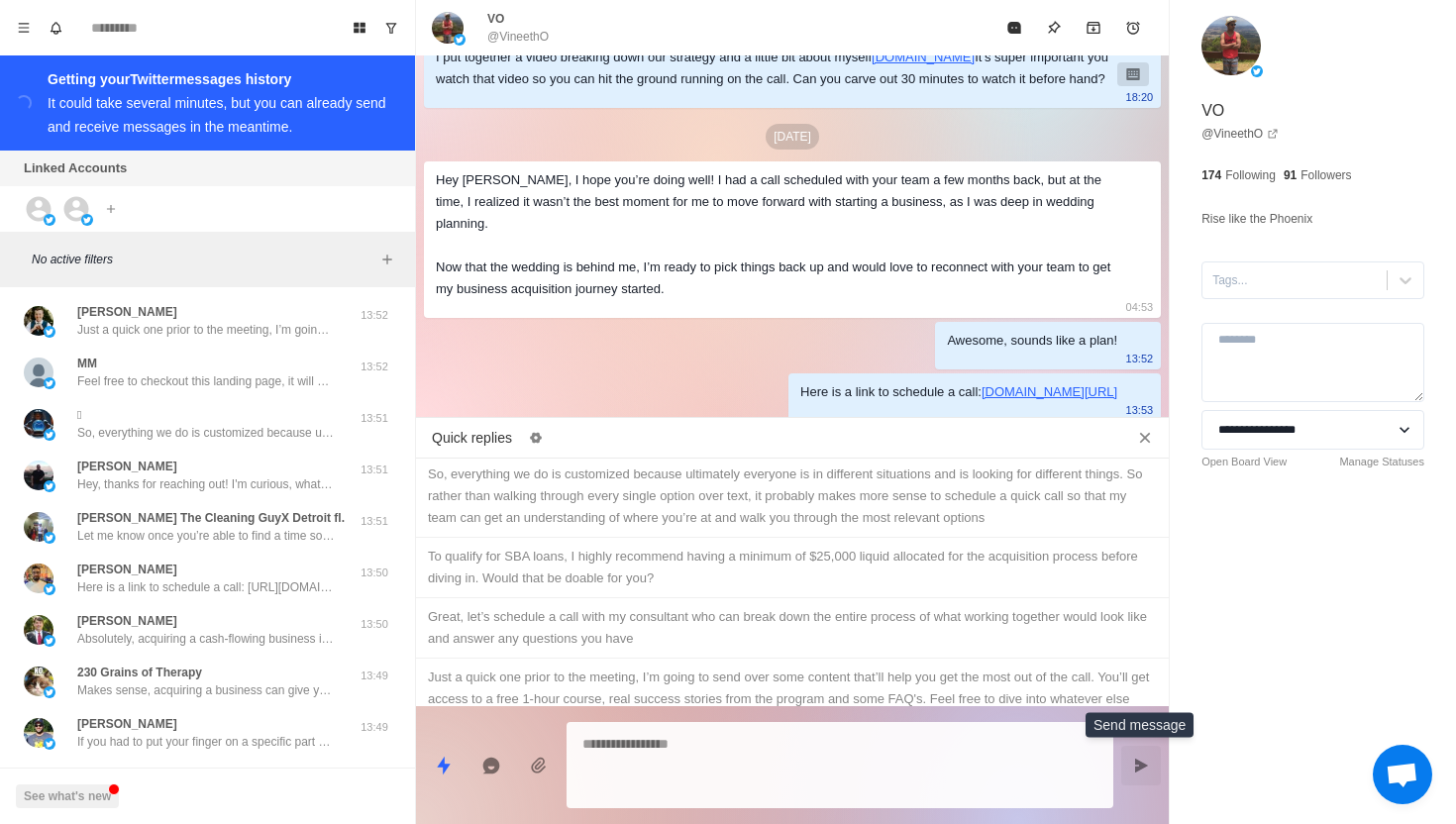 scroll, scrollTop: 3645, scrollLeft: 0, axis: vertical 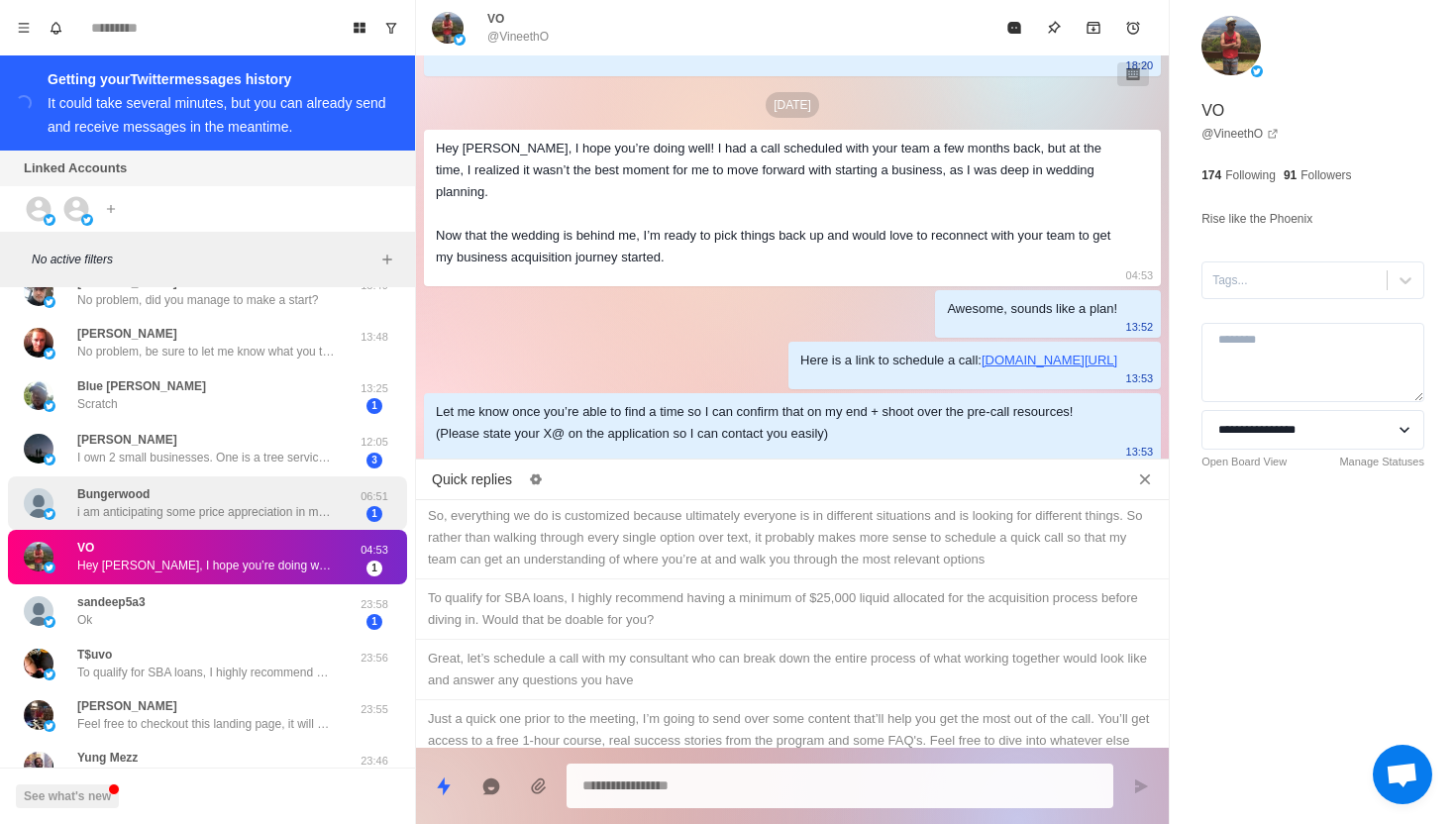 click on "Bungerwood i am anticipating some price appreciation in my crypto assets over the next few years and hope to diversify after taking profits to generate passive income. I am trying to learn as much as I can so I am prepared.  I live in [GEOGRAPHIC_DATA]...unfortunately.  lol   Thank you for the link! 06:51 1" at bounding box center (207, 503) 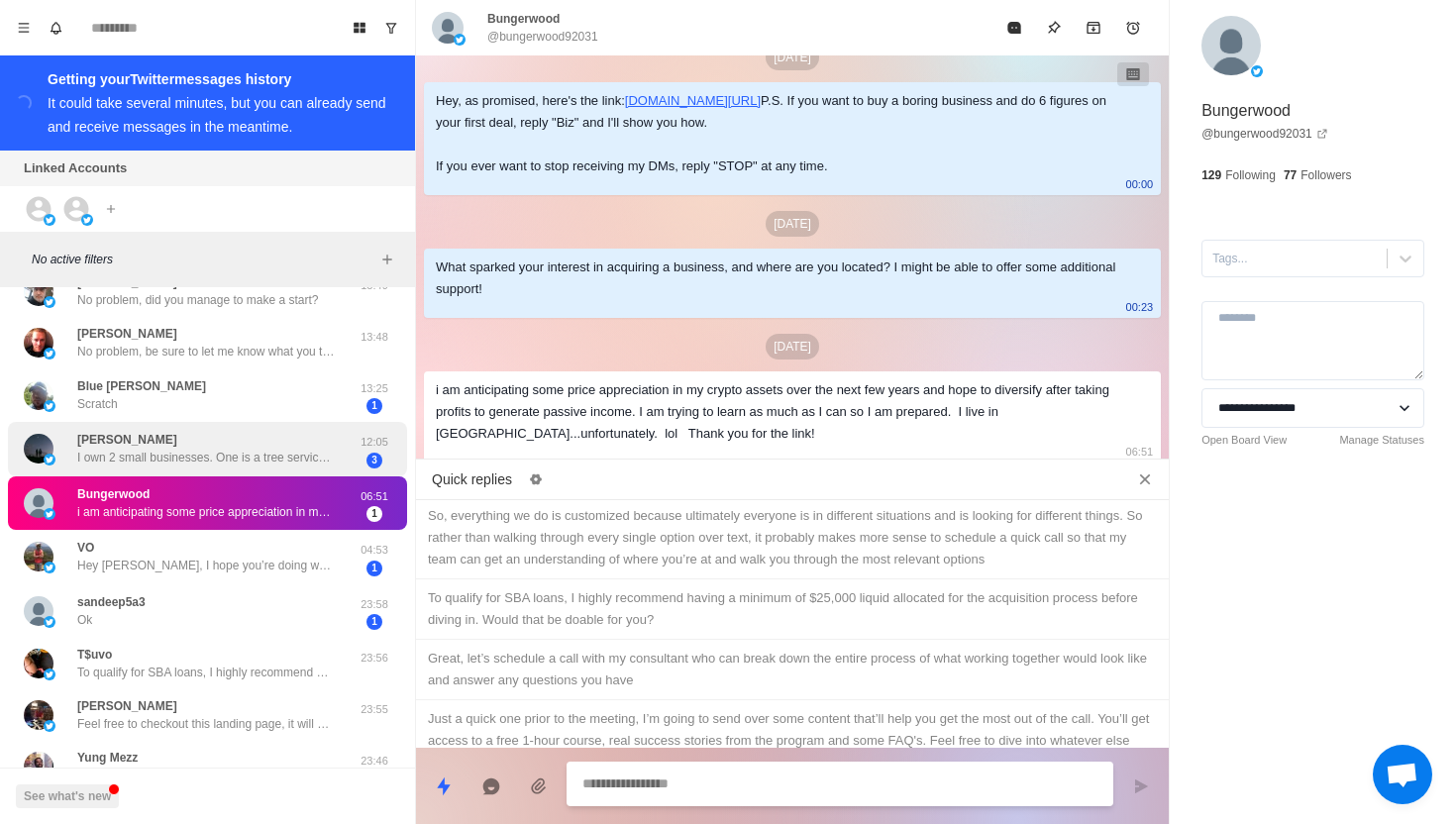 click on "[PERSON_NAME] I own 2 small businesses. One is a tree service, I do most everything and have a couple contractors that come climb for me 1-3days a week. Other is a house cleaning company where I’m totally removed from day to day, and have a VA for customer service, sales, and ops.
Listened to a lot of [PERSON_NAME] and read her new book which has somewhat inspired me" at bounding box center [206, 449] 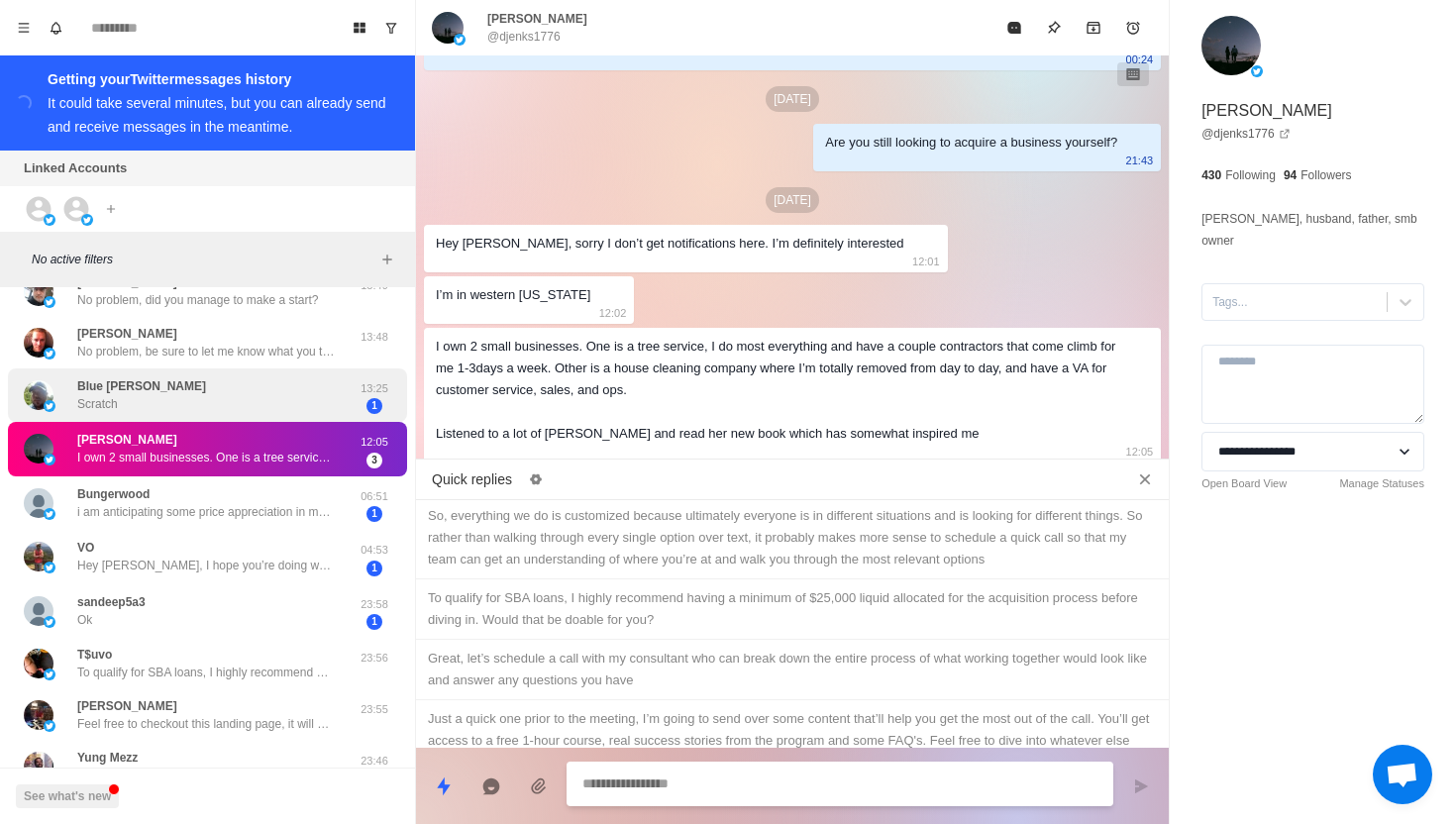 click on "Blue [PERSON_NAME] Scratch" at bounding box center (186, 395) 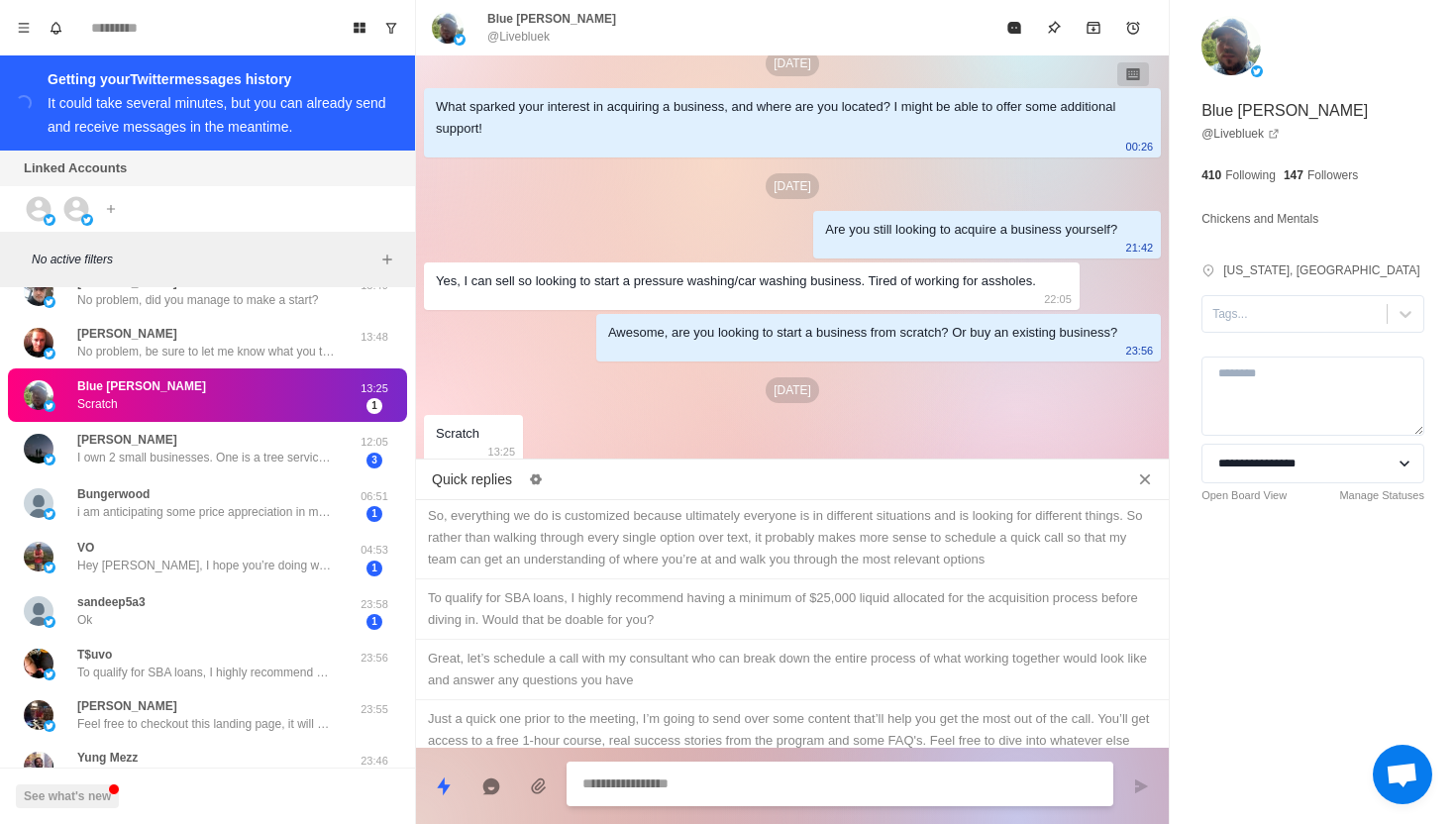 scroll, scrollTop: 503, scrollLeft: 0, axis: vertical 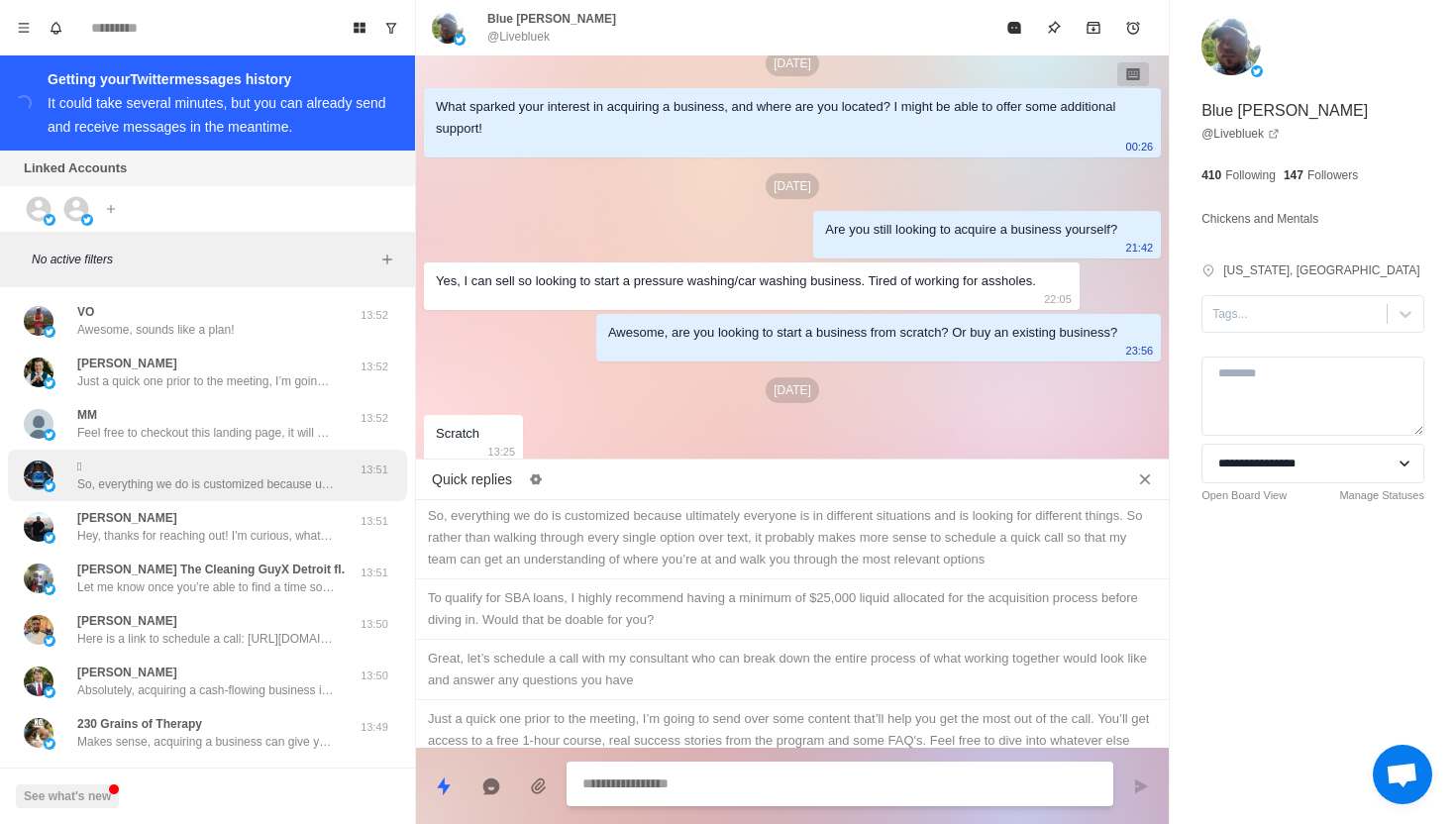 click on "𓂀 So, everything we do is customized because ultimately everyone is in different situations and is looking for different things. So rather than walking through every single option over text, it probably makes more sense to schedule a quick call so that my team can get an understanding of where you’re at and walk you through the most relevant options" at bounding box center [206, 475] 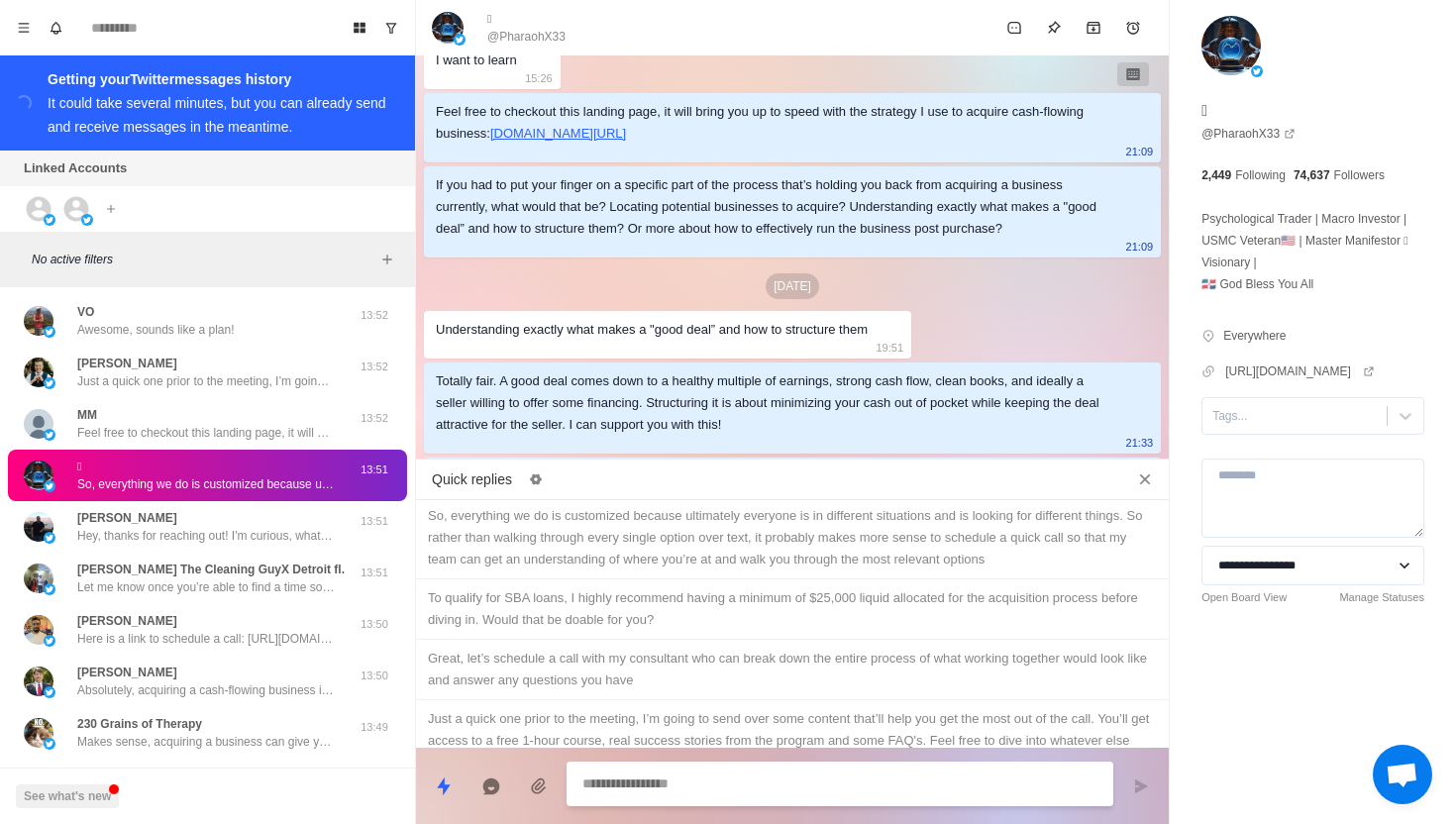 scroll, scrollTop: 953, scrollLeft: 0, axis: vertical 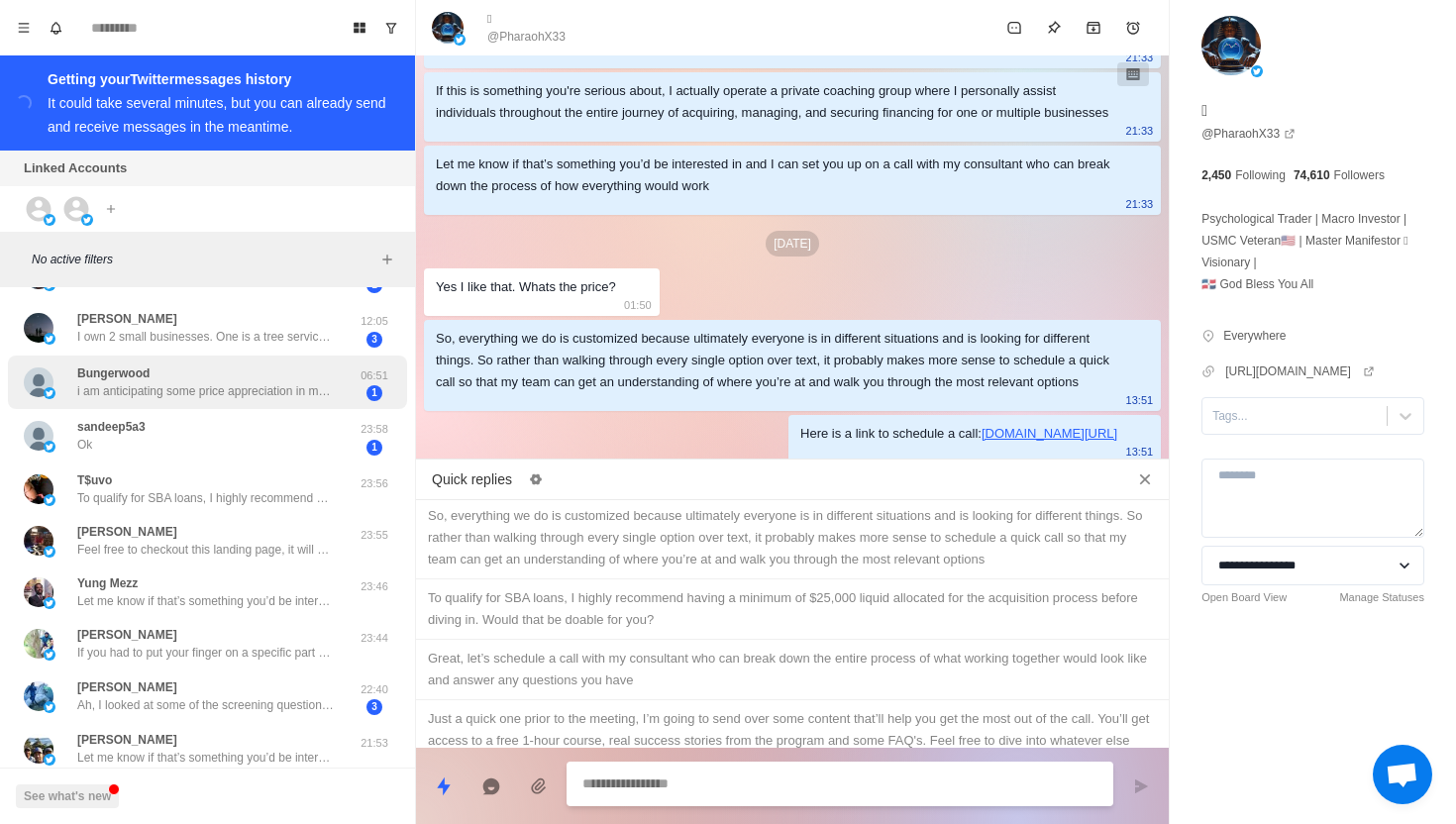 click on "i am anticipating some price appreciation in my crypto assets over the next few years and hope to diversify after taking profits to generate passive income. I am trying to learn as much as I can so I am prepared.  I live in [GEOGRAPHIC_DATA]...unfortunately.  lol   Thank you for the link!" at bounding box center [206, 391] 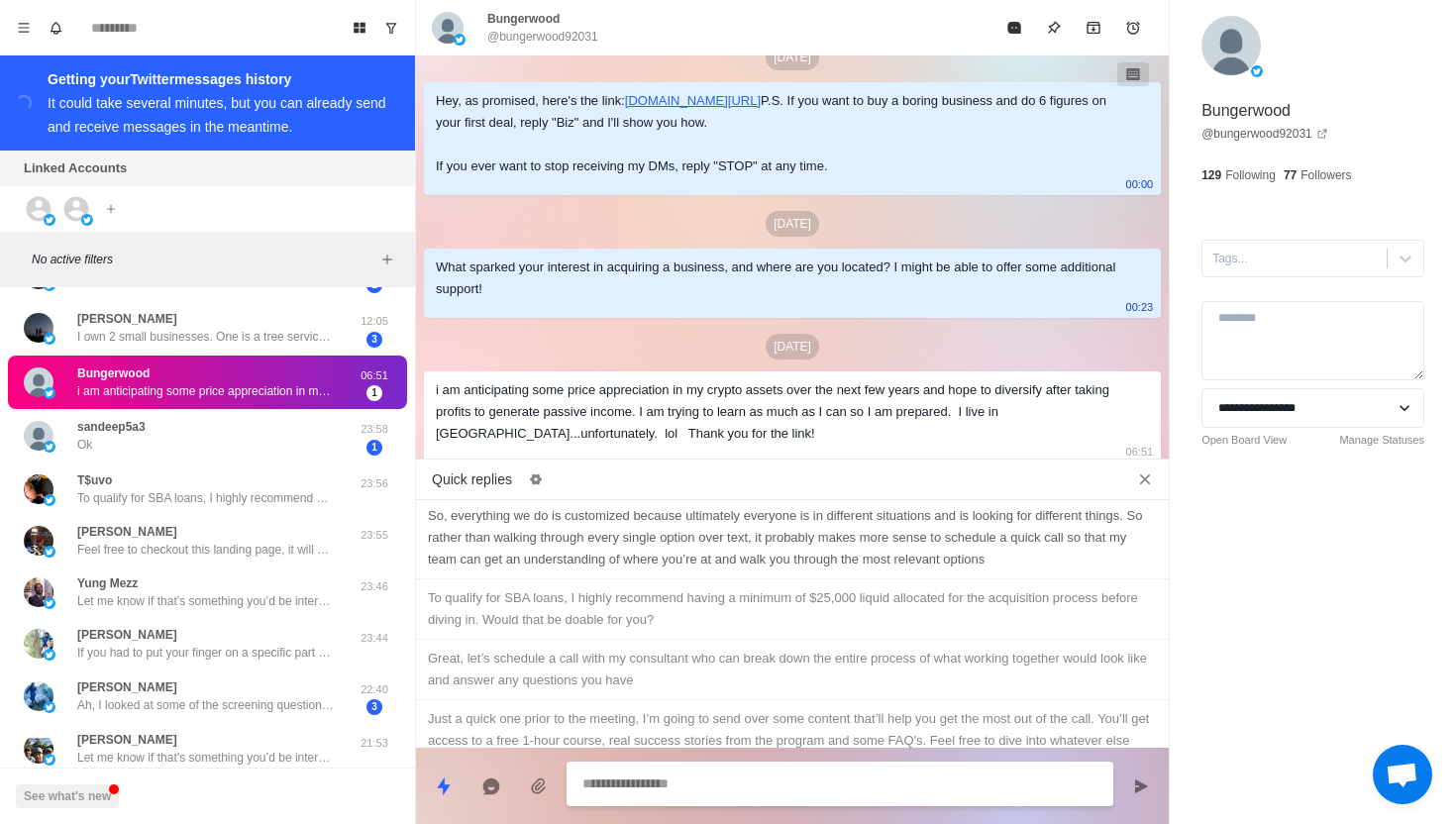 scroll, scrollTop: 133, scrollLeft: 0, axis: vertical 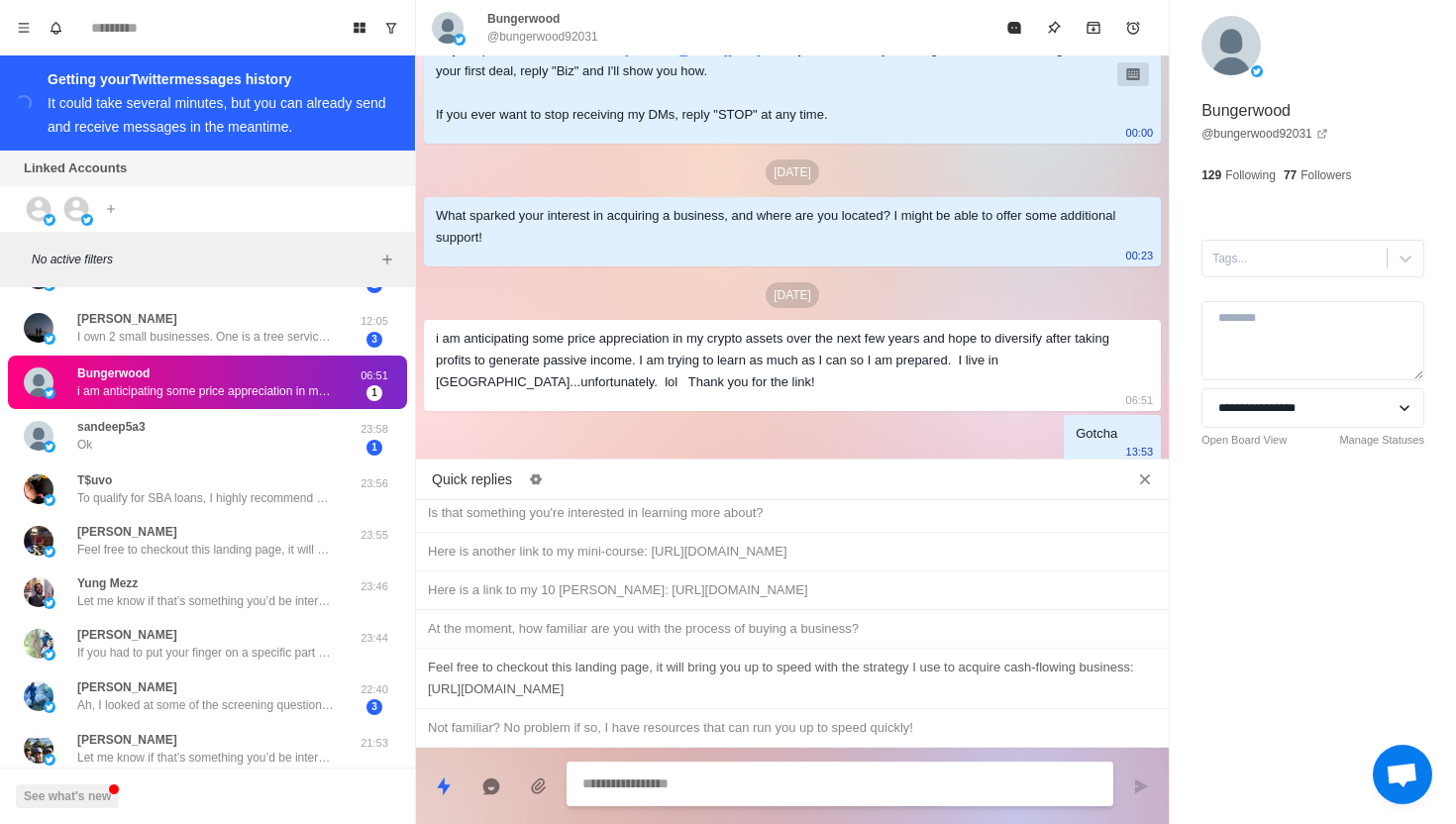 click on "Feel free to checkout this landing page, it will bring you up to speed with the strategy I use to acquire cash-flowing business: [URL][DOMAIN_NAME]" at bounding box center (792, 678) 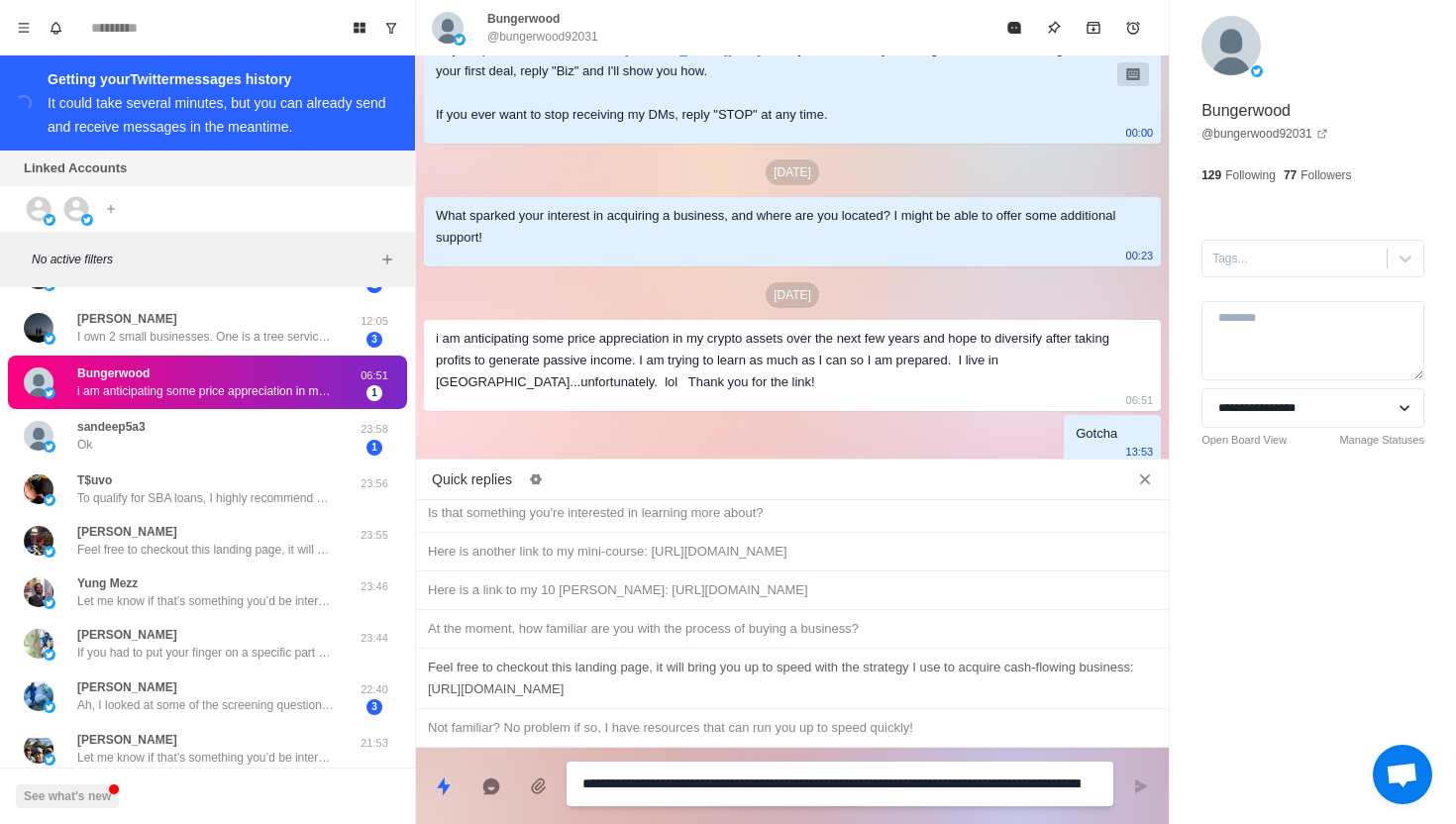 scroll, scrollTop: 195, scrollLeft: 0, axis: vertical 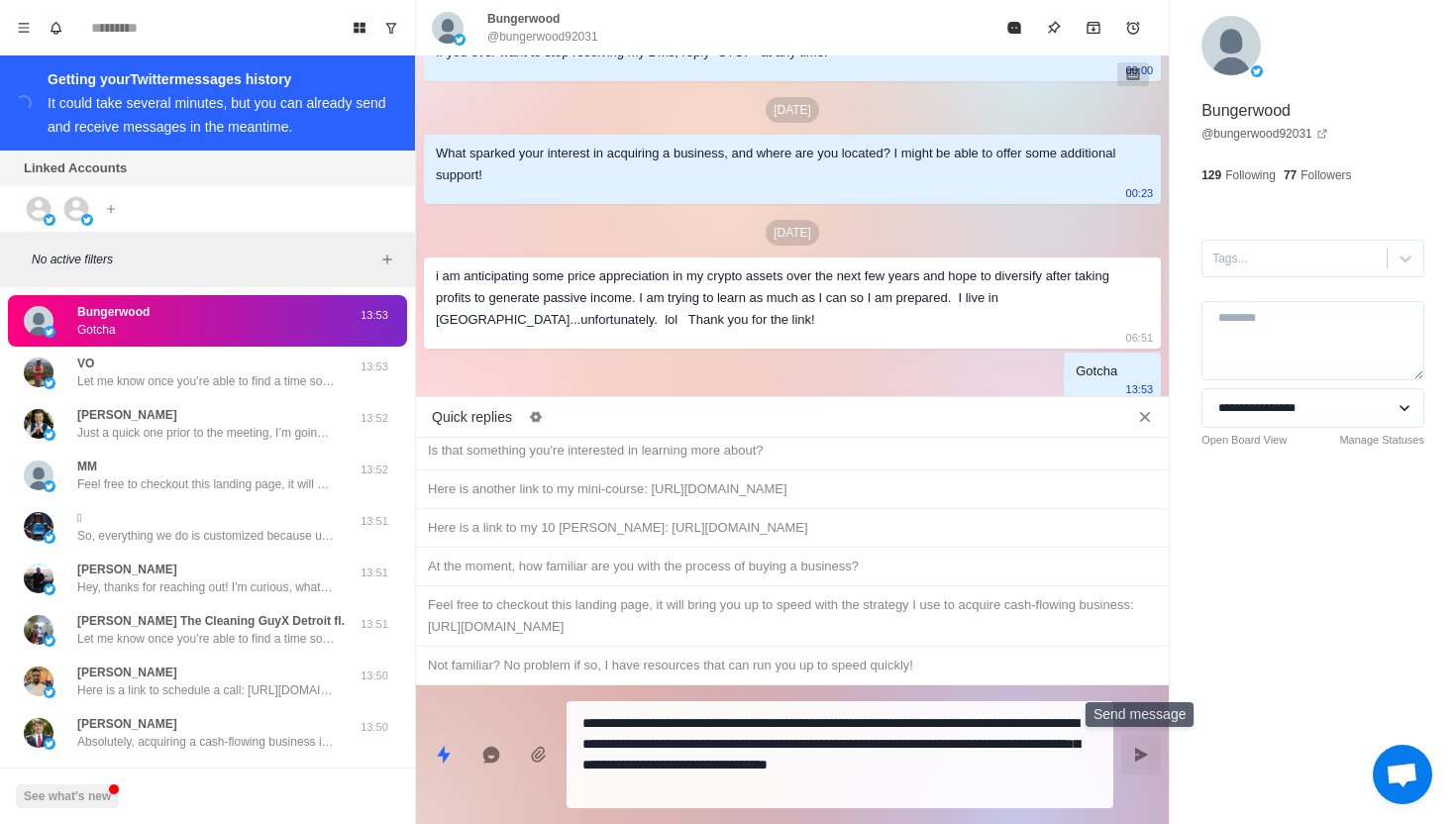 click at bounding box center (1141, 755) 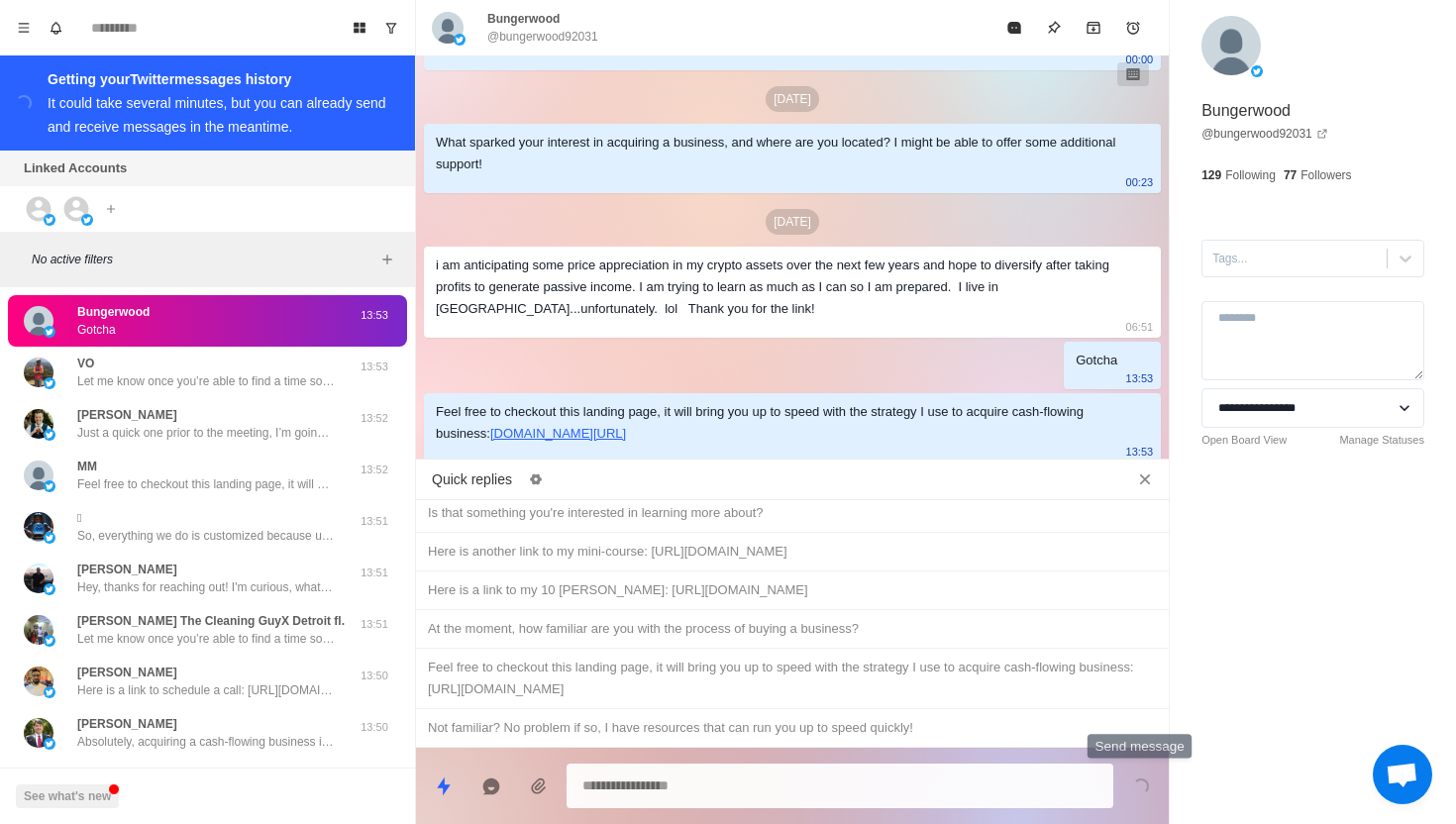scroll, scrollTop: 228, scrollLeft: 0, axis: vertical 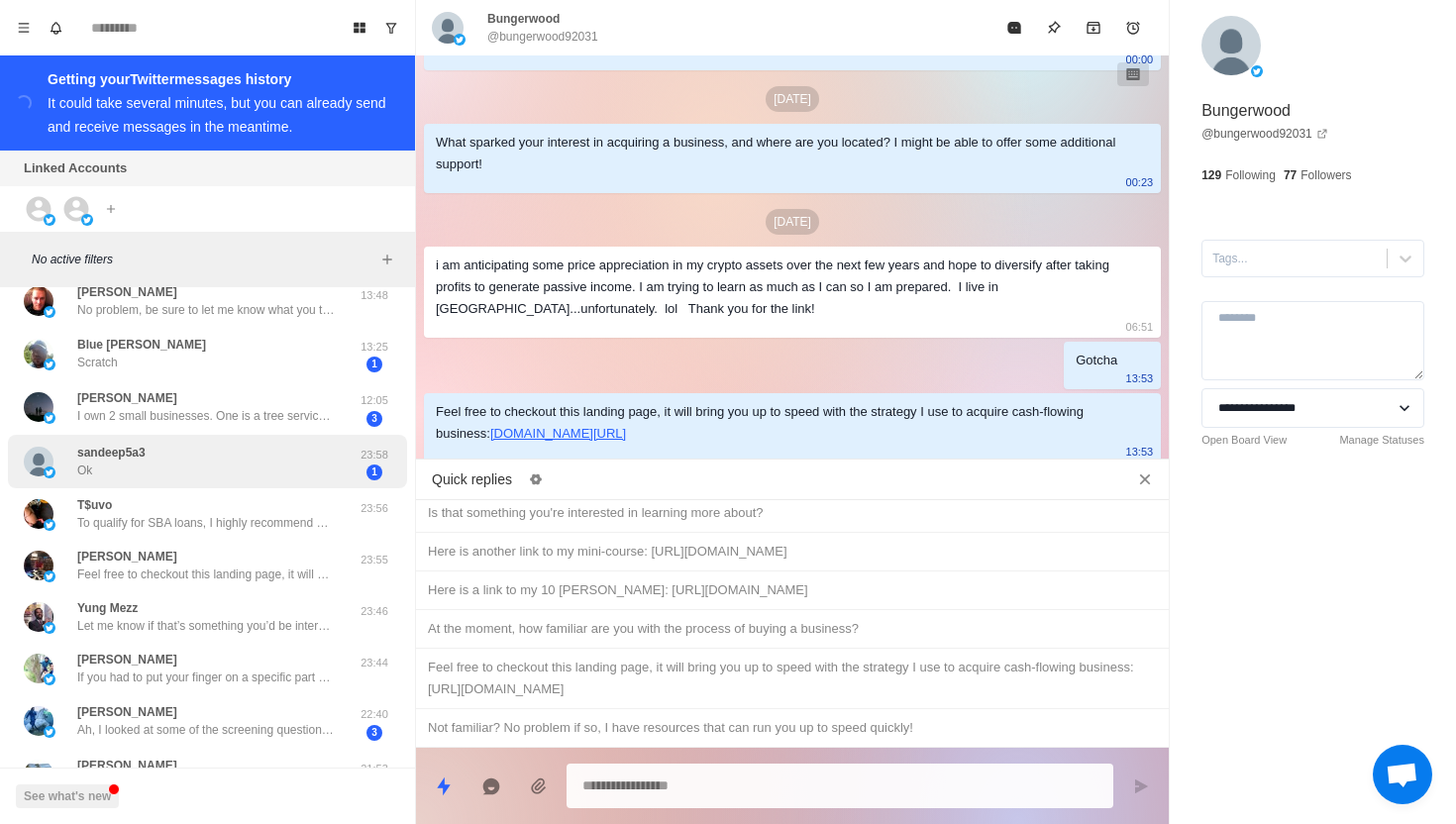 click on "sandeep5a3 Ok" at bounding box center [186, 462] 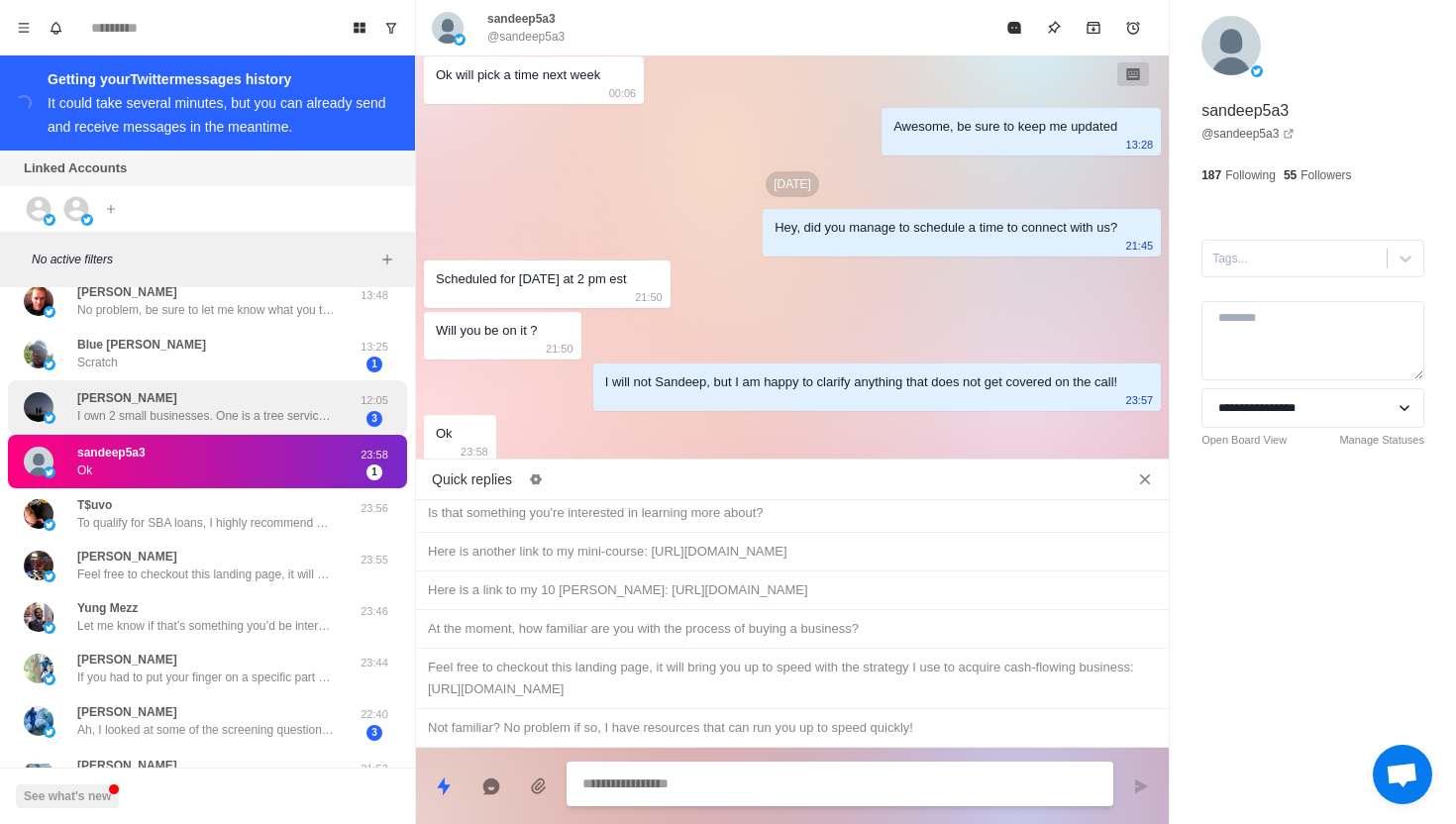 click on "I own 2 small businesses. One is a tree service, I do most everything and have a couple contractors that come climb for me 1-3days a week. Other is a house cleaning company where I’m totally removed from day to day, and have a VA for customer service, sales, and ops.
Listened to a lot of [PERSON_NAME] and read her new book which has somewhat inspired me" at bounding box center (206, 416) 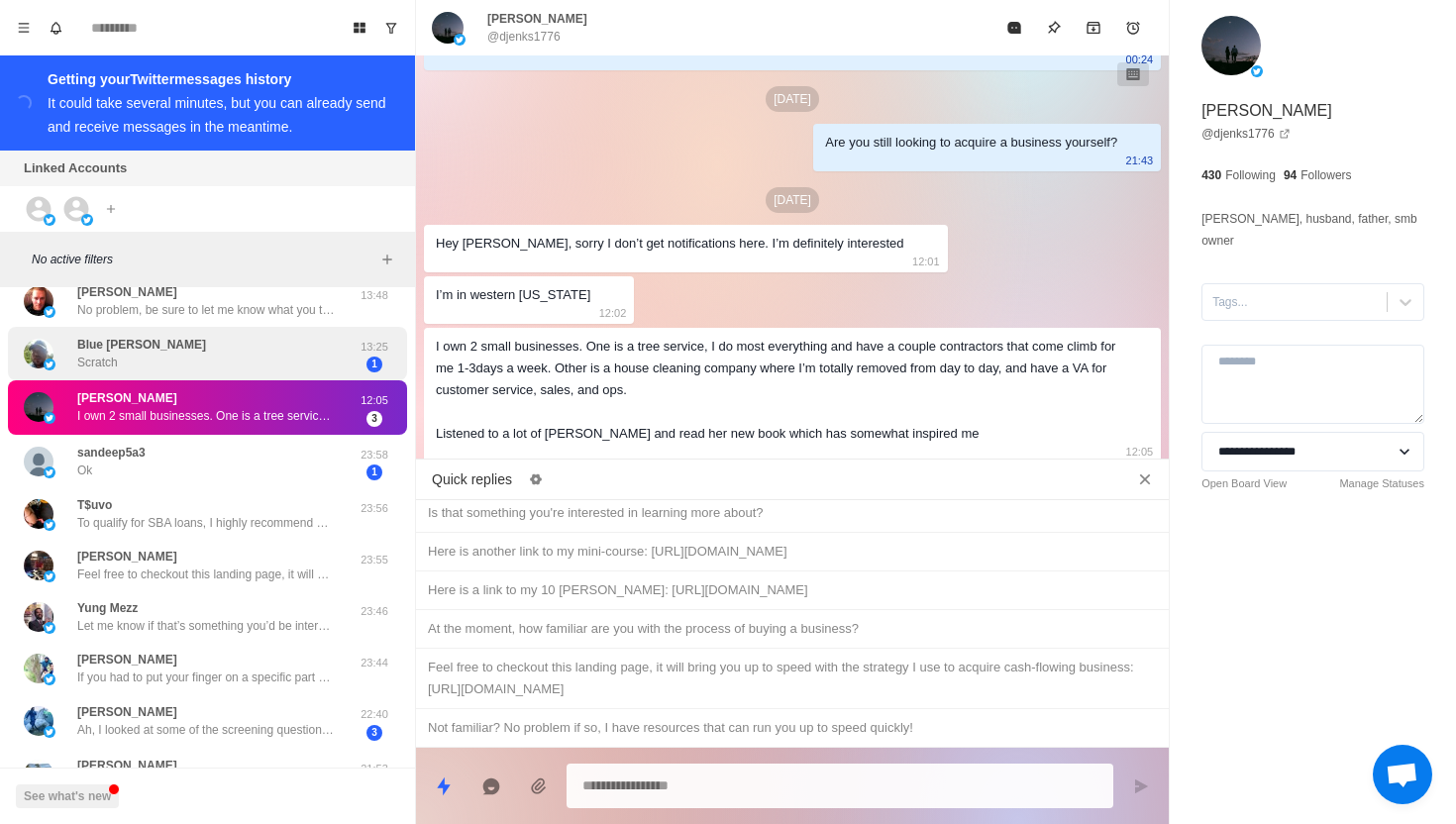 click on "Blue [PERSON_NAME] Scratch 13:25 1" at bounding box center (207, 354) 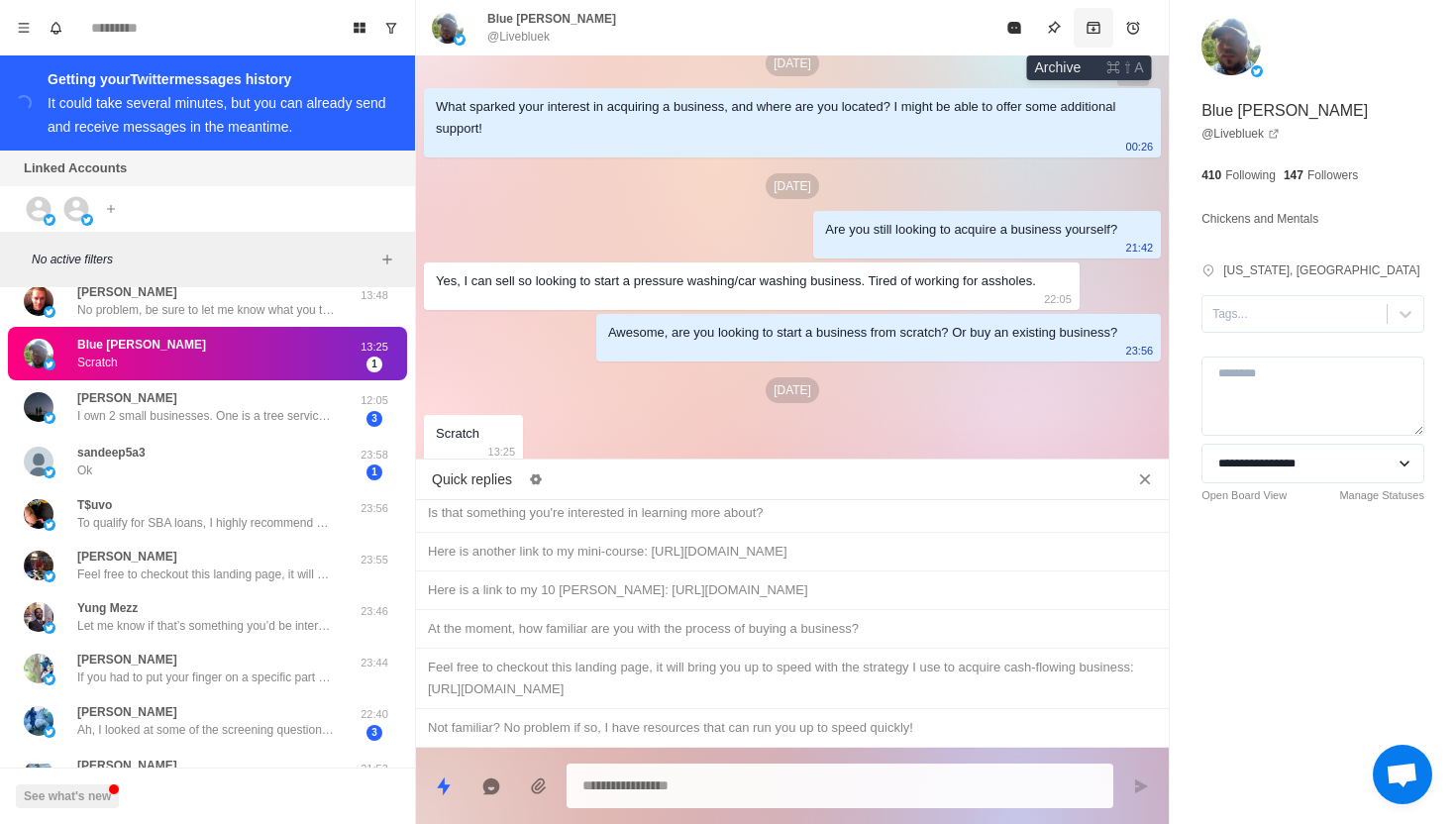 click at bounding box center (1093, 28) 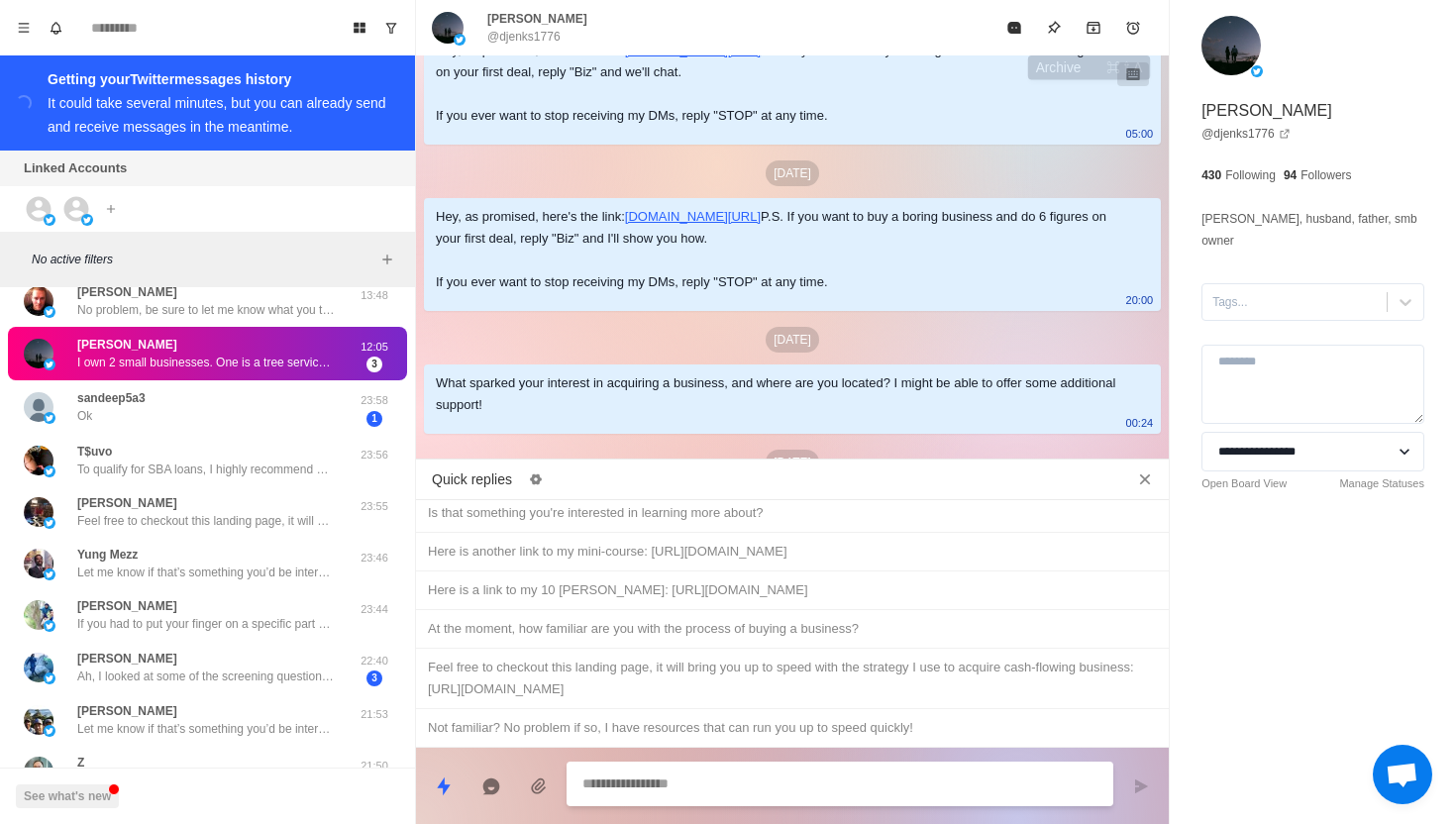 scroll, scrollTop: 996, scrollLeft: 0, axis: vertical 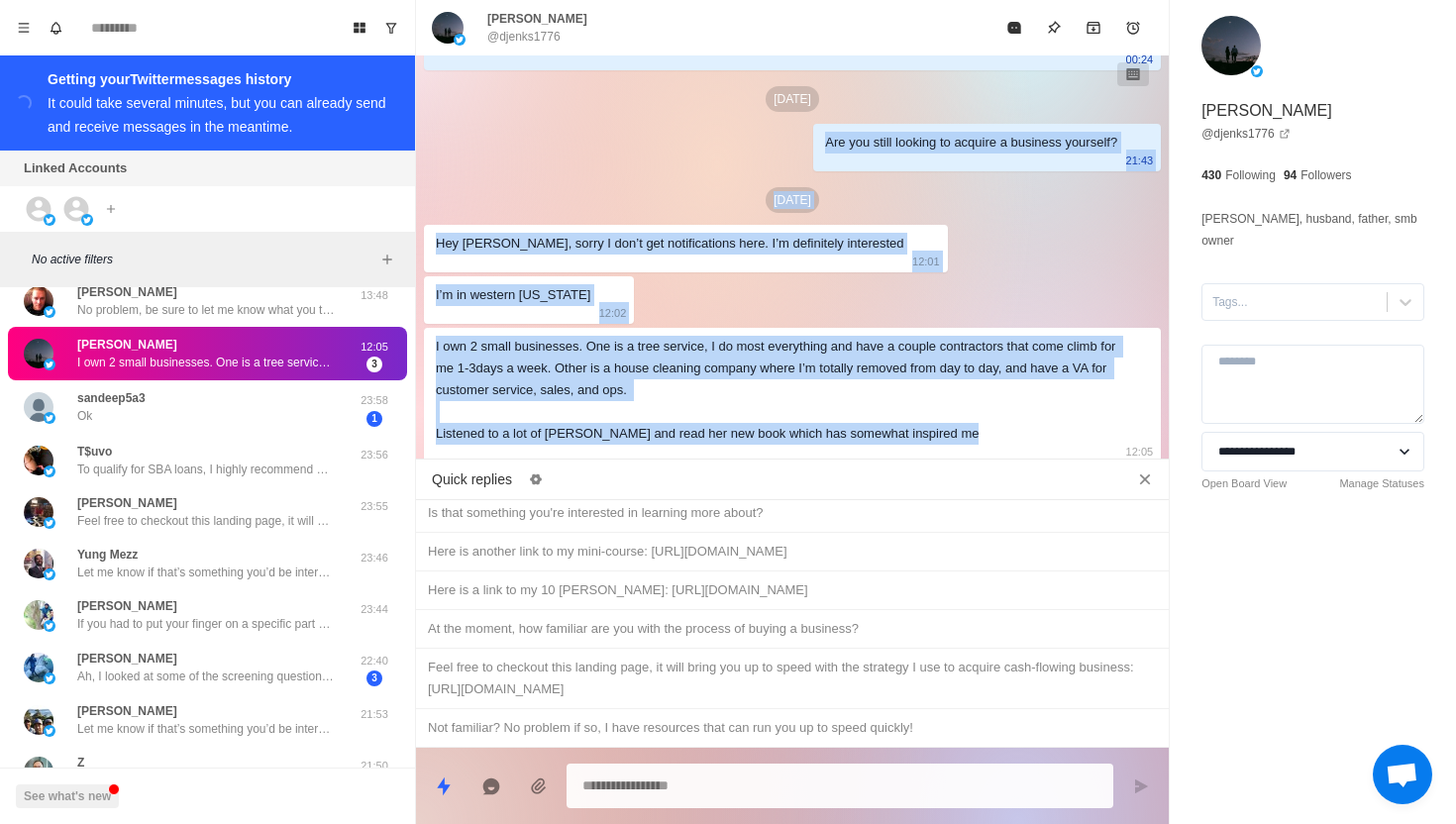 drag, startPoint x: 984, startPoint y: 434, endPoint x: 801, endPoint y: 136, distance: 349.70416 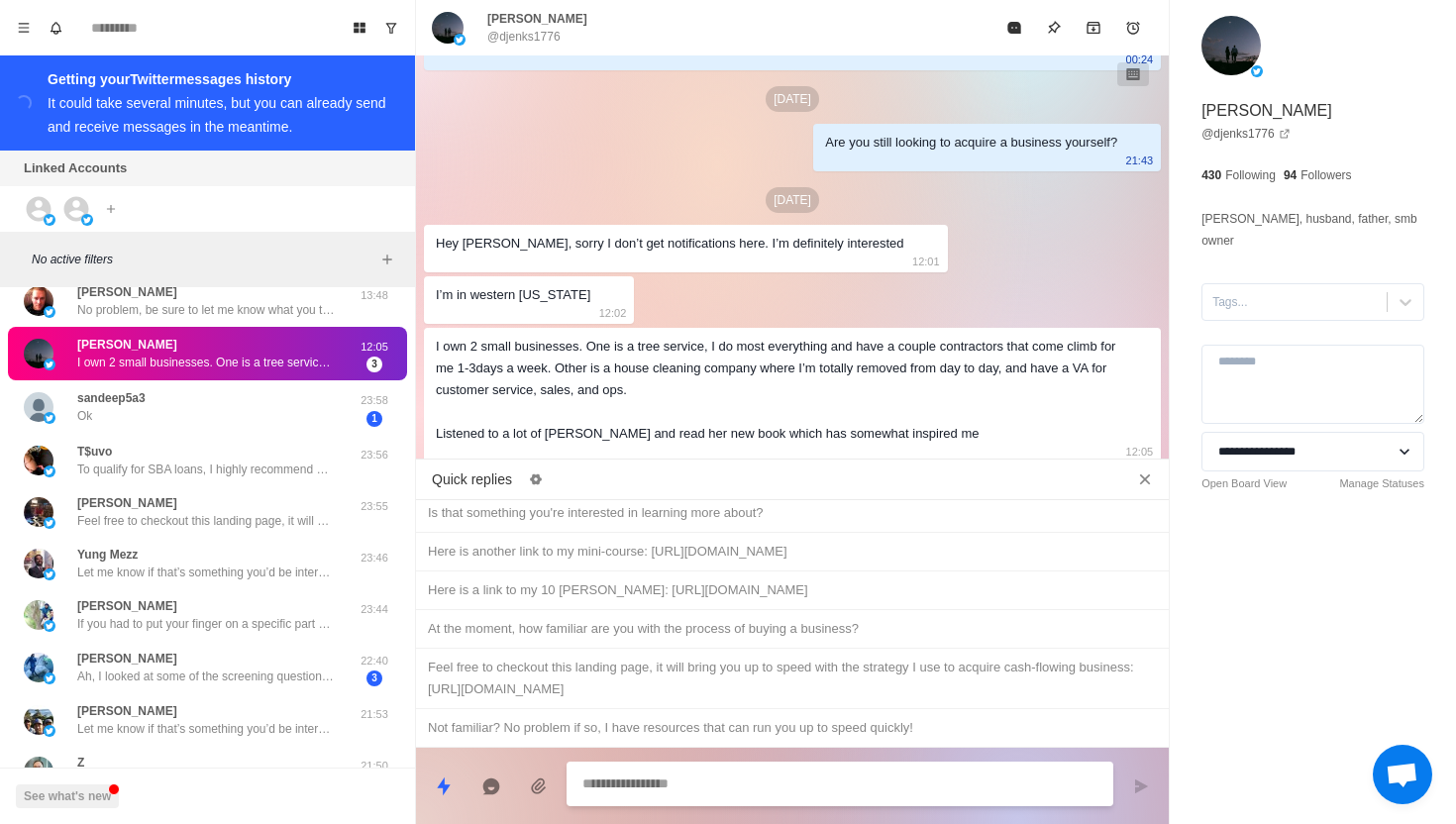 paste on "**********" 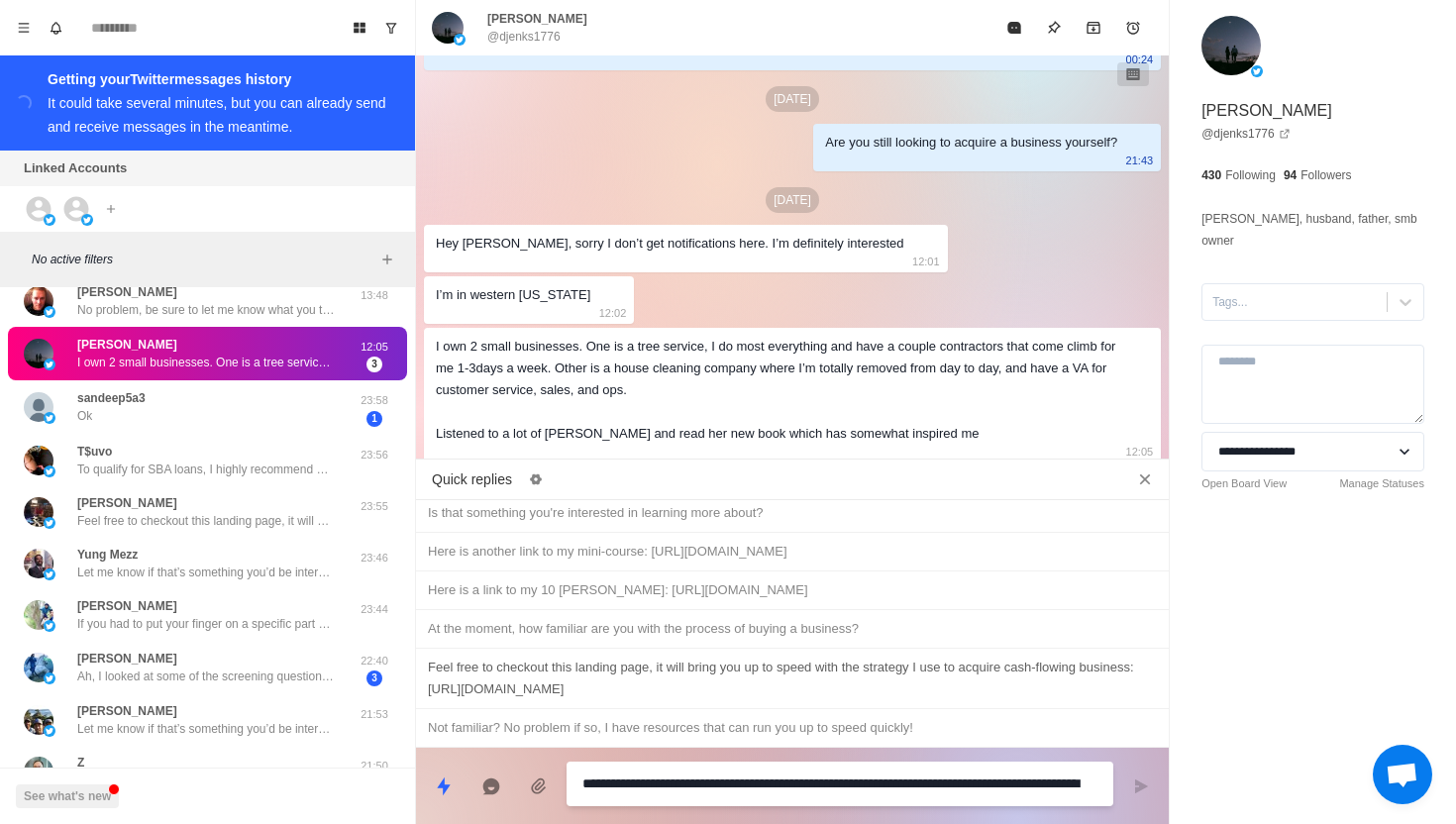scroll, scrollTop: 1059, scrollLeft: 0, axis: vertical 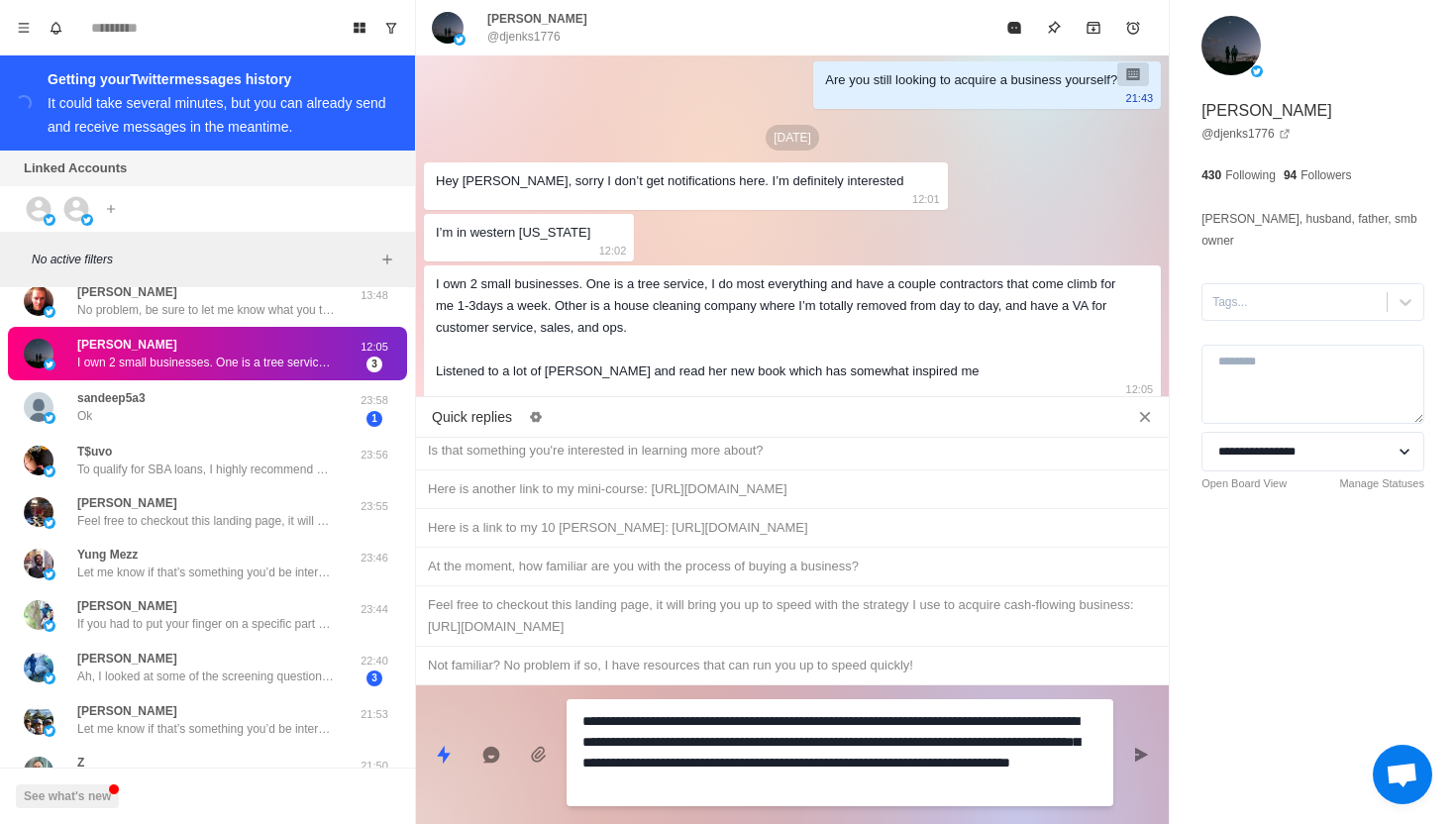drag, startPoint x: 952, startPoint y: 722, endPoint x: 540, endPoint y: 714, distance: 412.0777 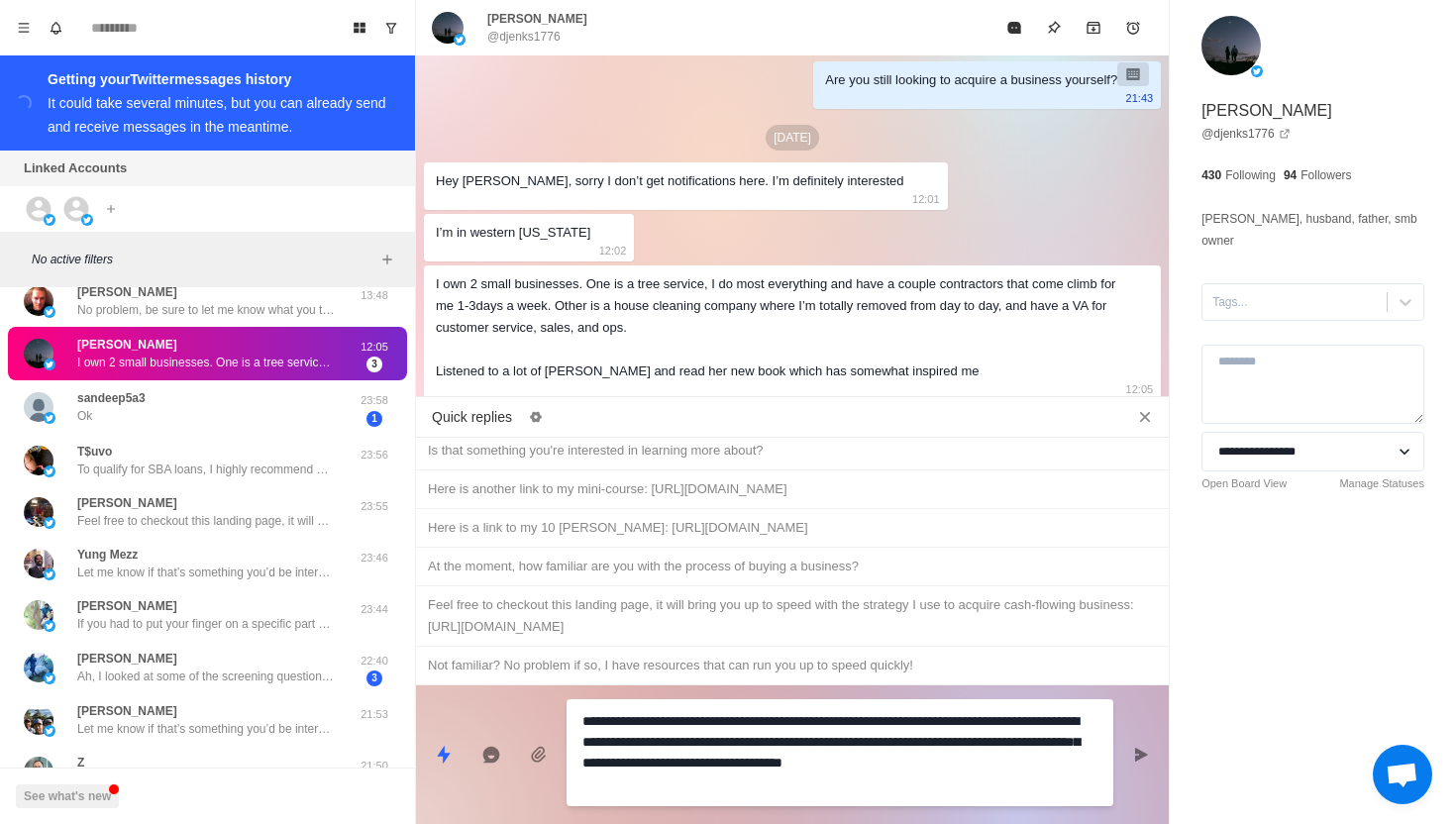 scroll, scrollTop: 1059, scrollLeft: 0, axis: vertical 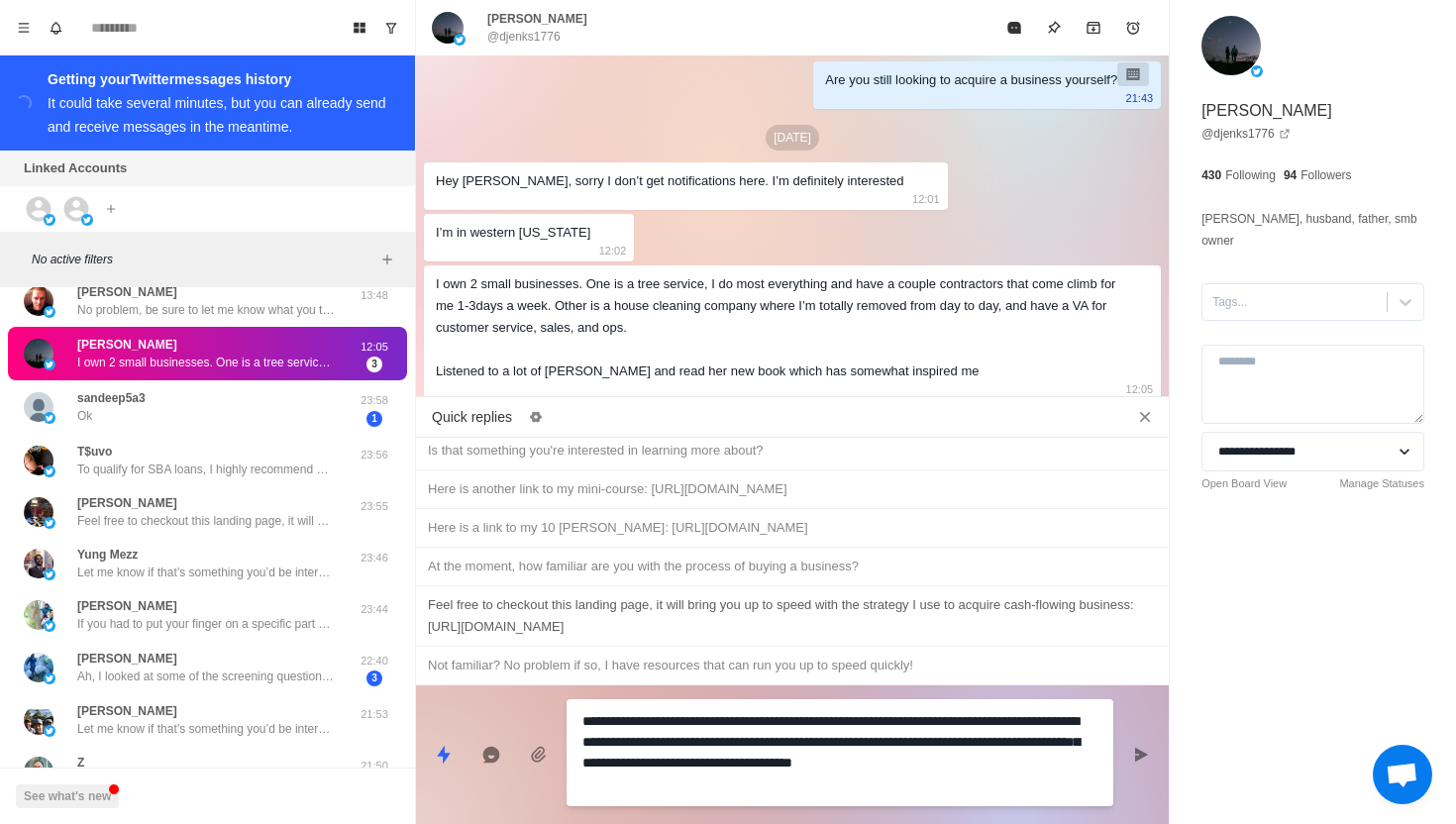 drag, startPoint x: 646, startPoint y: 783, endPoint x: 518, endPoint y: 592, distance: 229.9239 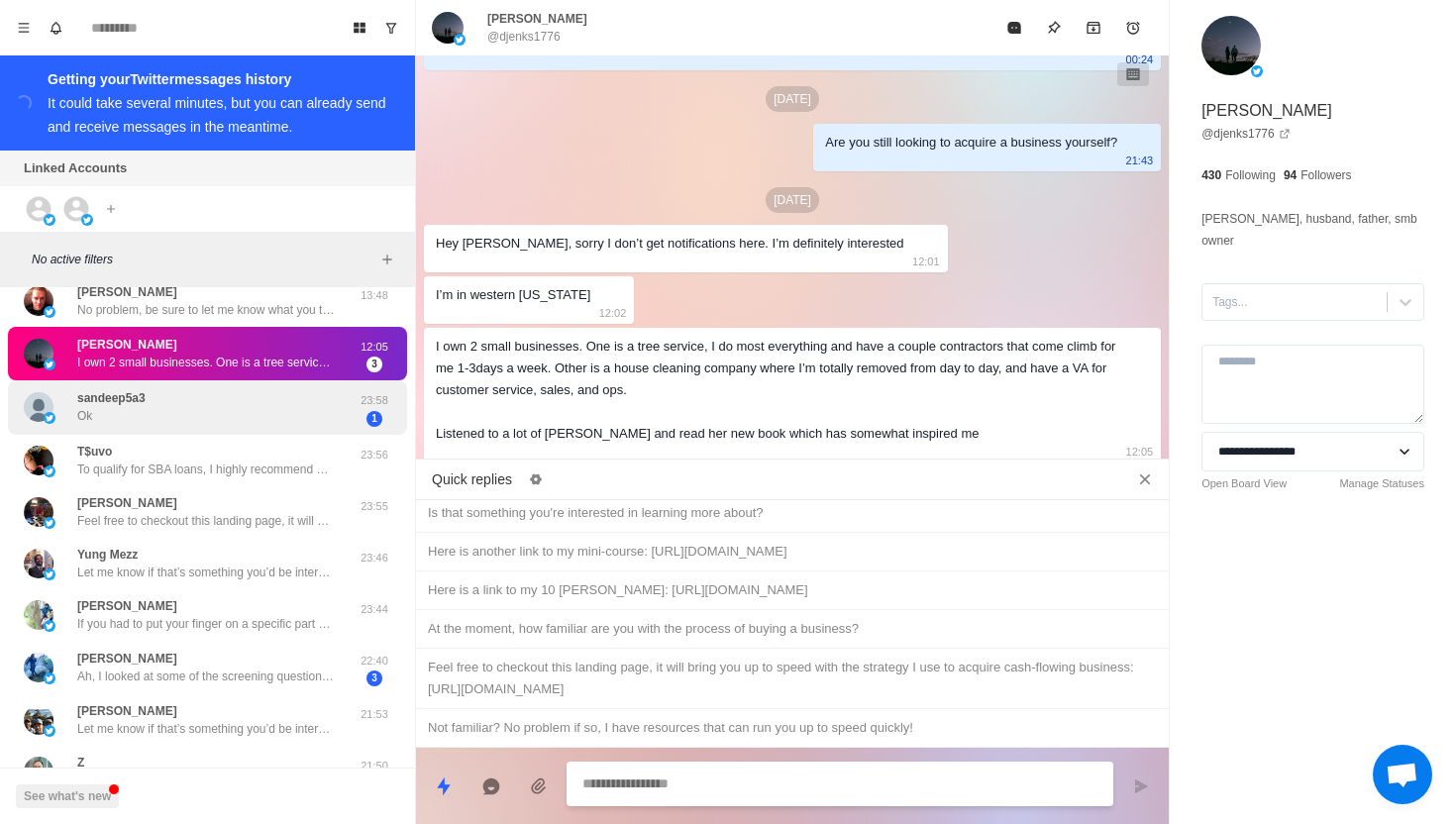 click on "sandeep5a3 Ok" at bounding box center (186, 407) 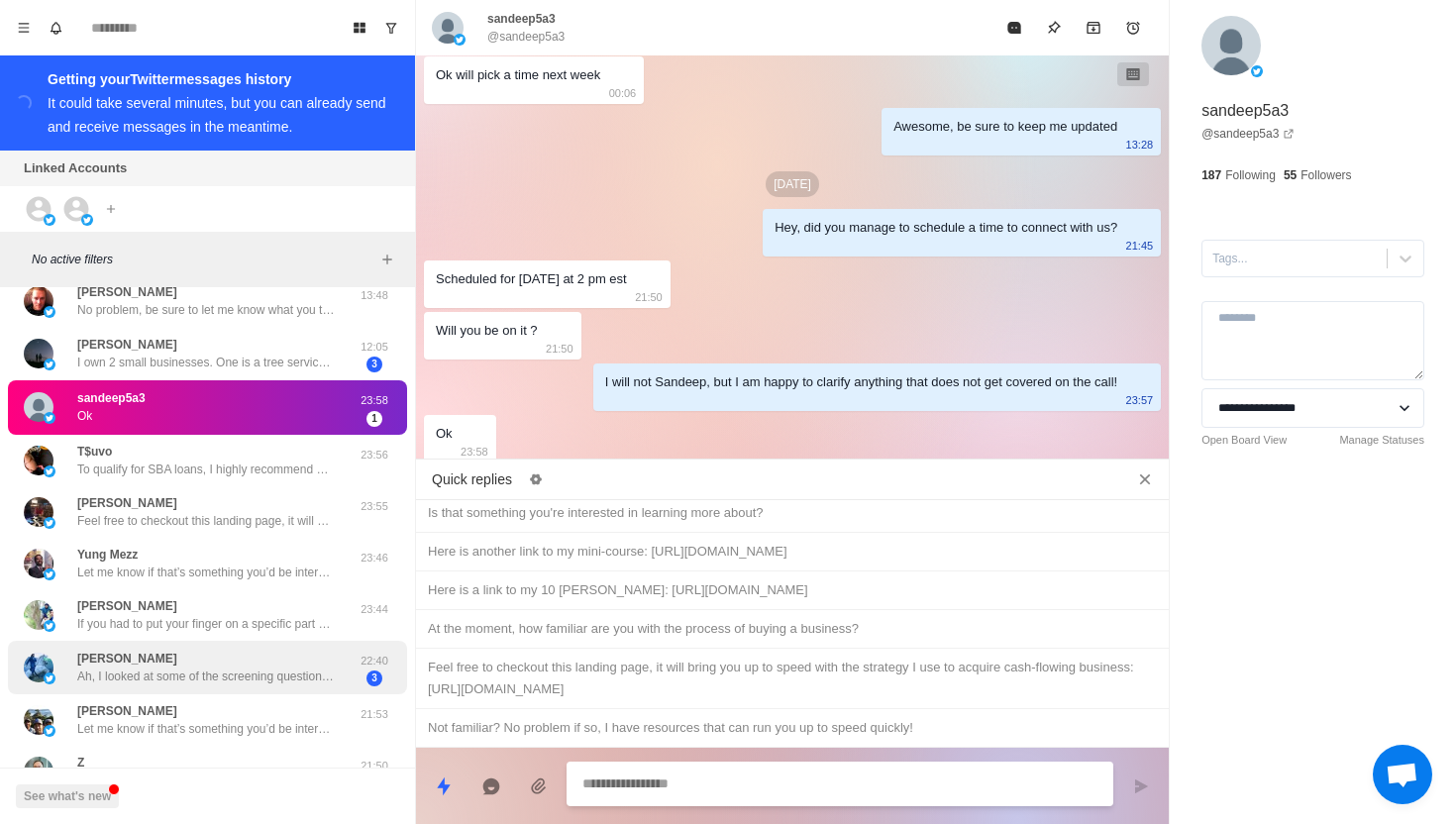 click on "[PERSON_NAME], I looked at some of the screening questions. I’m a bit early. I can reach out when the time is right and I have more liquid funds. Don’t want to waste your time. I’m at the self education point right now" at bounding box center [206, 668] 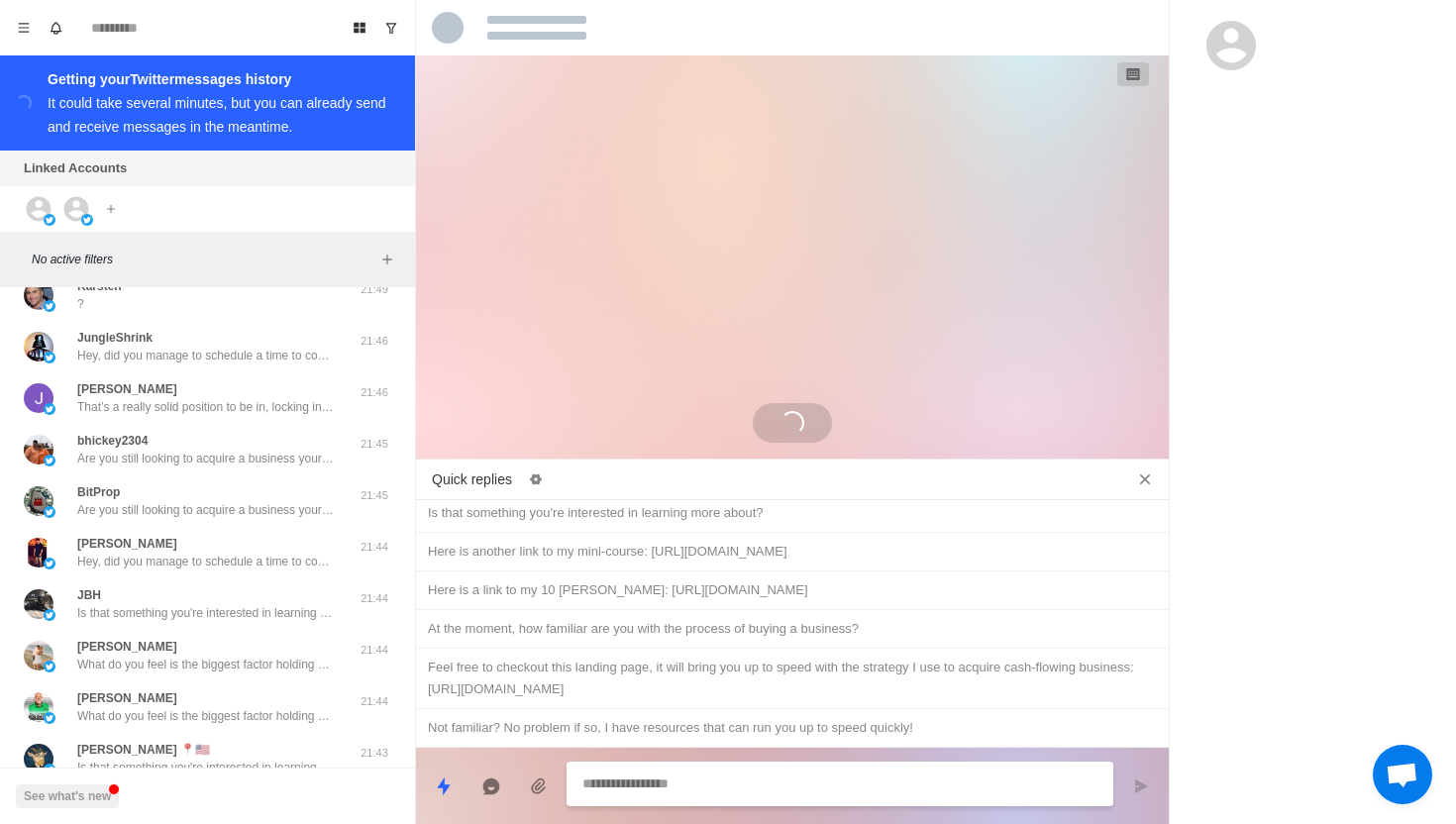 scroll, scrollTop: 1487, scrollLeft: 0, axis: vertical 